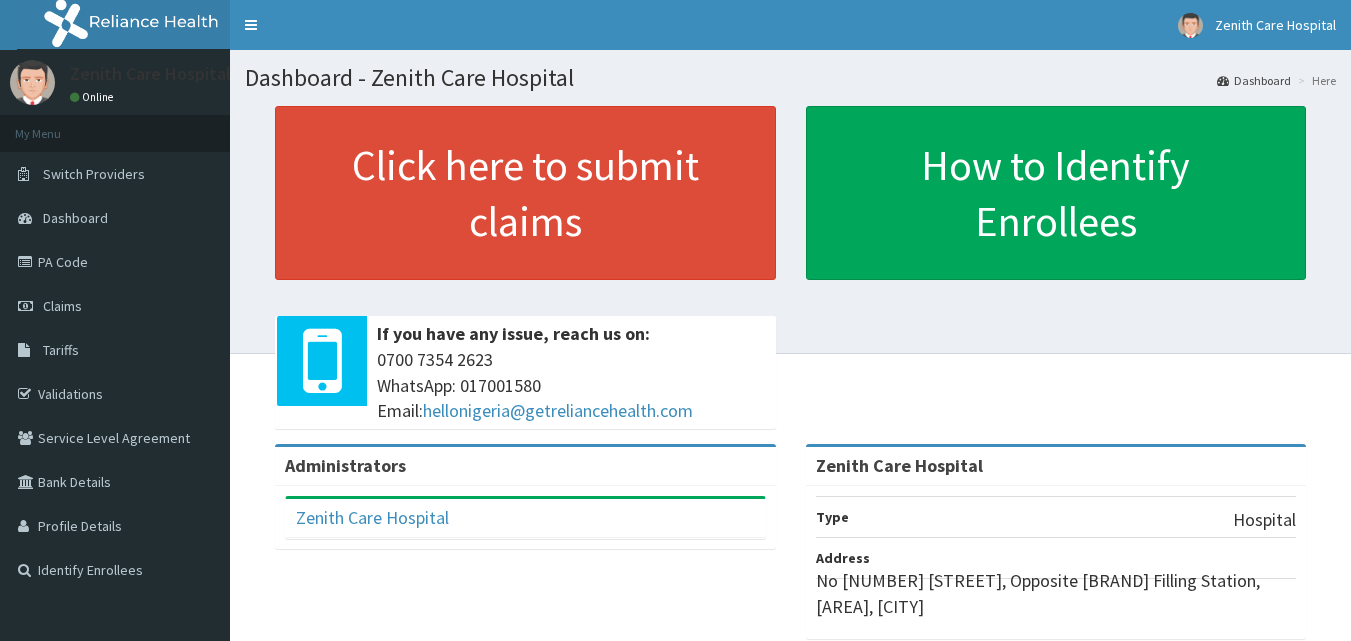 scroll, scrollTop: 0, scrollLeft: 0, axis: both 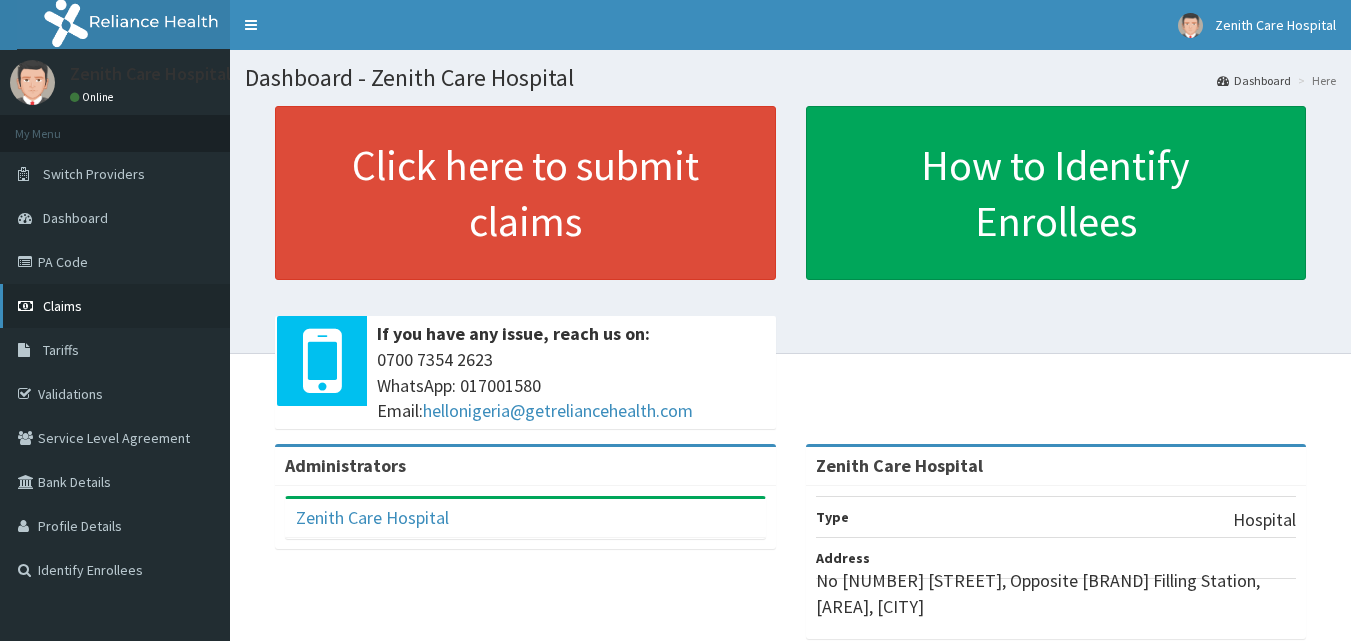 click on "Claims" at bounding box center [115, 306] 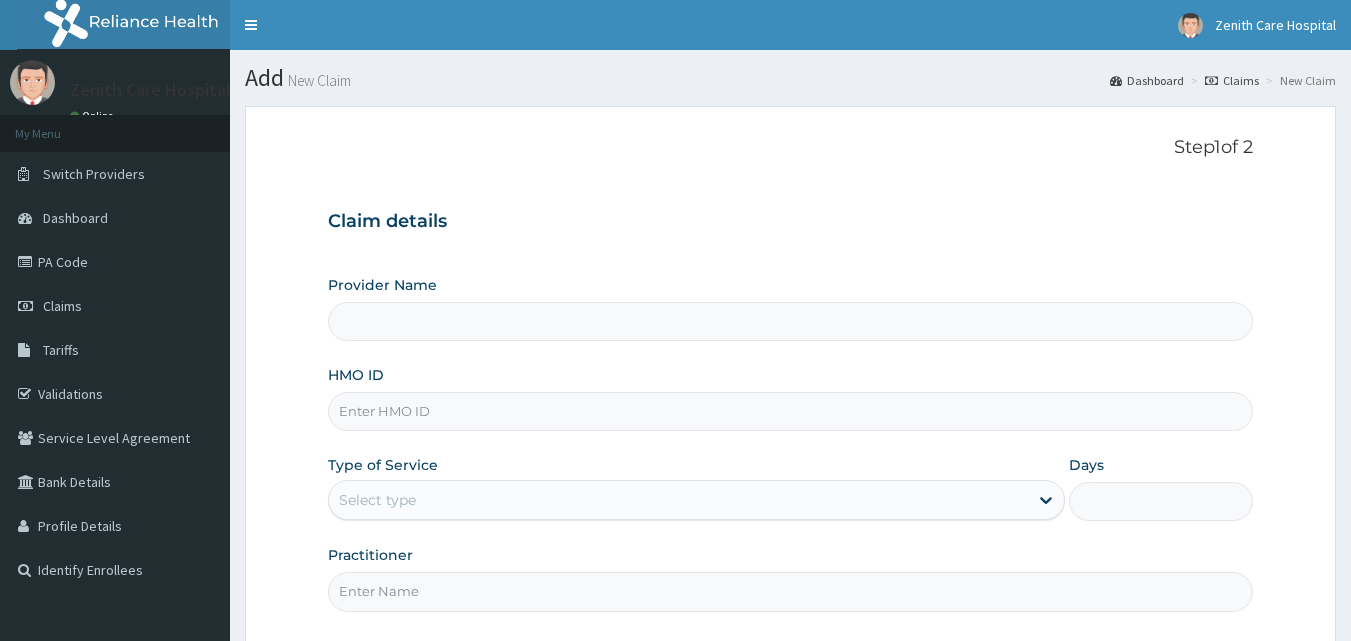 scroll, scrollTop: 0, scrollLeft: 0, axis: both 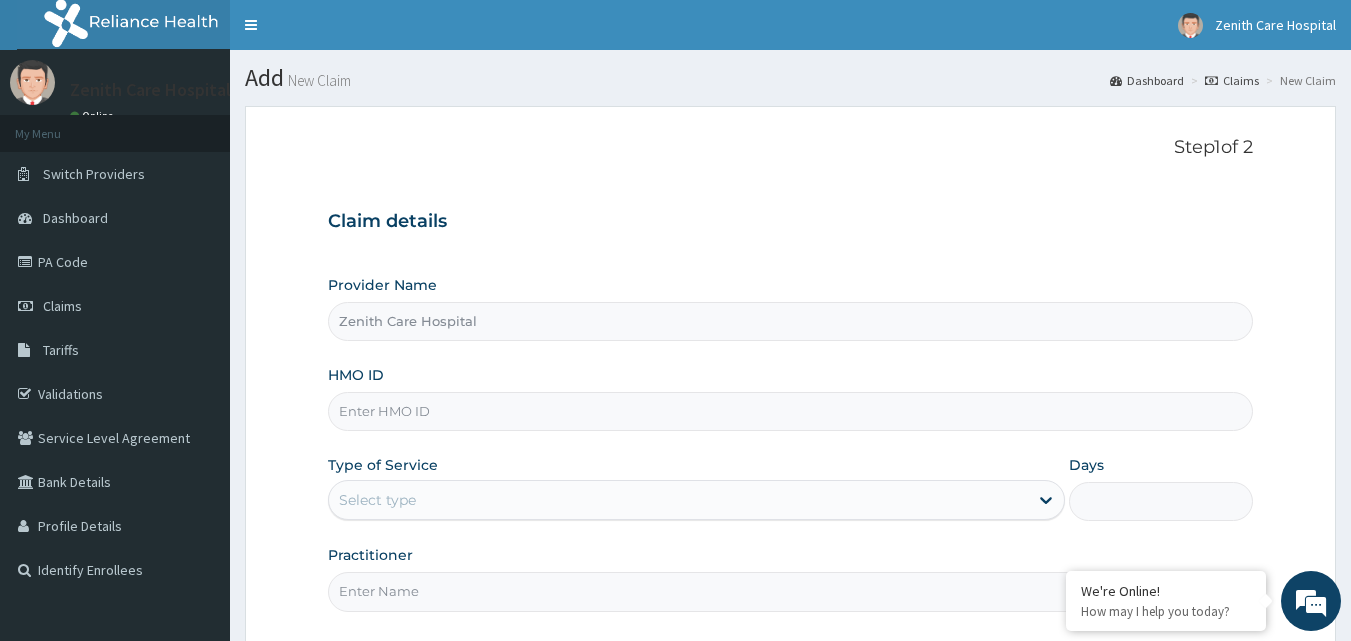 click on "HMO ID" at bounding box center (791, 411) 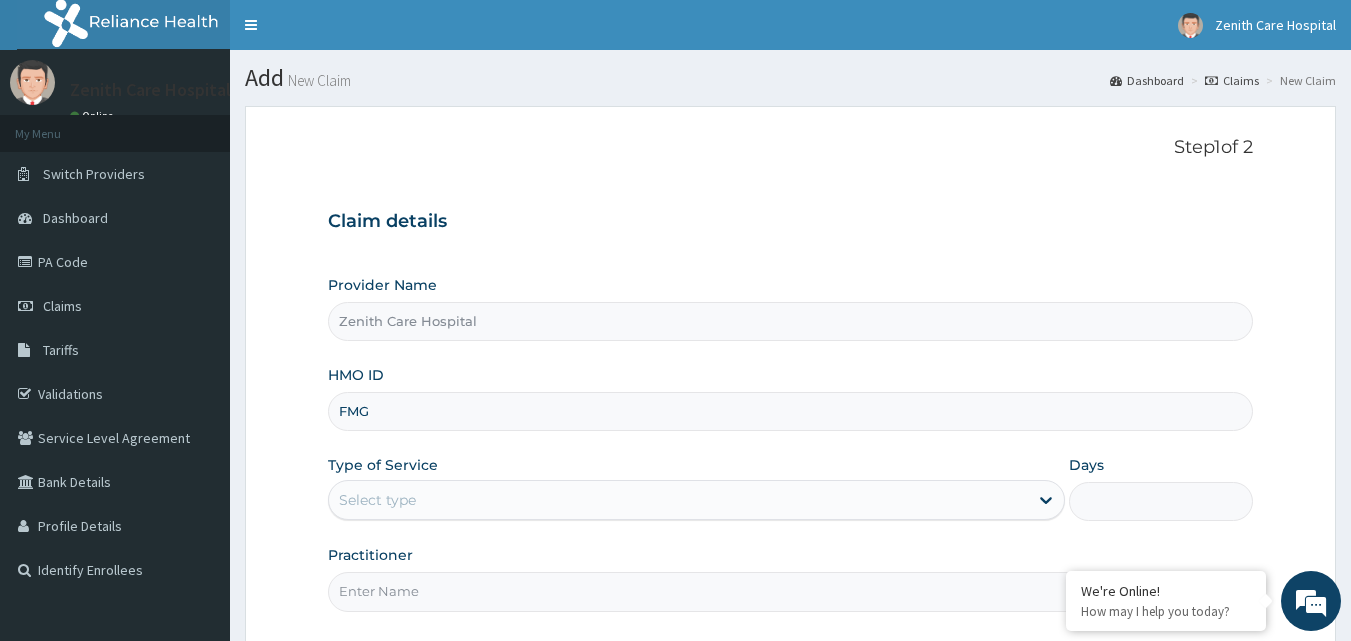type on "FMG/10133/A" 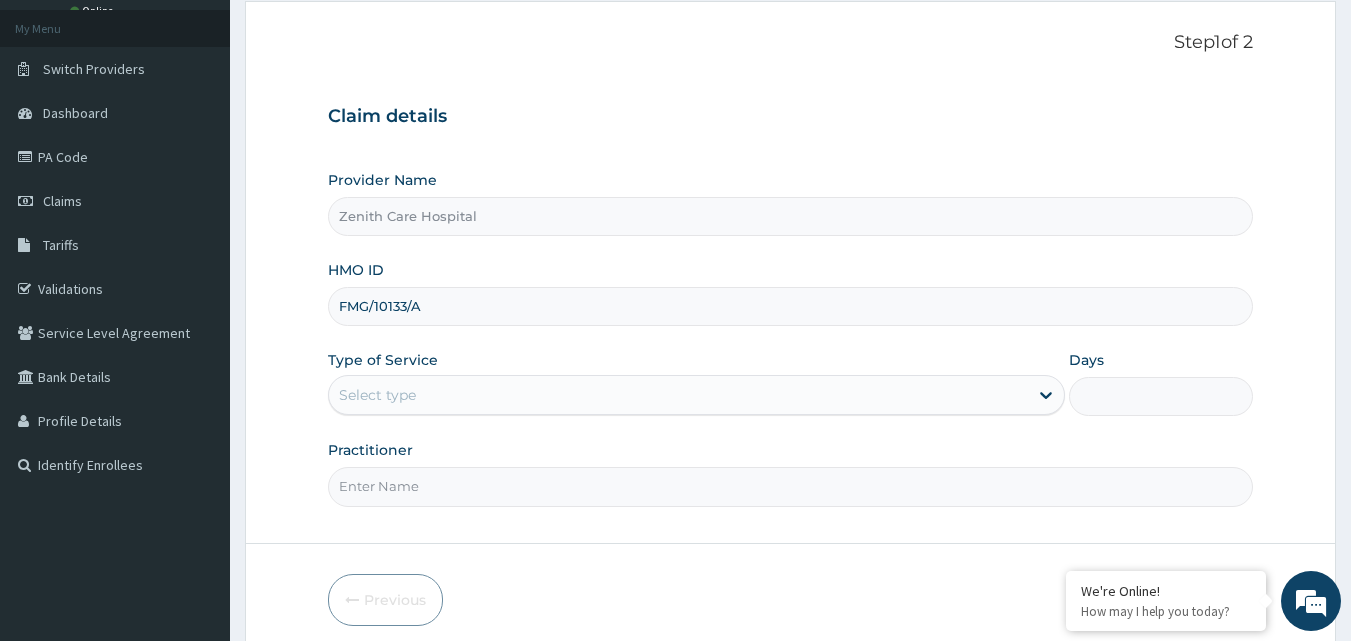 scroll, scrollTop: 187, scrollLeft: 0, axis: vertical 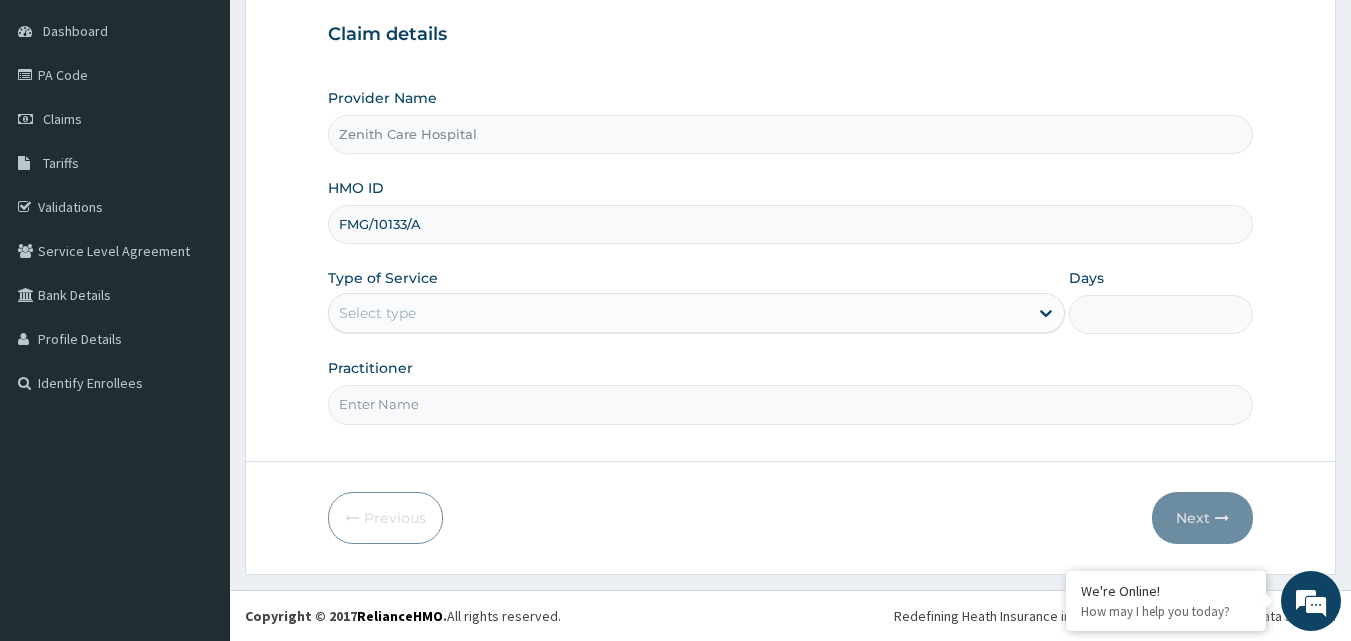 click on "Select type" at bounding box center (678, 313) 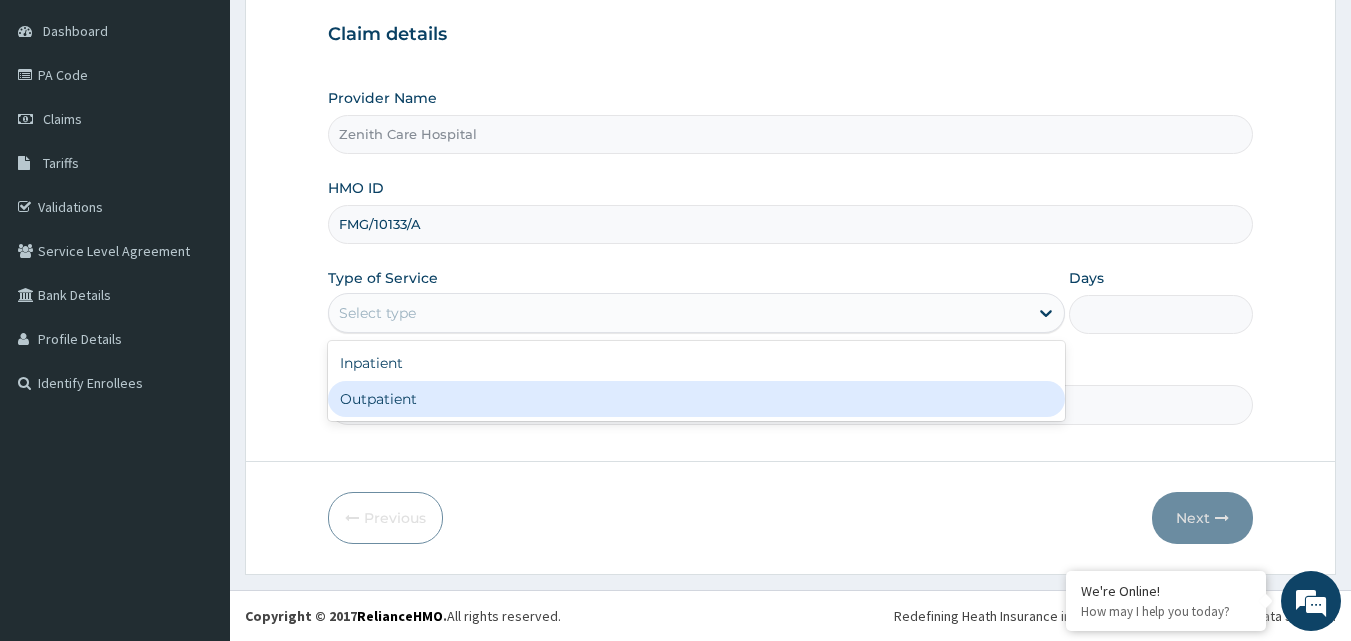 click on "Outpatient" at bounding box center (696, 399) 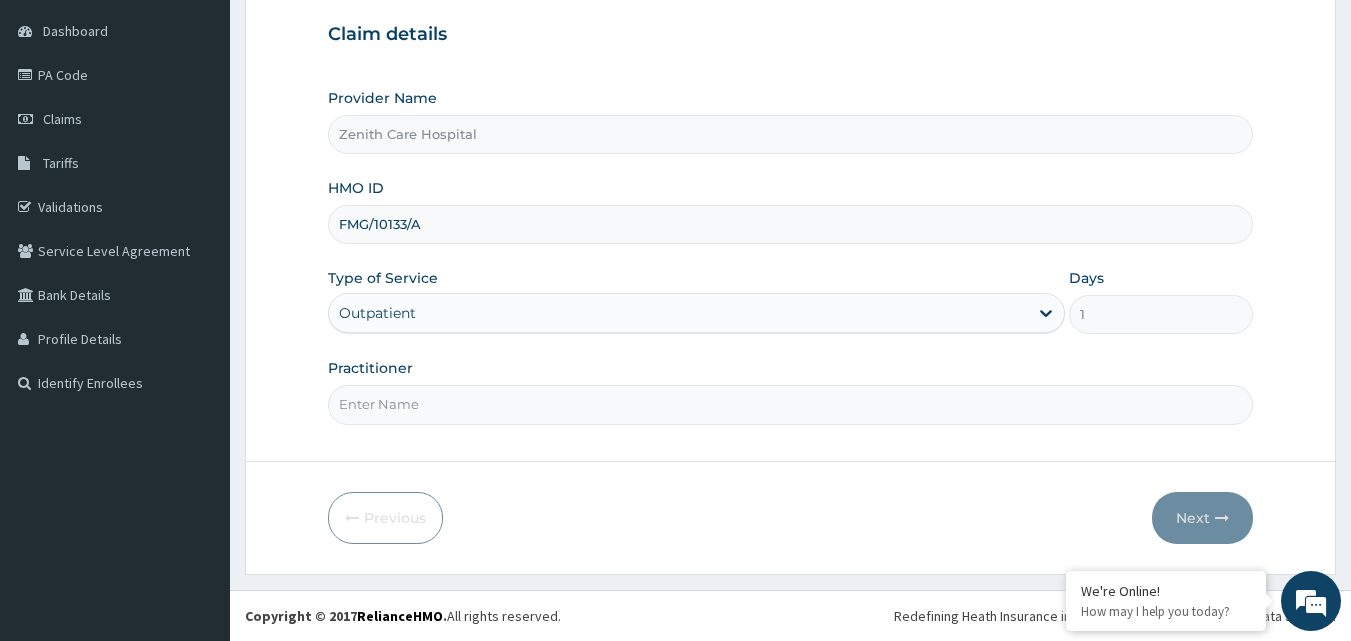 click on "Practitioner" at bounding box center (791, 404) 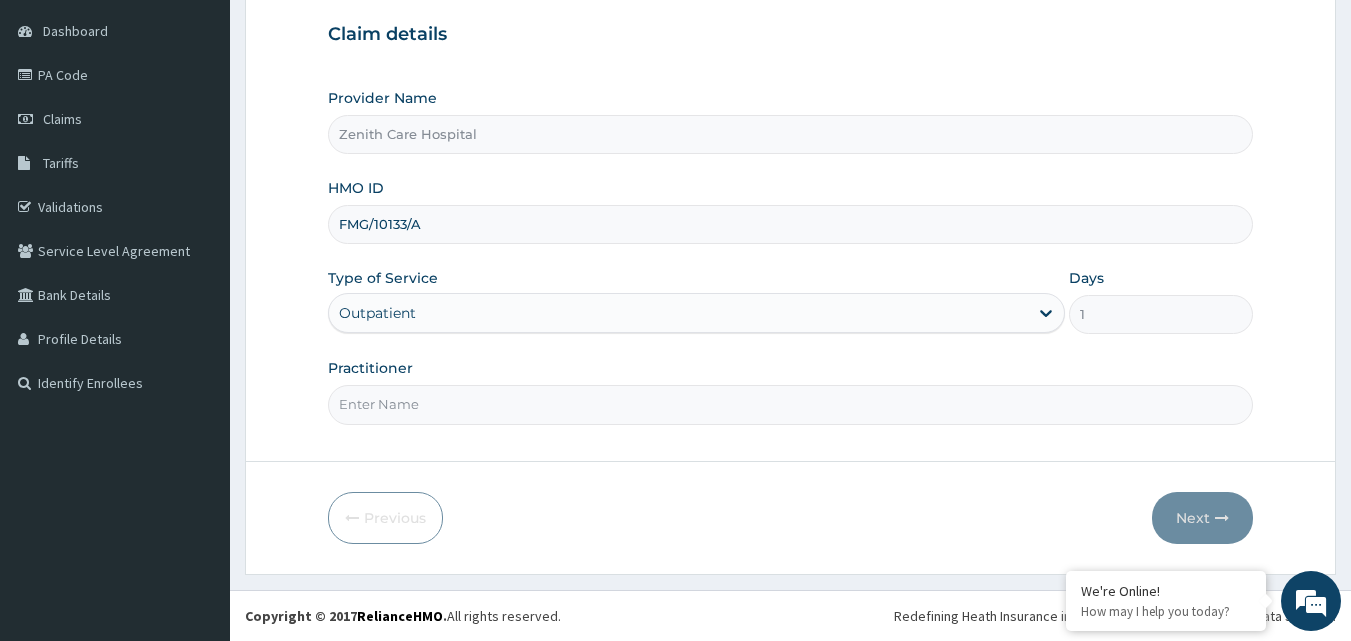 type on "DR SHONDE" 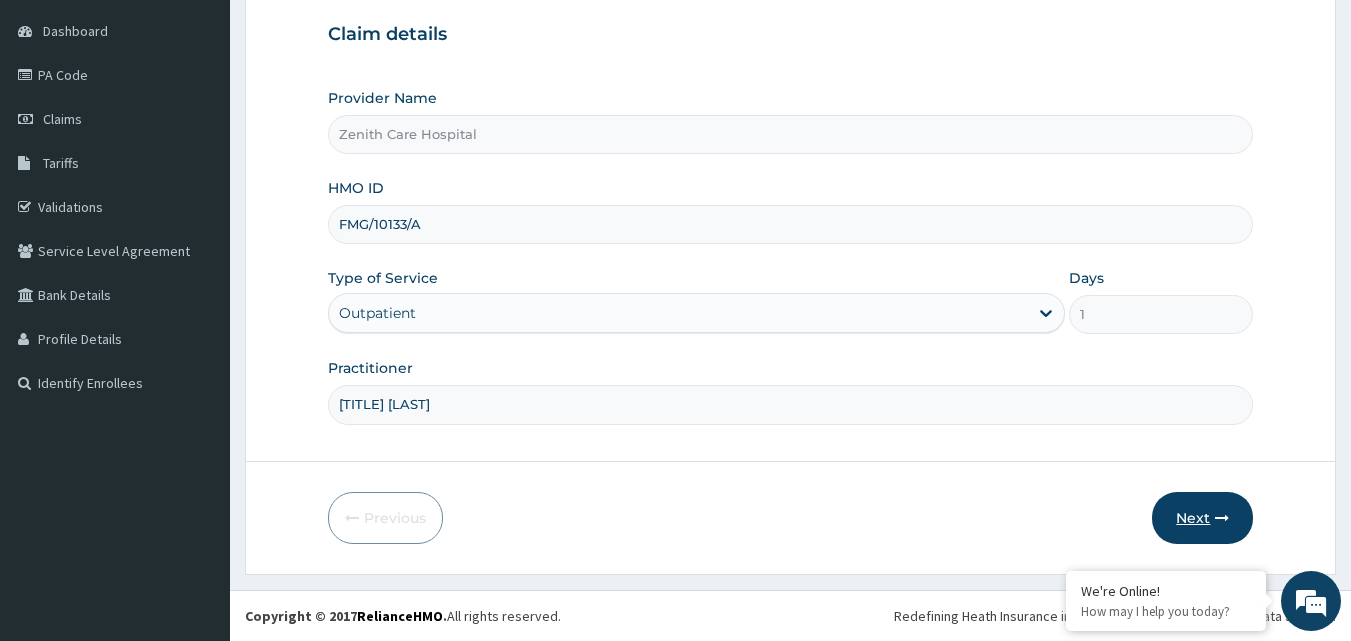 click on "Next" at bounding box center (1202, 518) 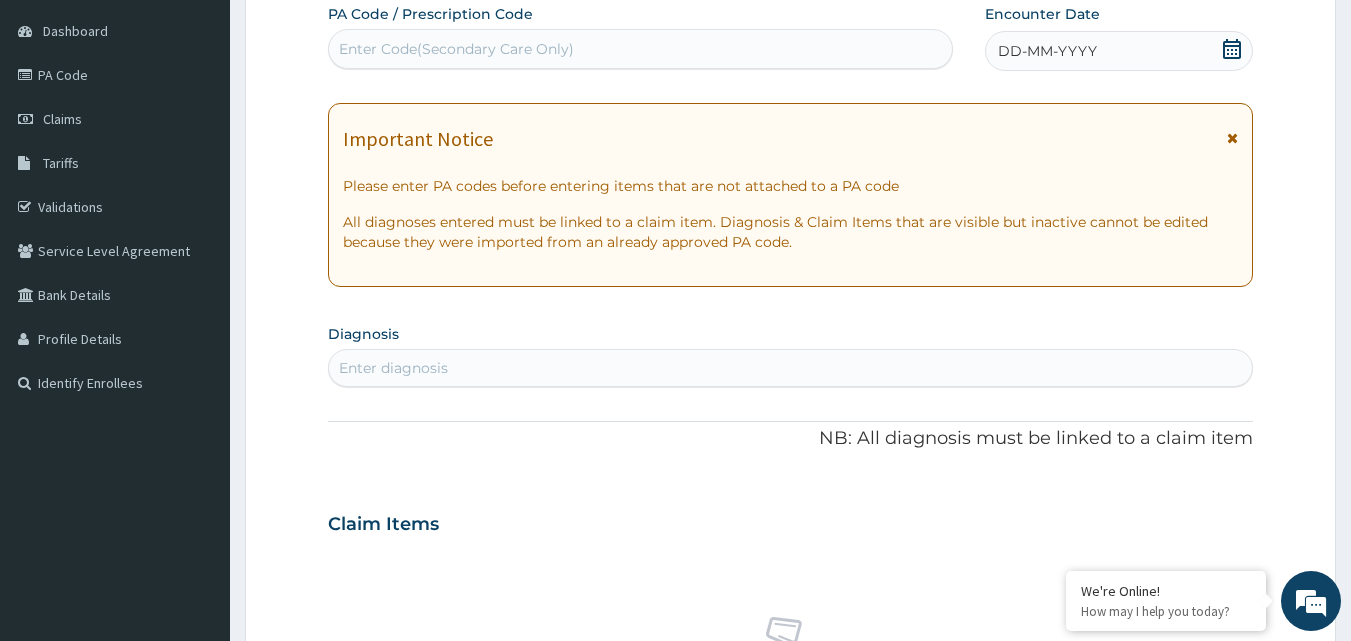 click 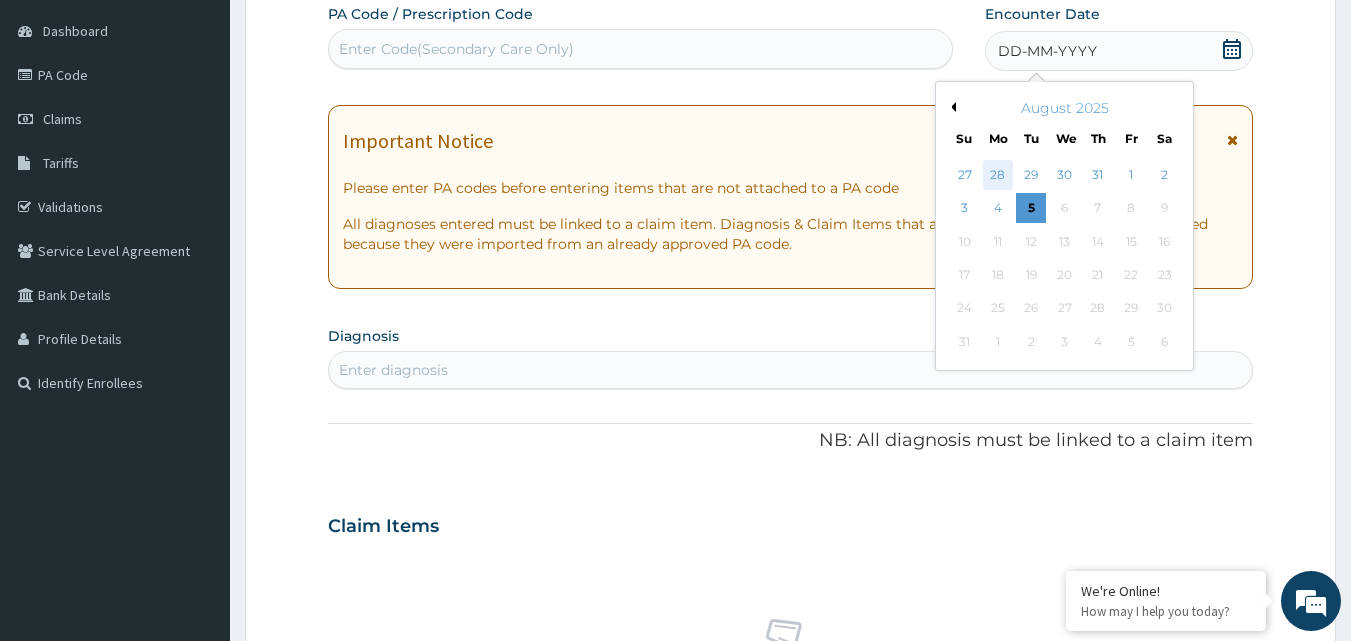 click on "28" at bounding box center [998, 175] 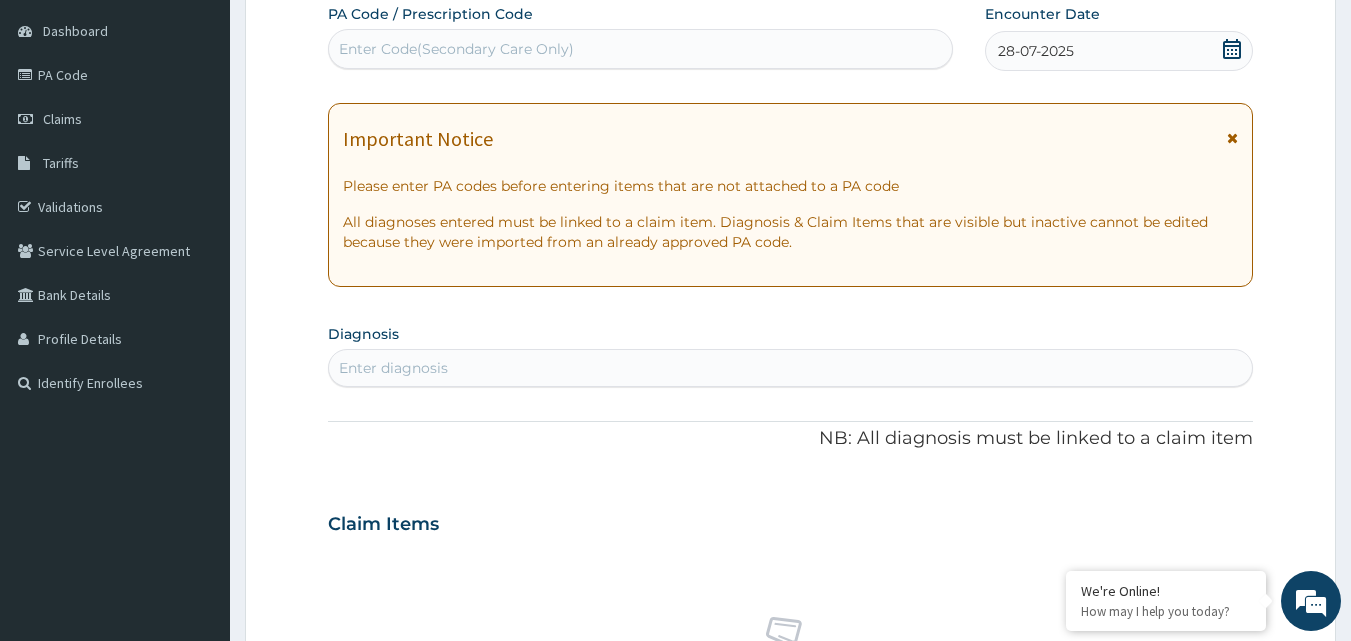 click on "Enter diagnosis" at bounding box center (791, 368) 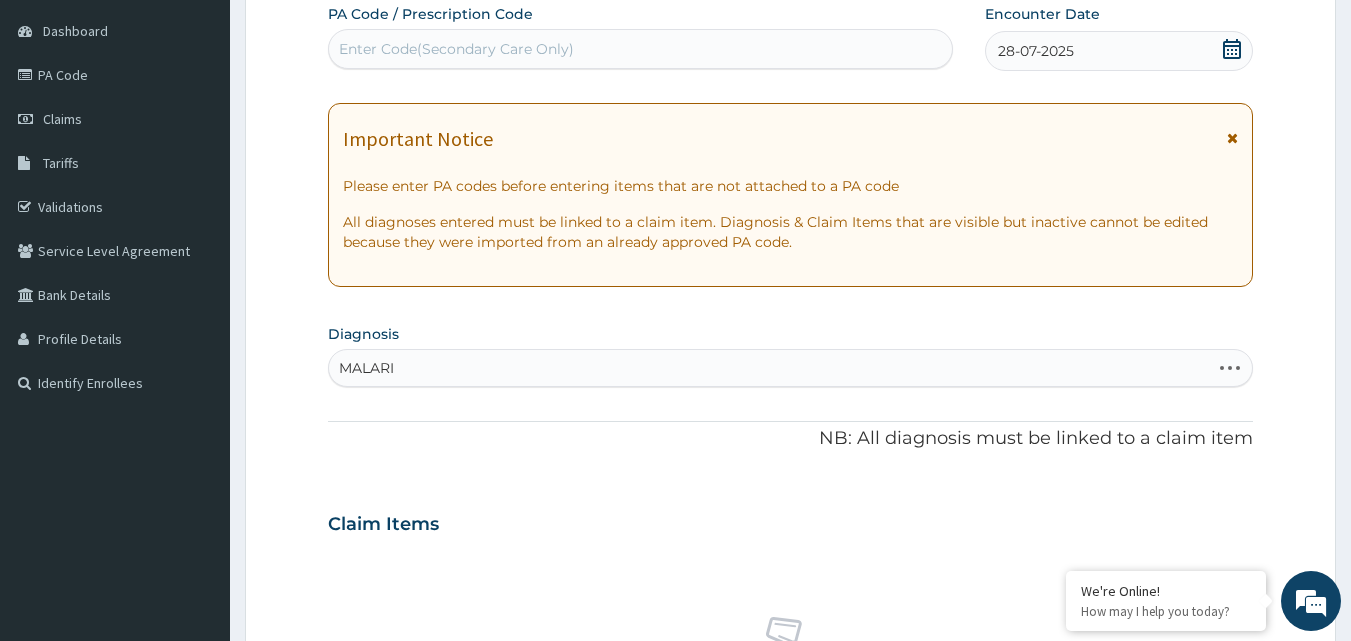 type on "MALARIA" 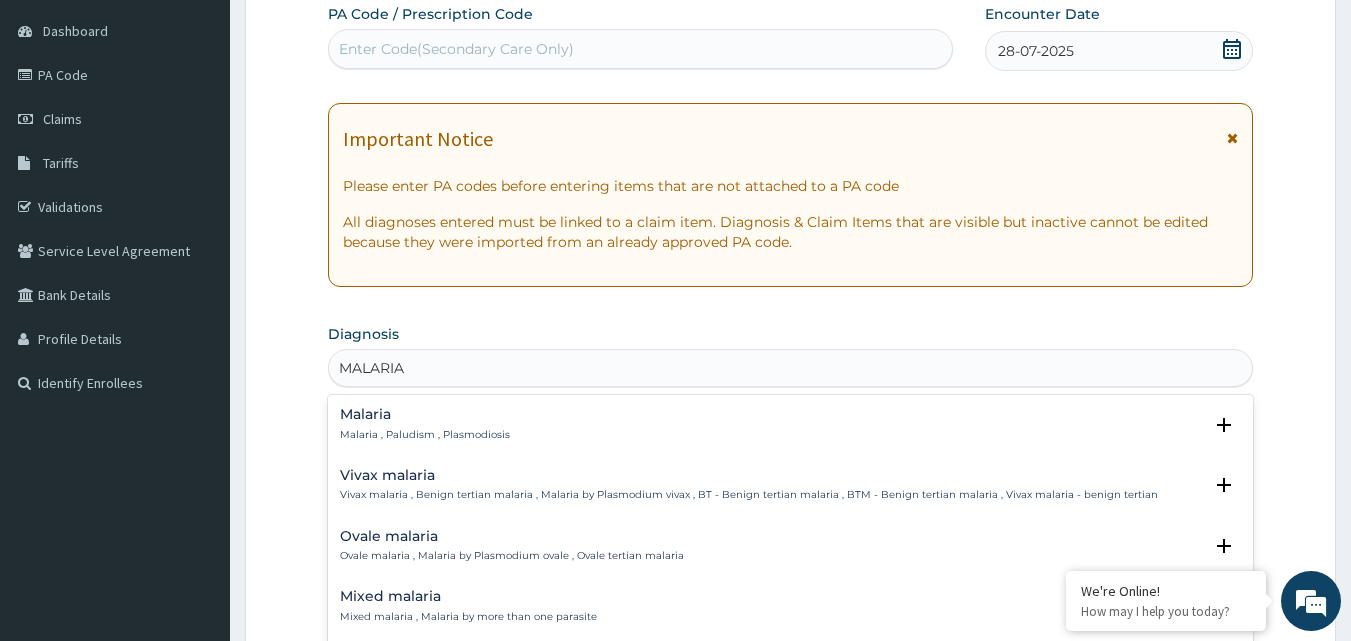 click on "Malaria Malaria , Paludism , Plasmodiosis" at bounding box center (791, 424) 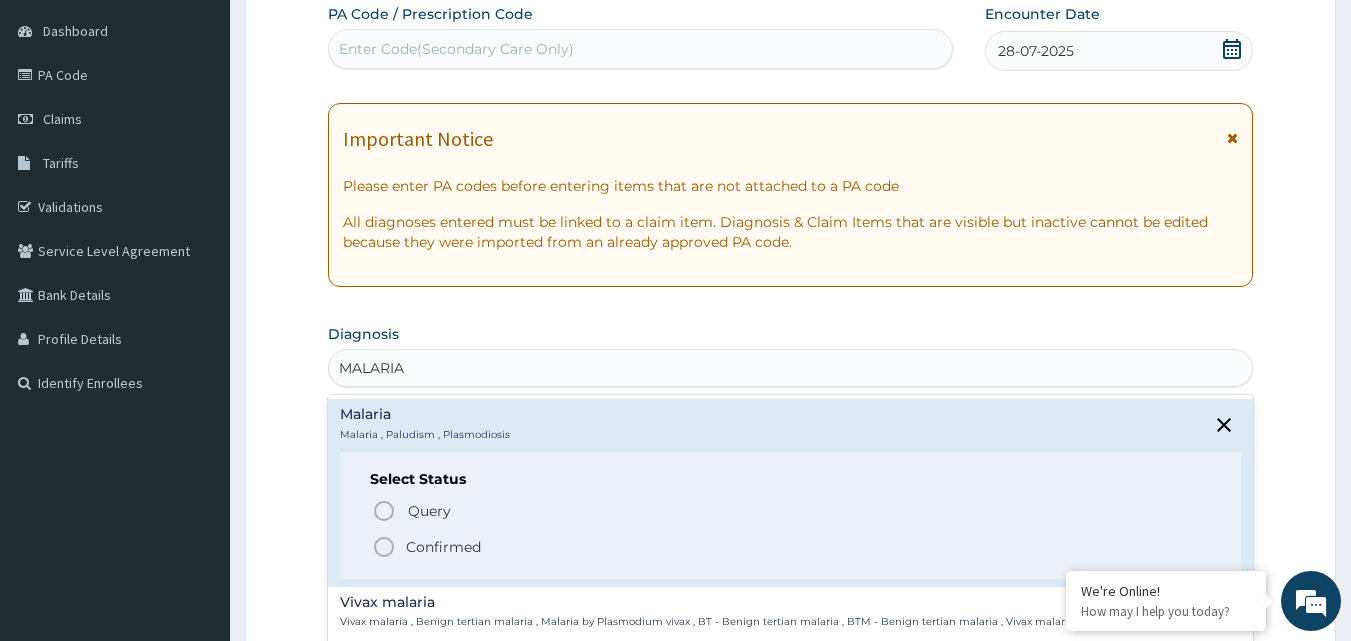 click 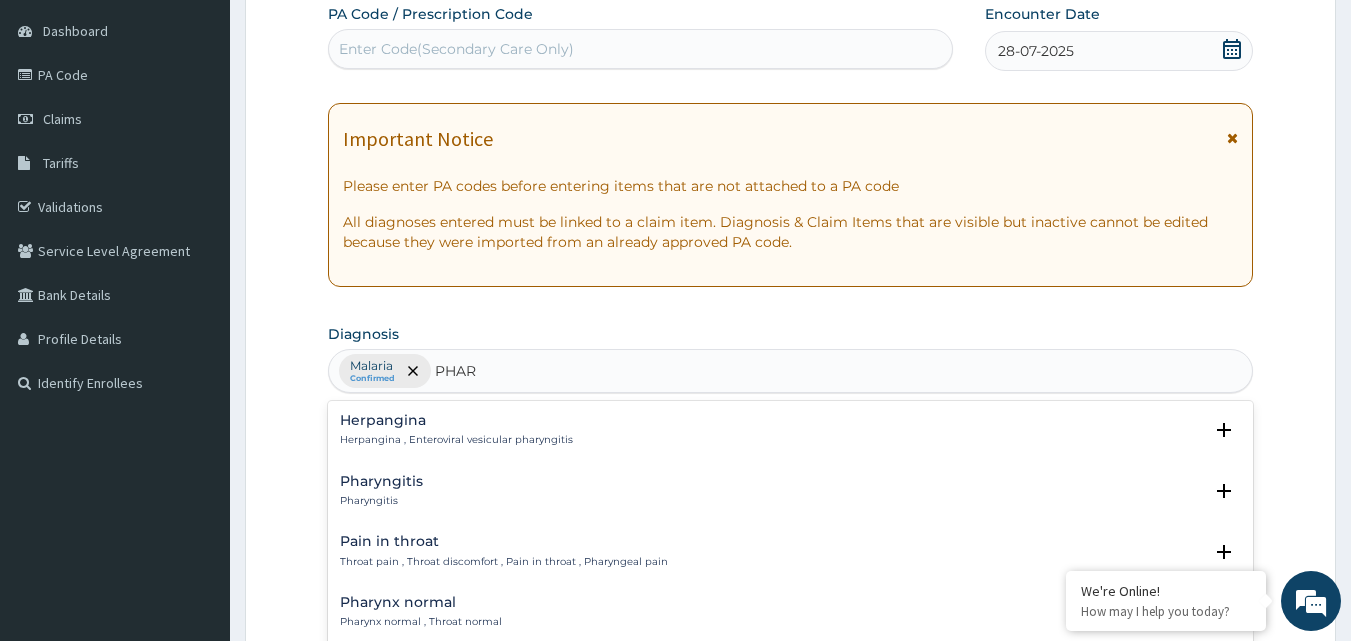 type on "PHARY" 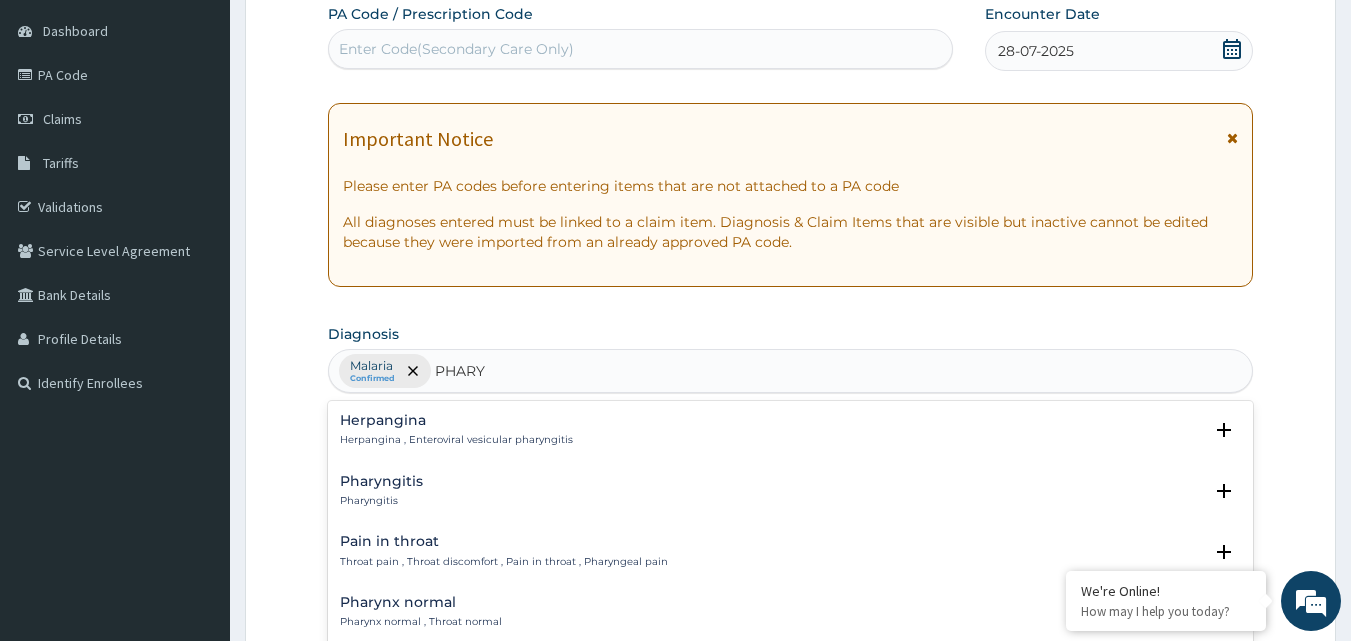 click on "Pharyngitis" at bounding box center (381, 501) 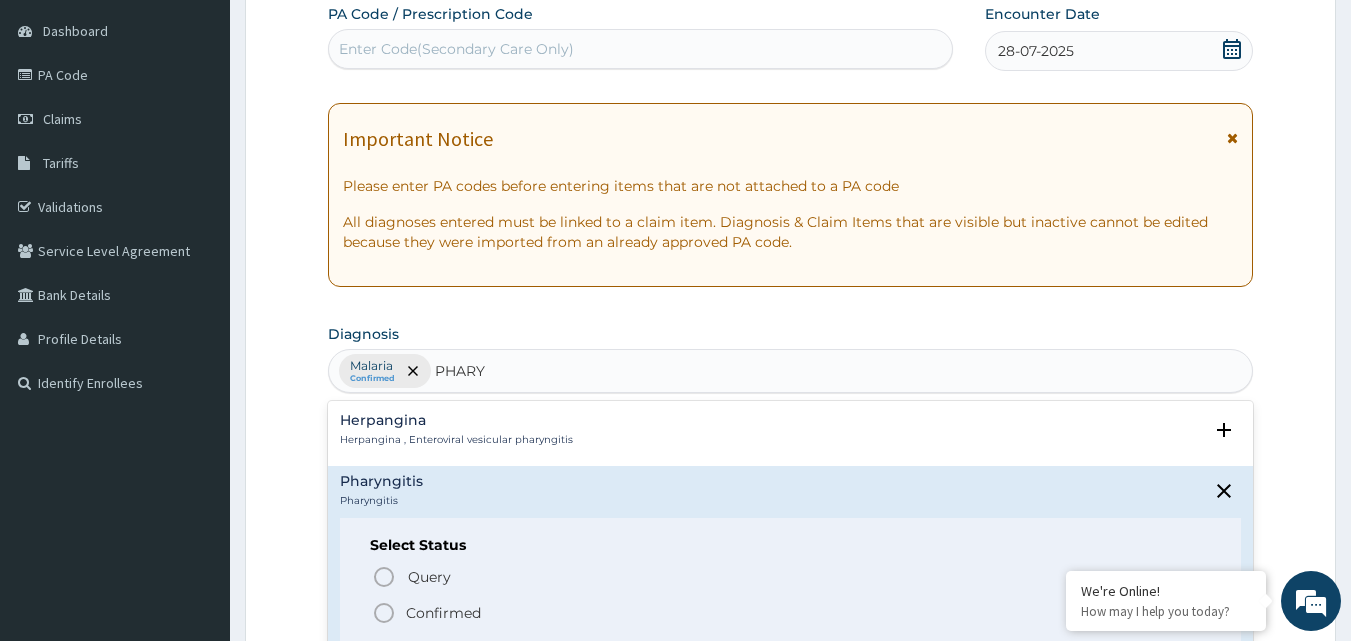 click 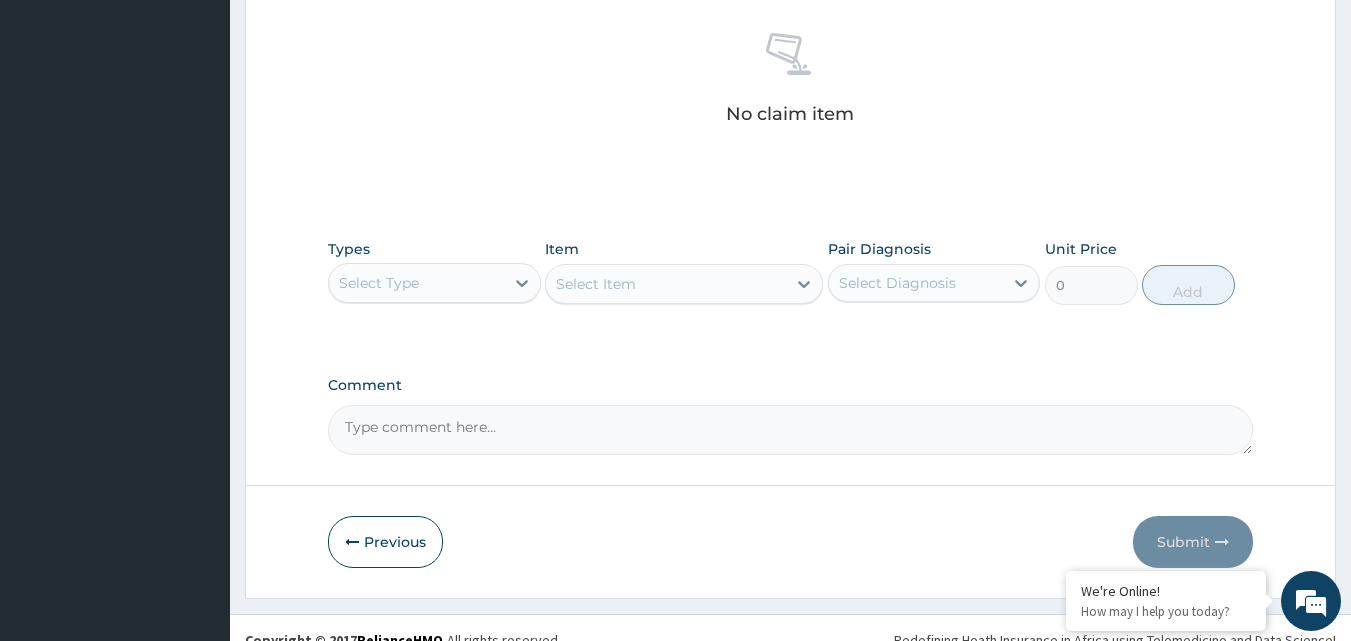 scroll, scrollTop: 801, scrollLeft: 0, axis: vertical 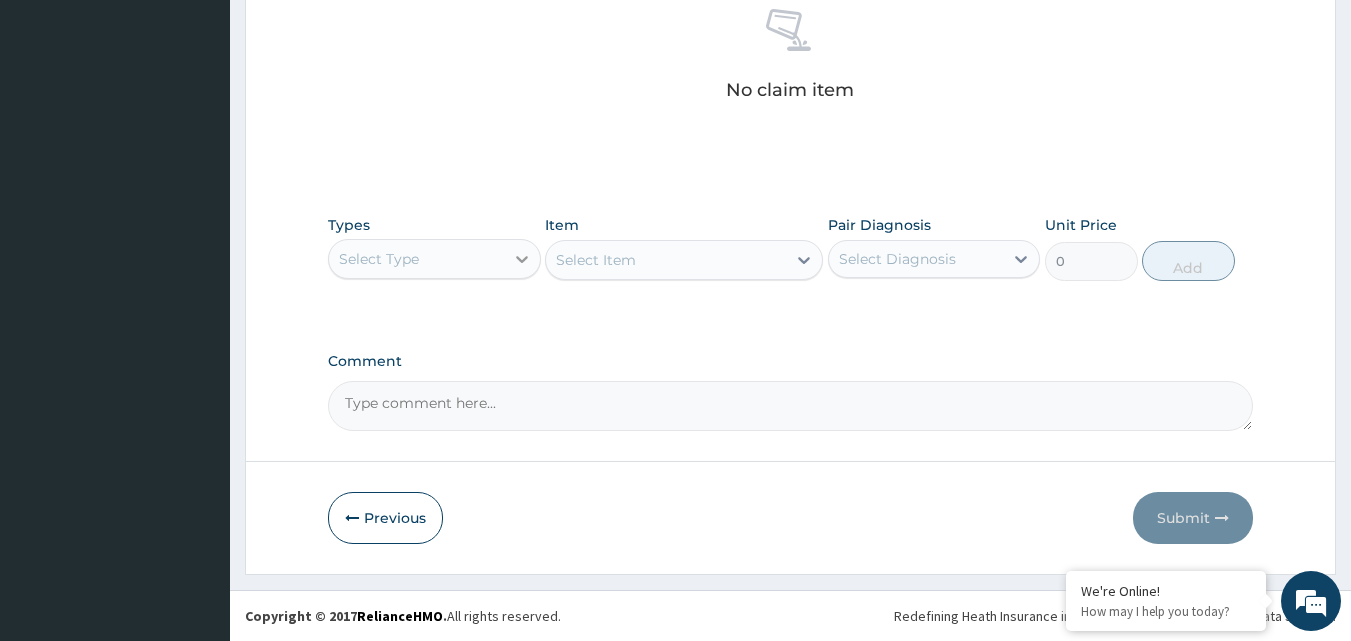 click at bounding box center [522, 259] 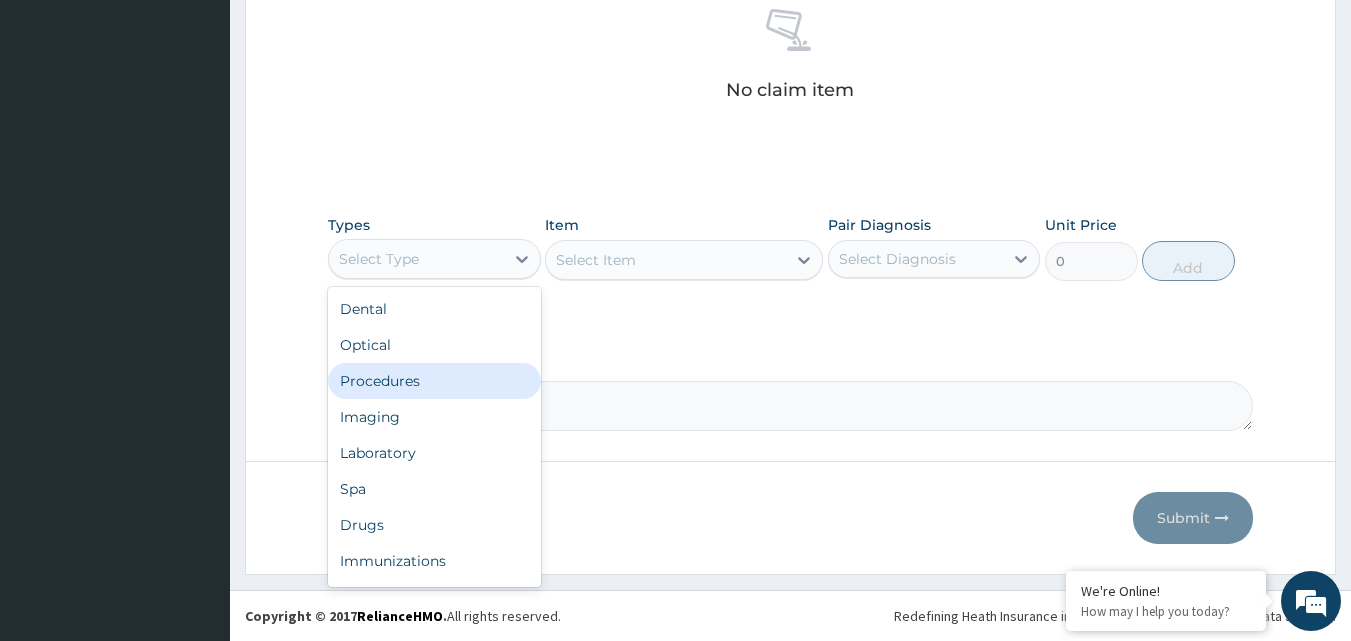 click on "Procedures" at bounding box center (434, 381) 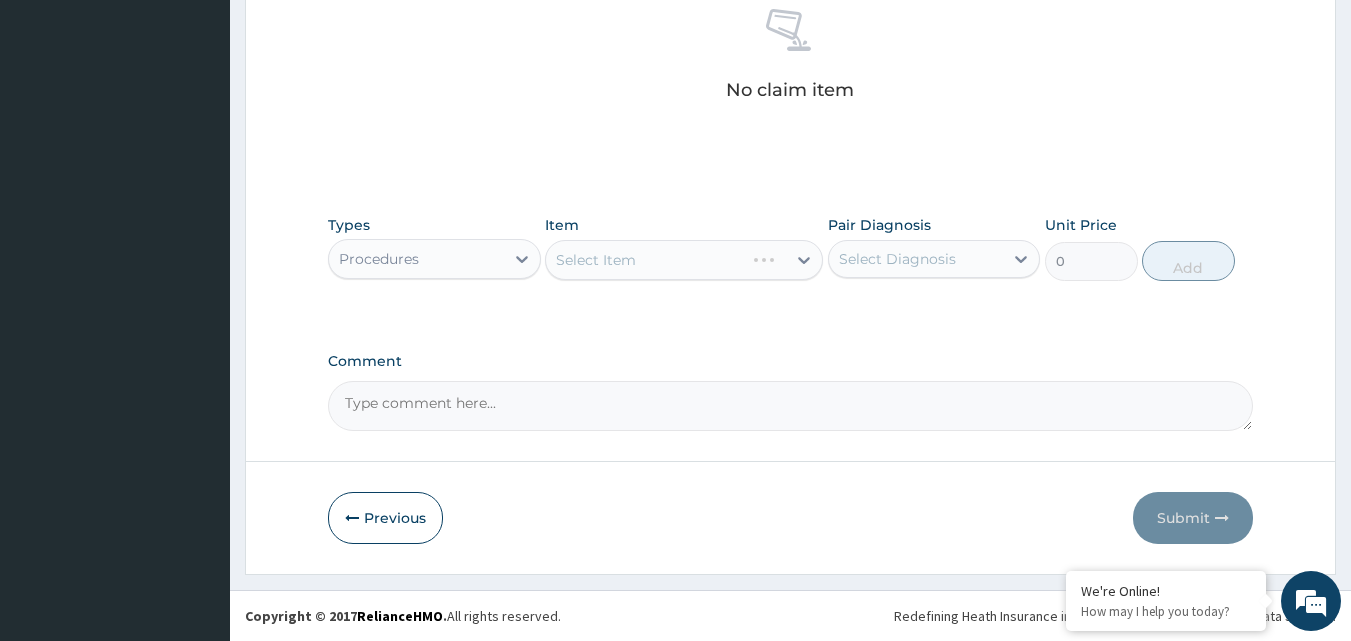 click on "Select Item" at bounding box center [684, 260] 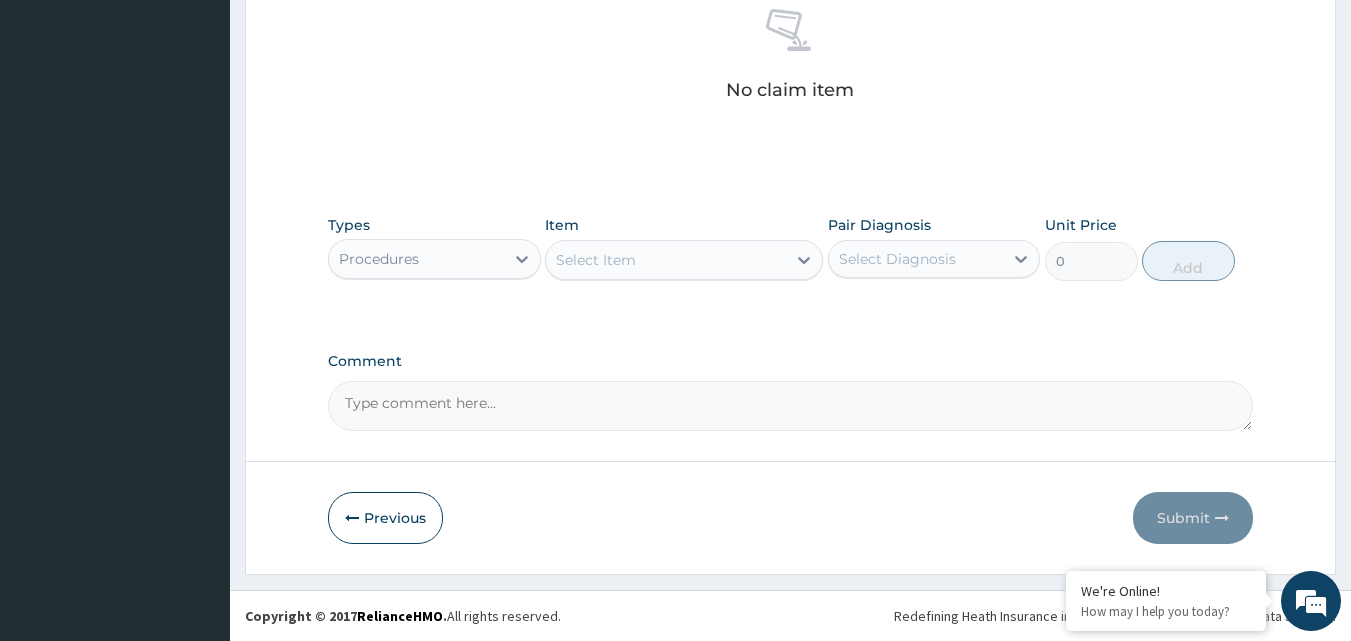 click on "Select Item" at bounding box center [666, 260] 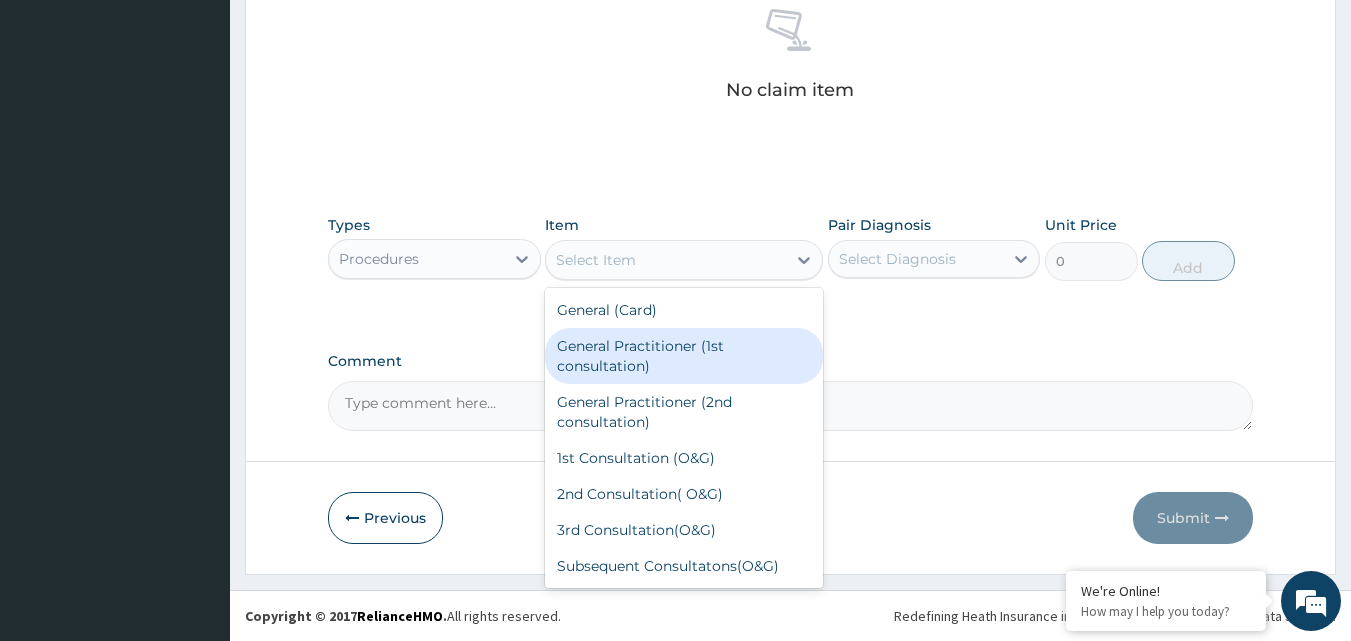 click on "General Practitioner (1st consultation)" at bounding box center [684, 356] 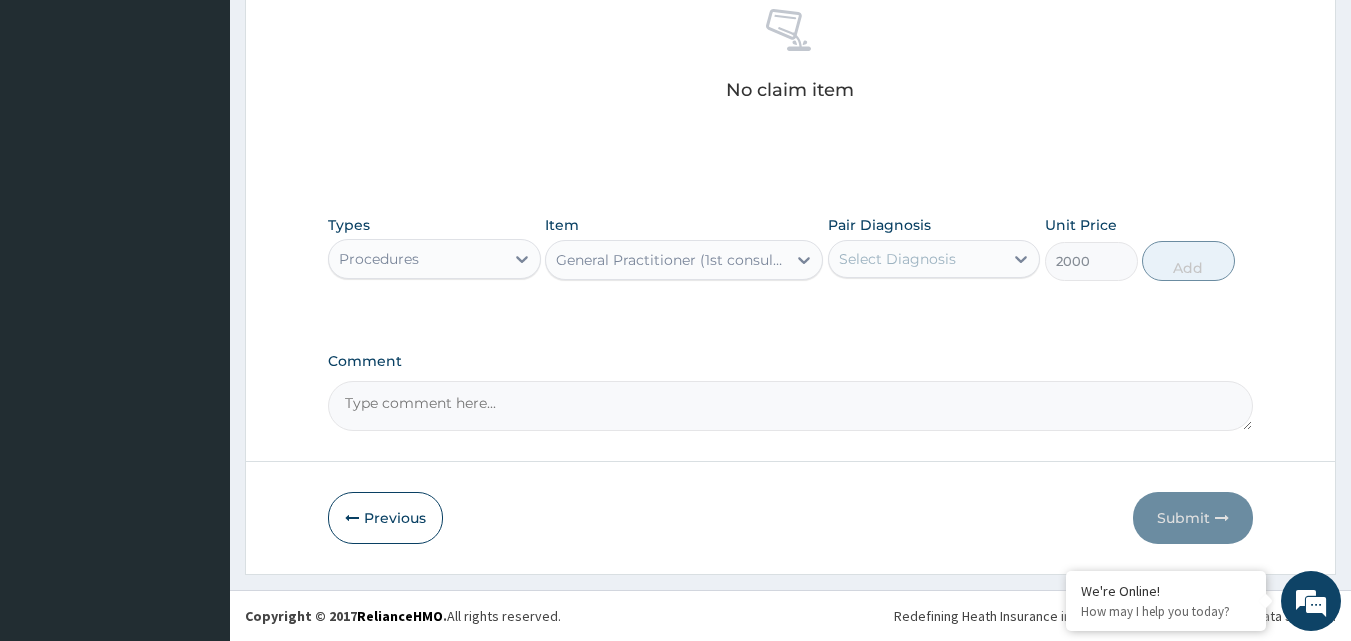 click on "Select Diagnosis" at bounding box center [897, 259] 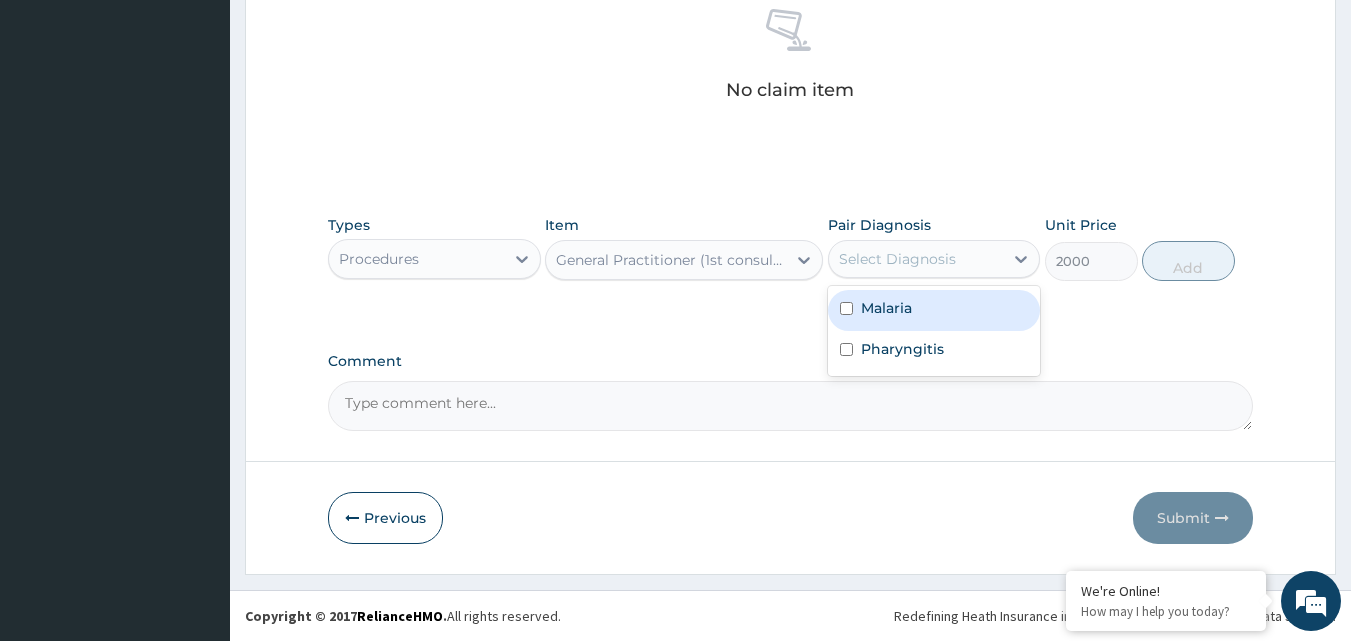 click at bounding box center [846, 308] 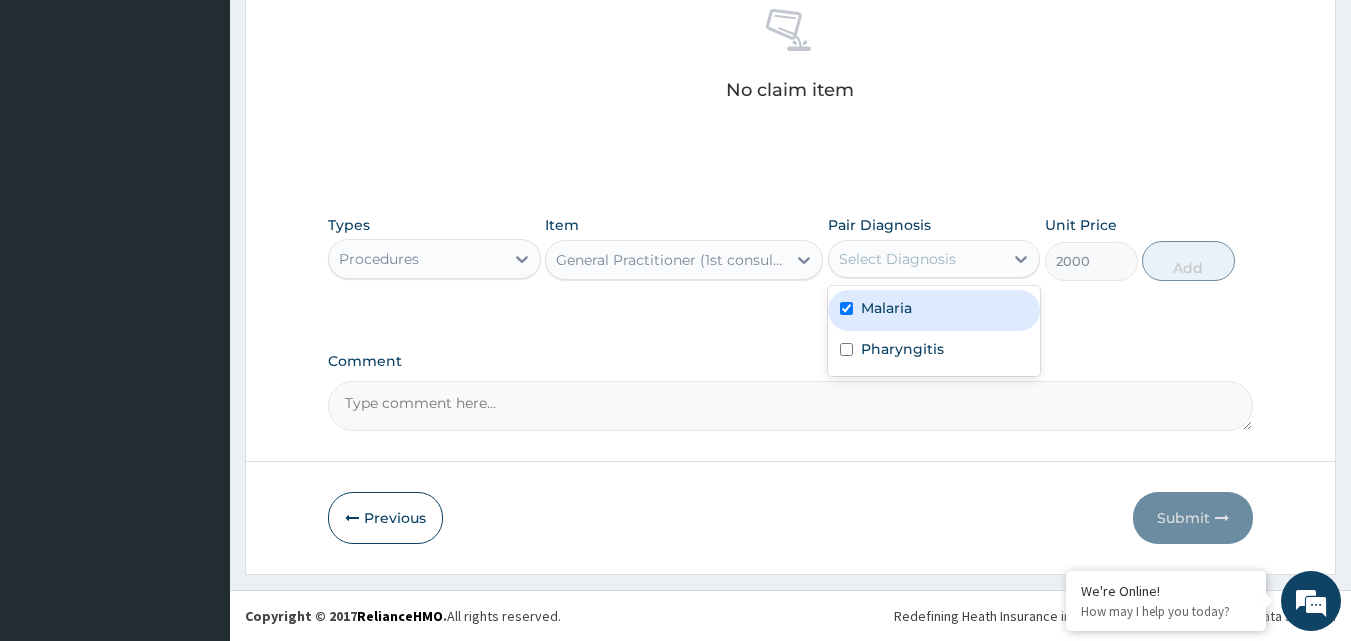 checkbox on "true" 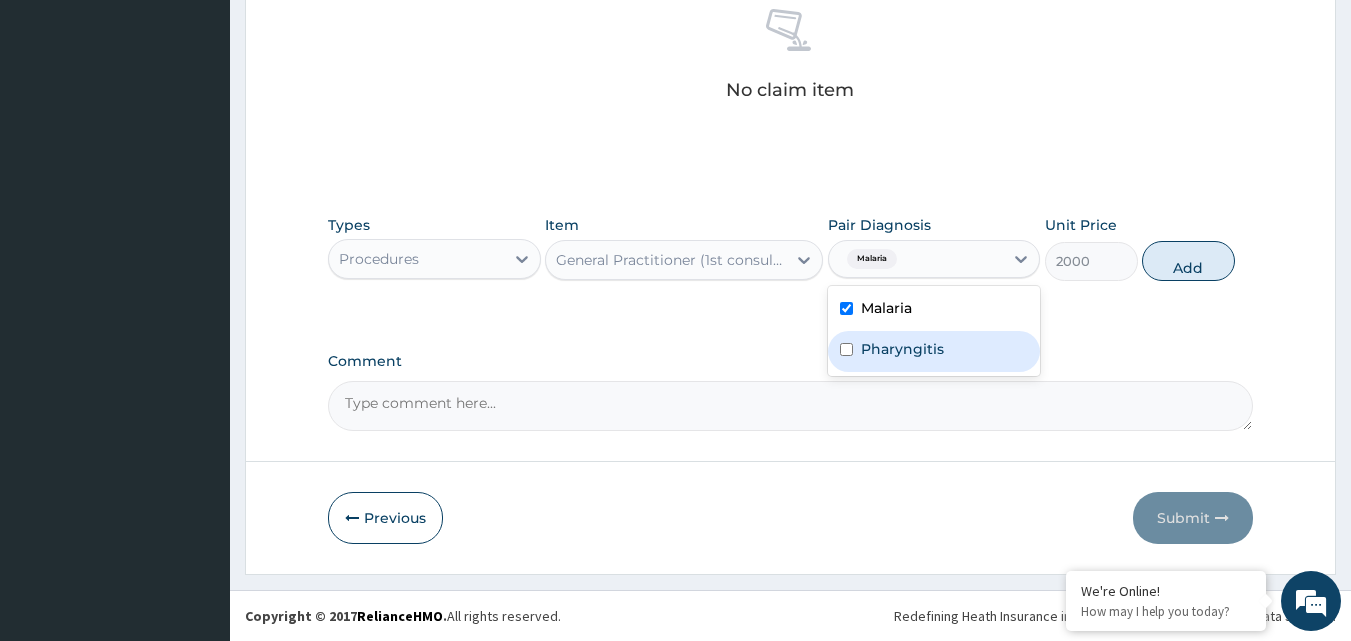click at bounding box center [846, 349] 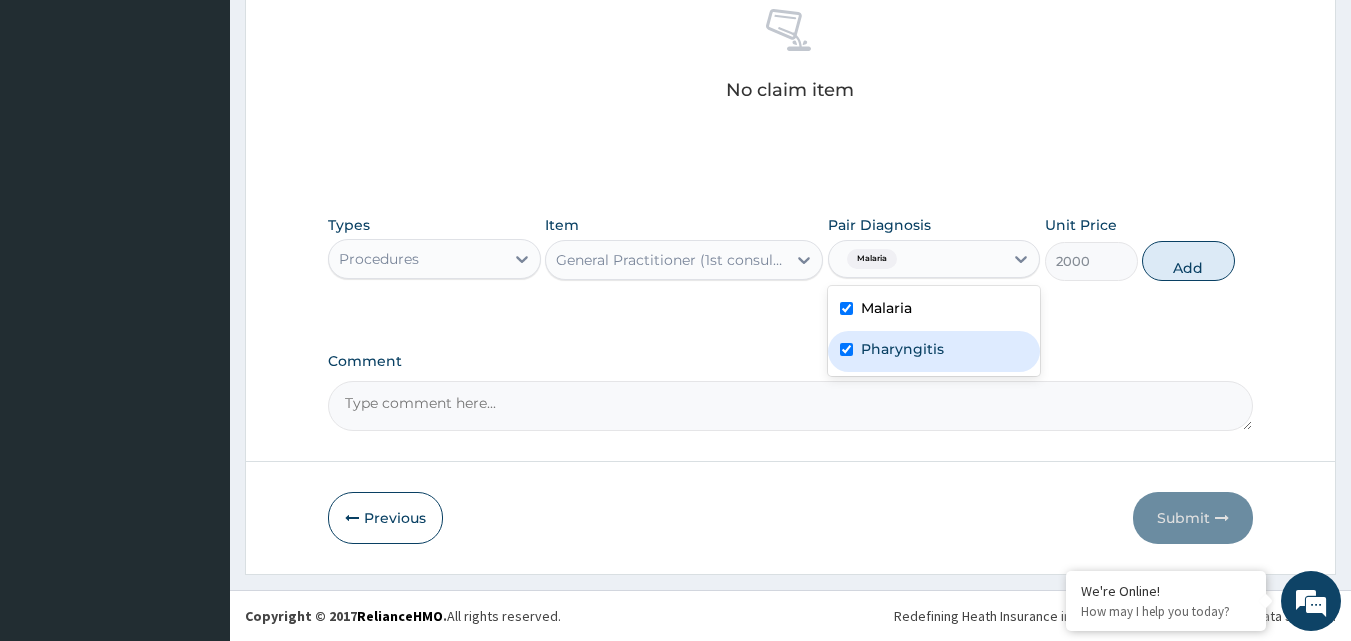 checkbox on "true" 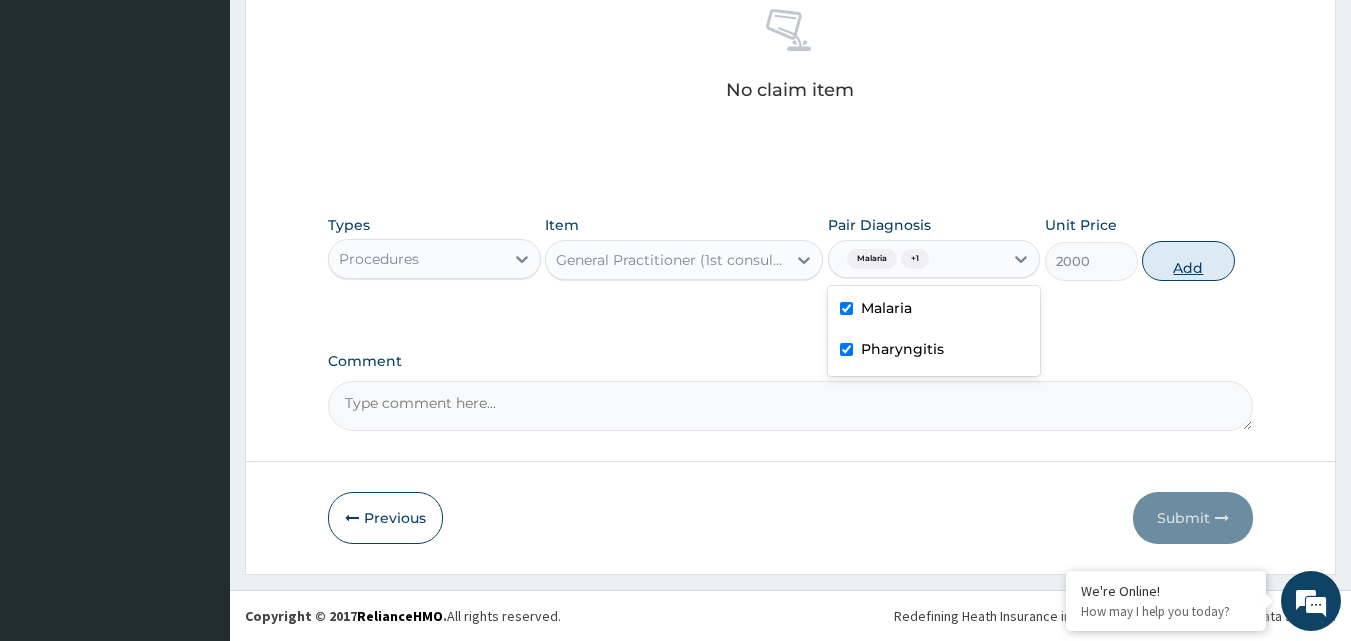 click on "Add" at bounding box center (1188, 261) 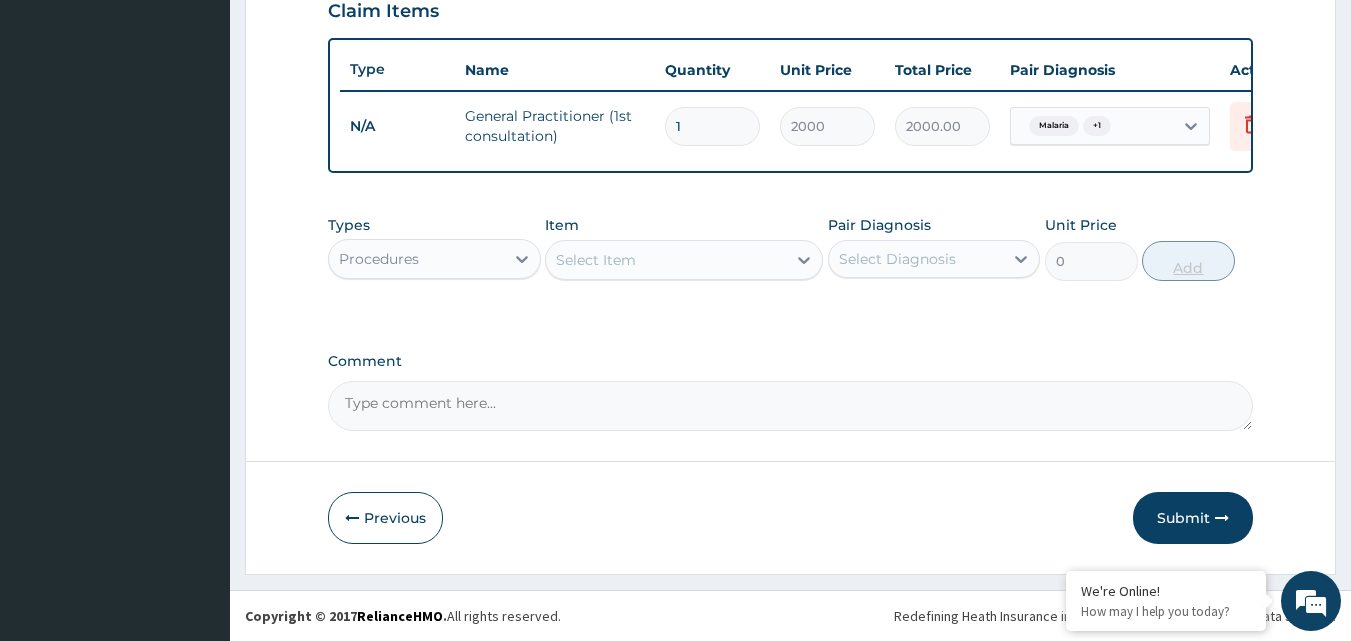 scroll, scrollTop: 721, scrollLeft: 0, axis: vertical 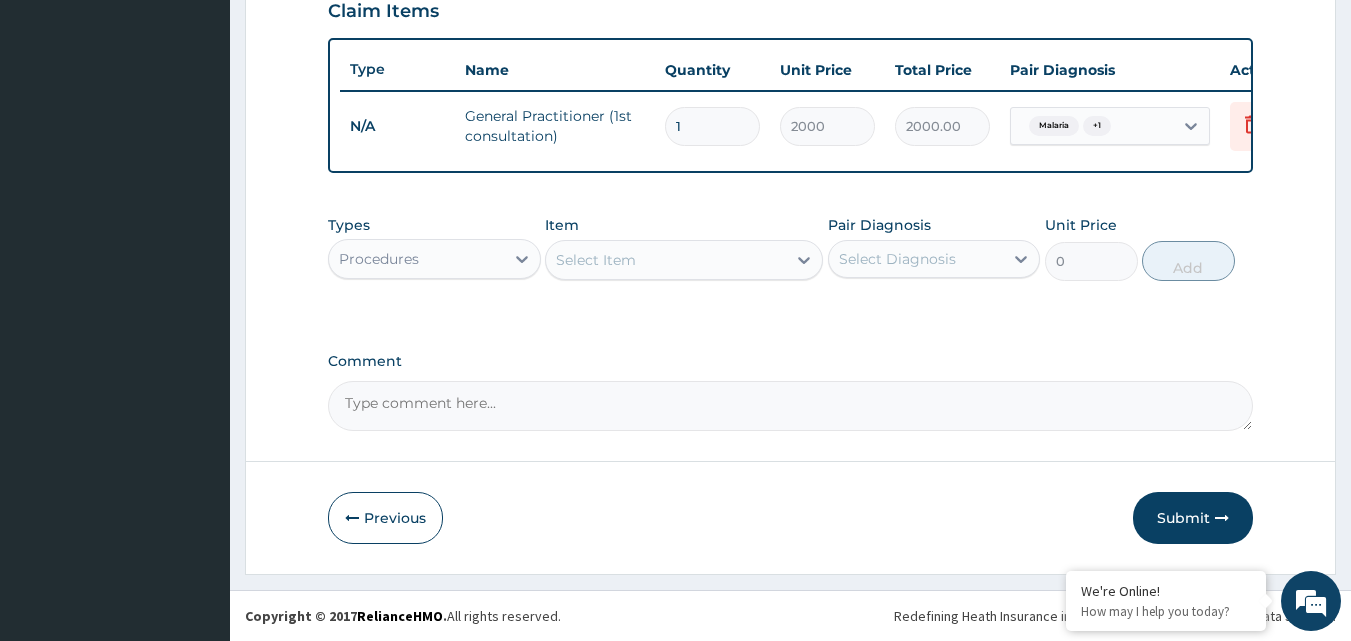 click on "Procedures" at bounding box center (416, 259) 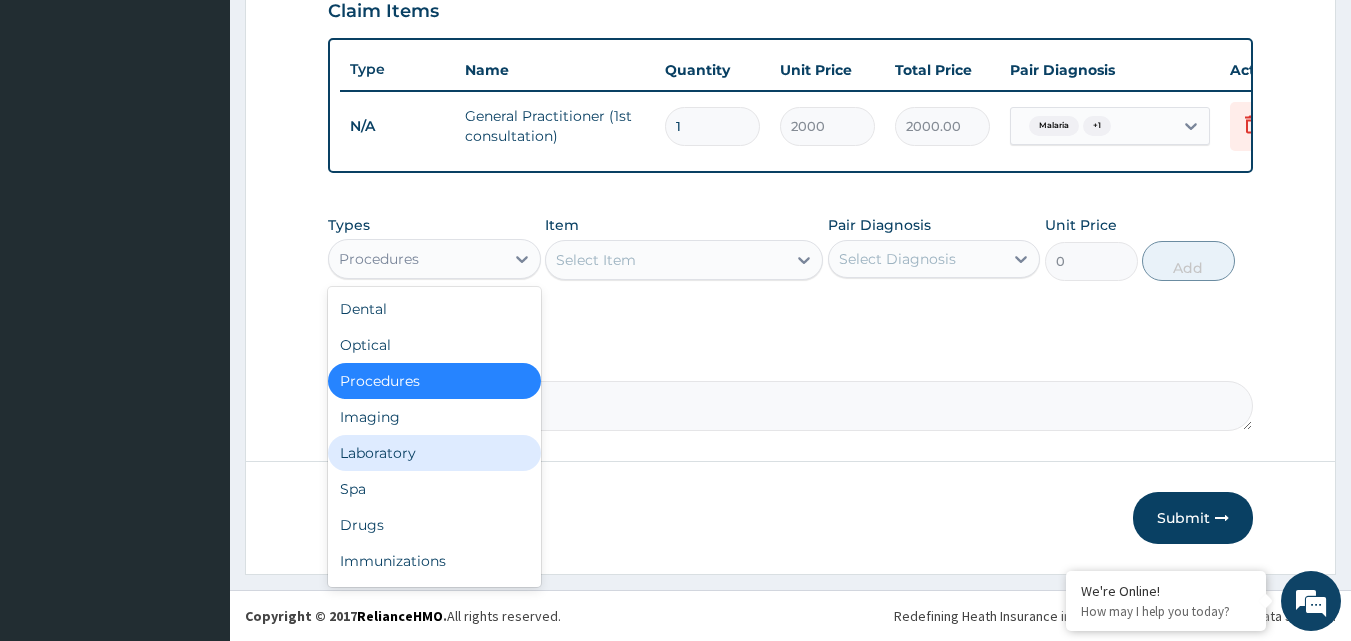 click on "Laboratory" at bounding box center (434, 453) 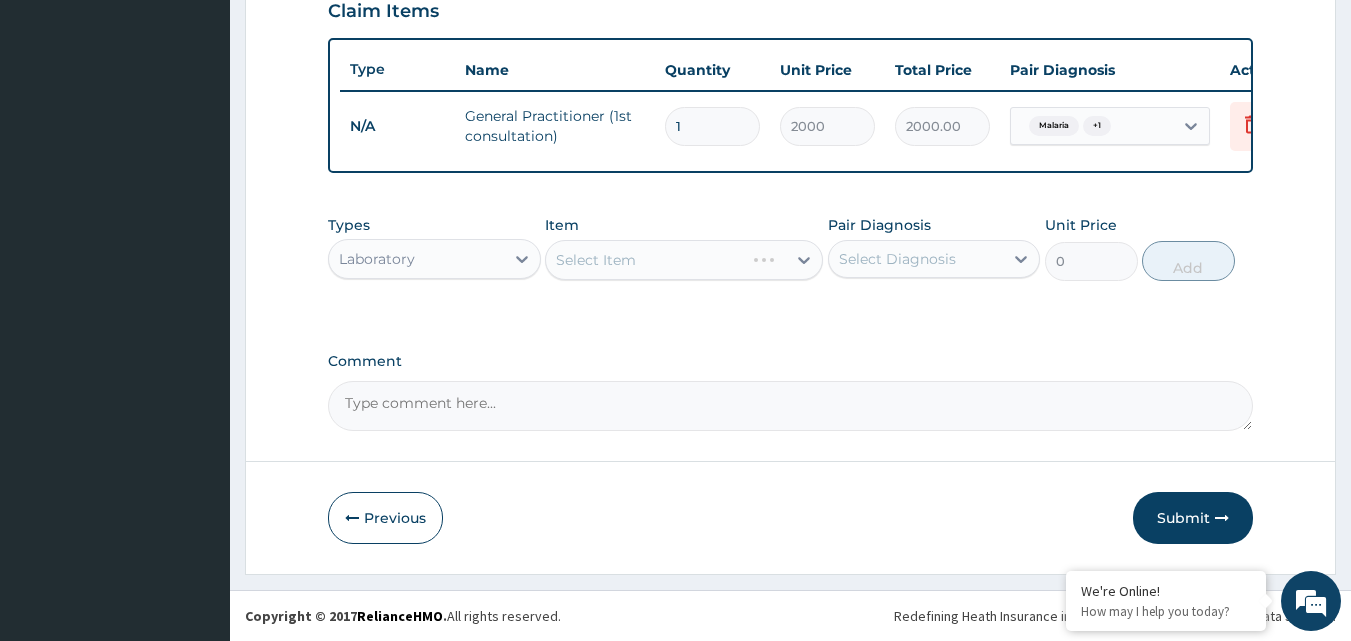 click on "Select Item" at bounding box center (684, 260) 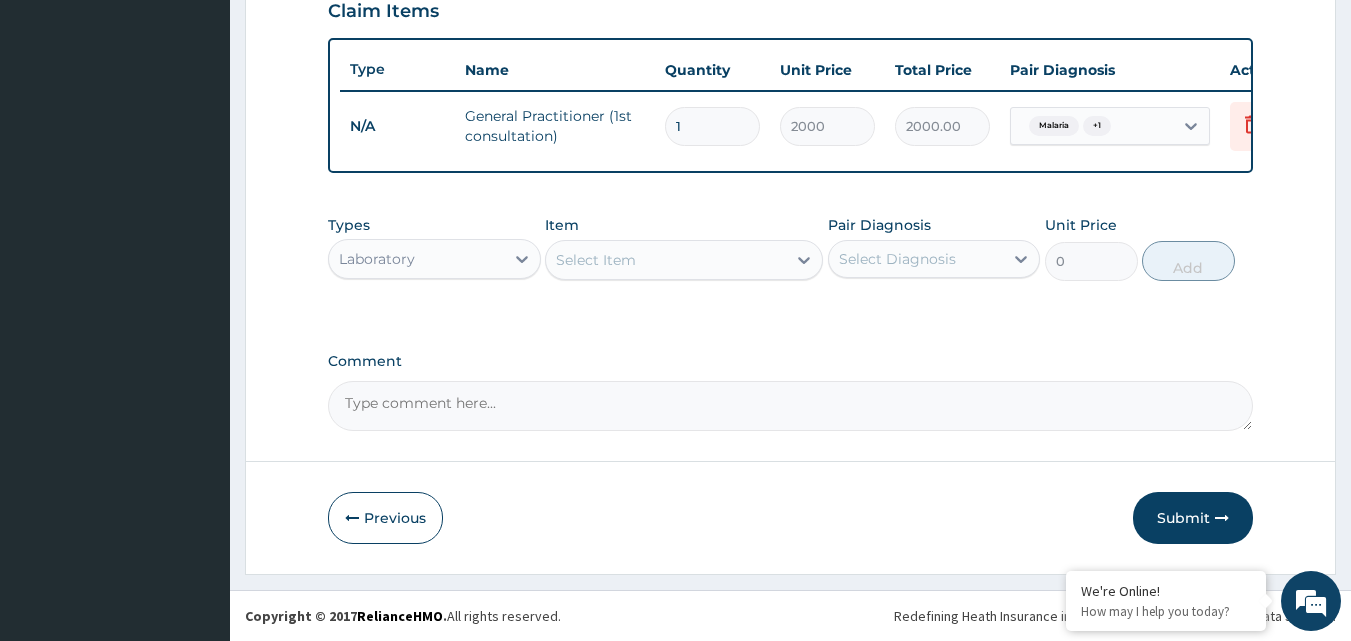 click on "Select Item" at bounding box center [666, 260] 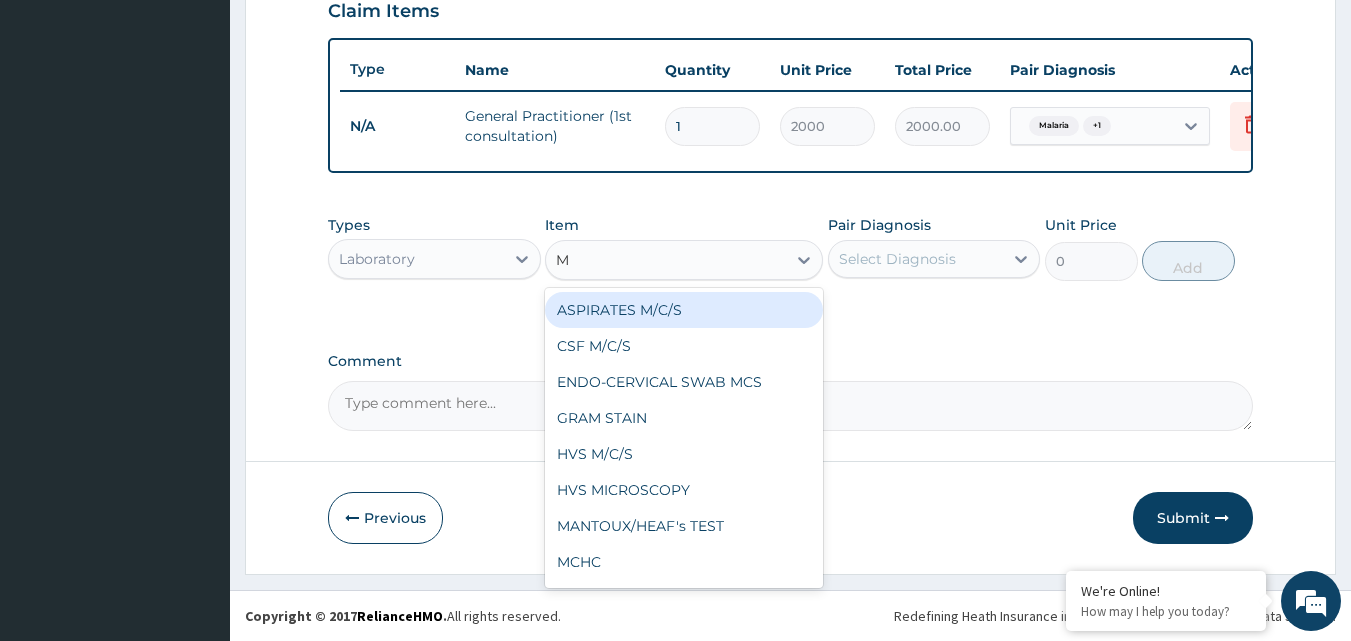 type on "MP" 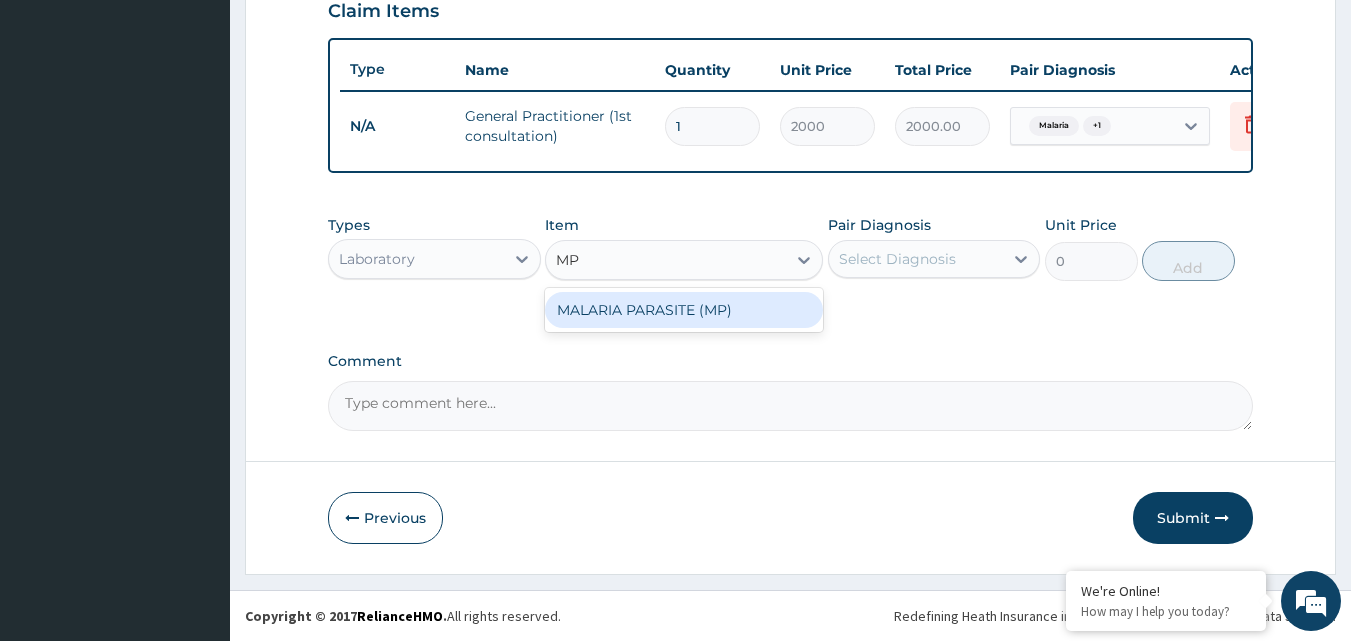 click on "MALARIA PARASITE (MP)" at bounding box center (684, 310) 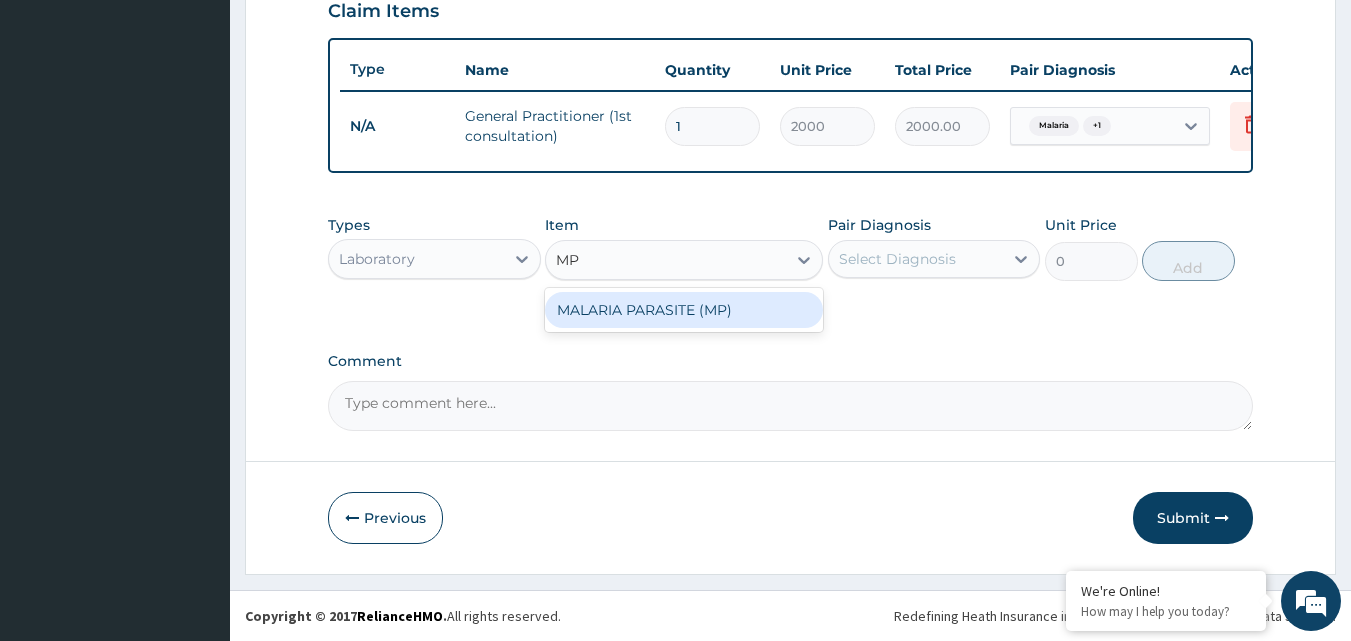 type 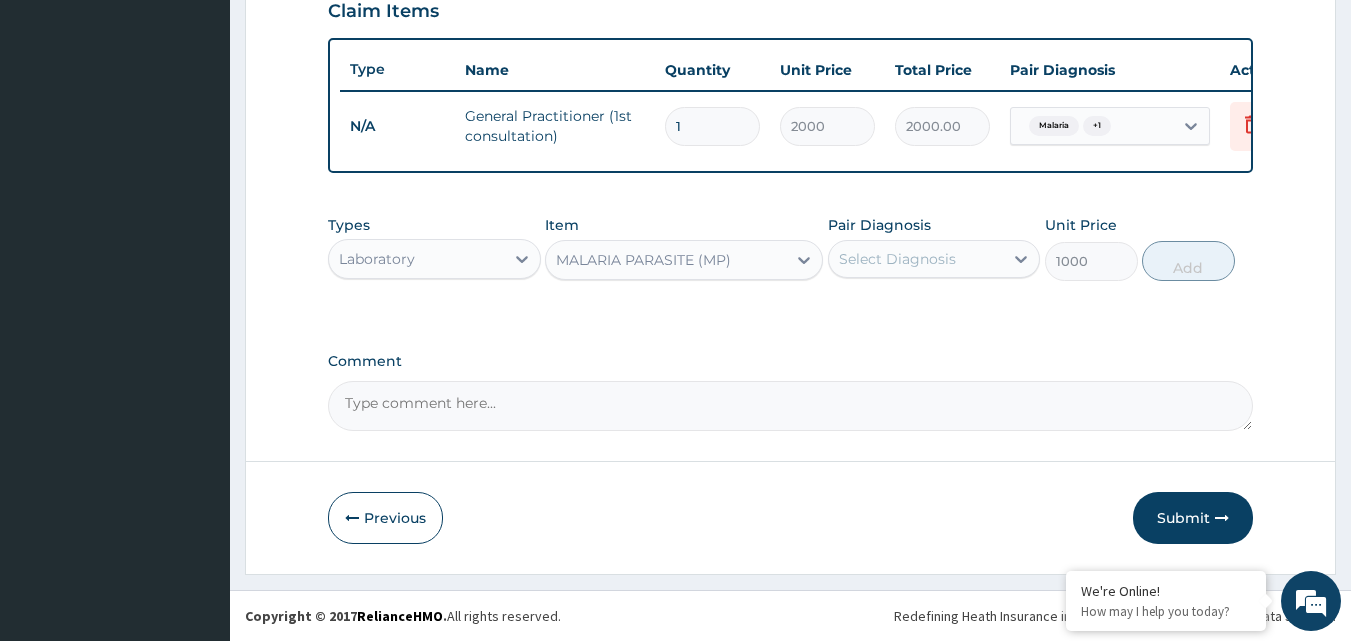 click on "Select Diagnosis" at bounding box center [897, 259] 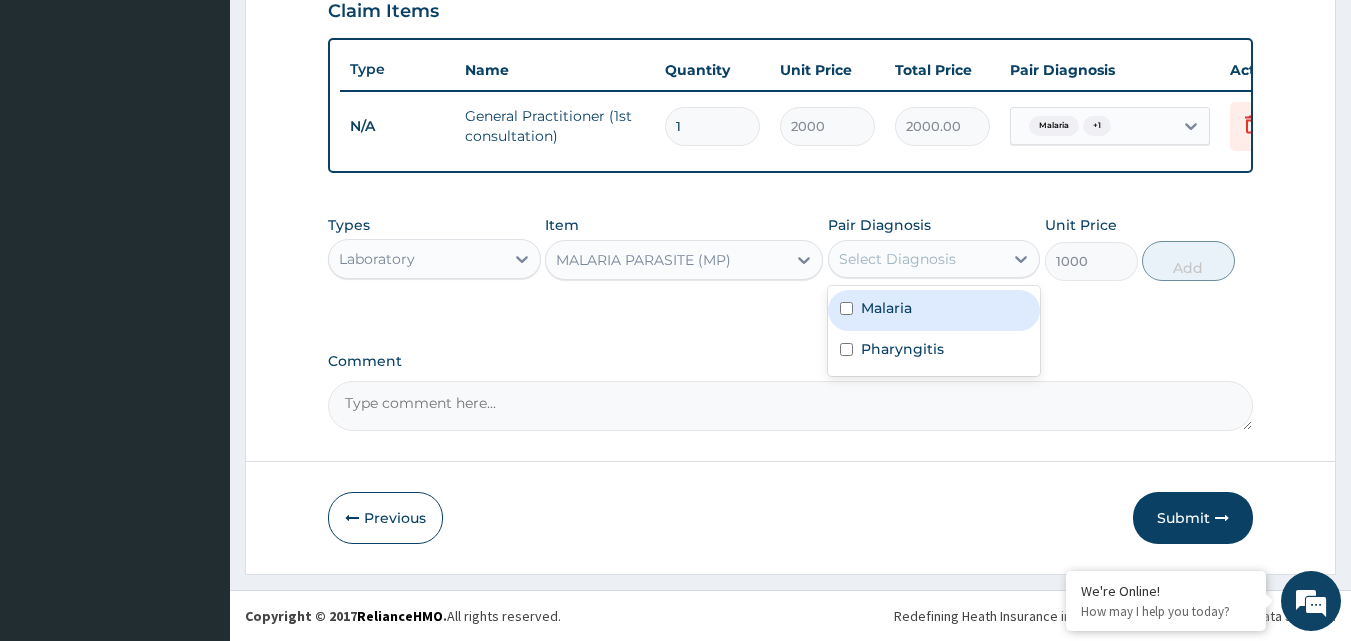 click at bounding box center [846, 308] 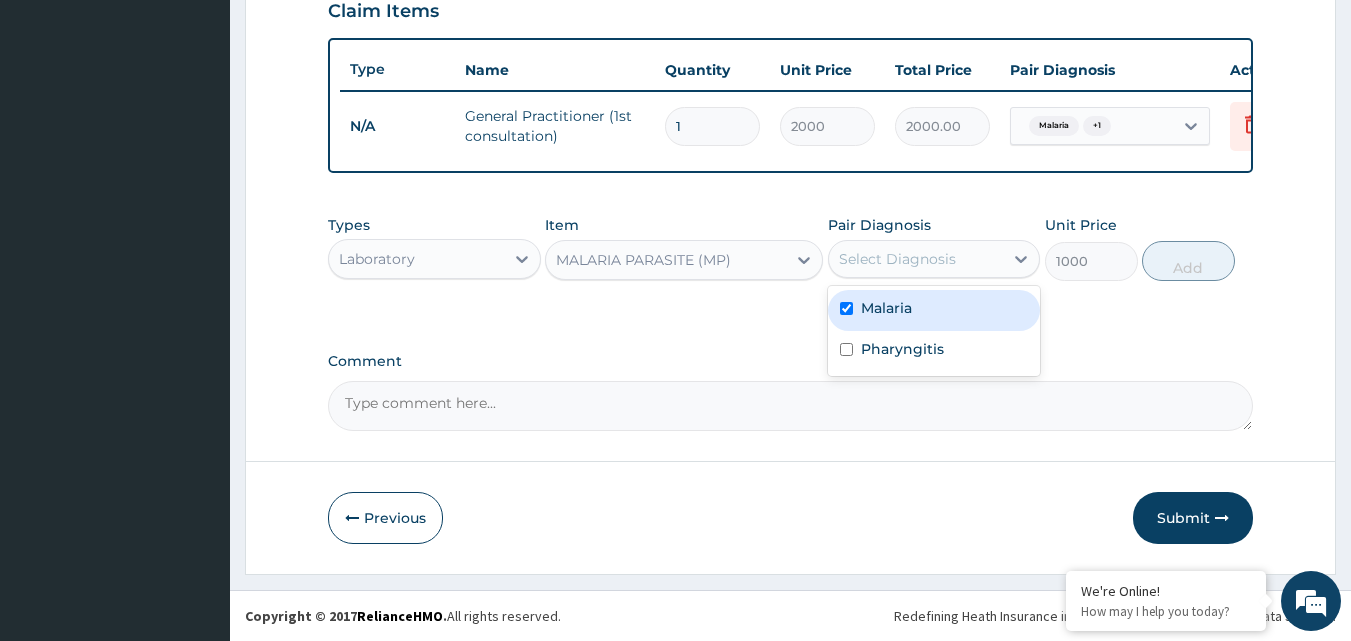 checkbox on "true" 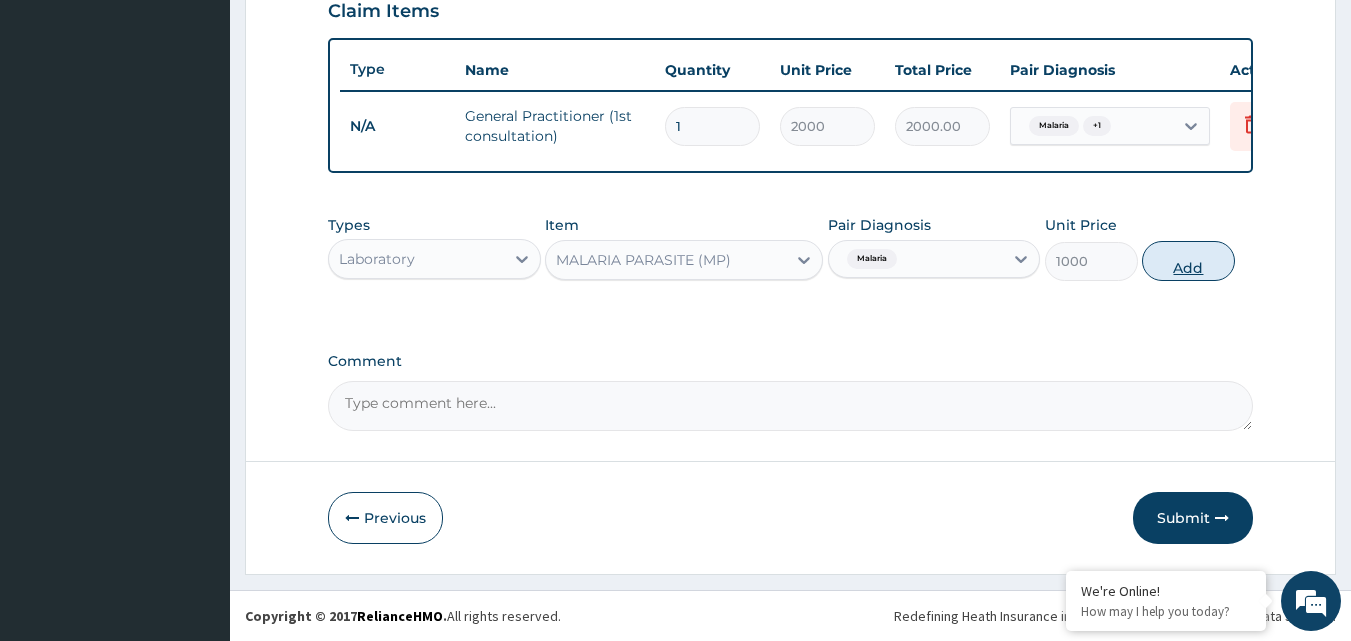 click on "Add" at bounding box center [1188, 261] 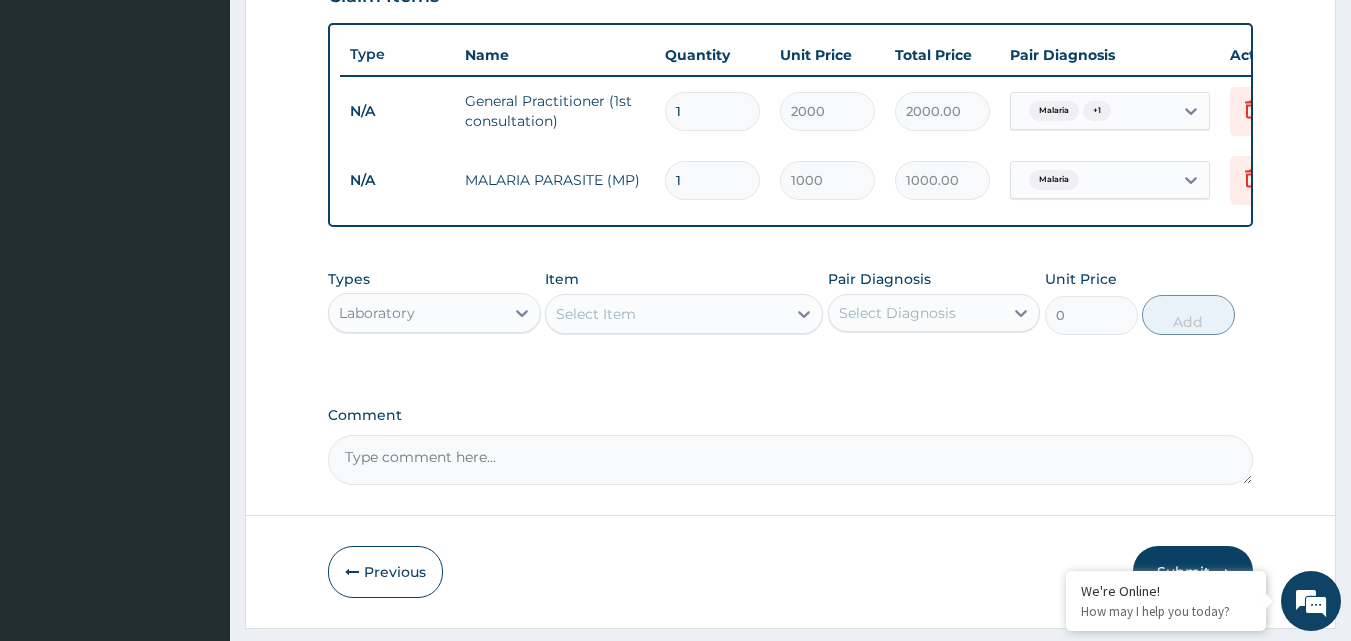 click on "Select Item" at bounding box center [666, 314] 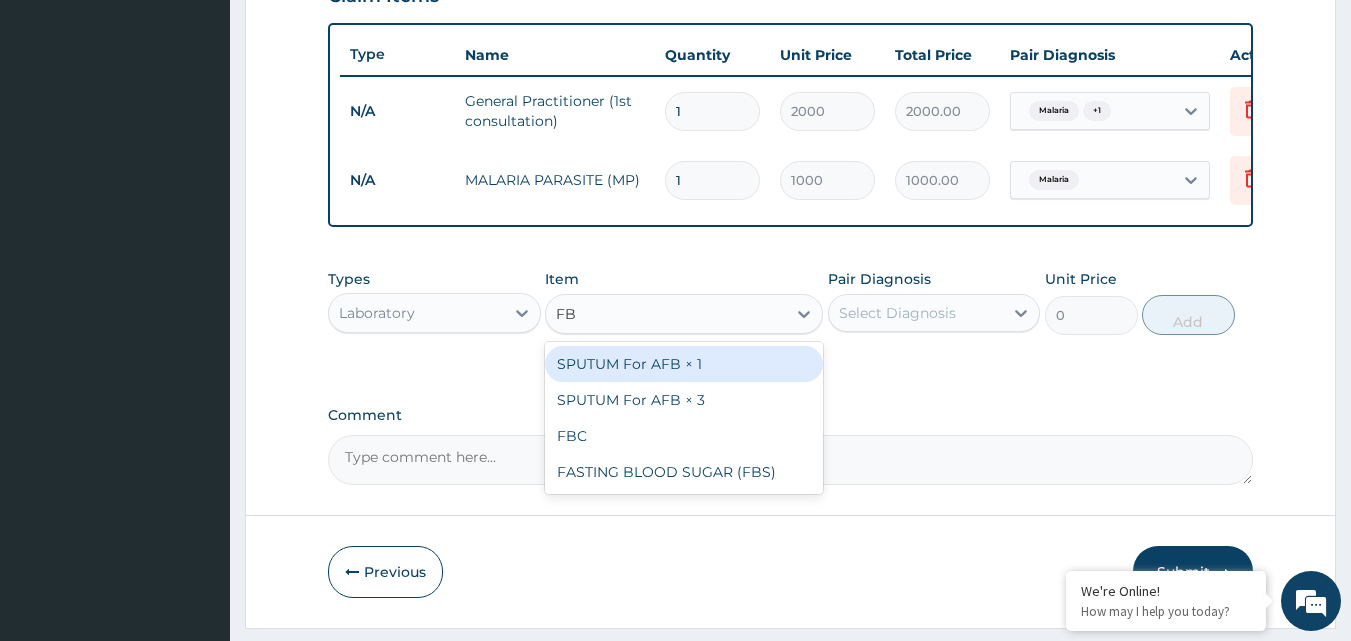 type on "FBC" 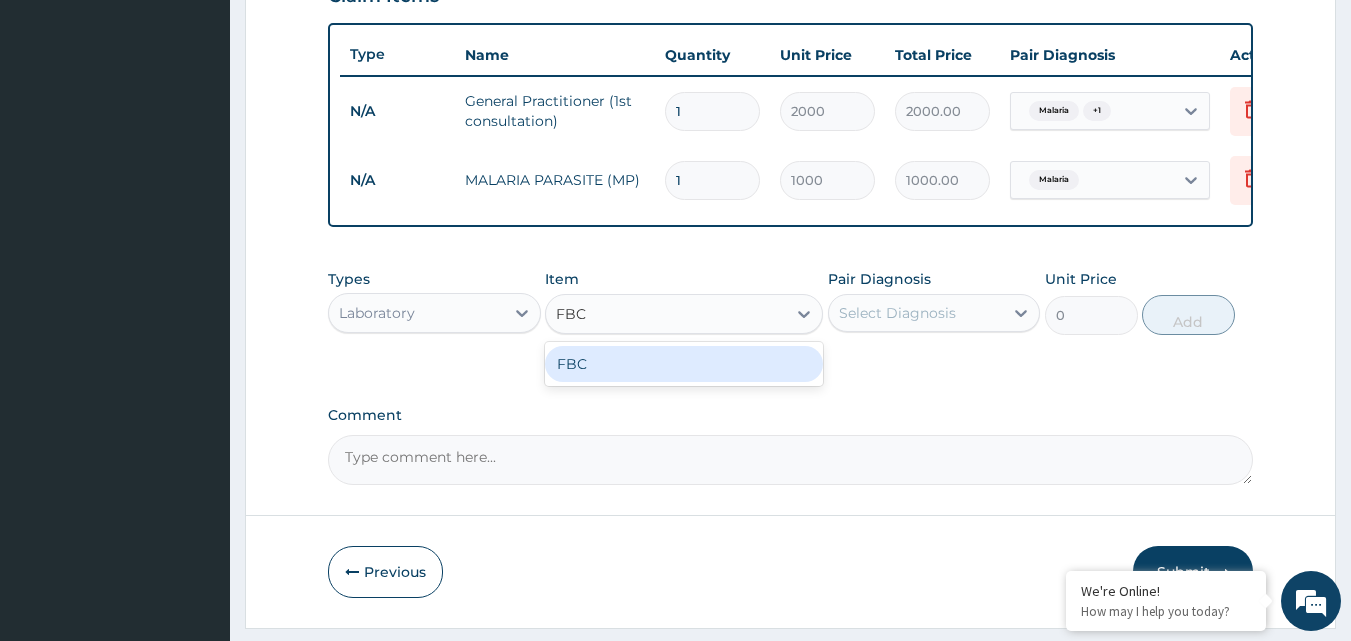 click on "FBC" at bounding box center (684, 364) 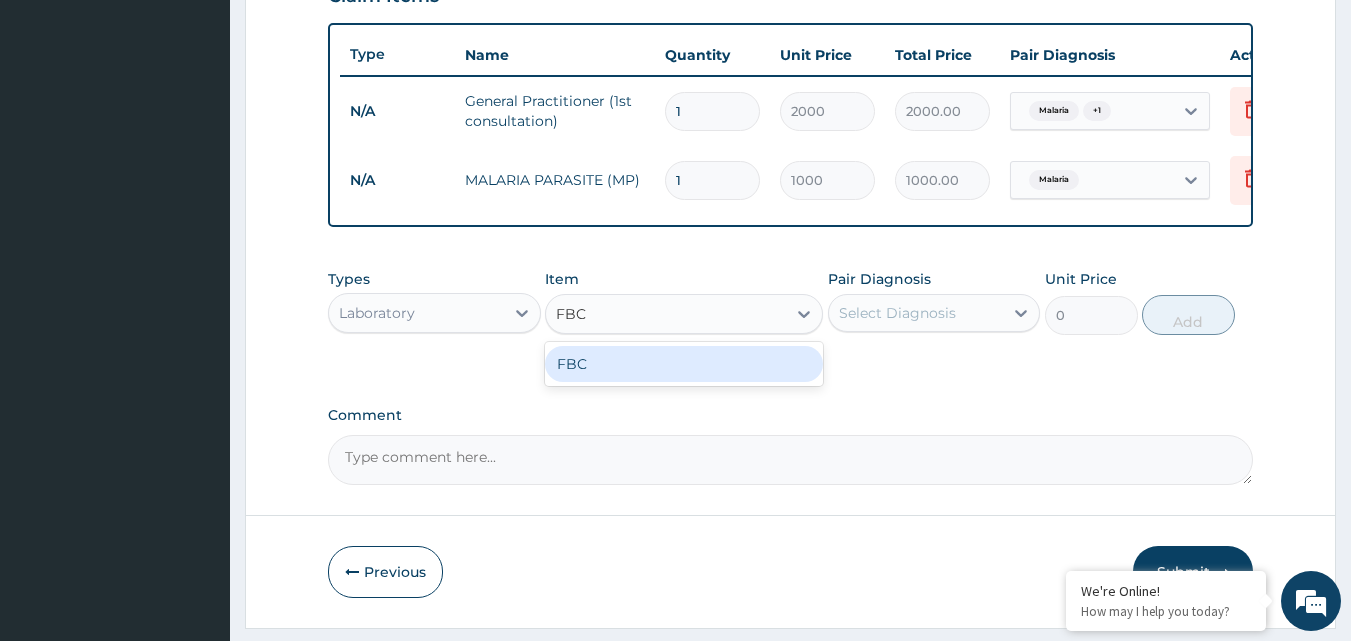type 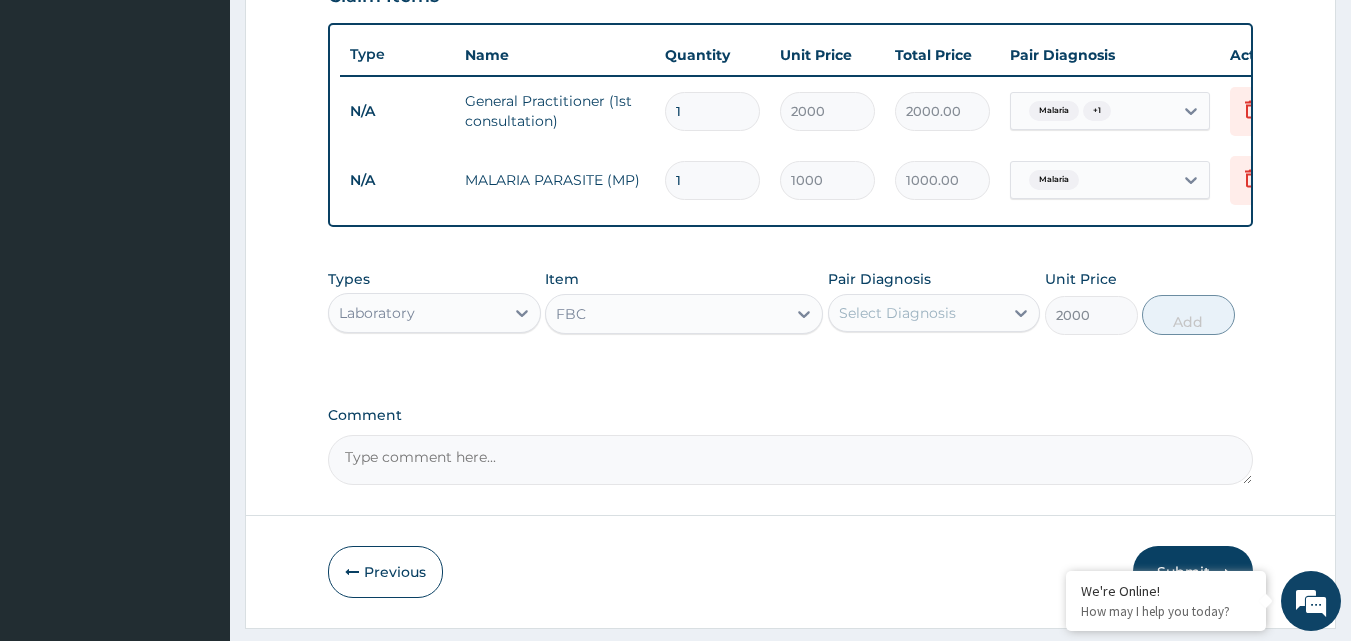click on "Select Diagnosis" at bounding box center (897, 313) 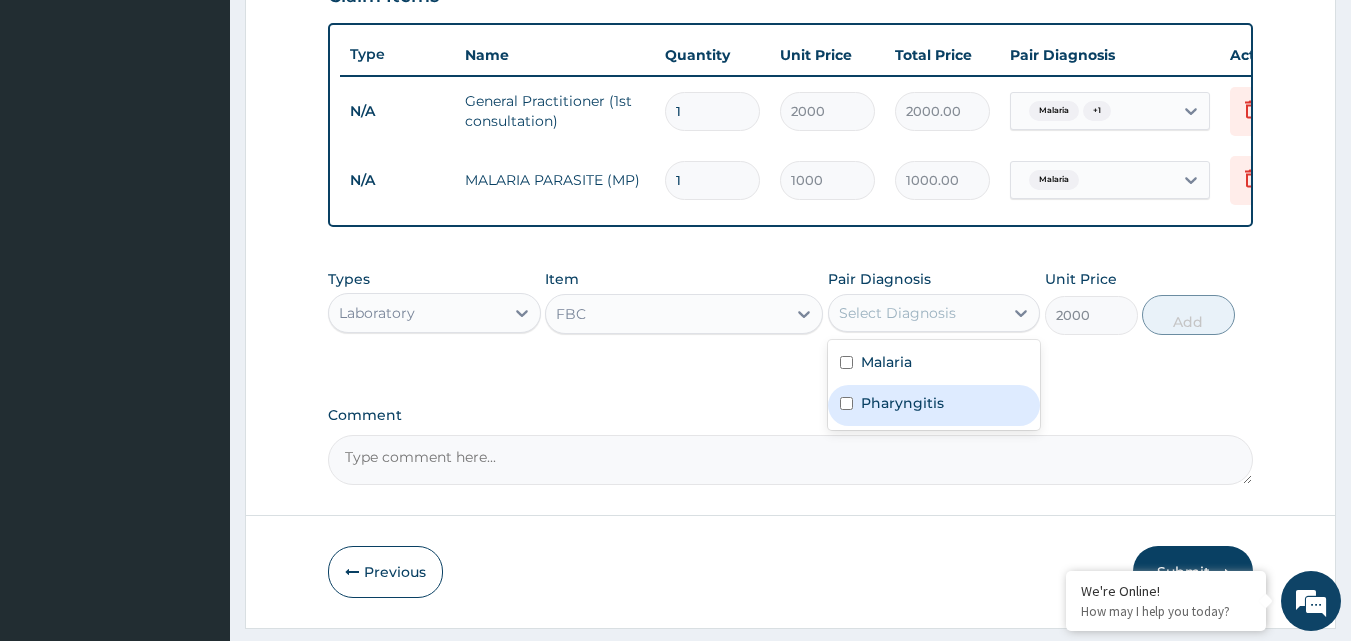 click on "Pharyngitis" at bounding box center (934, 405) 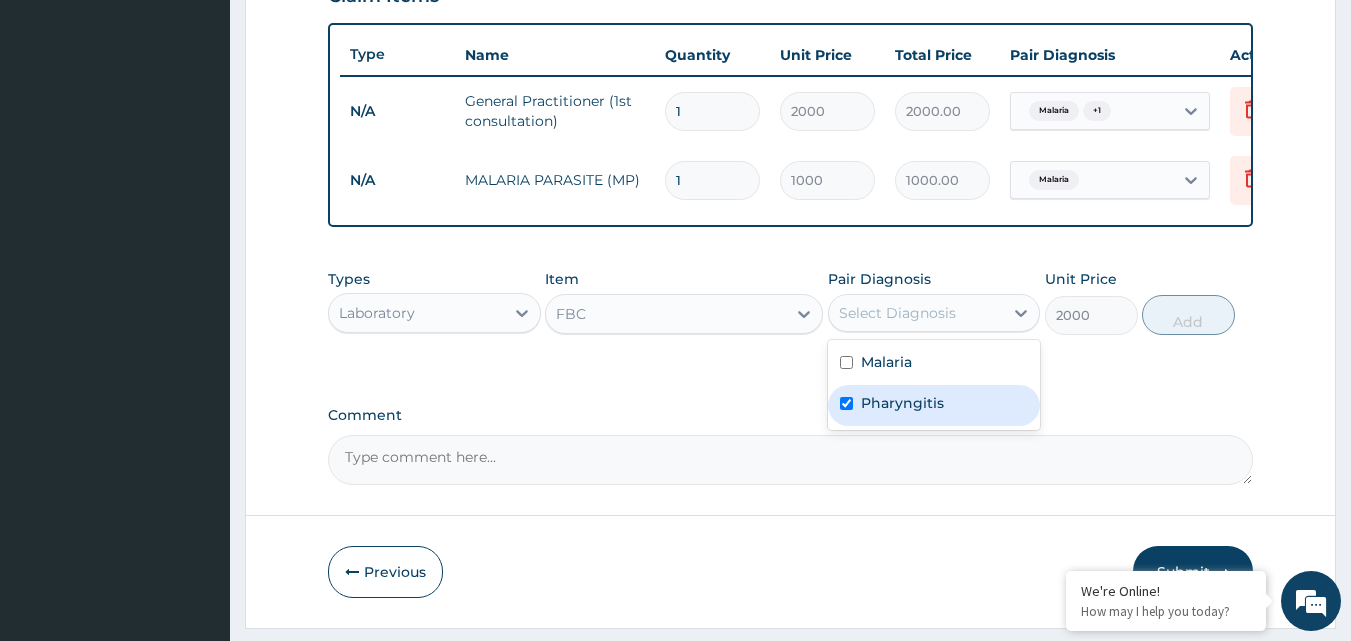 checkbox on "true" 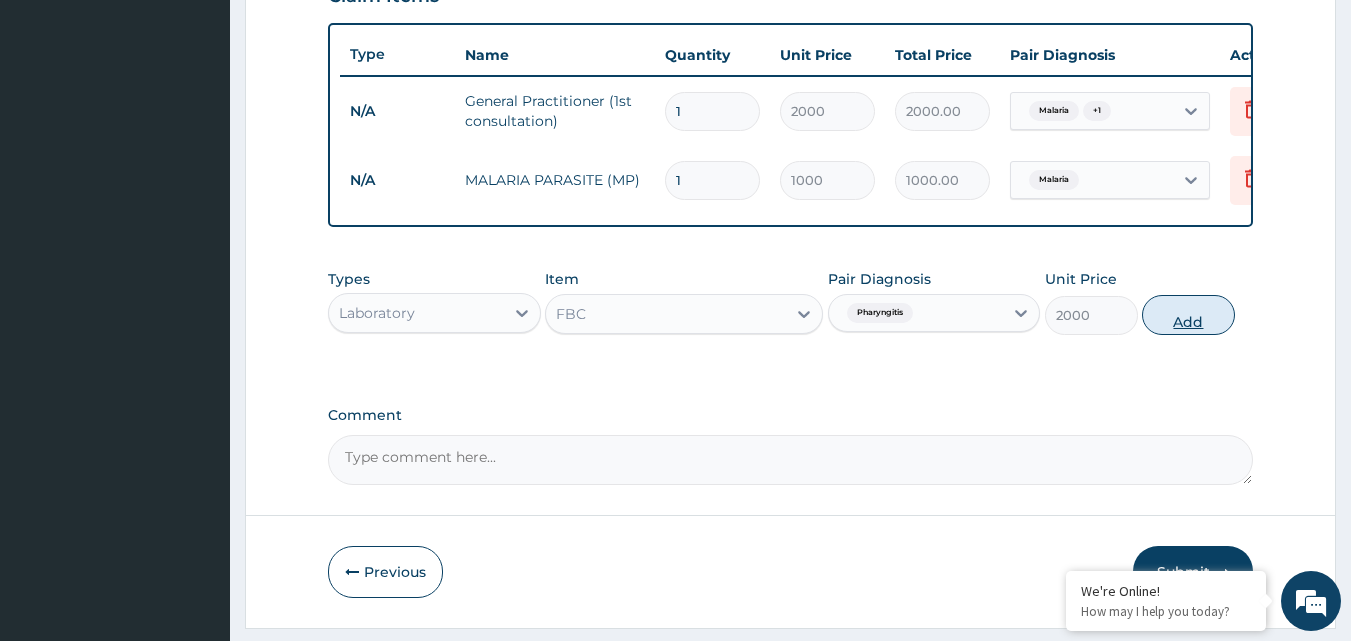 click on "Add" at bounding box center [1188, 315] 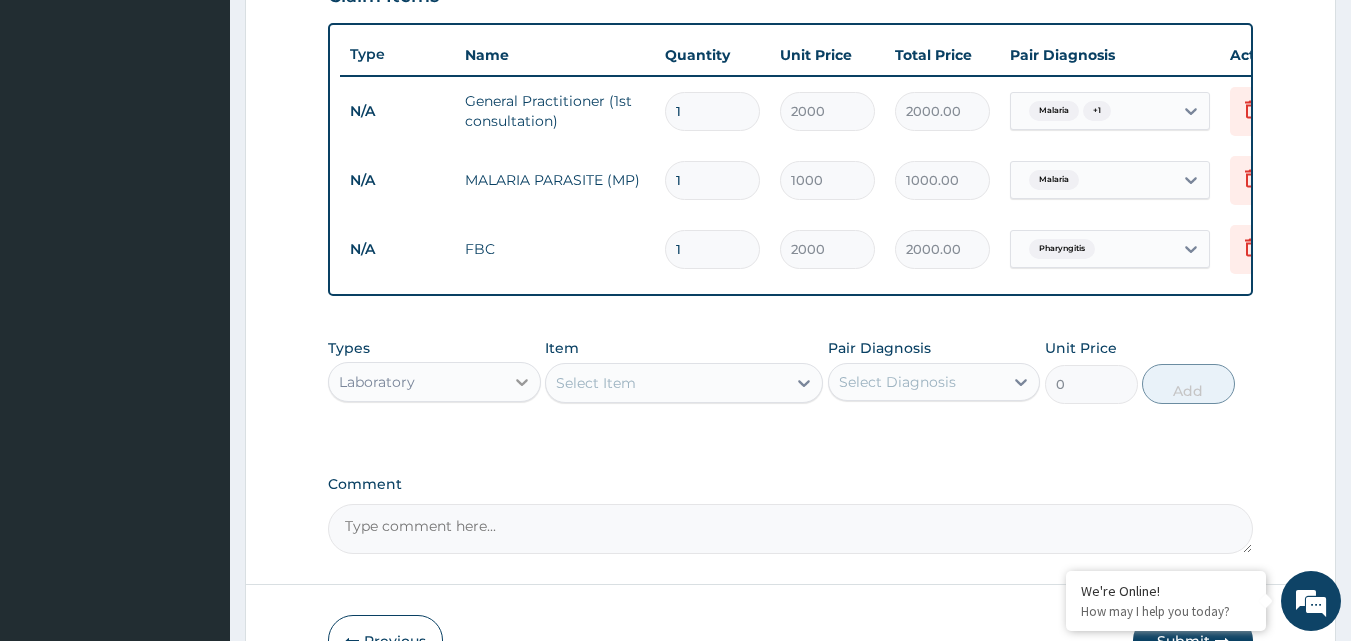 click 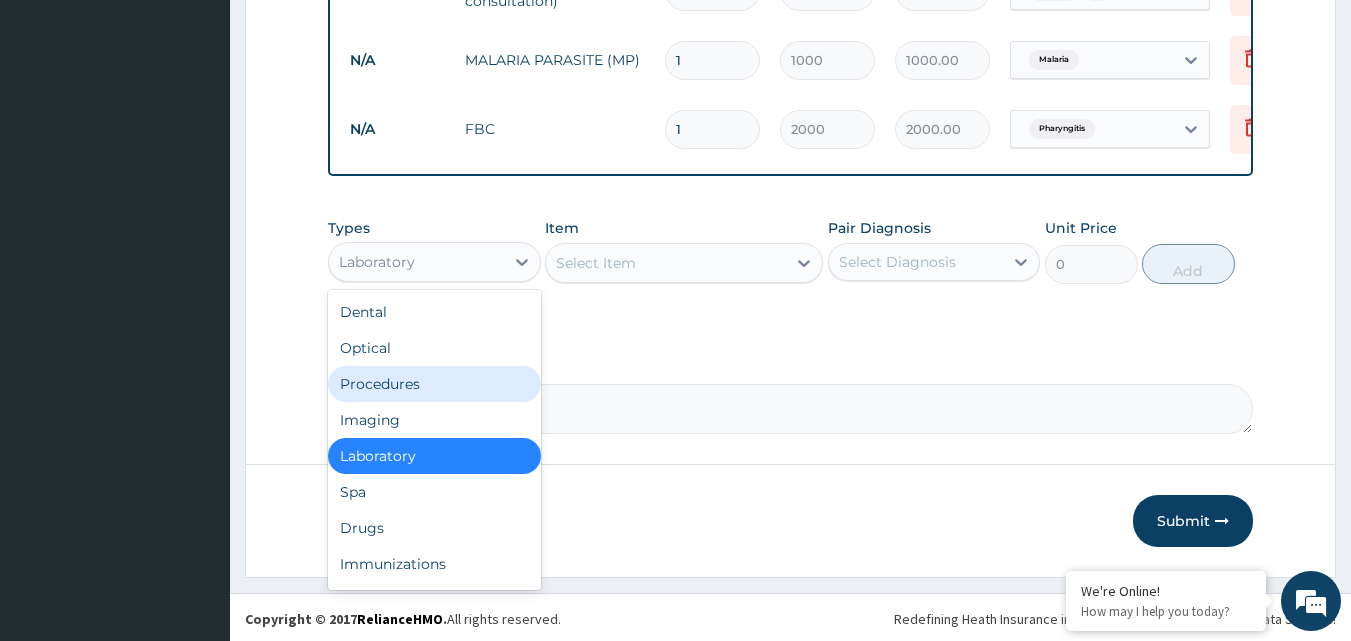 scroll, scrollTop: 859, scrollLeft: 0, axis: vertical 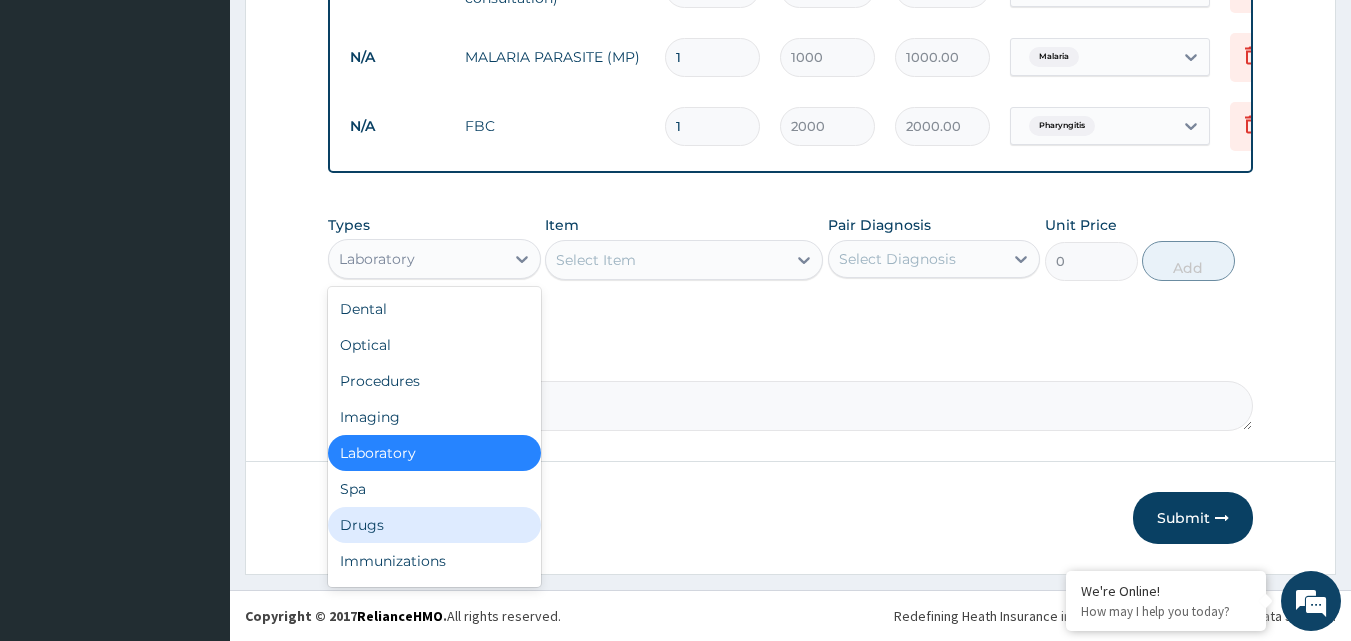 click on "Drugs" at bounding box center (434, 525) 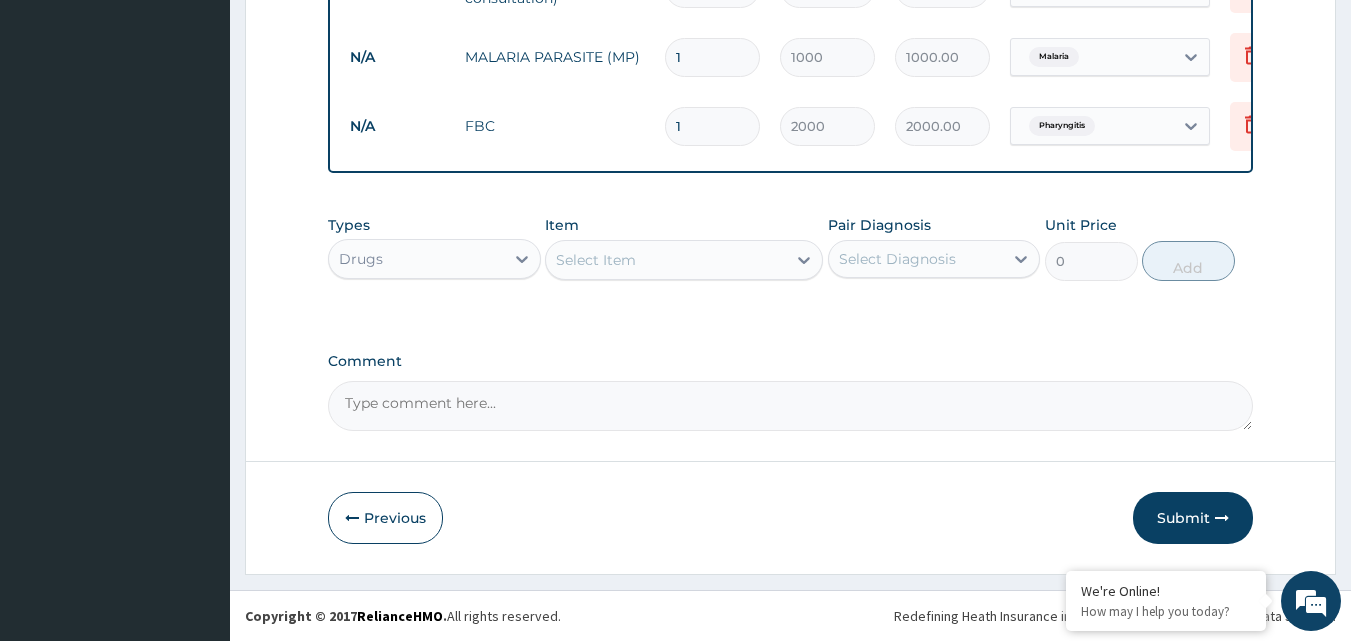 click on "Select Item" at bounding box center (666, 260) 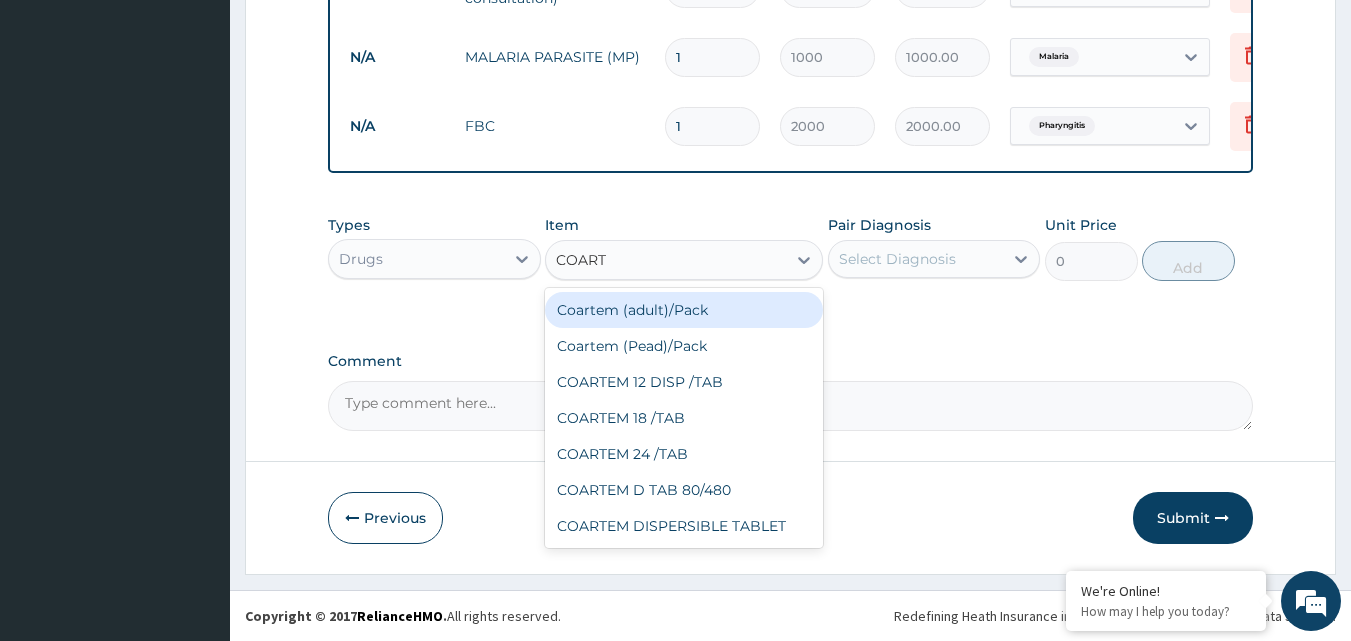 type on "COARTE" 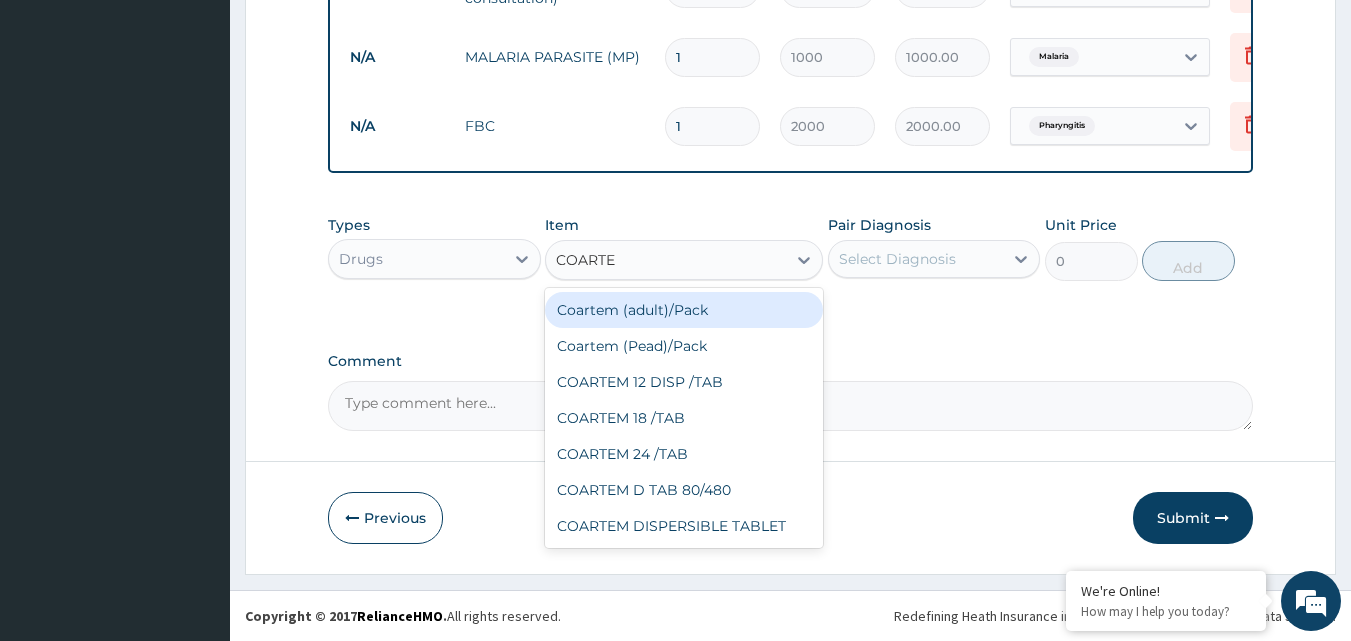 click on "Coartem (adult)/Pack" at bounding box center [684, 310] 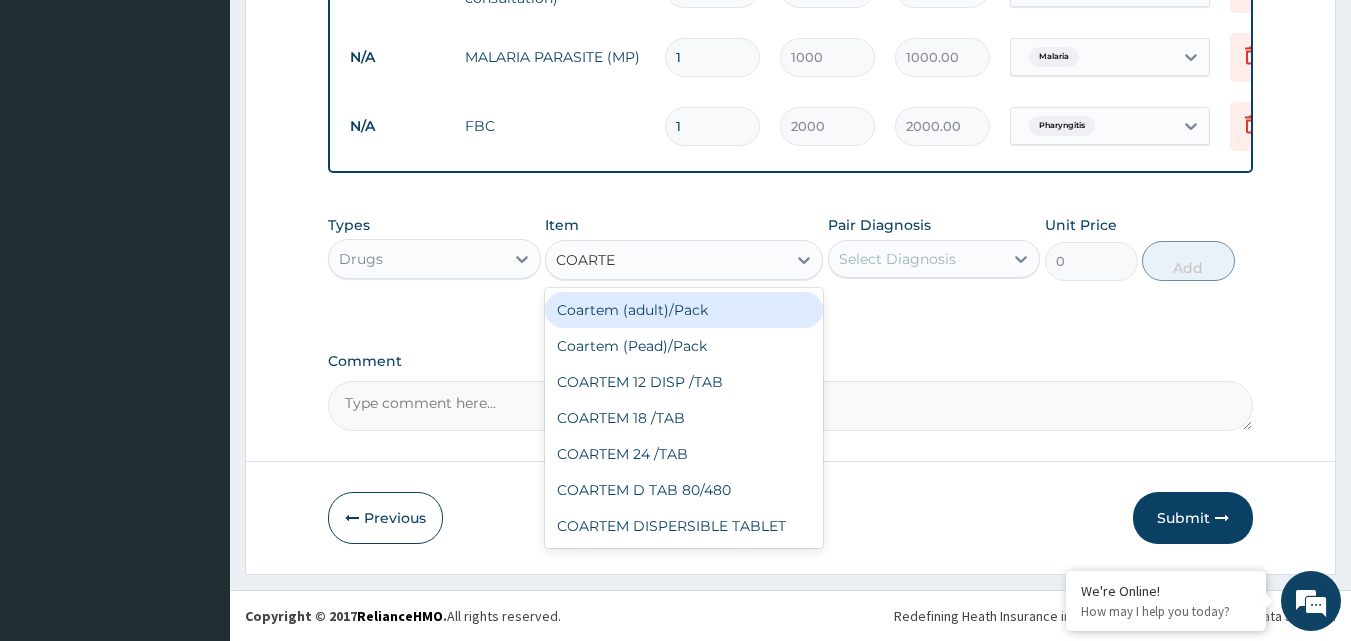 type 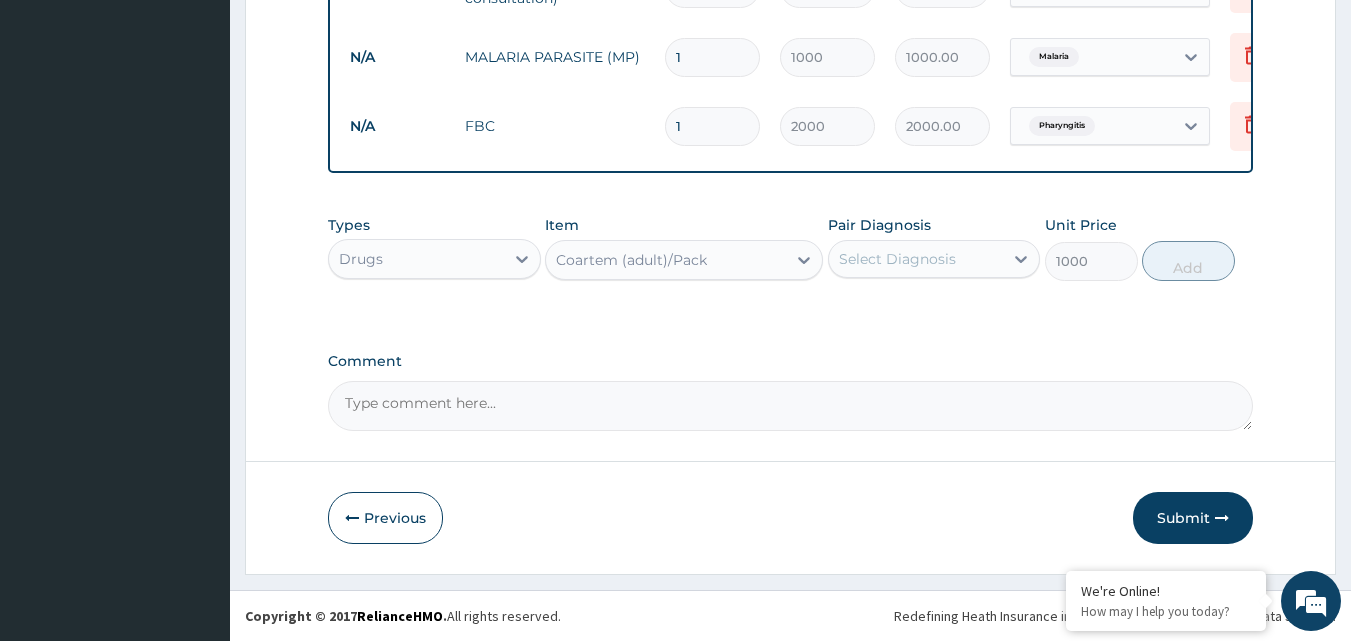 click on "Select Diagnosis" at bounding box center [897, 259] 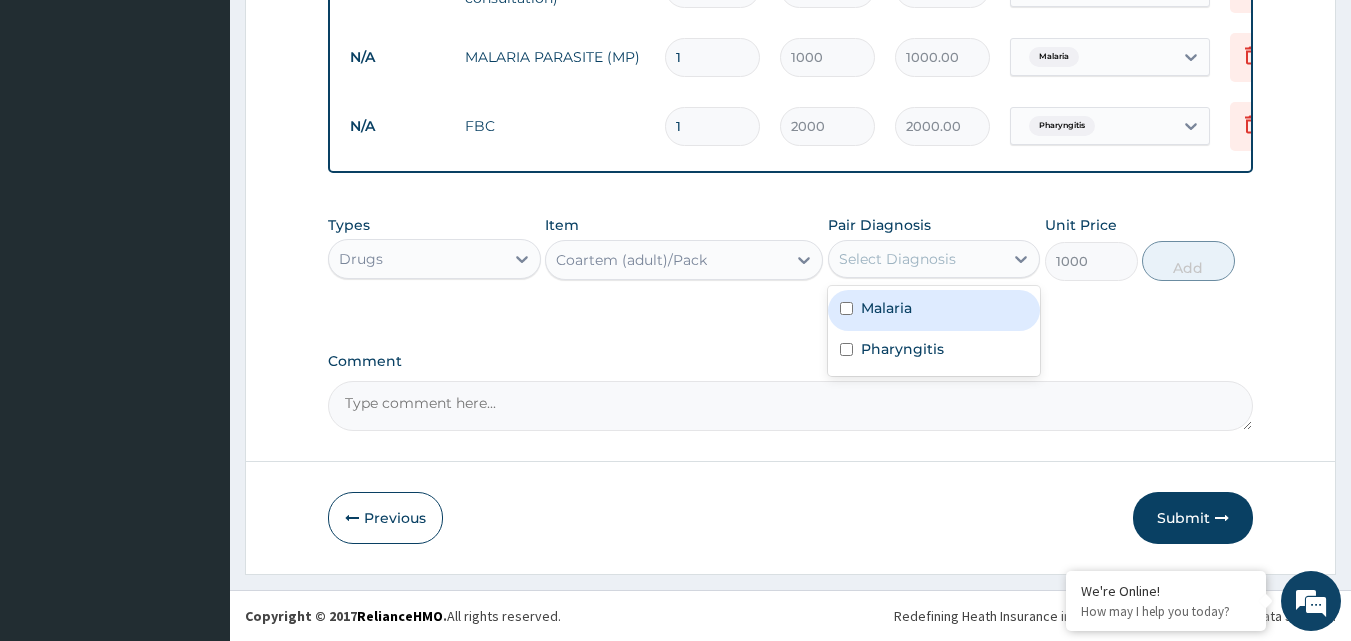 click on "Malaria" at bounding box center (934, 310) 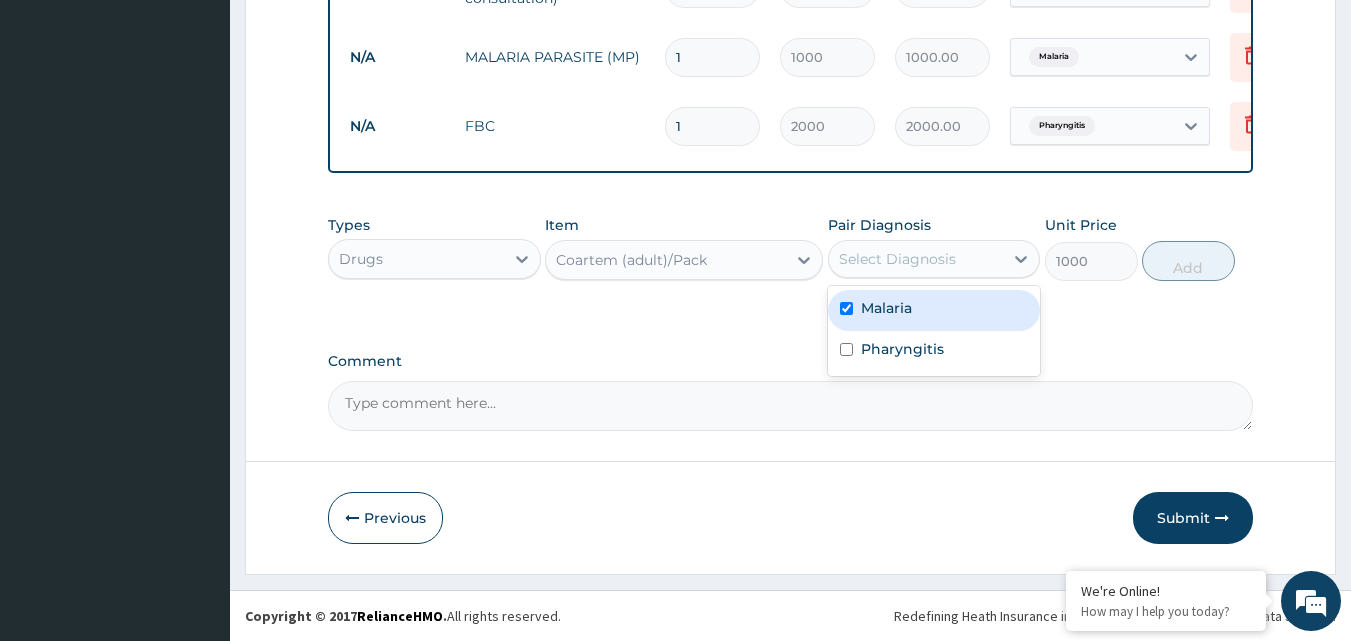 checkbox on "true" 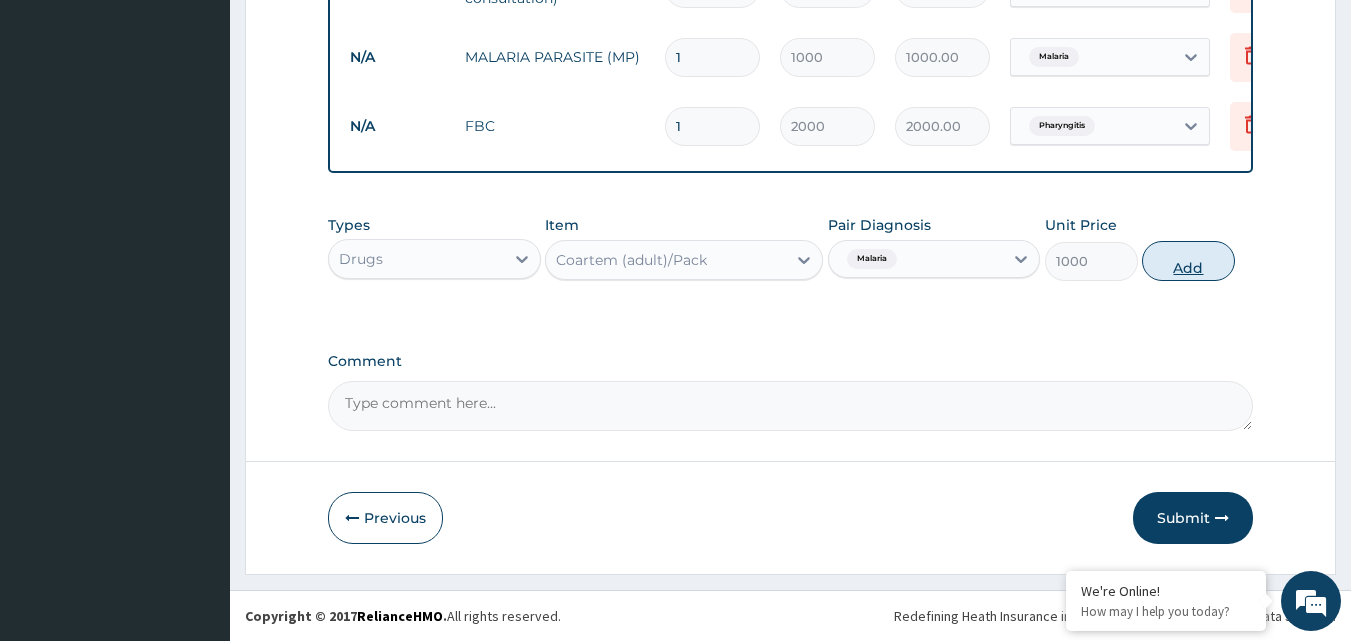 click on "Add" at bounding box center (1188, 261) 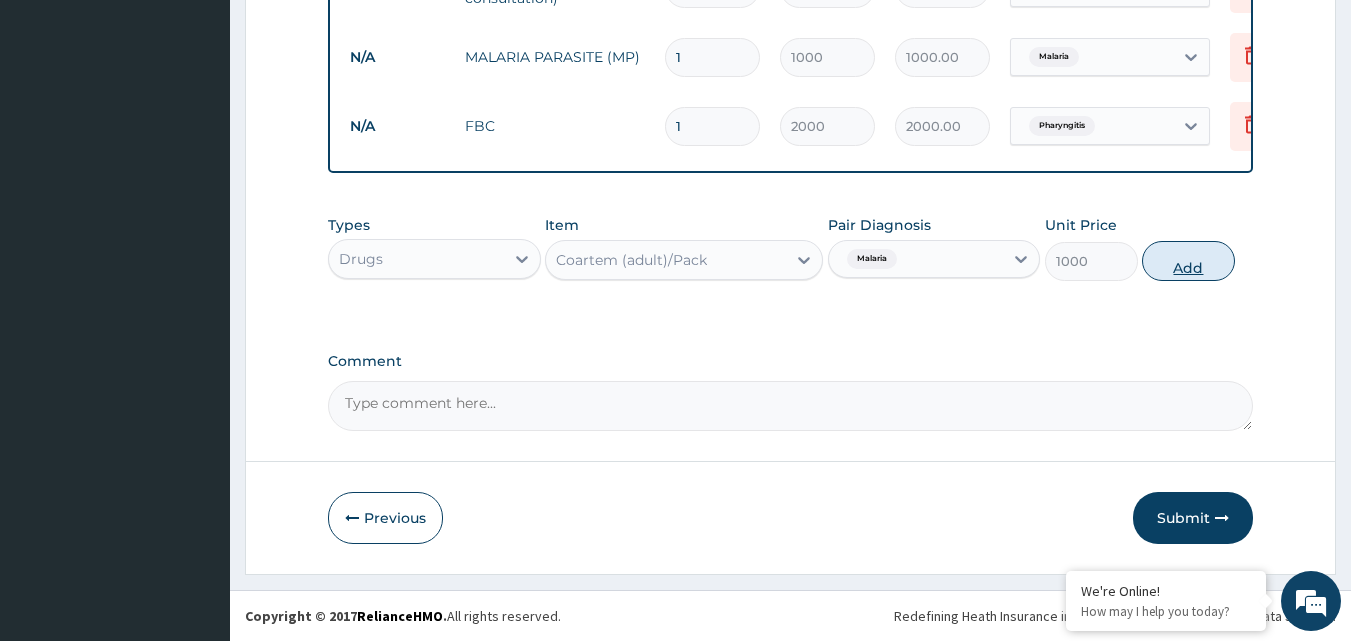 type on "0" 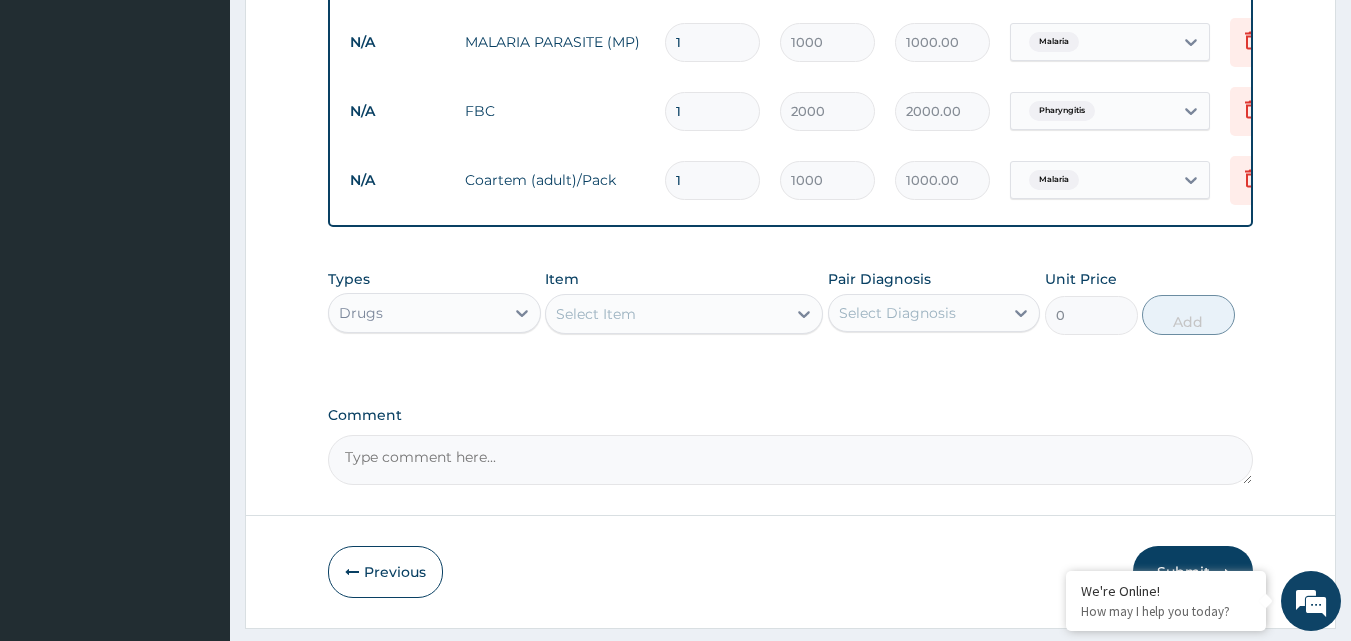click on "Select Item" at bounding box center [666, 314] 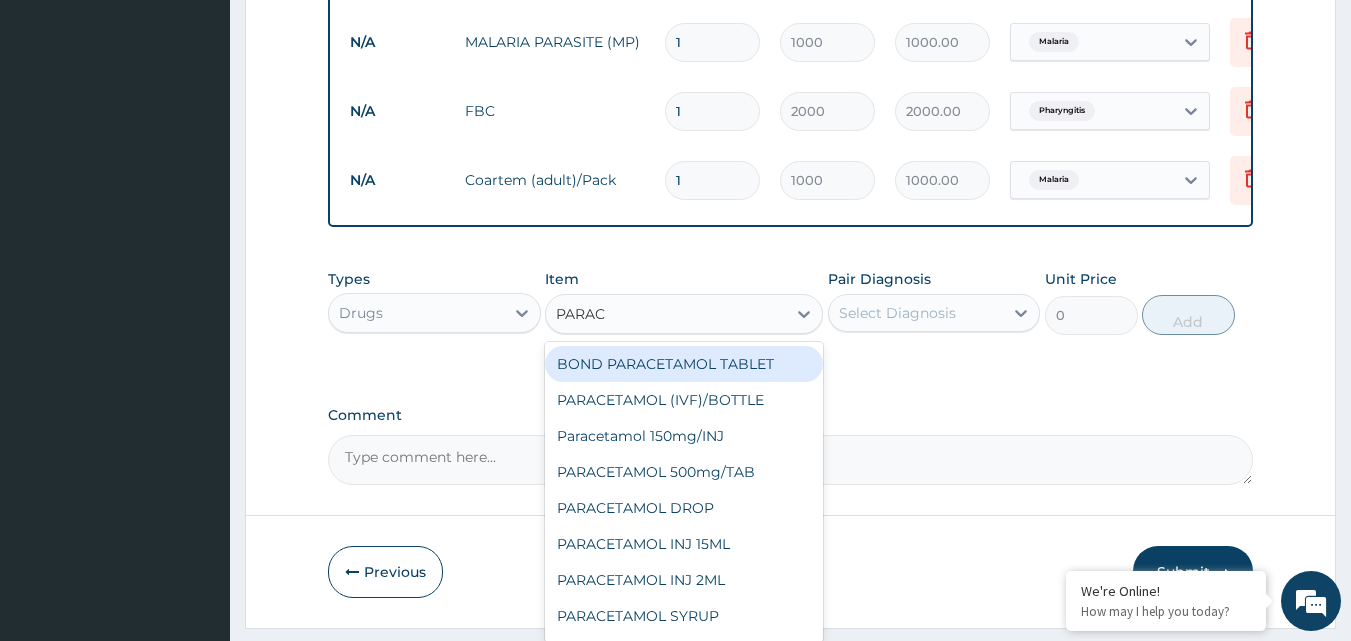 type on "PARACE" 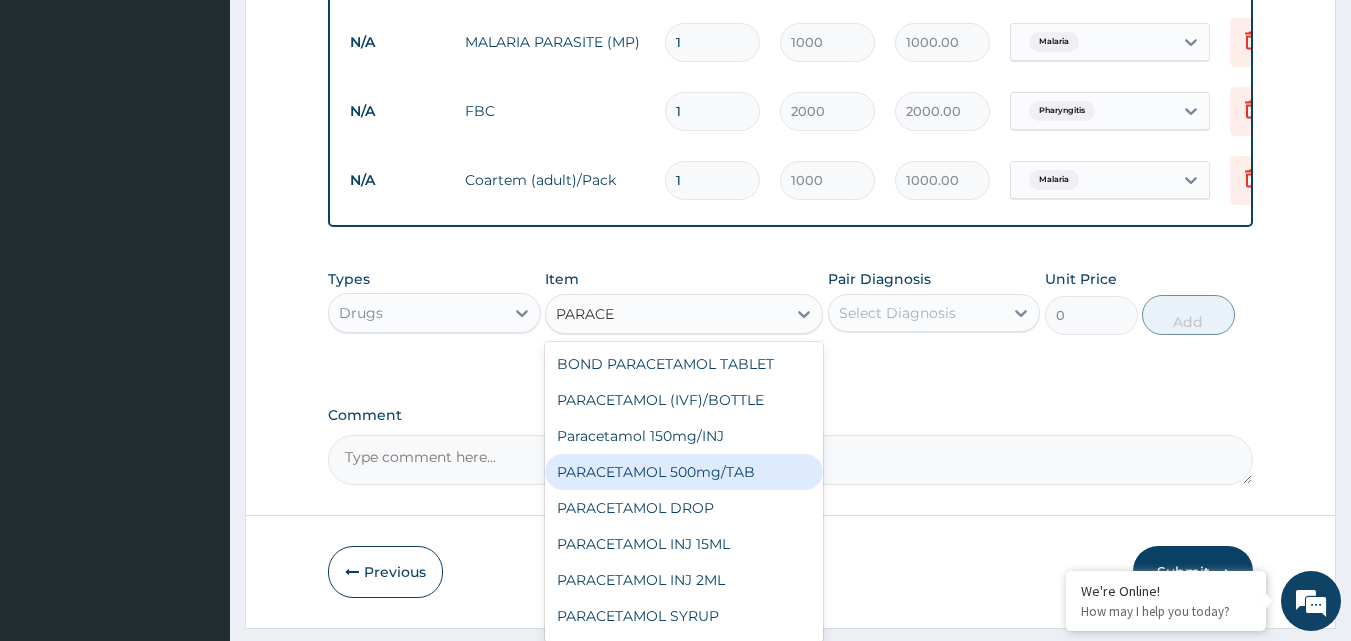 click on "PARACETAMOL 500mg/TAB" at bounding box center (684, 472) 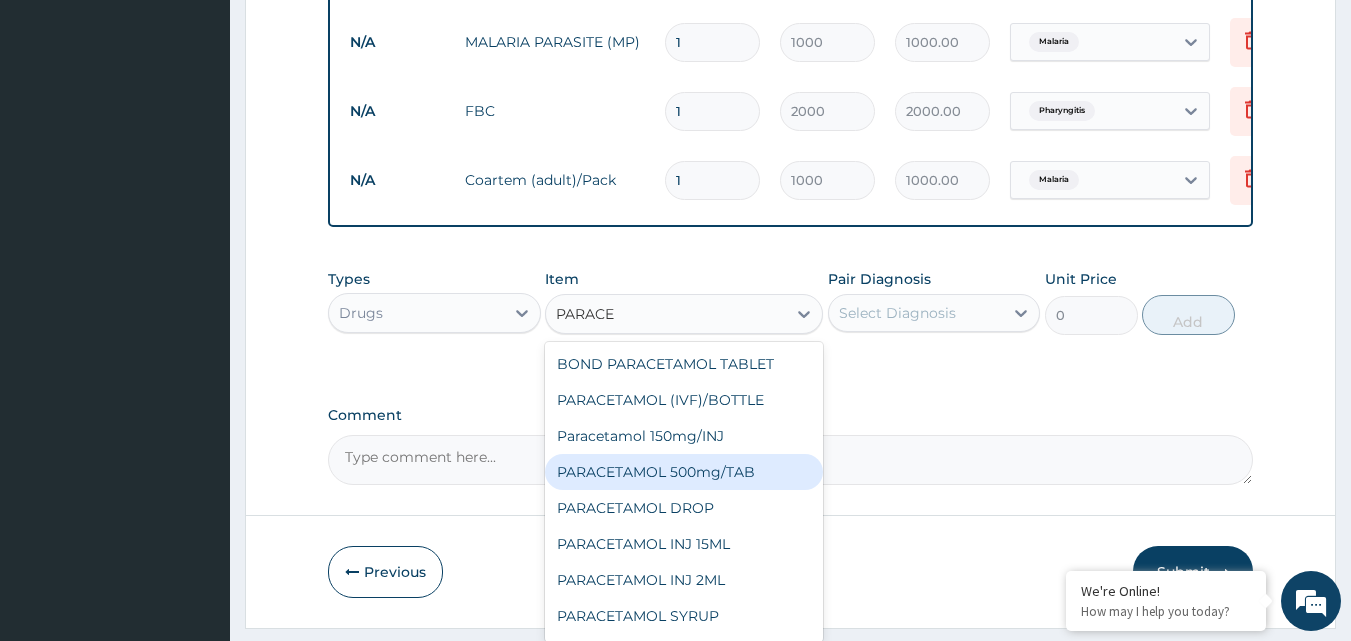 type 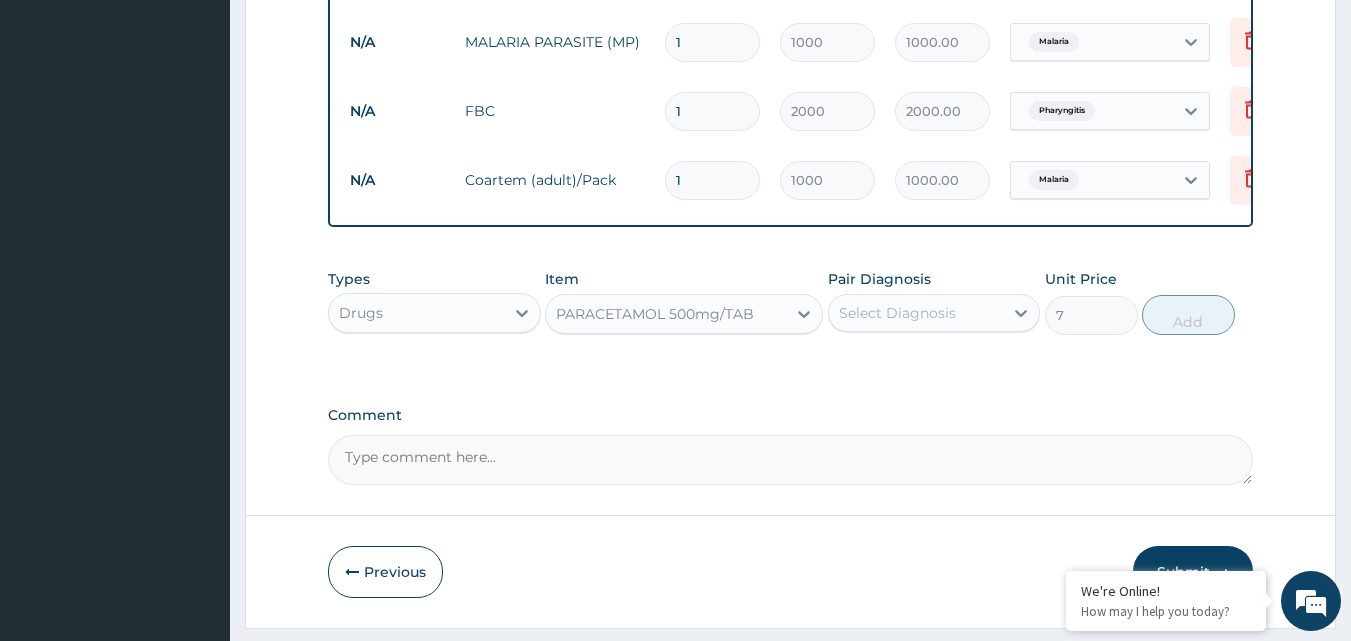 click on "Select Diagnosis" at bounding box center [897, 313] 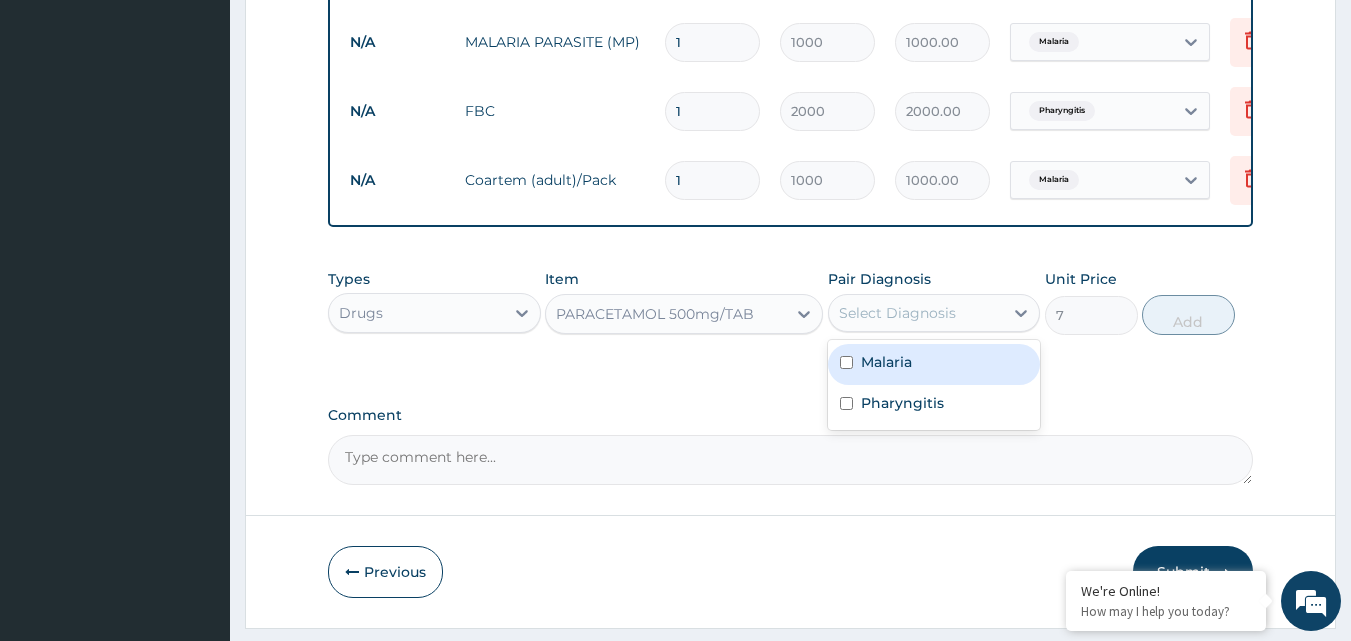 click at bounding box center (846, 362) 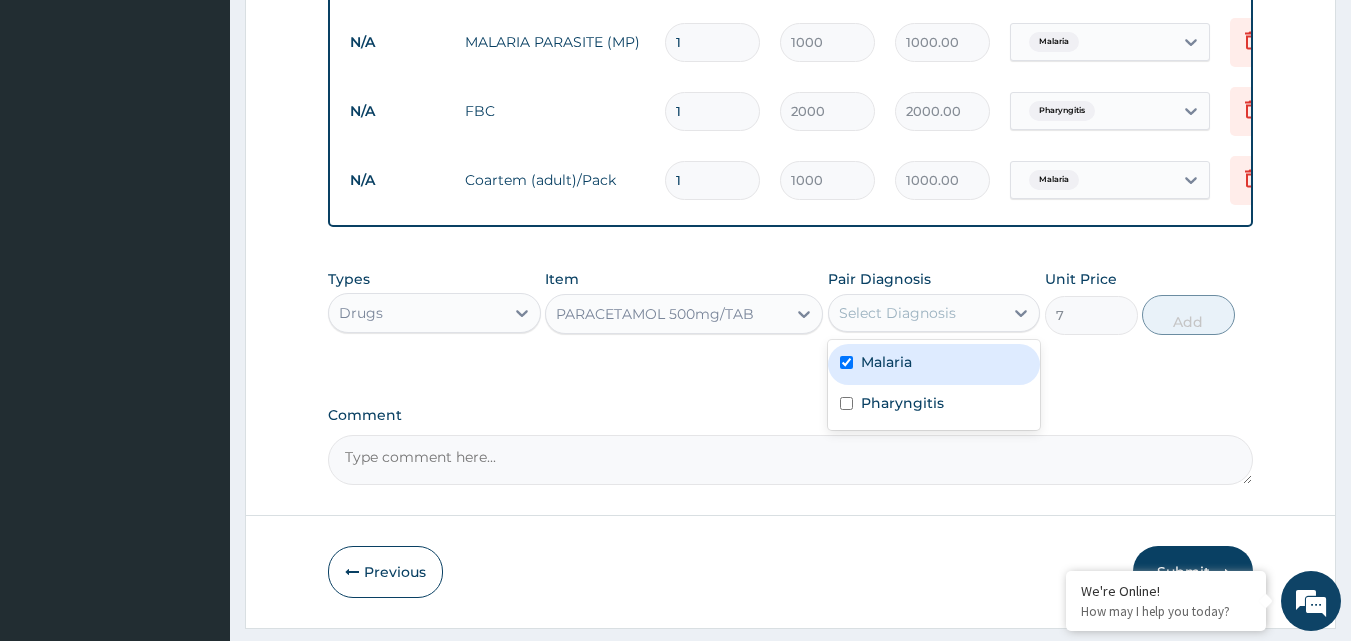checkbox on "true" 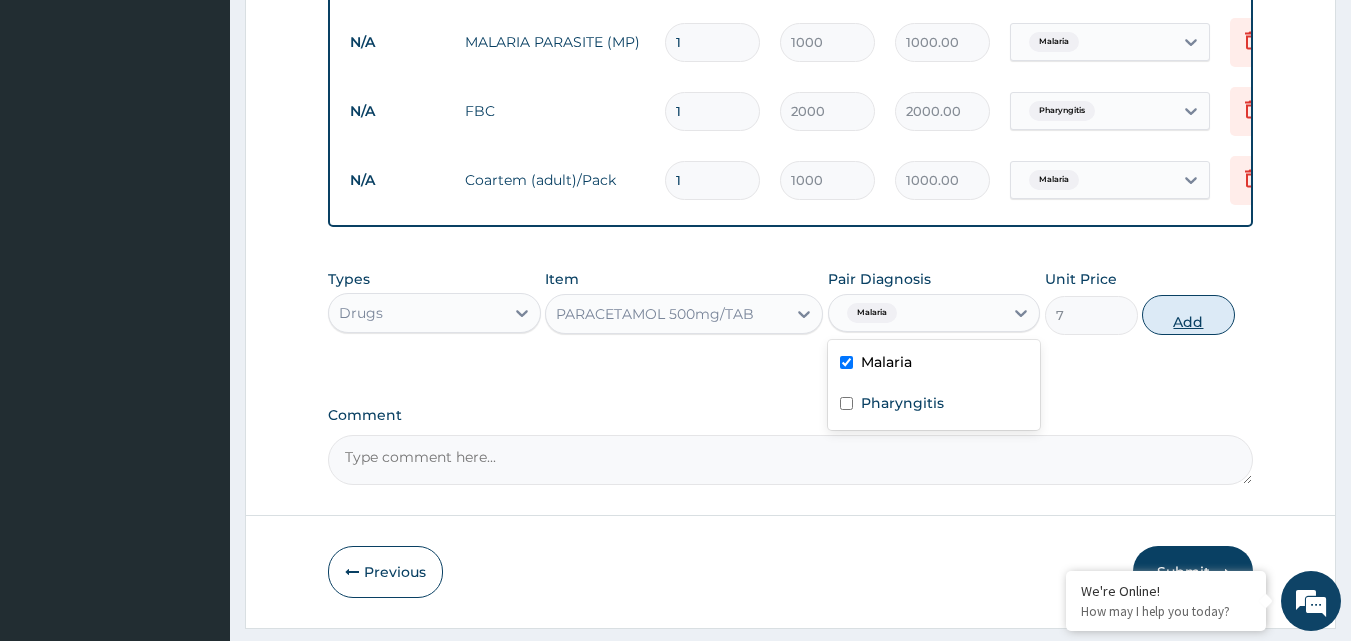 click on "Add" at bounding box center [1188, 315] 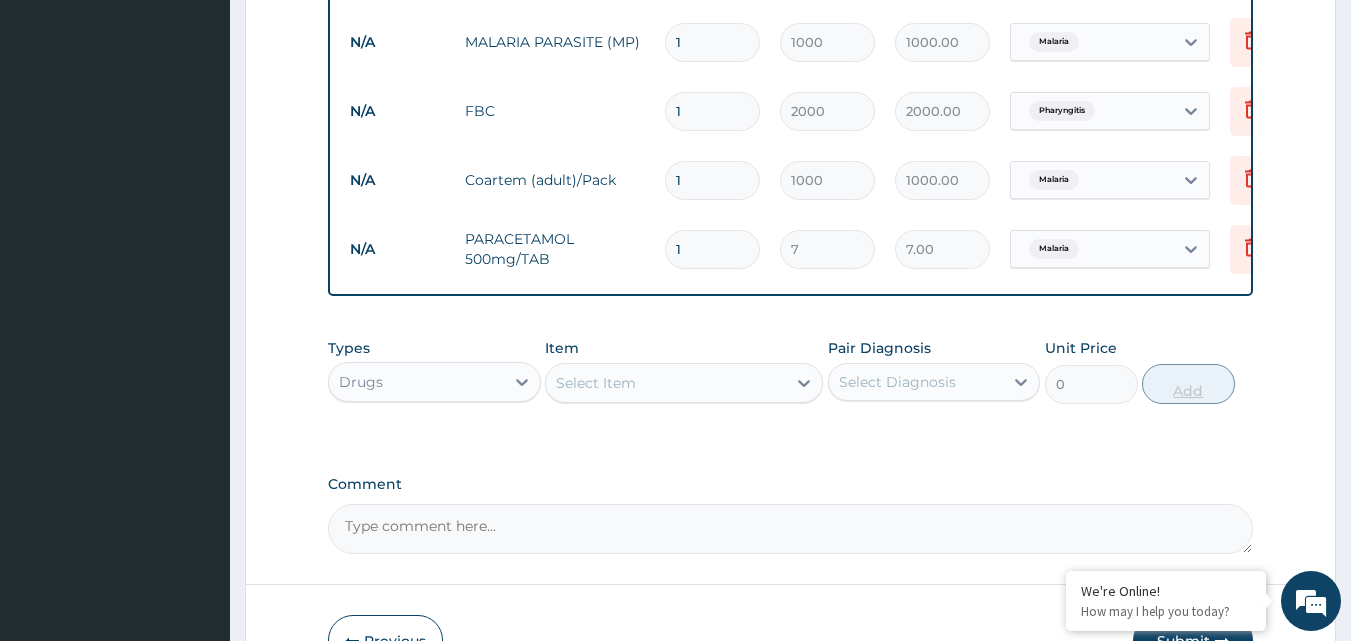 type on "18" 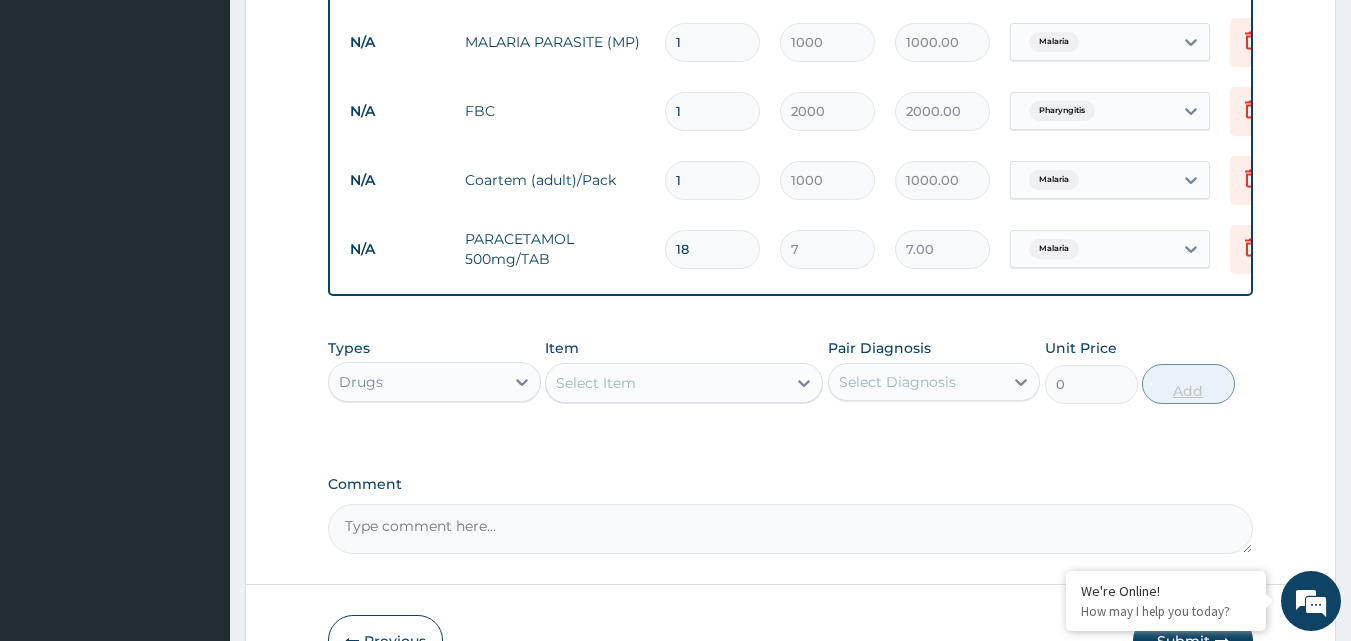 type on "126.00" 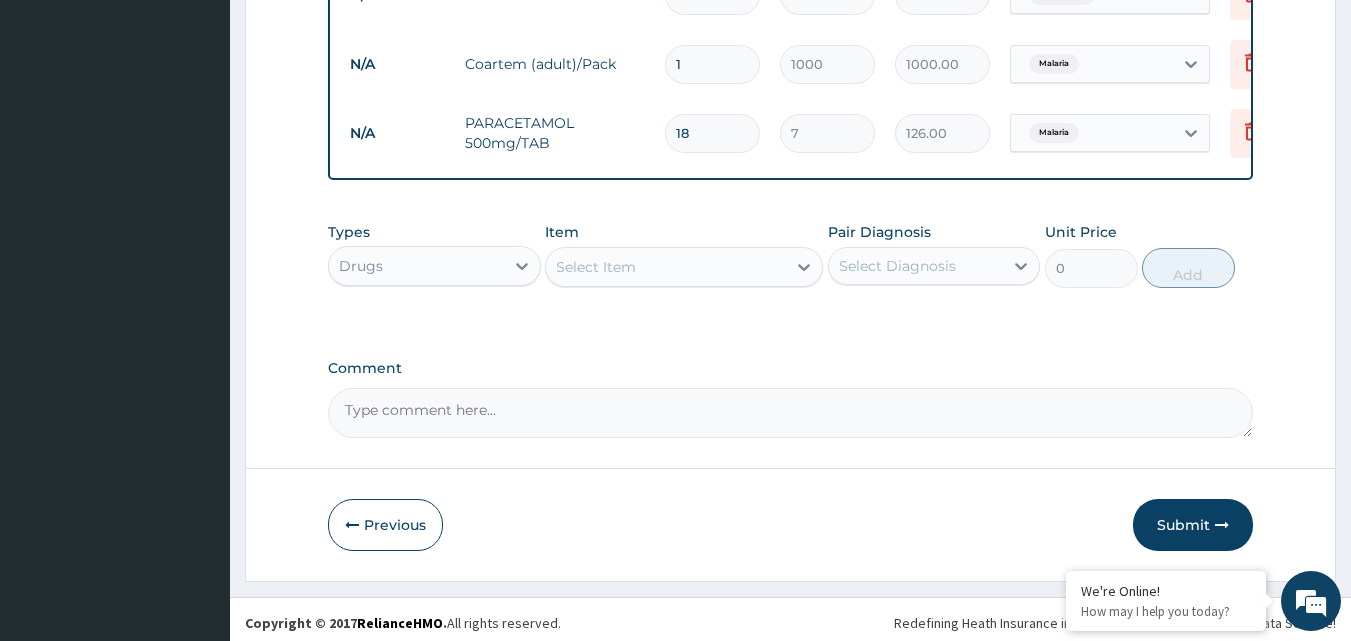 scroll, scrollTop: 997, scrollLeft: 0, axis: vertical 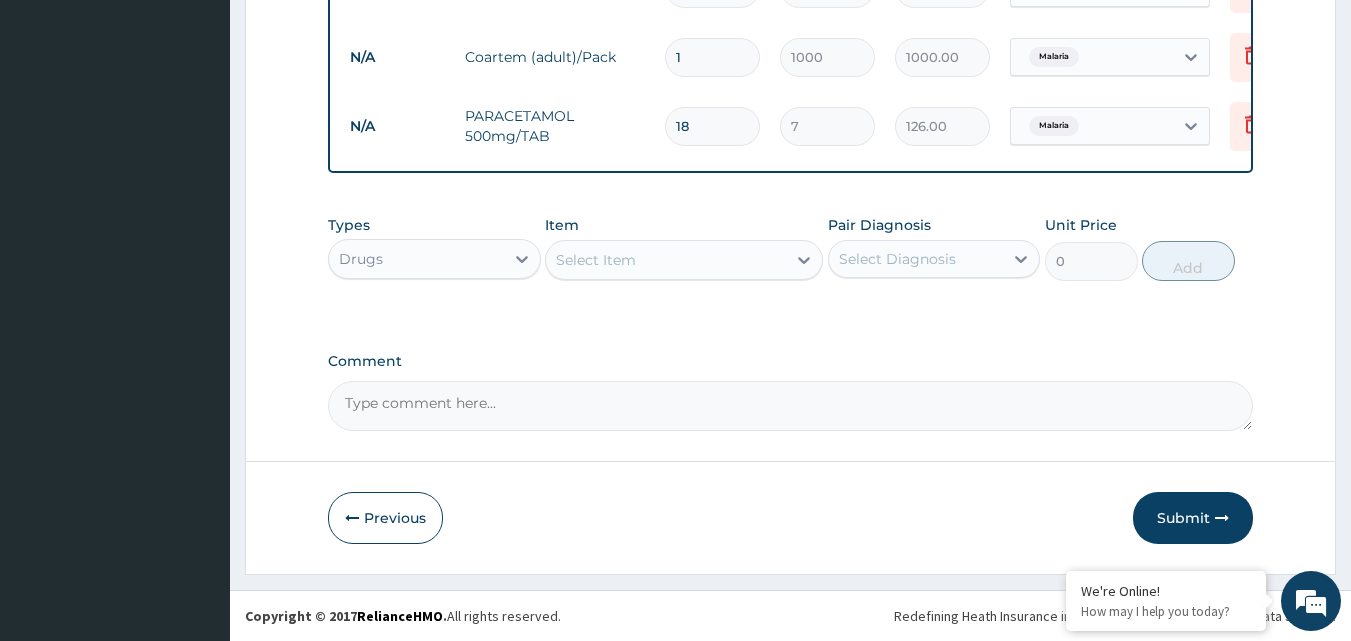 type on "18" 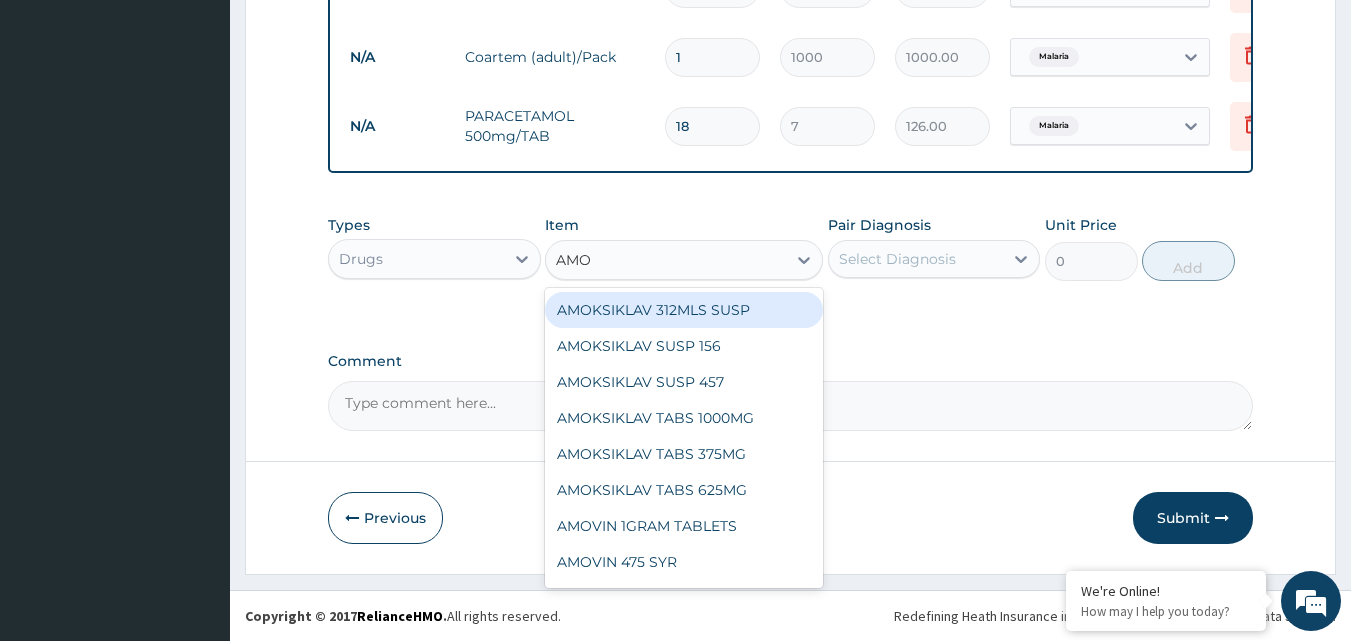 type on "AMOX" 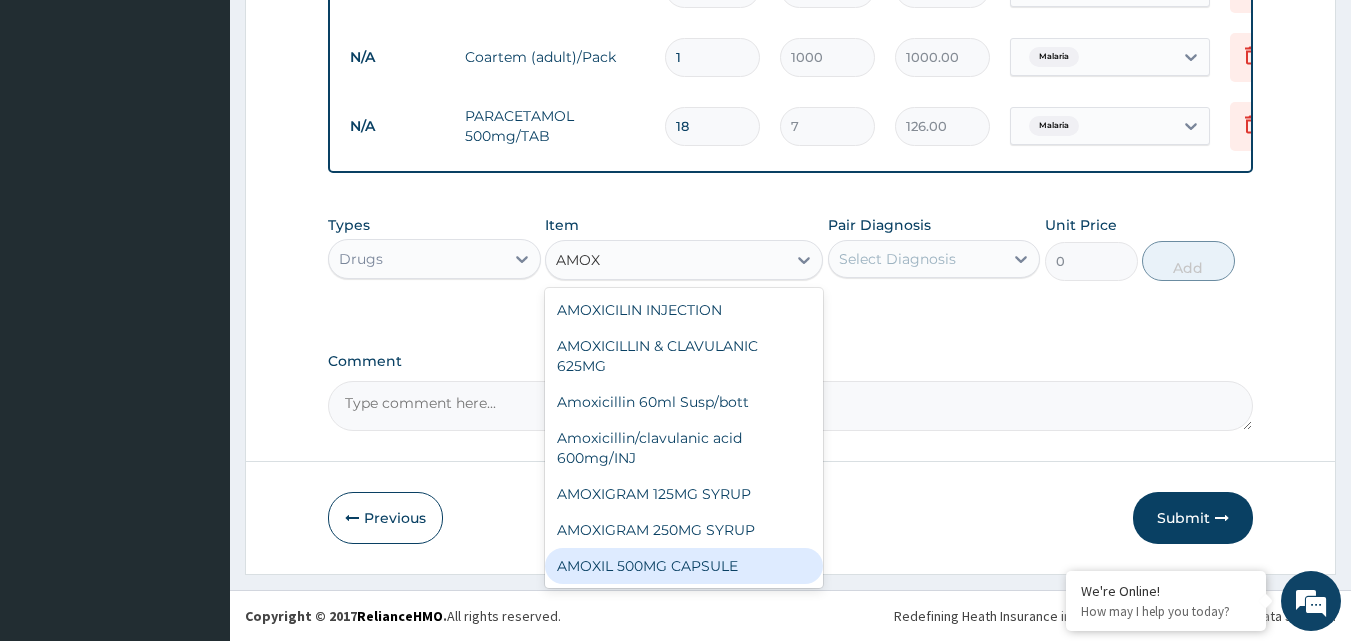 click on "AMOXIL 500MG CAPSULE" at bounding box center [684, 566] 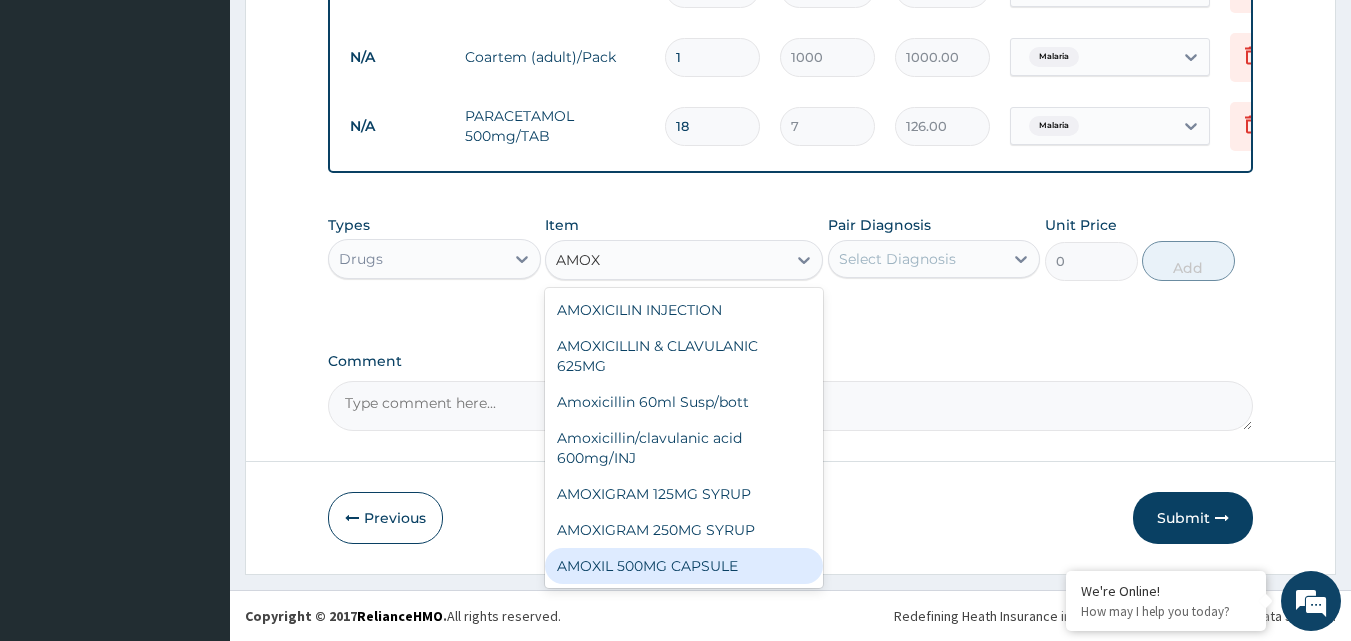 type 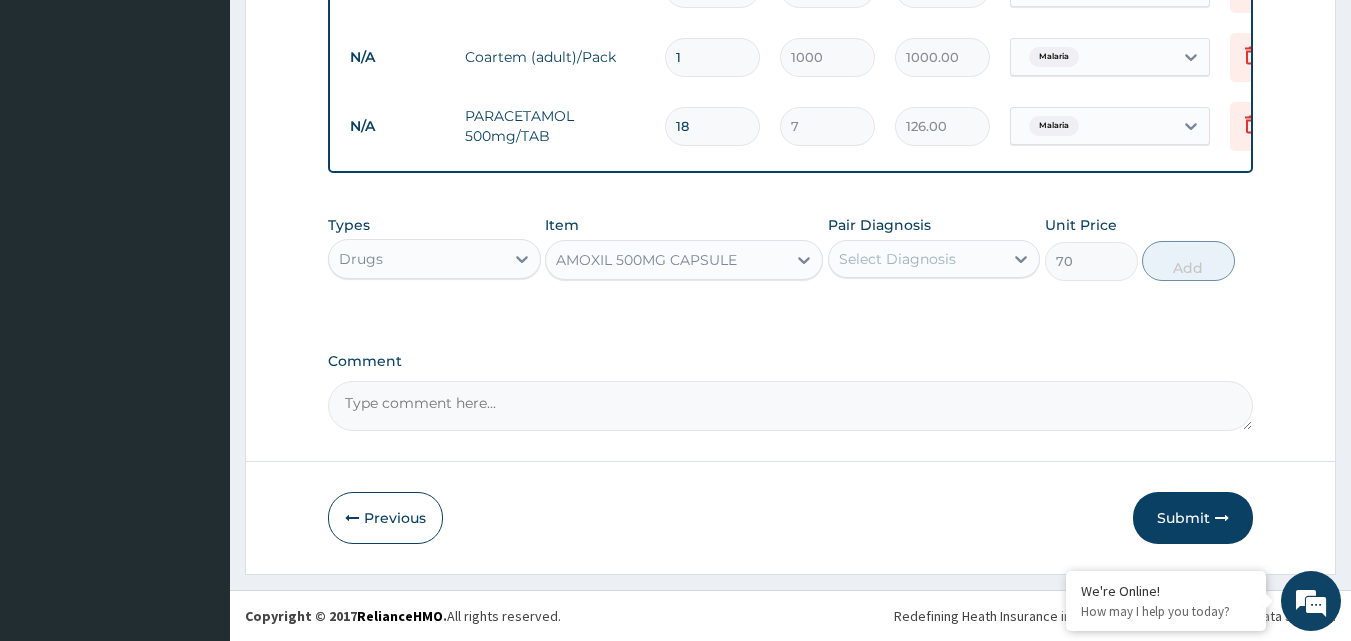 click on "Select Diagnosis" at bounding box center [897, 259] 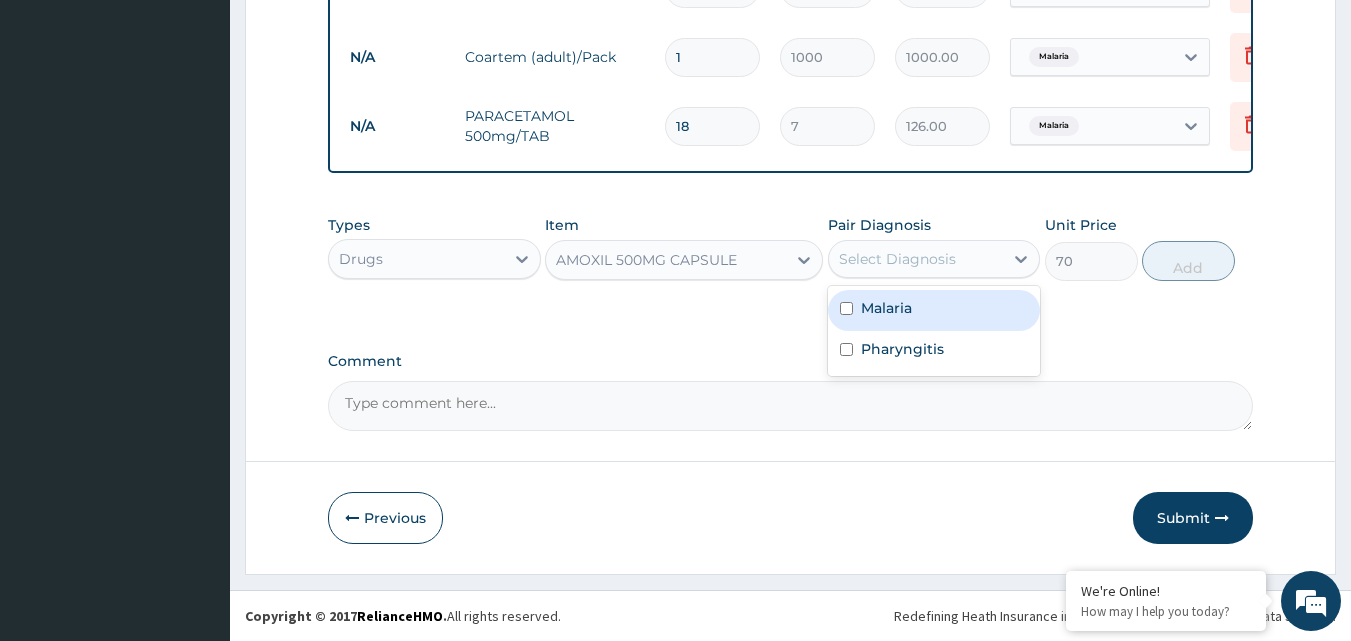 click at bounding box center (846, 308) 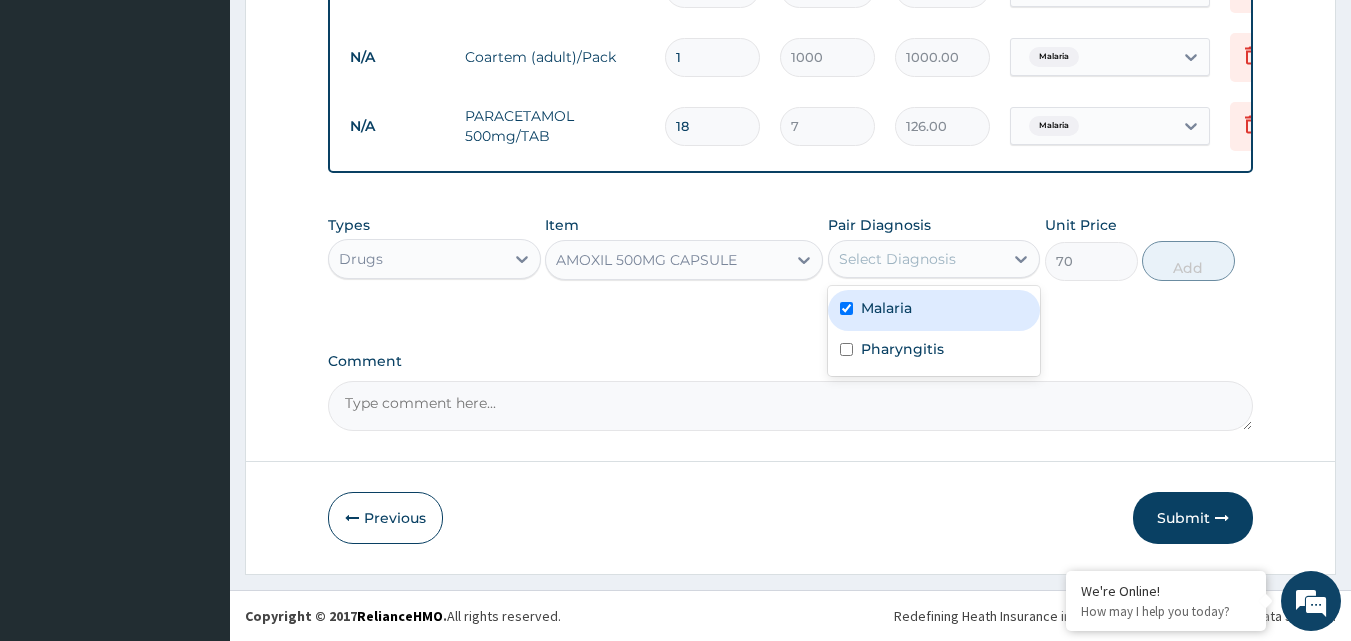 checkbox on "true" 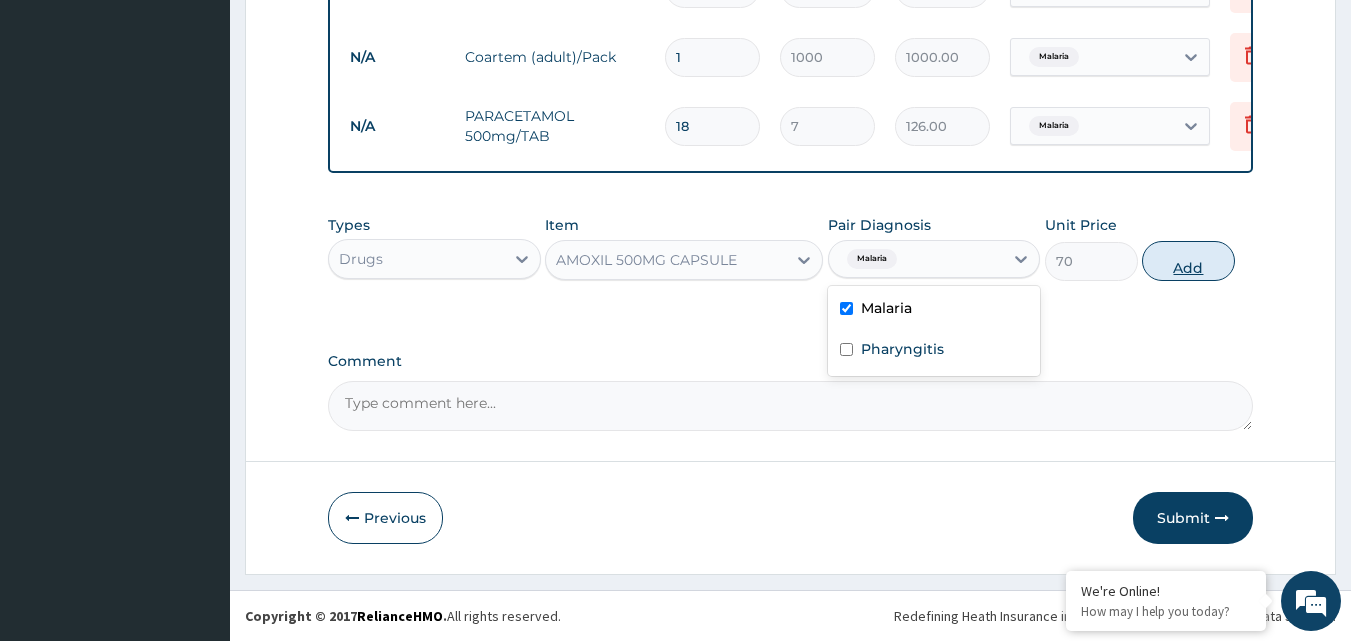 click on "Add" at bounding box center [1188, 261] 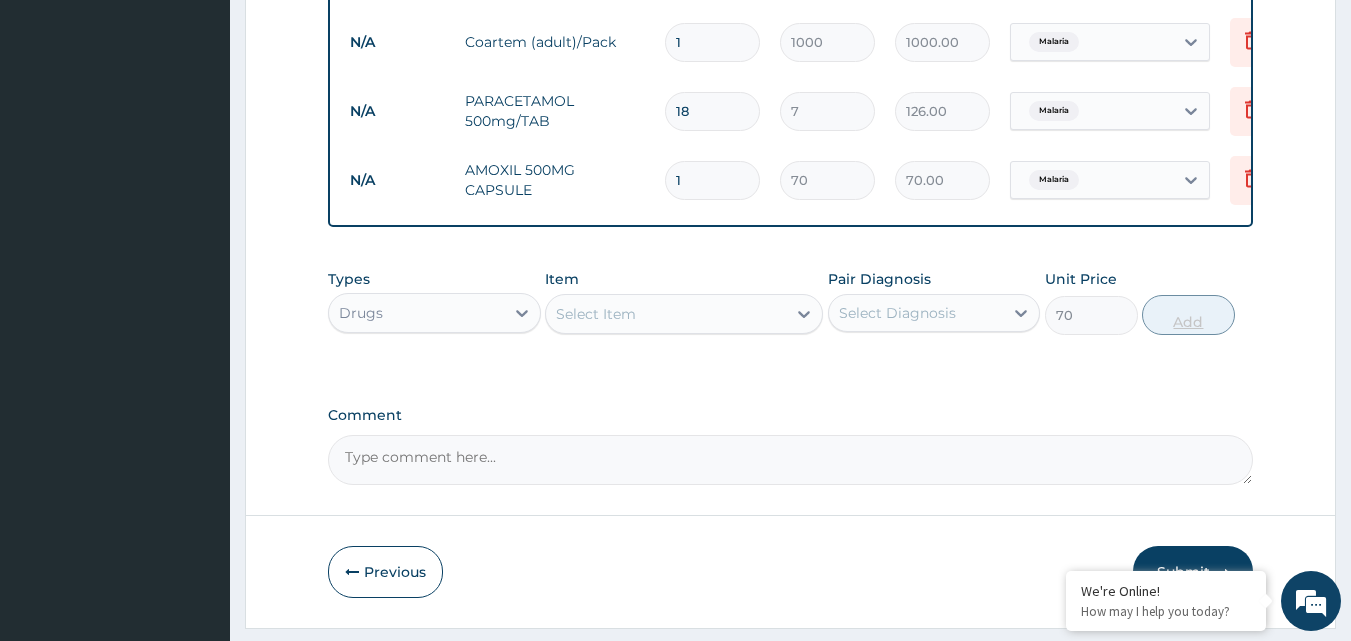 type on "0" 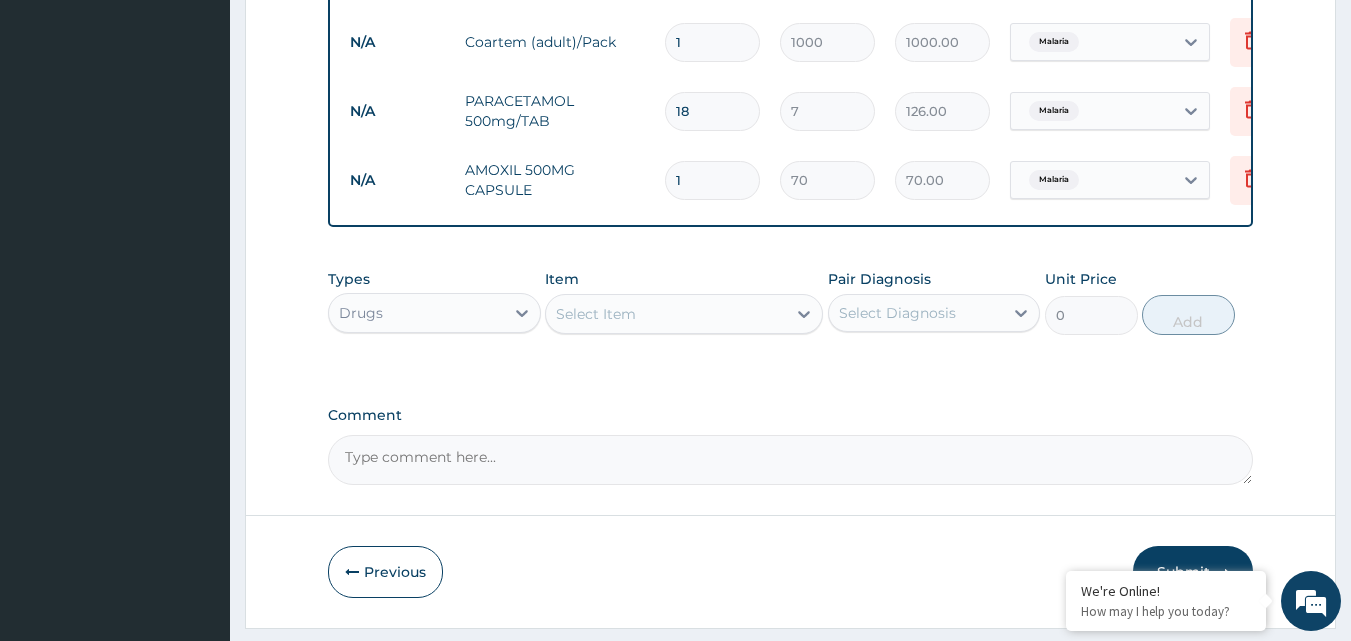 type on "15" 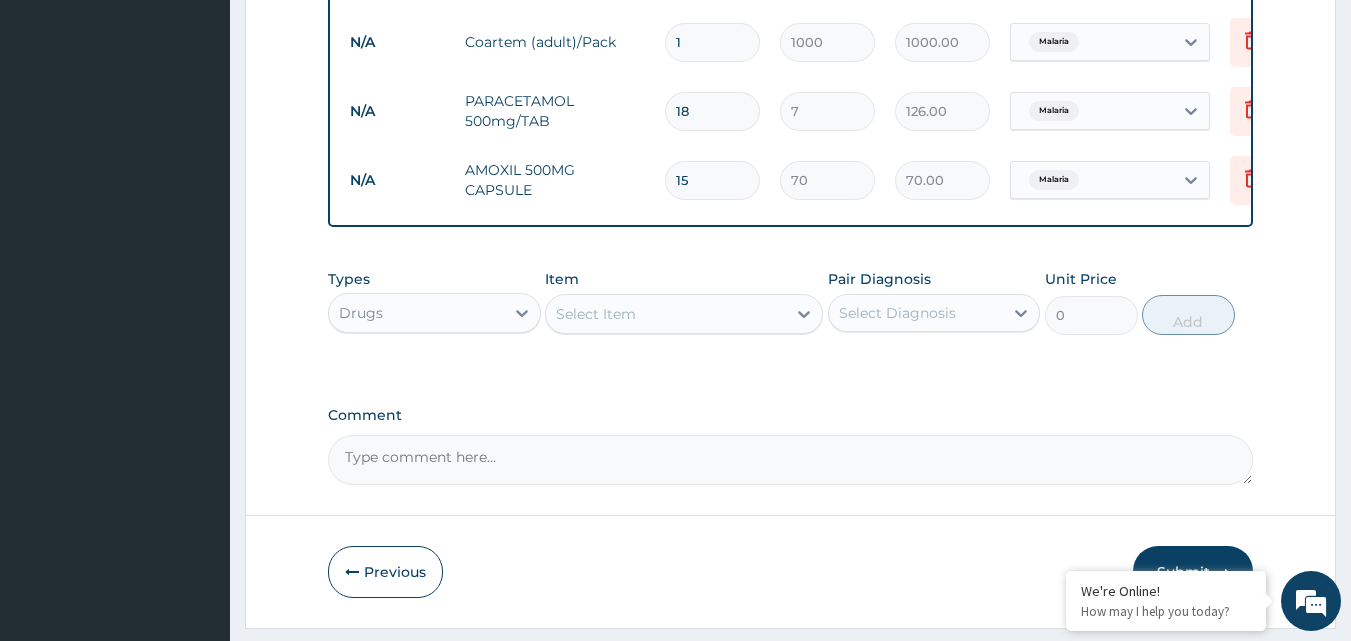 type on "1050.00" 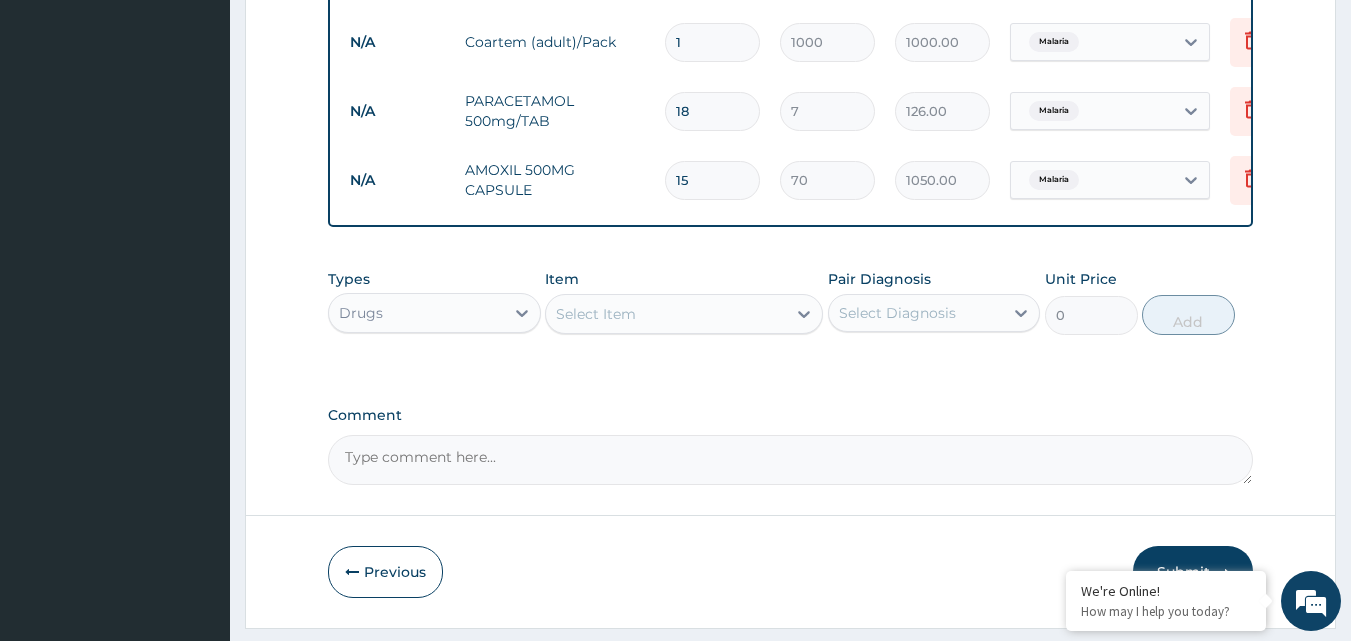 type on "15" 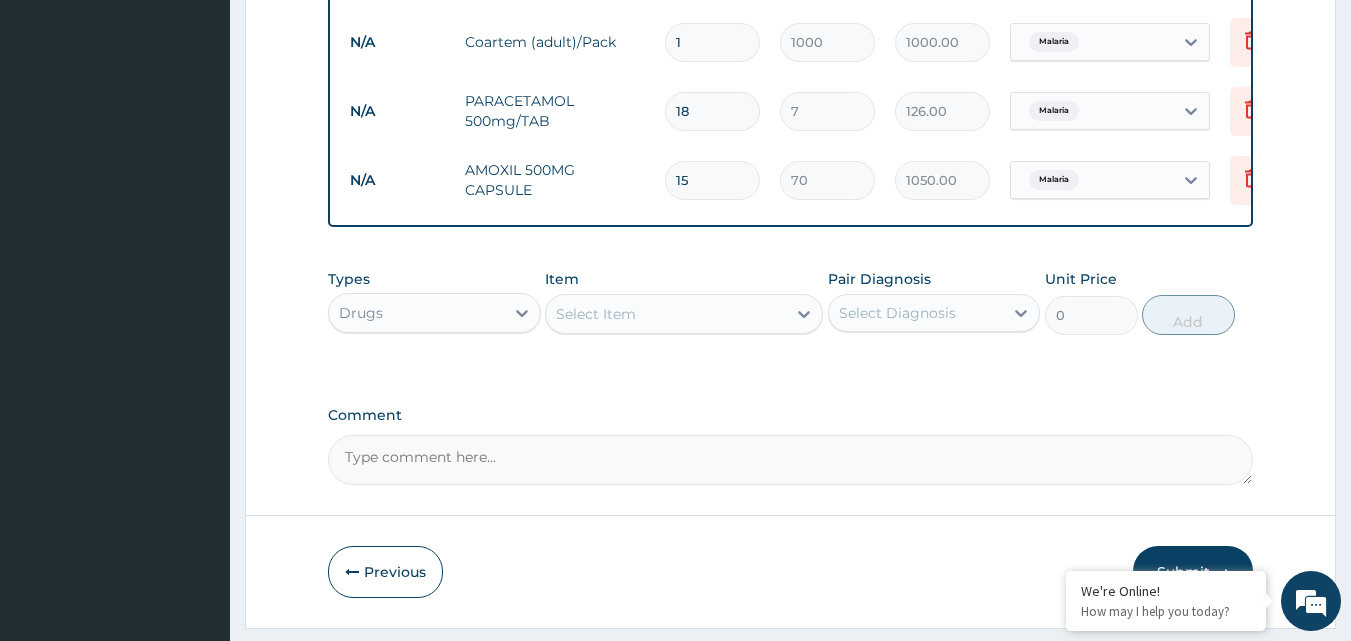 click on "Select Item" at bounding box center [666, 314] 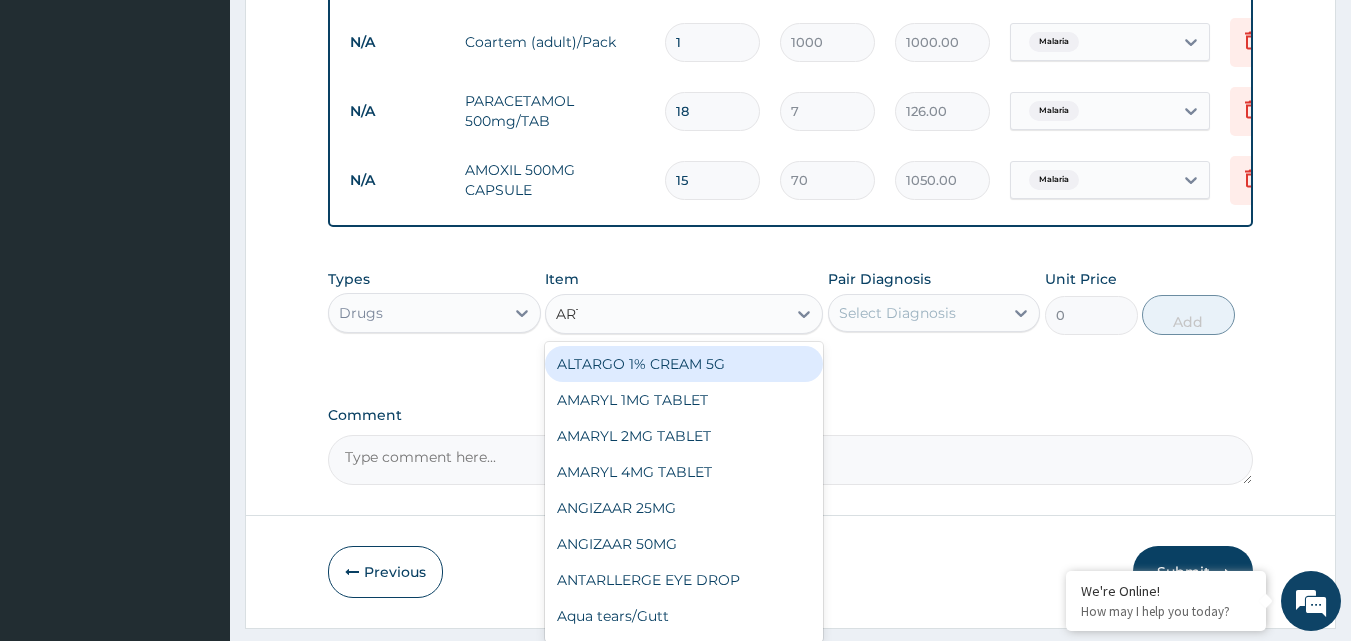 type on "ARTE" 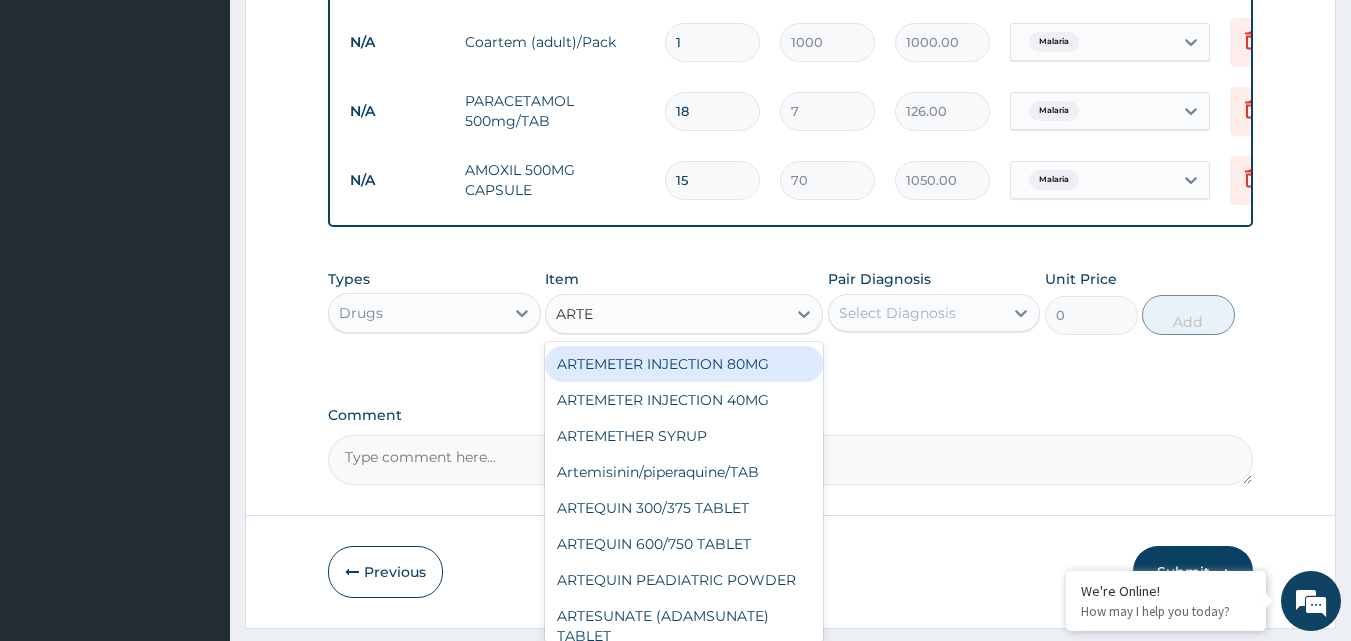 click on "ARTEMETER INJECTION  80MG" at bounding box center (684, 364) 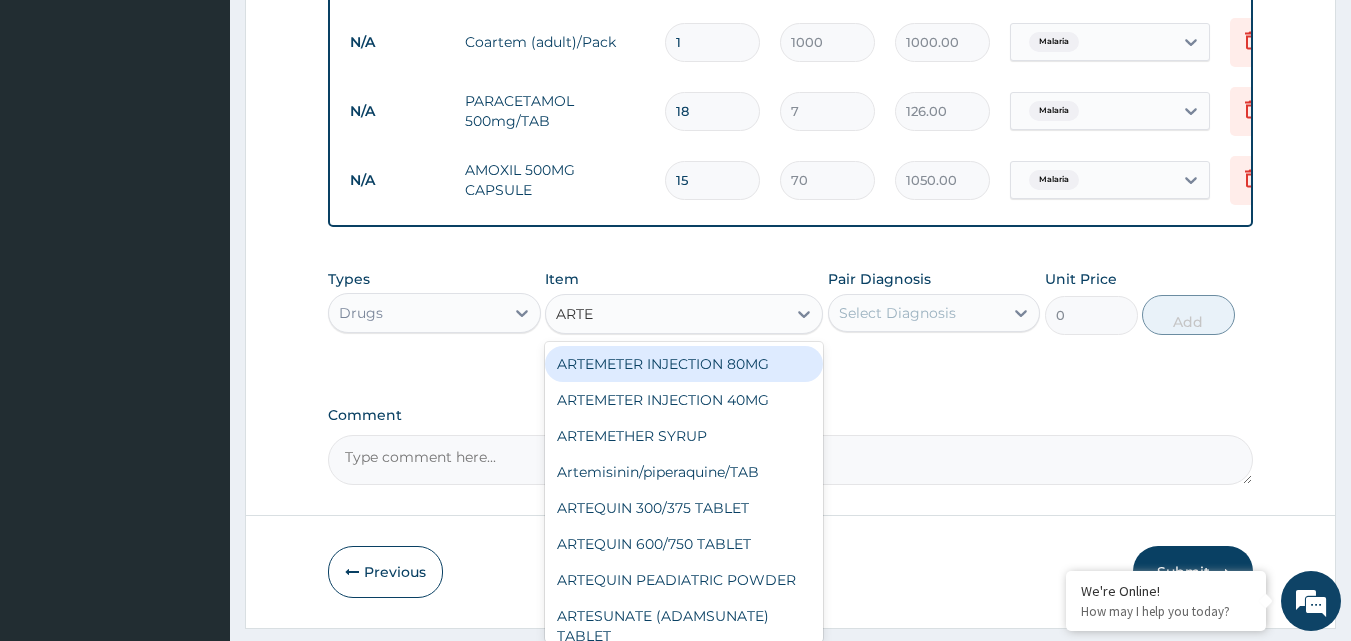 type 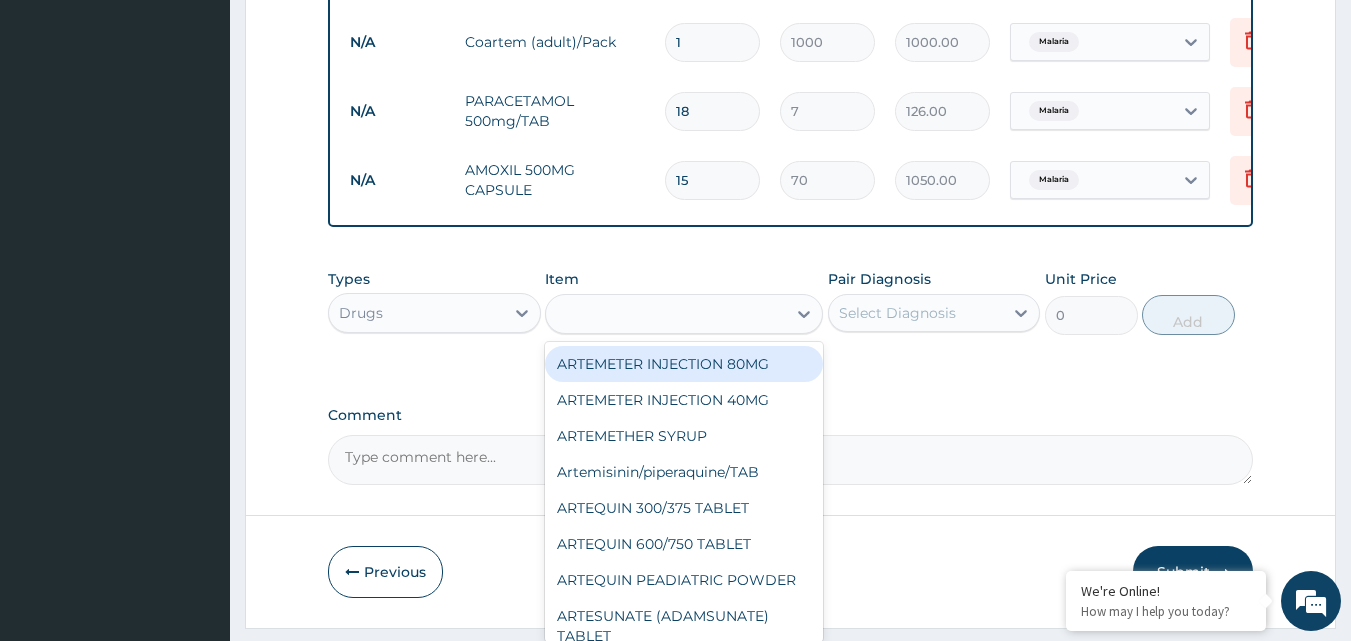 type on "950" 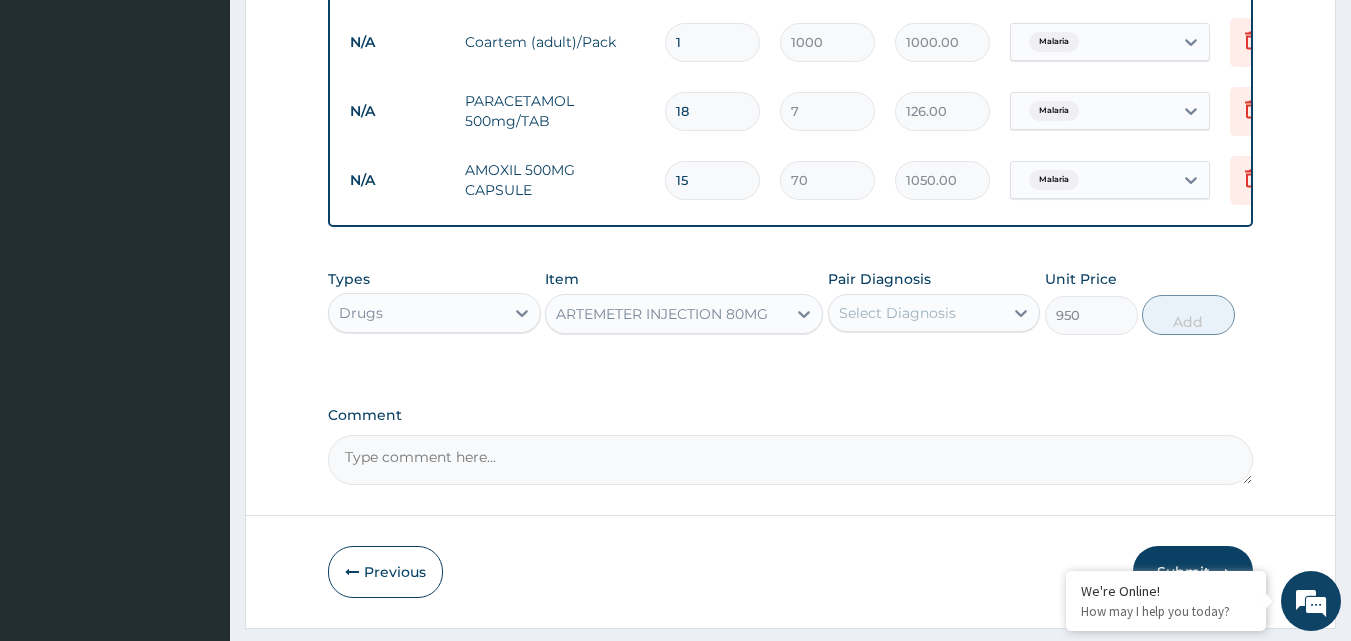 click on "Select Diagnosis" at bounding box center [897, 313] 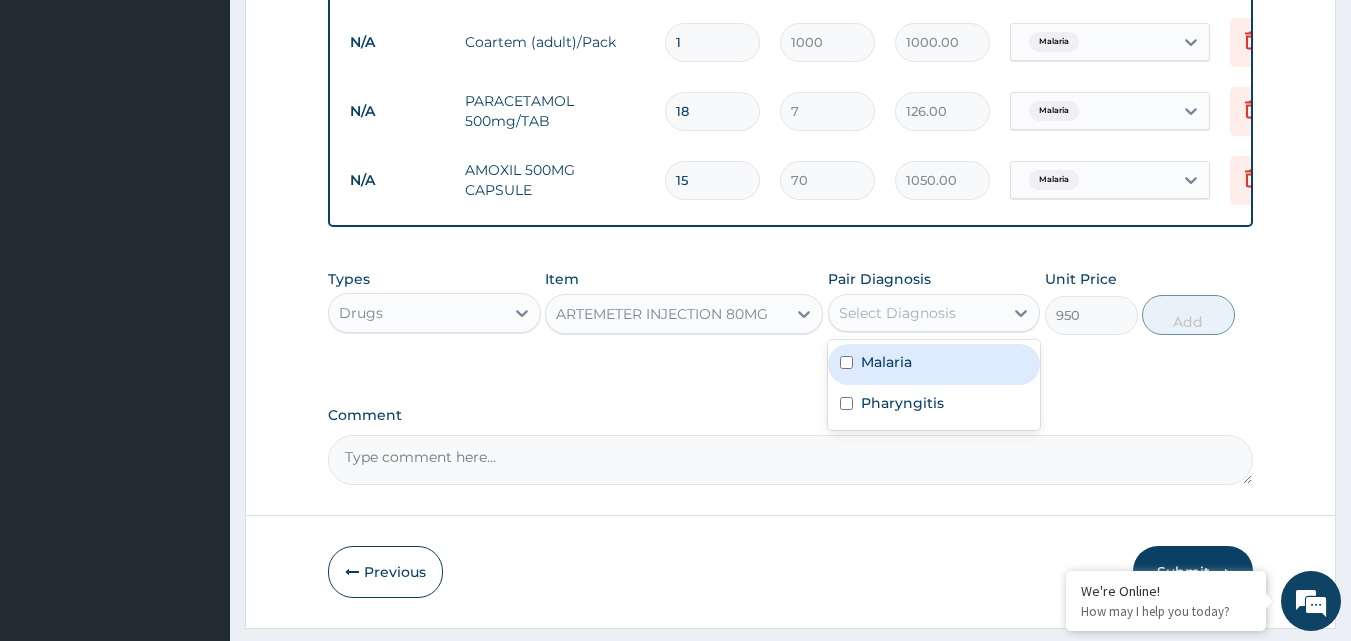 click at bounding box center (846, 362) 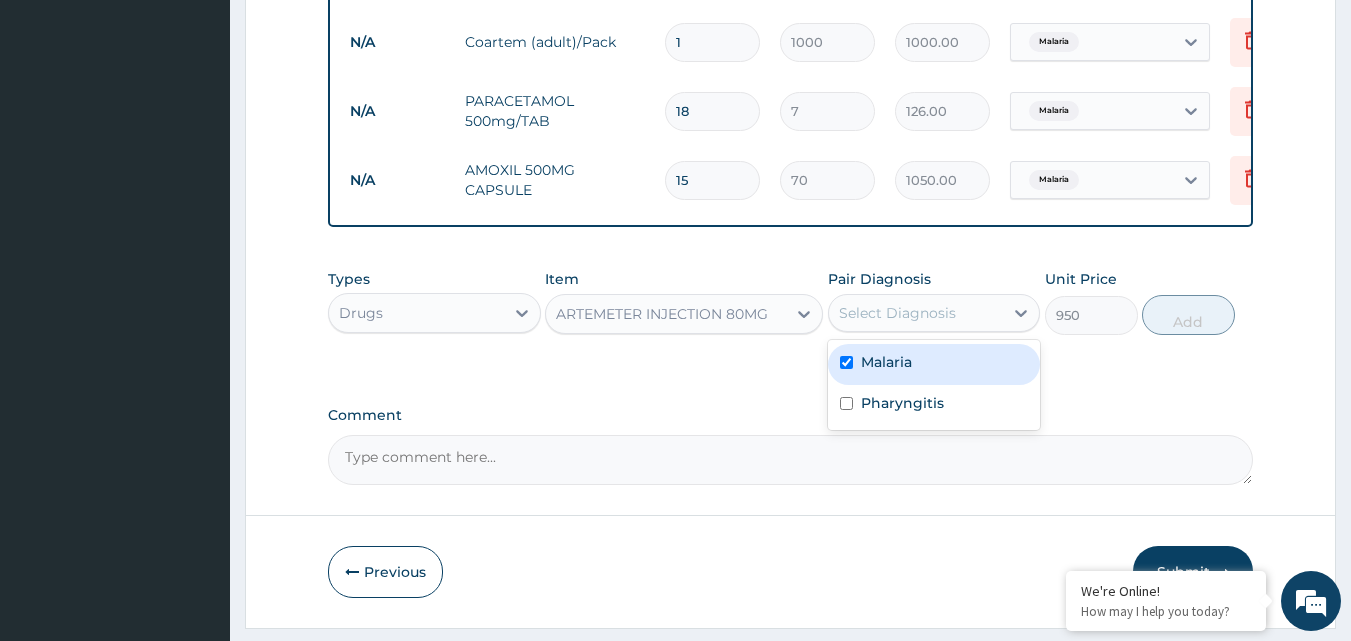 checkbox on "true" 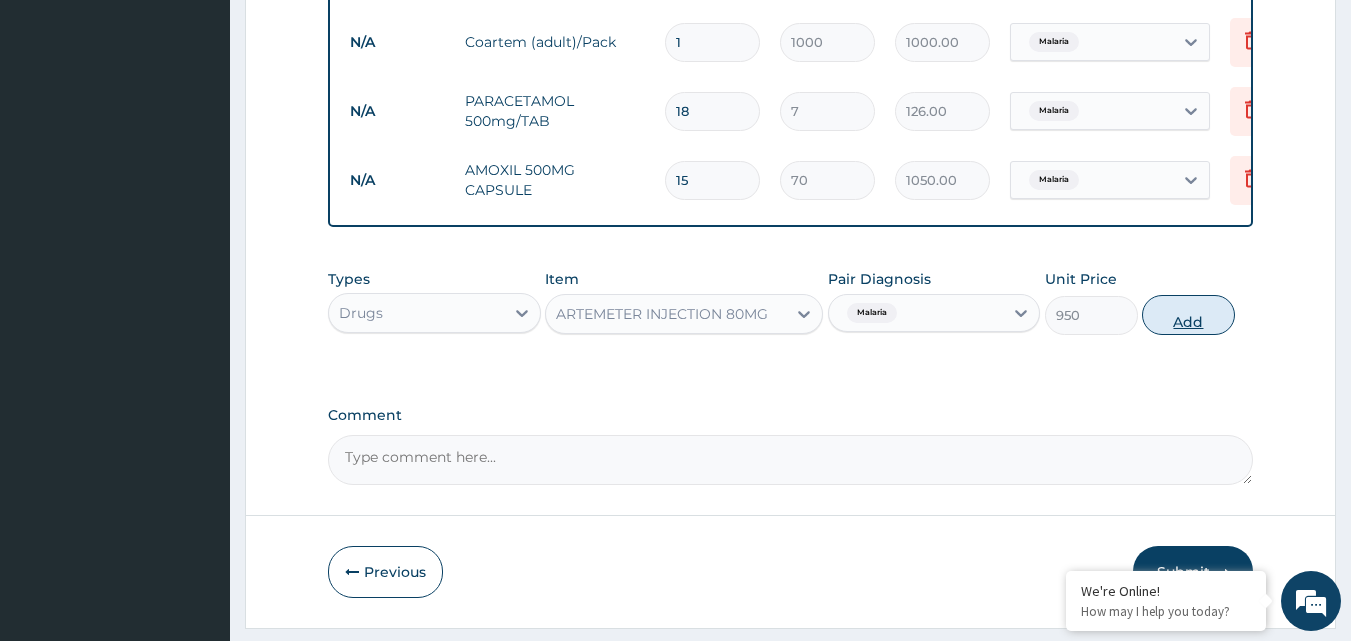 click on "Add" at bounding box center [1188, 315] 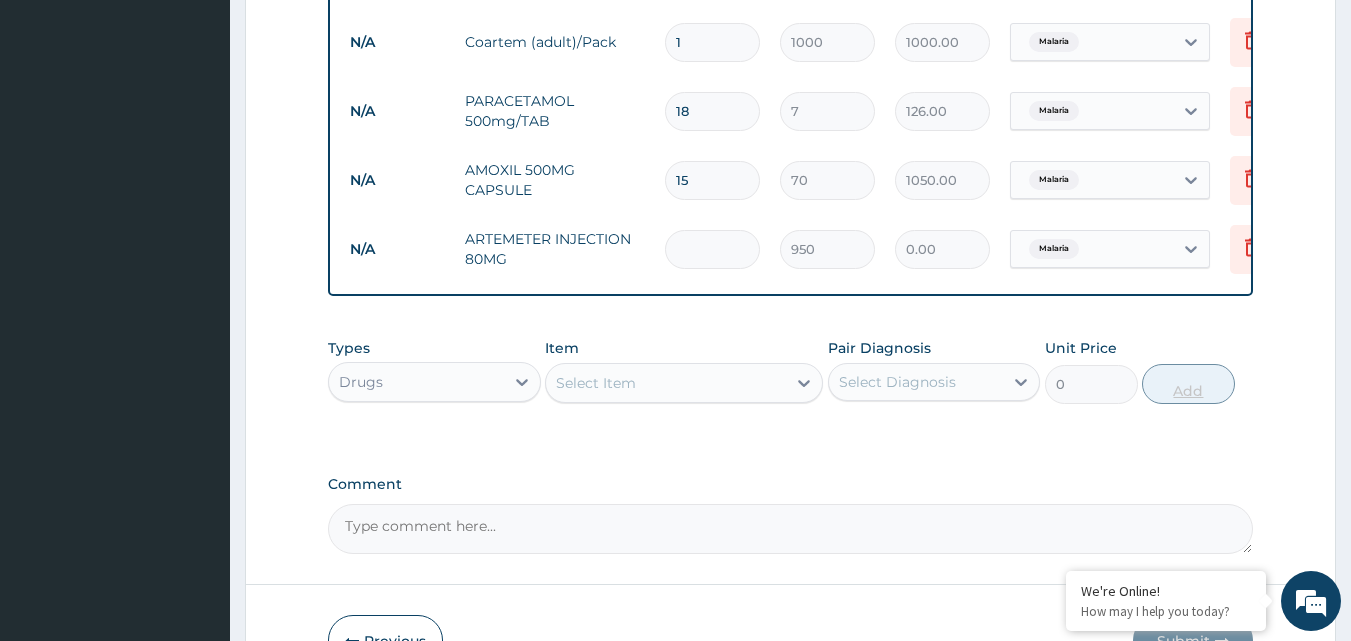 type on "6" 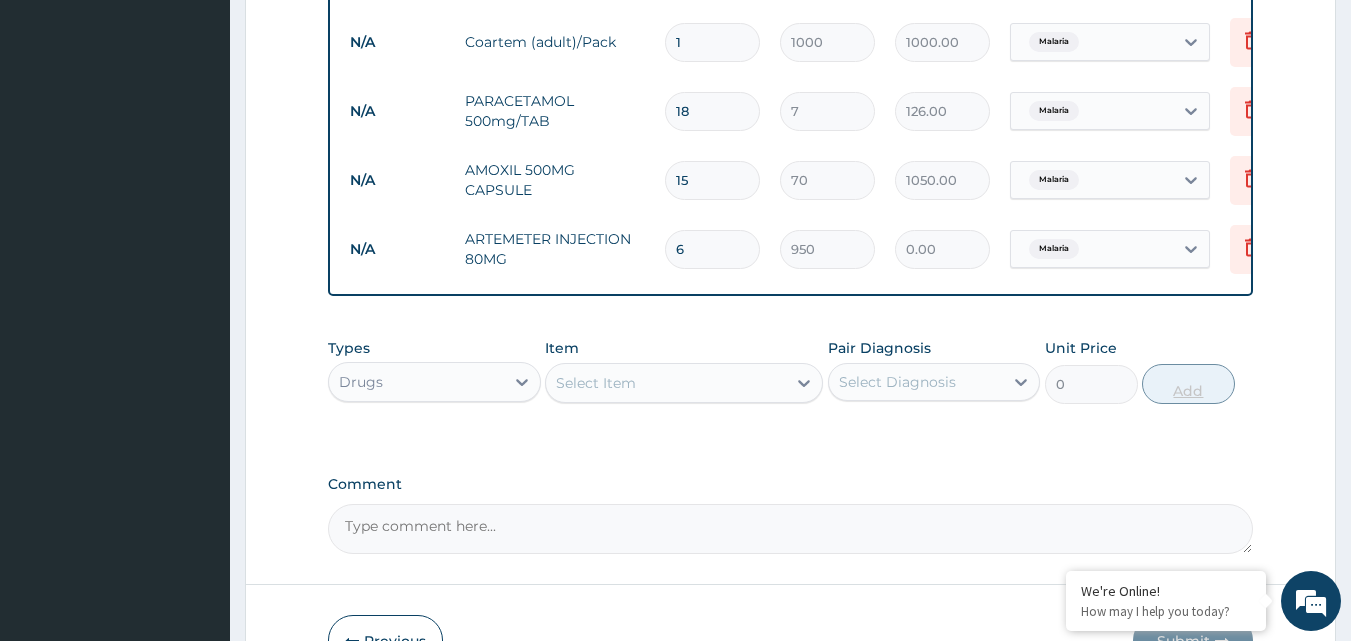 type on "5700.00" 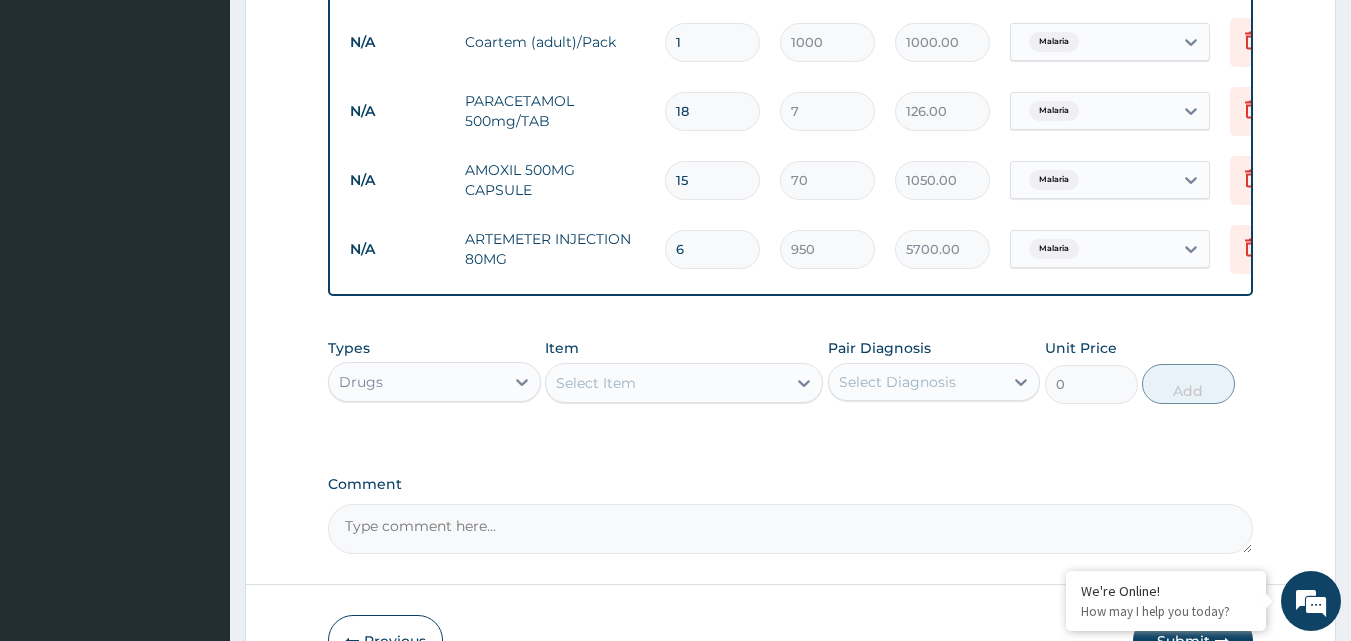 scroll, scrollTop: 1135, scrollLeft: 0, axis: vertical 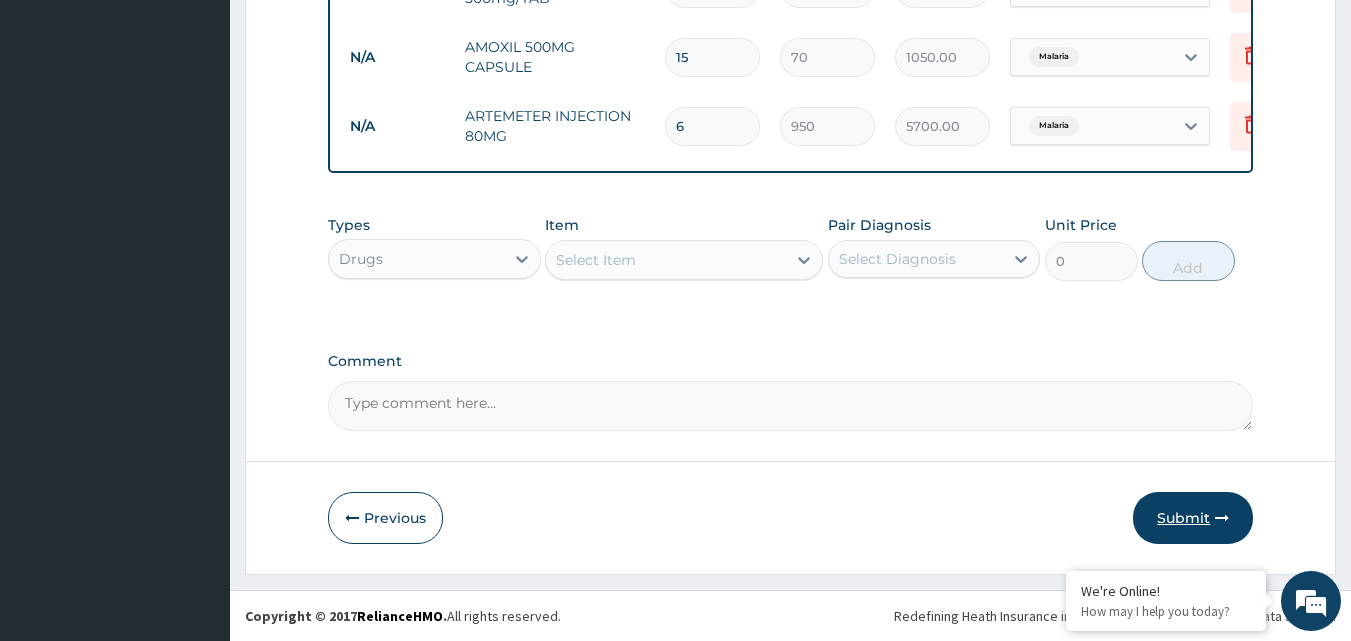 type on "6" 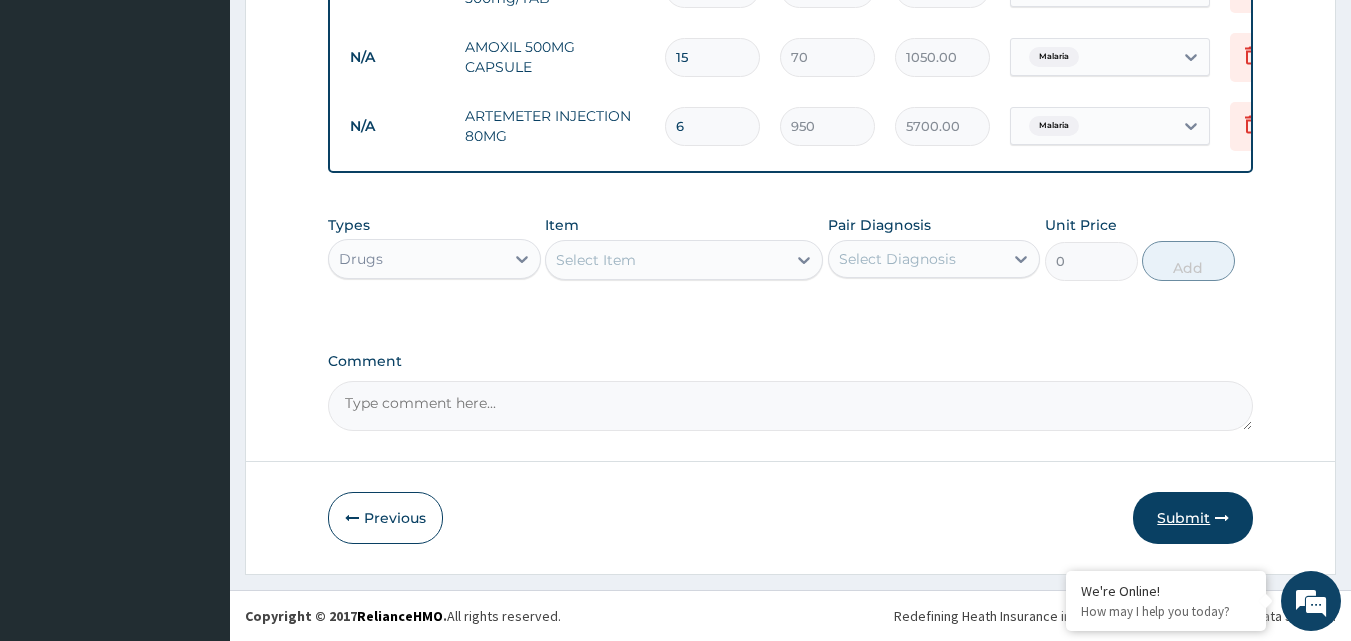 click on "Submit" at bounding box center [1193, 518] 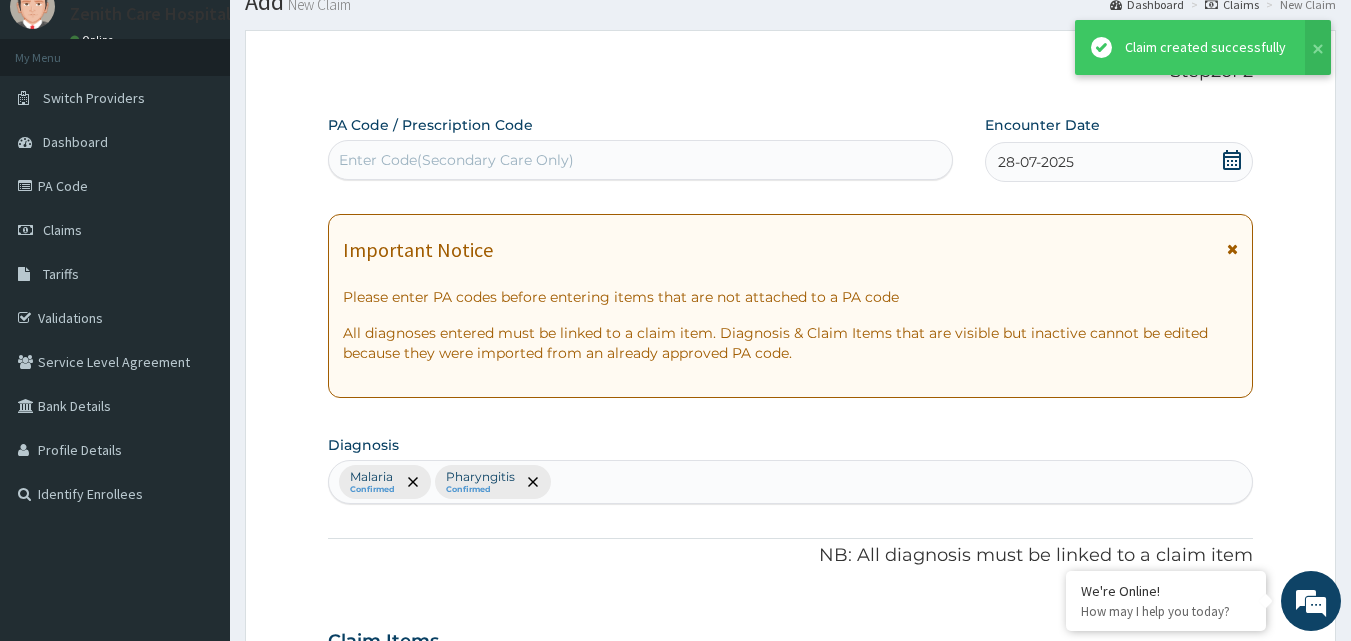 scroll, scrollTop: 1135, scrollLeft: 0, axis: vertical 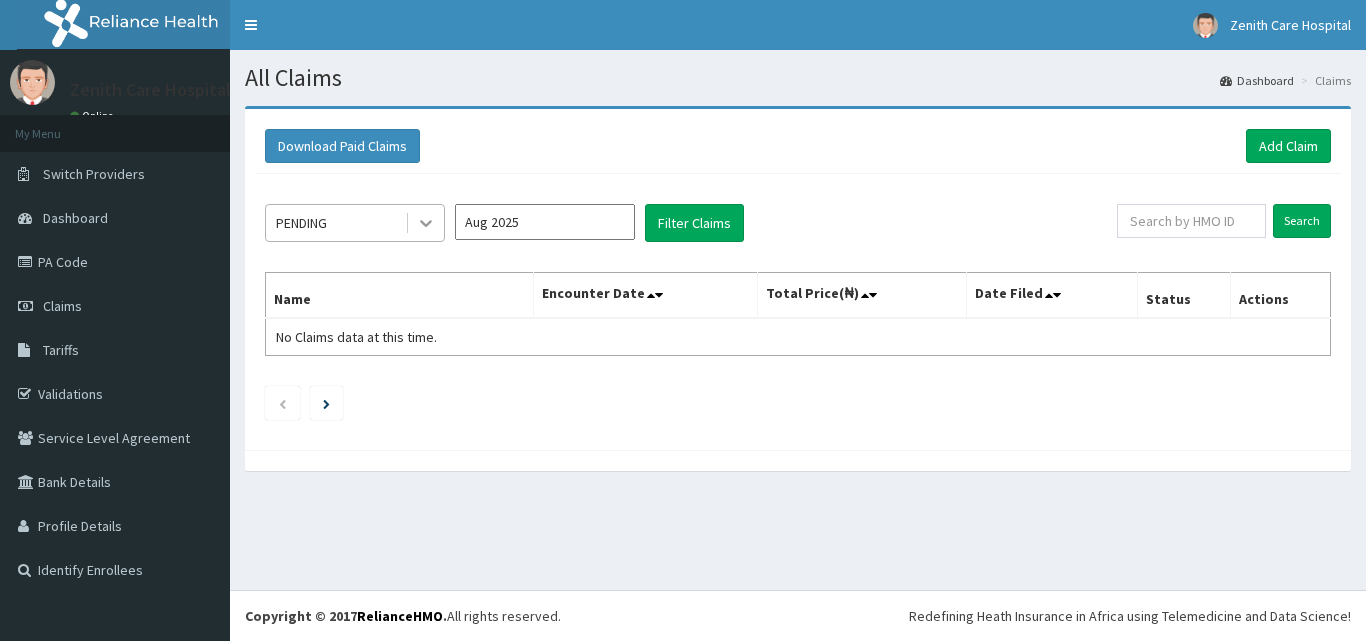 click 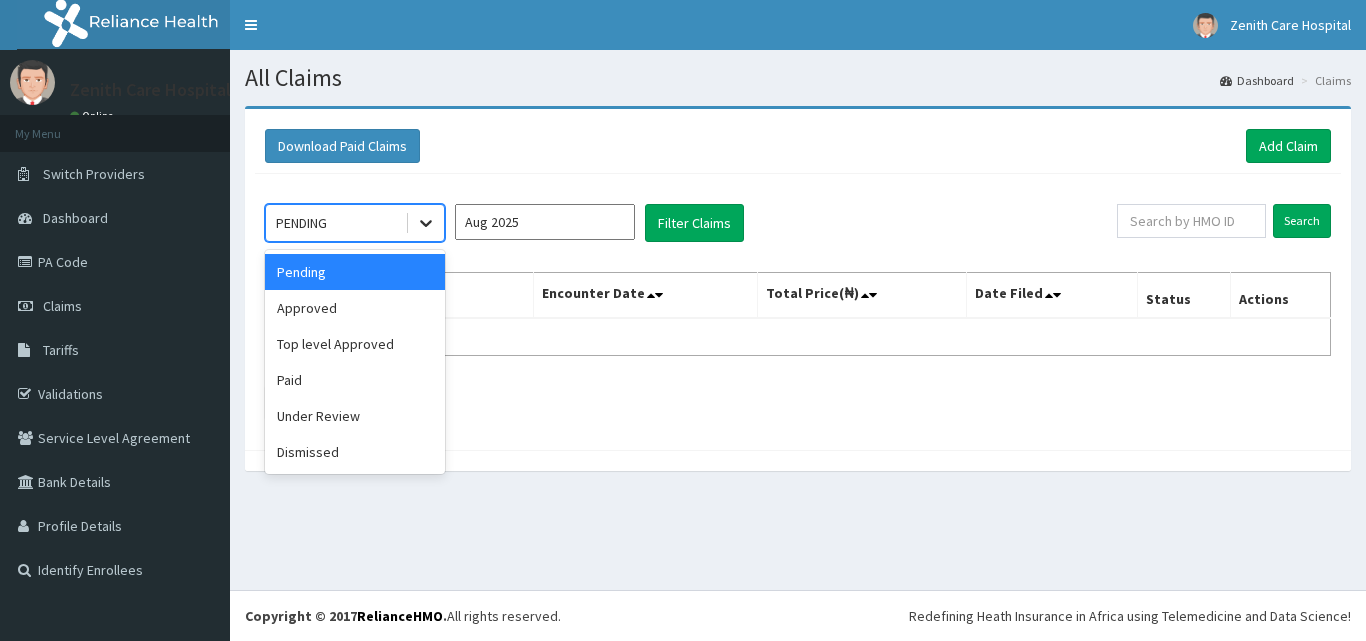 scroll, scrollTop: 0, scrollLeft: 0, axis: both 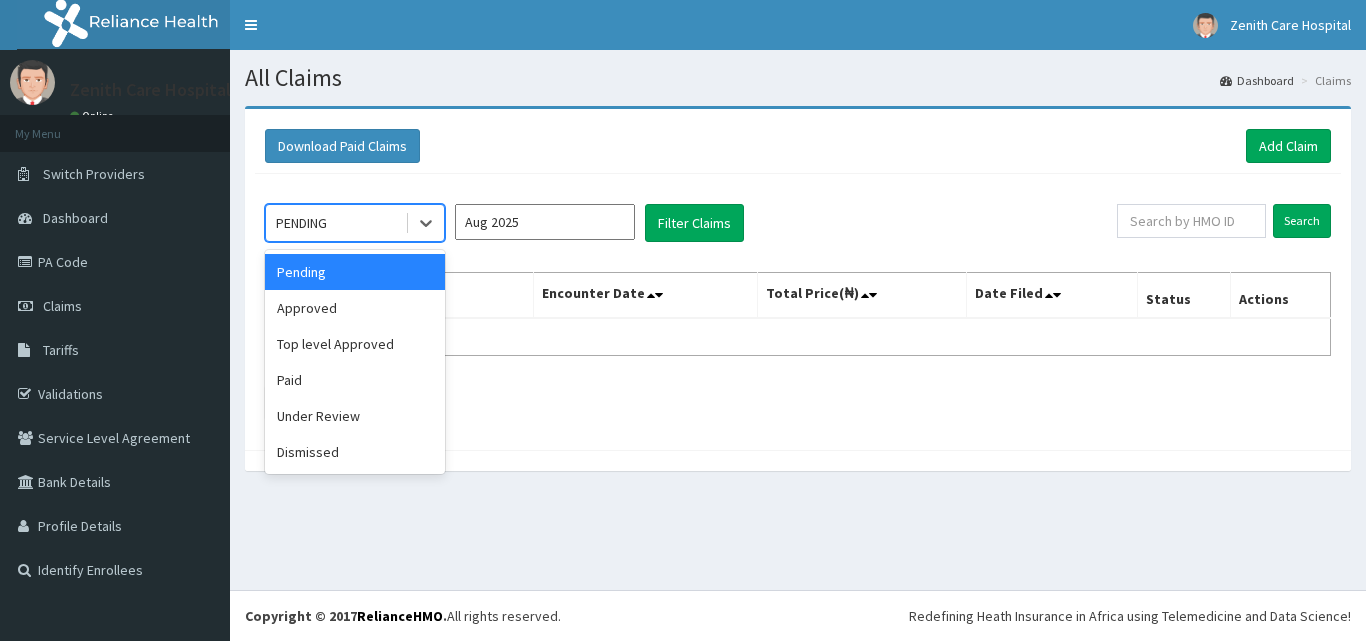 click on "Aug 2025" at bounding box center [545, 222] 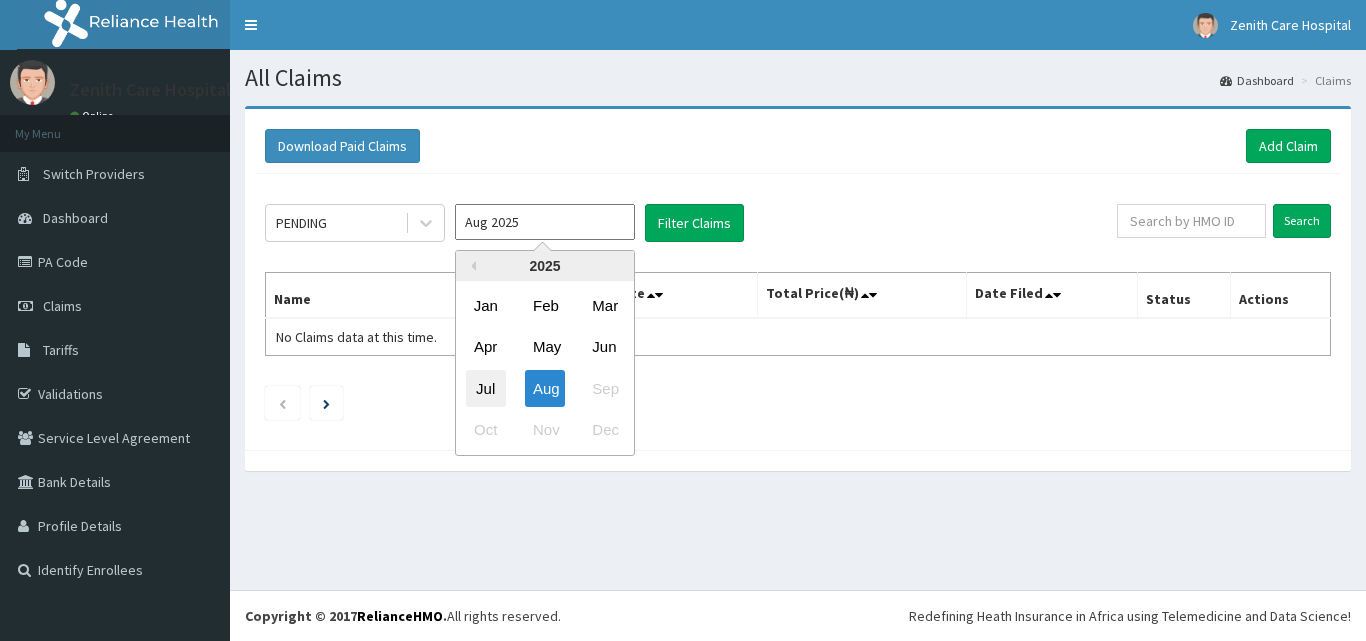 click on "Jul" at bounding box center (486, 388) 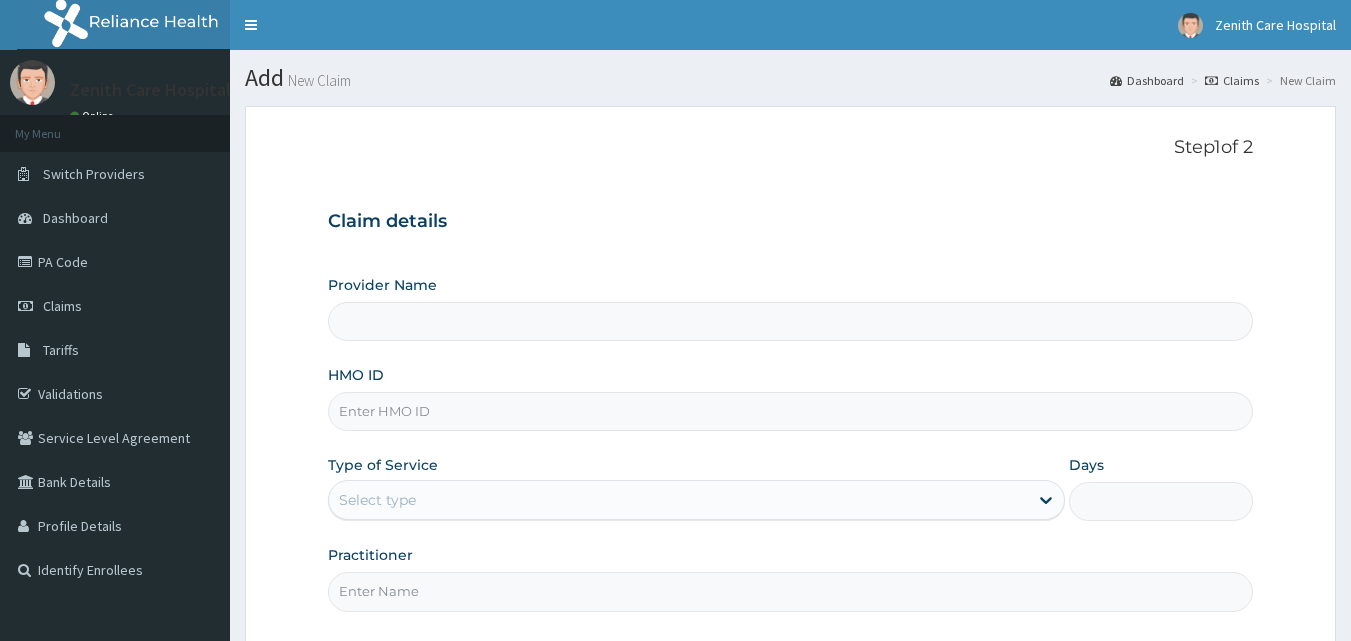 scroll, scrollTop: 0, scrollLeft: 0, axis: both 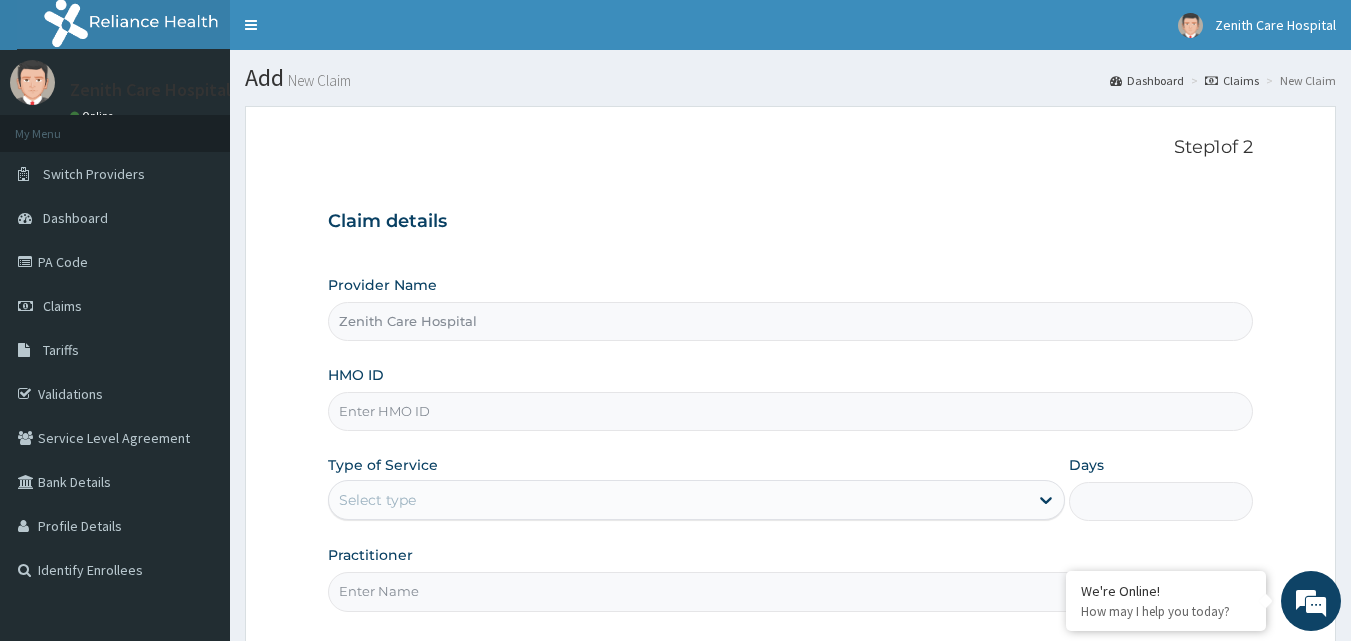 click on "HMO ID" at bounding box center (791, 411) 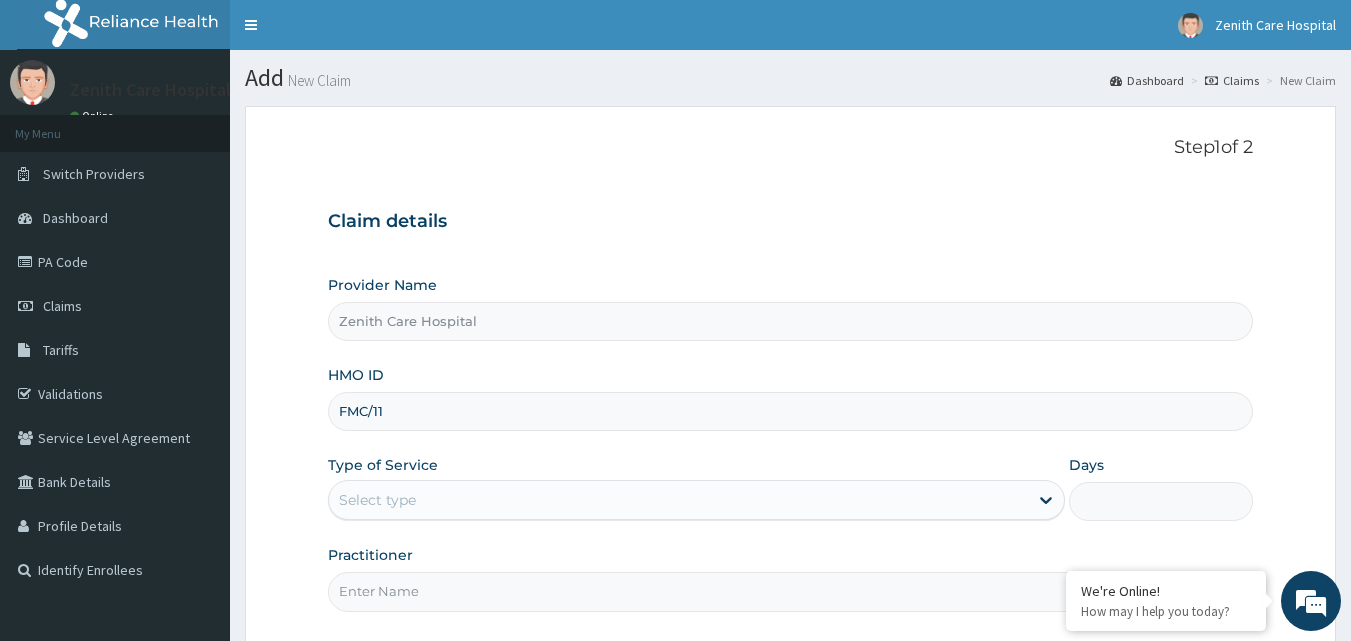 type on "FMC/11156/A" 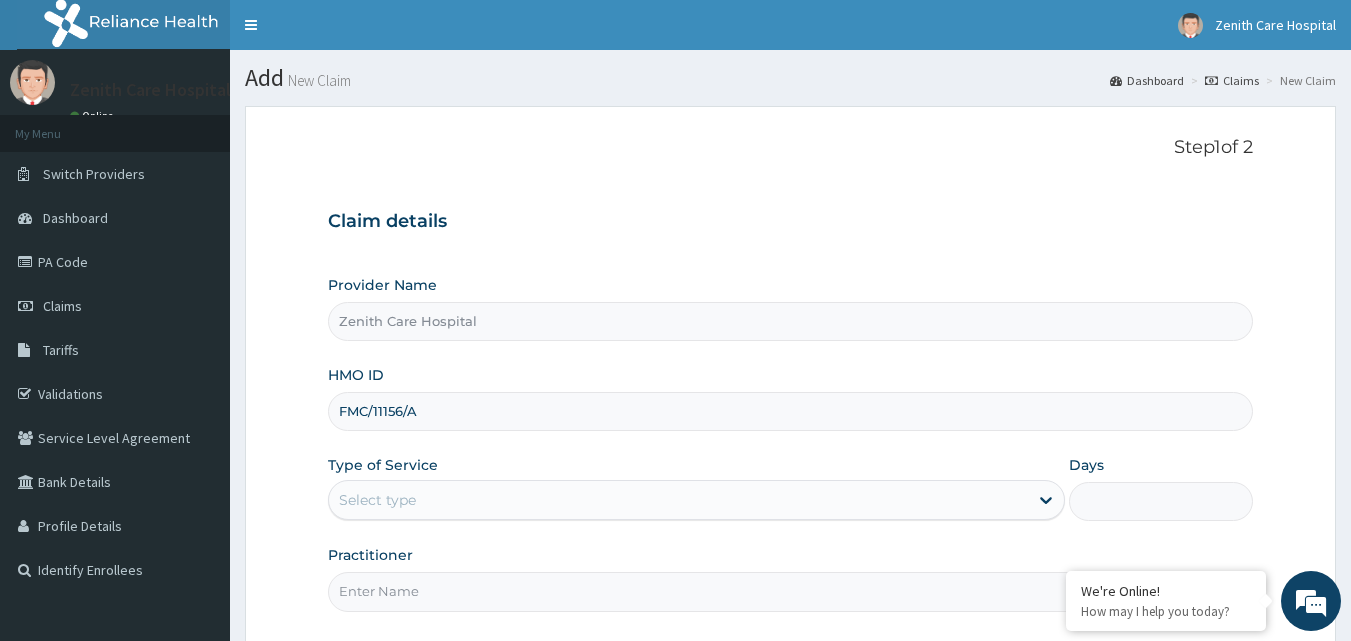 click on "Select type" at bounding box center [678, 500] 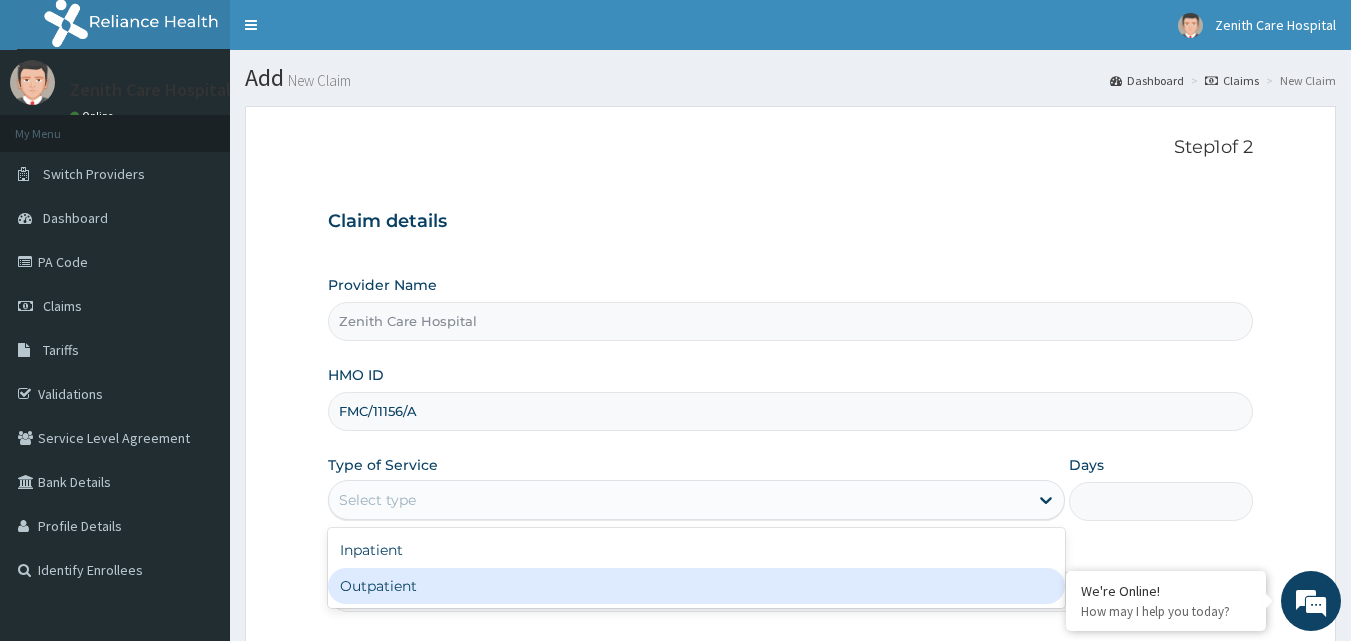 click on "Outpatient" at bounding box center [696, 586] 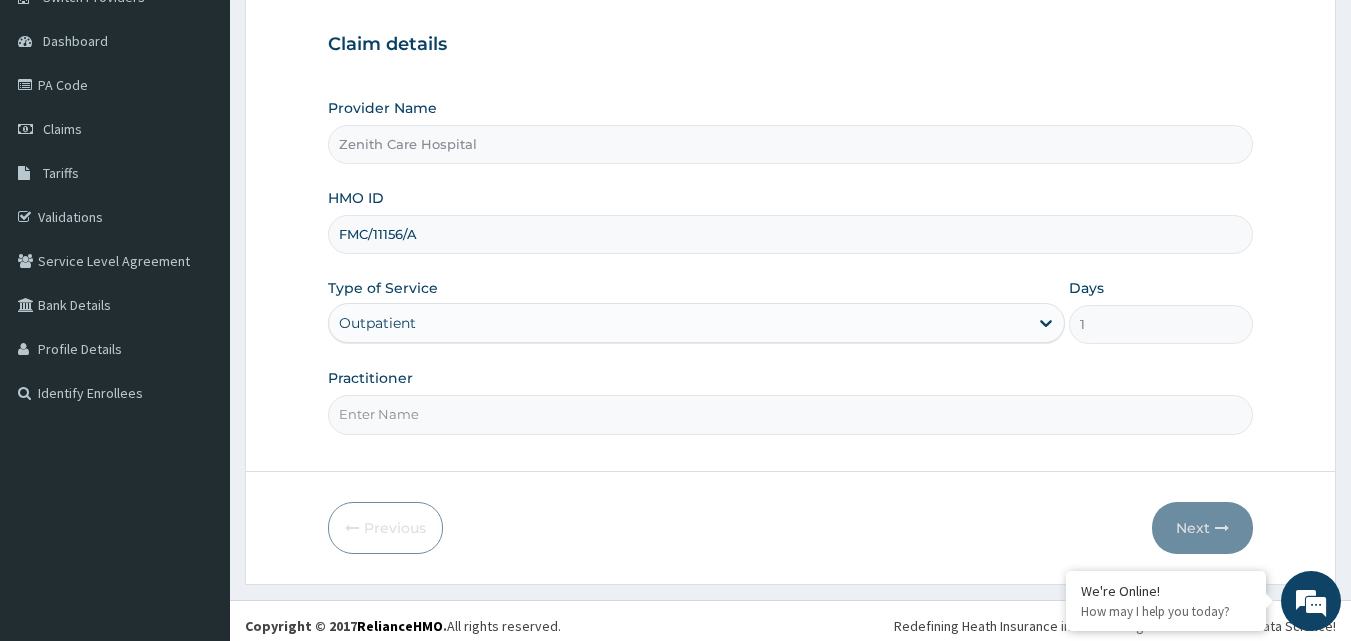 scroll, scrollTop: 187, scrollLeft: 0, axis: vertical 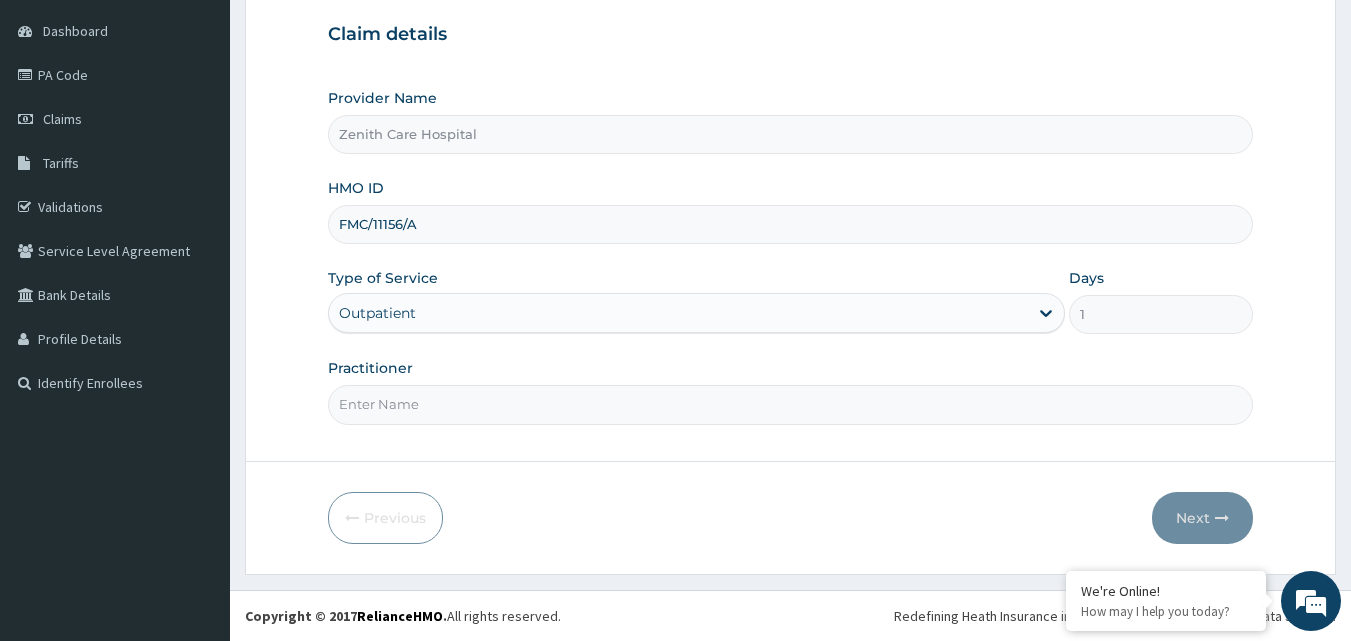 click on "Practitioner" at bounding box center [791, 404] 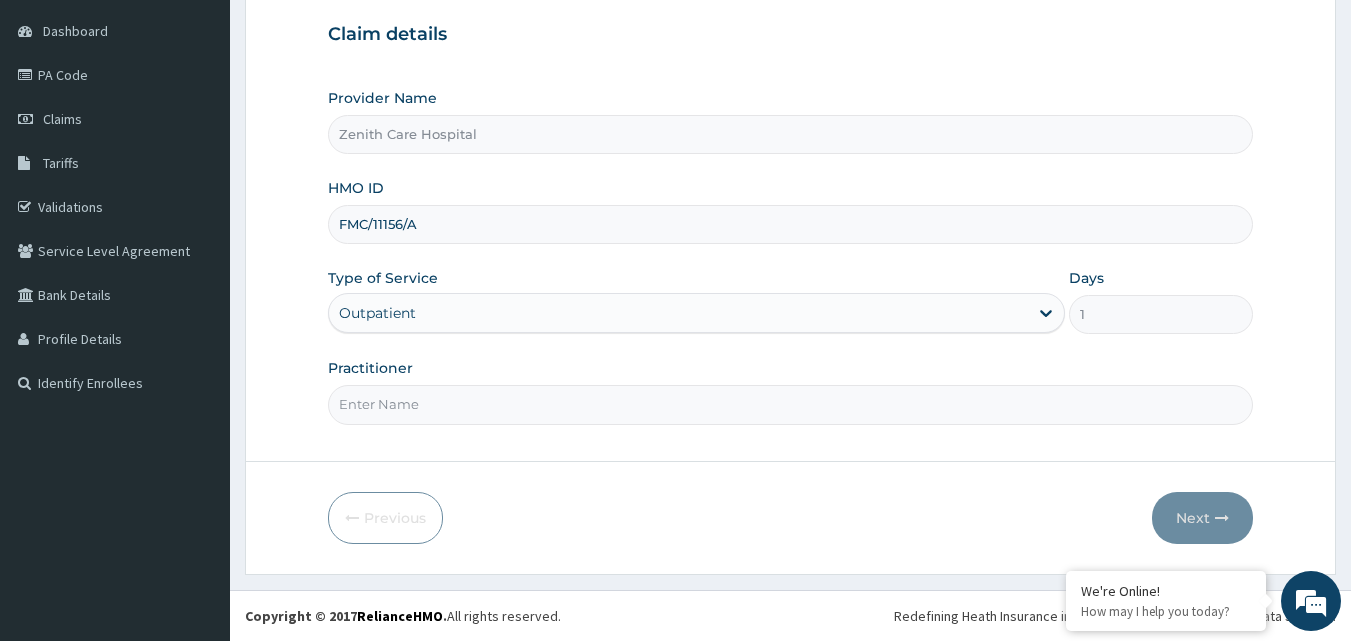 type on "DR SHONDE" 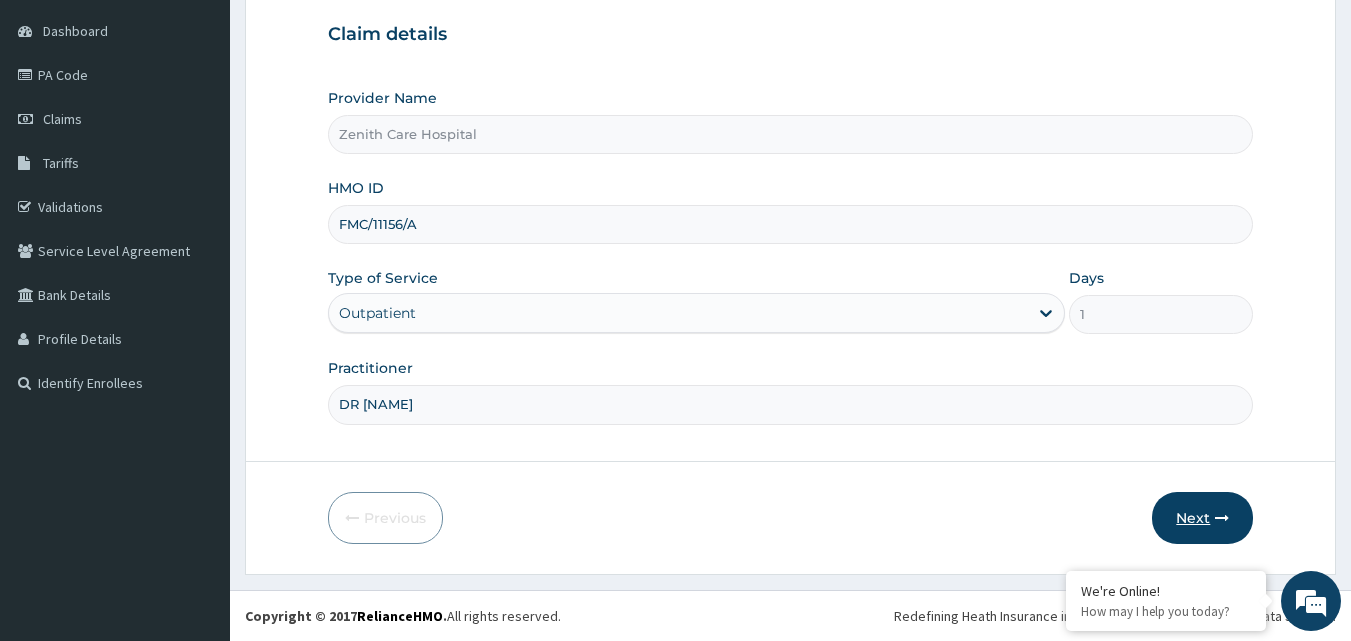 click on "Next" at bounding box center (1202, 518) 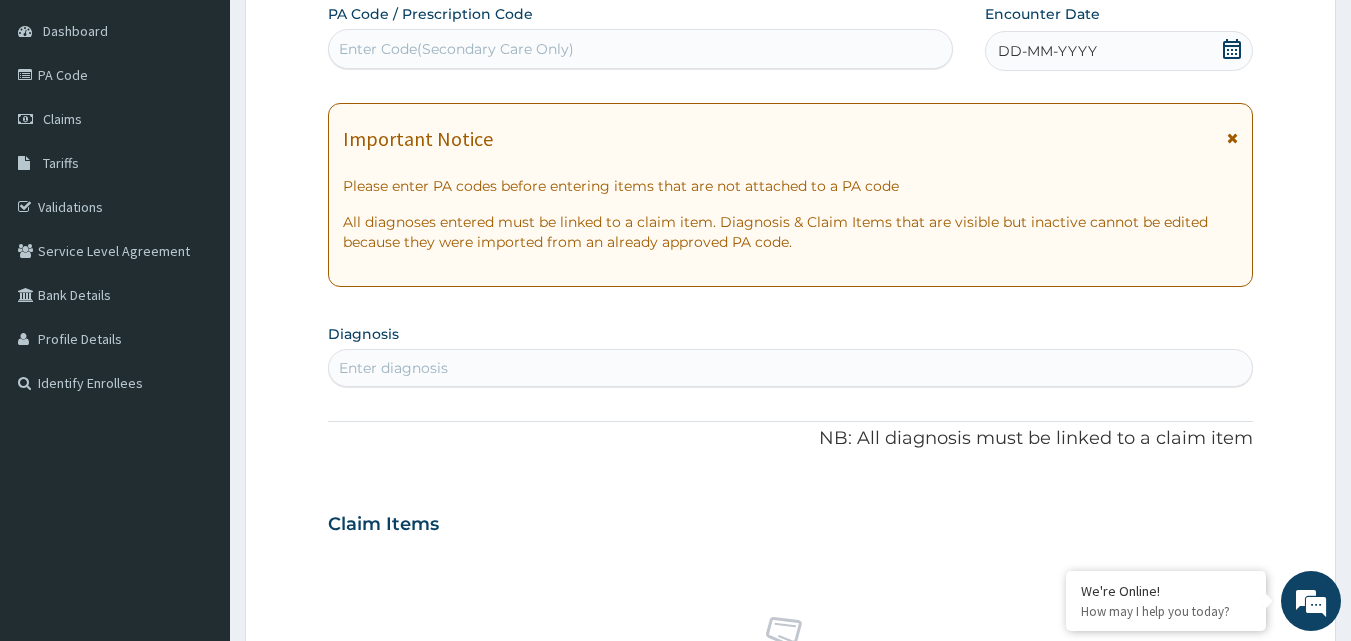 click 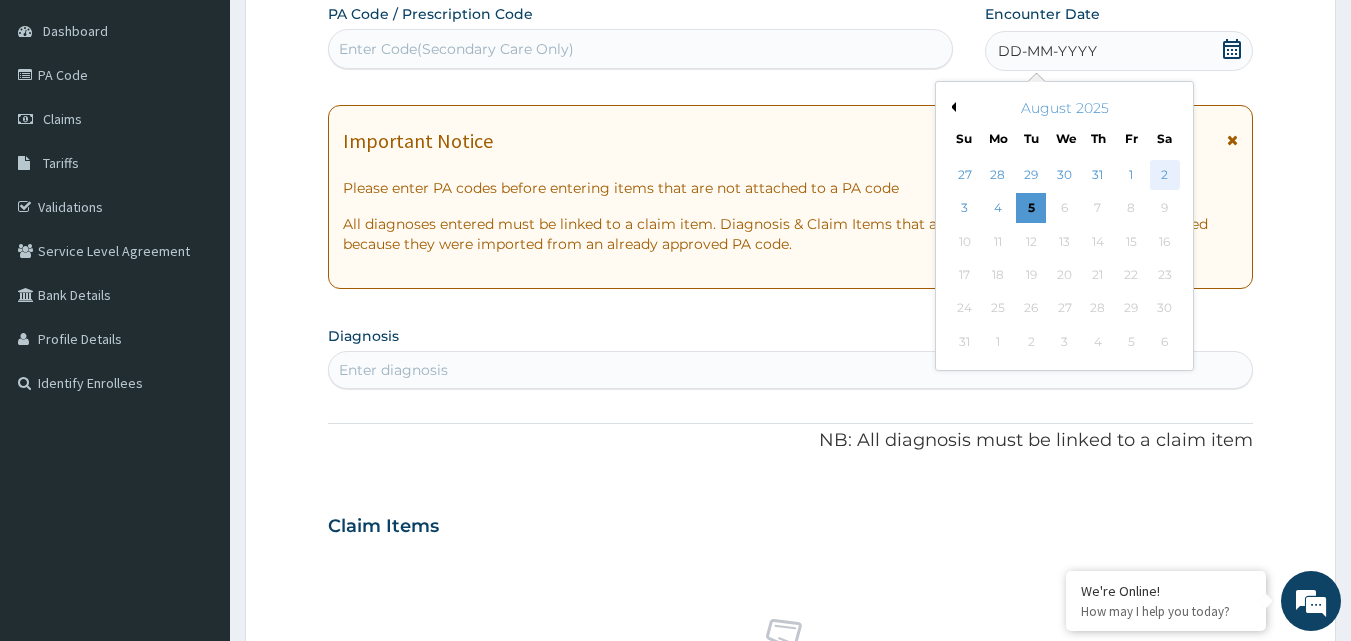 click on "2" at bounding box center (1165, 175) 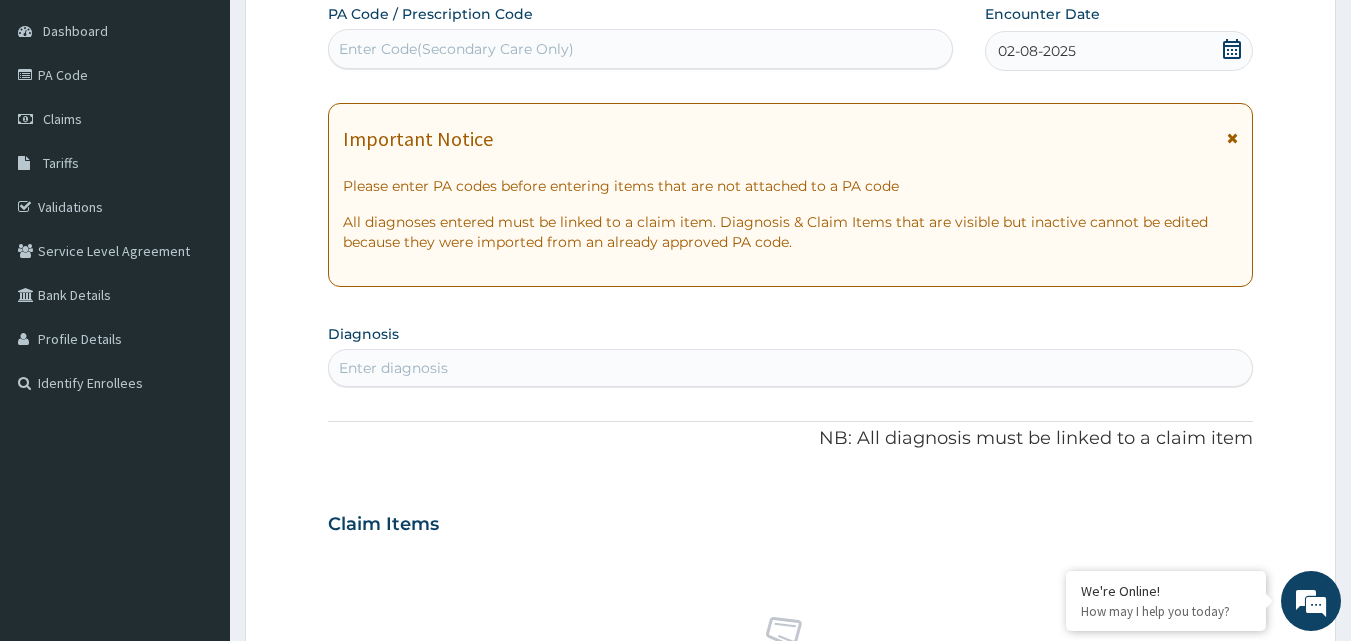 click on "Enter diagnosis" at bounding box center (791, 368) 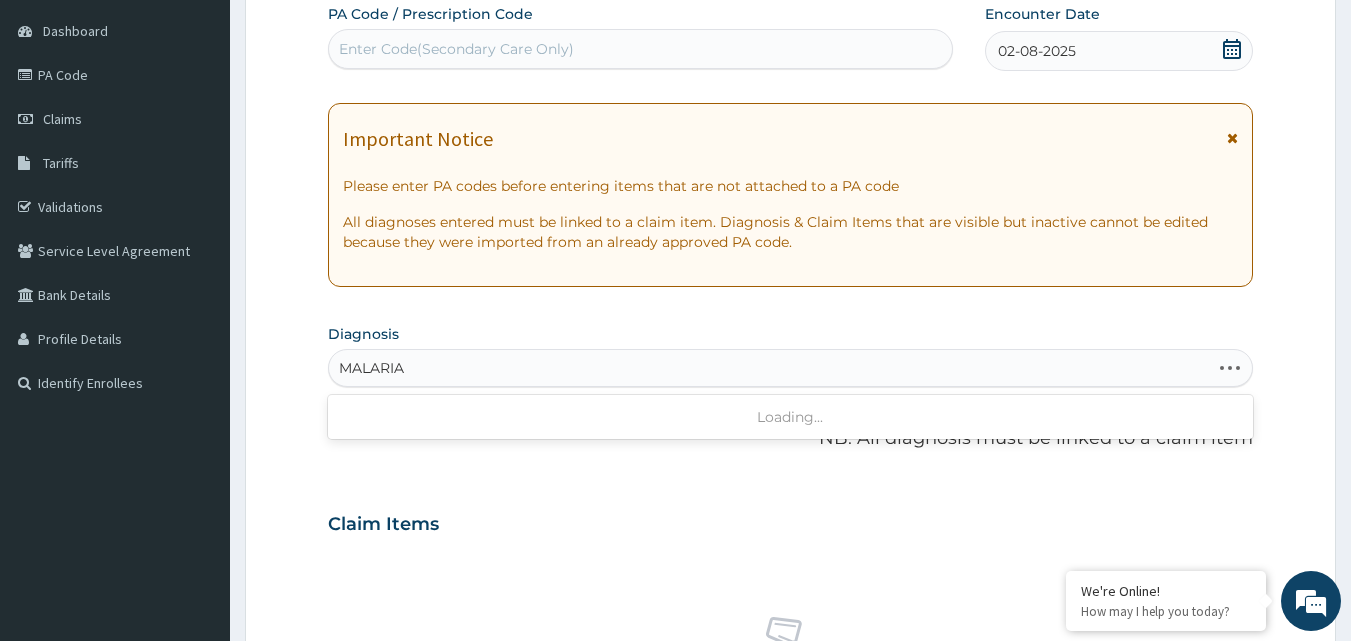 type on "MALARIA" 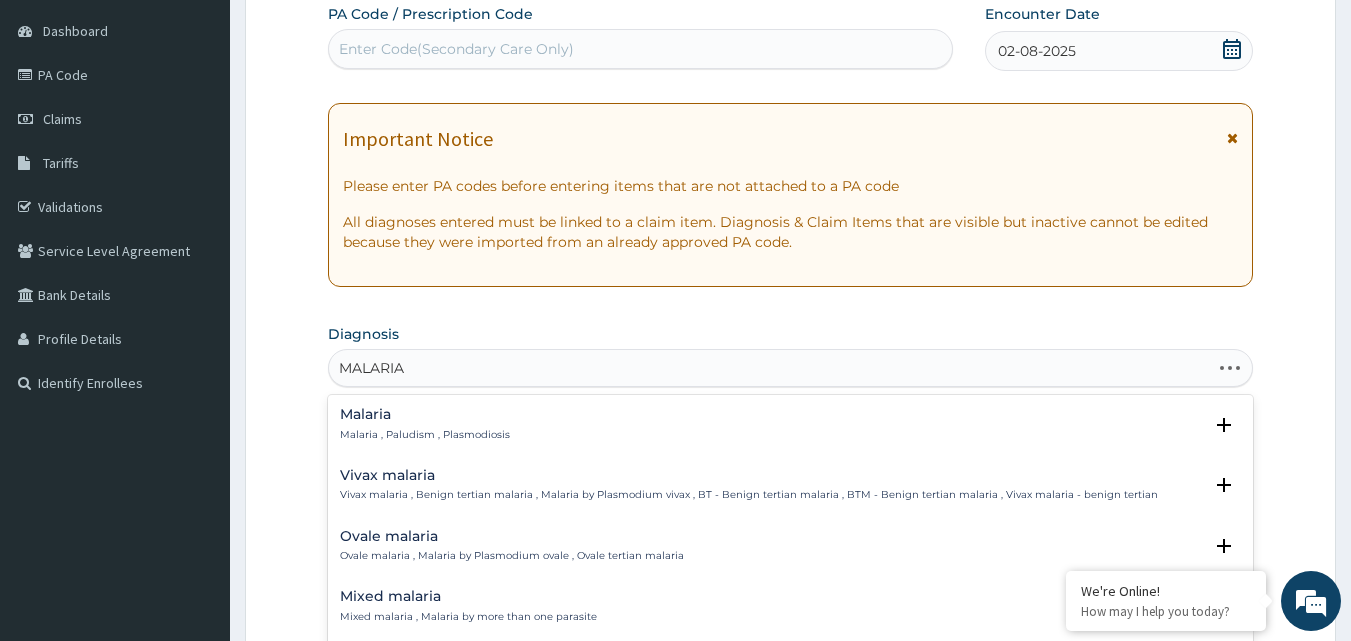 click on "Malaria Malaria , Paludism , Plasmodiosis" at bounding box center [791, 424] 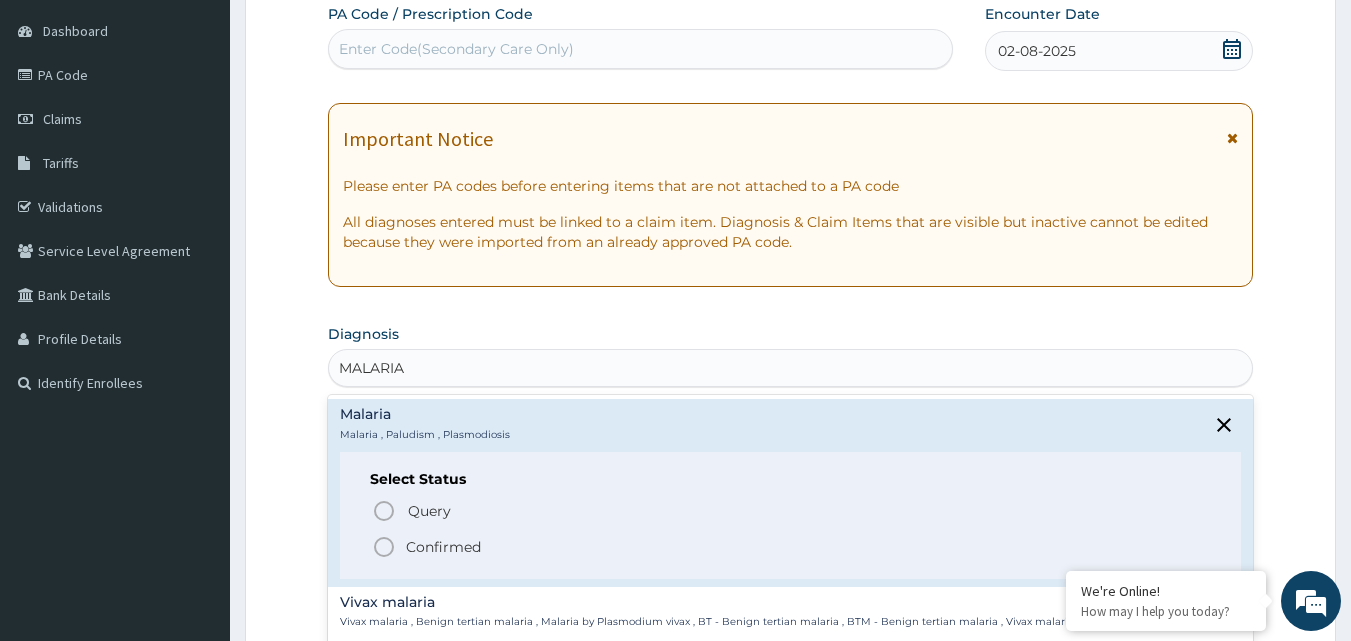 click 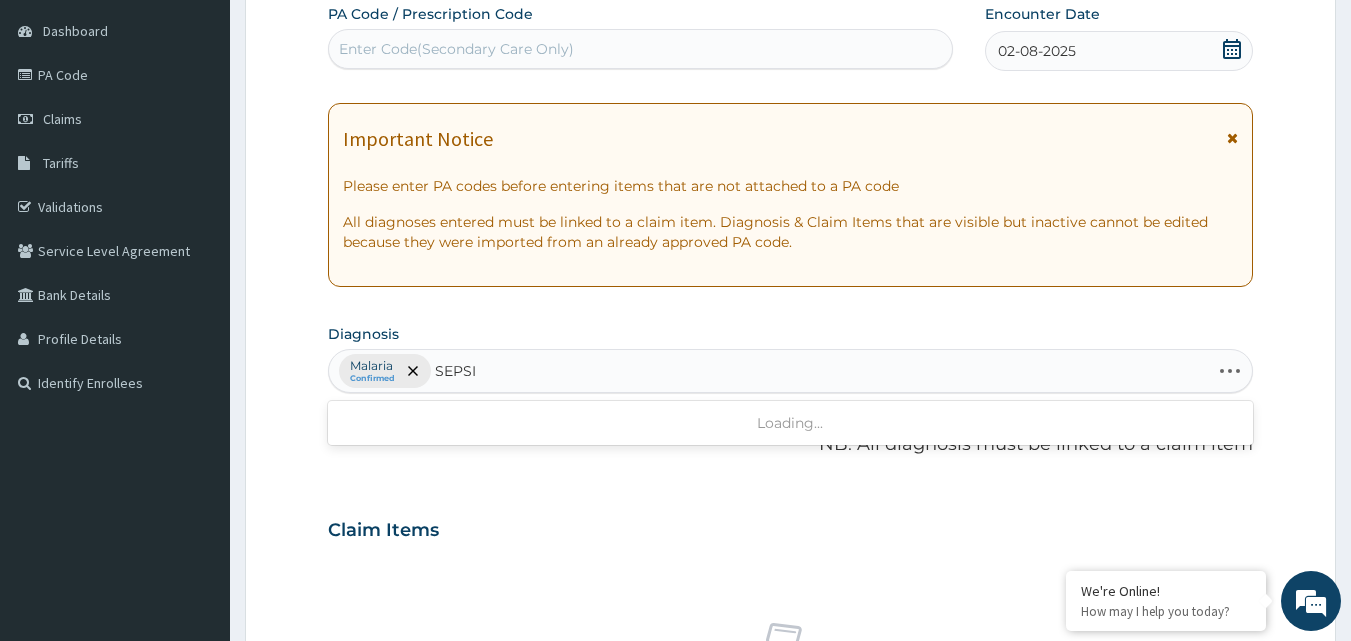 type on "SEPSIS" 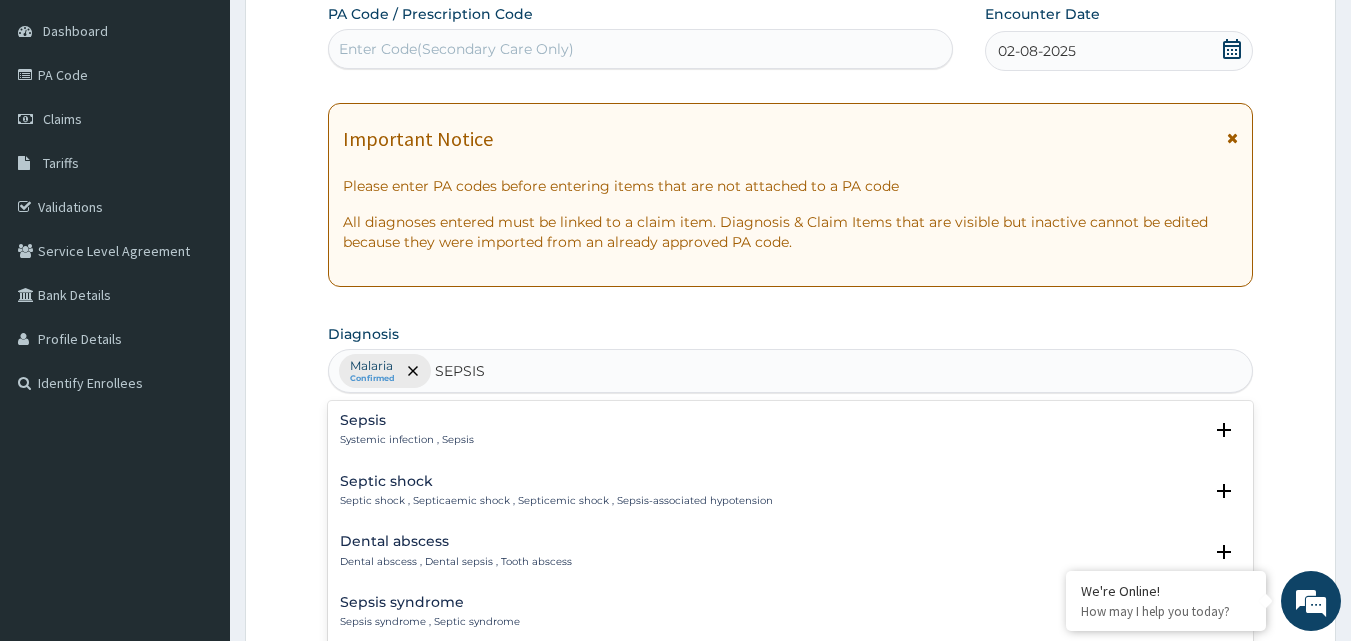 click on "Sepsis" at bounding box center [407, 420] 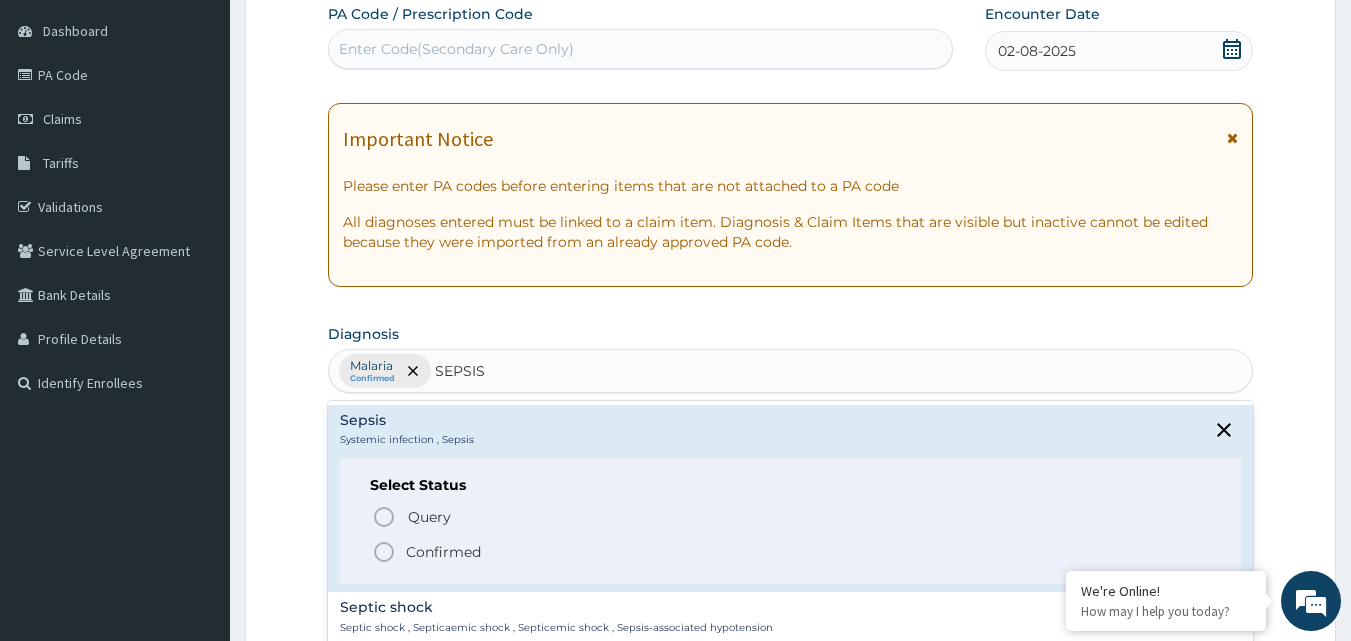 click 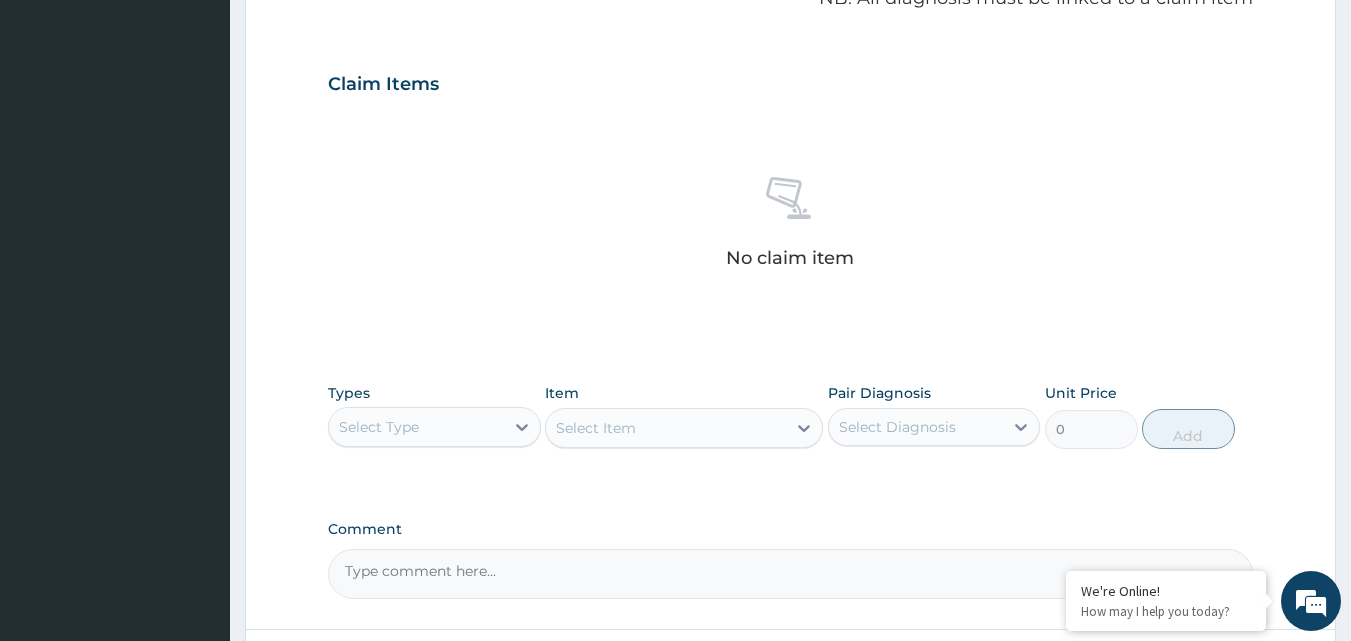 scroll, scrollTop: 667, scrollLeft: 0, axis: vertical 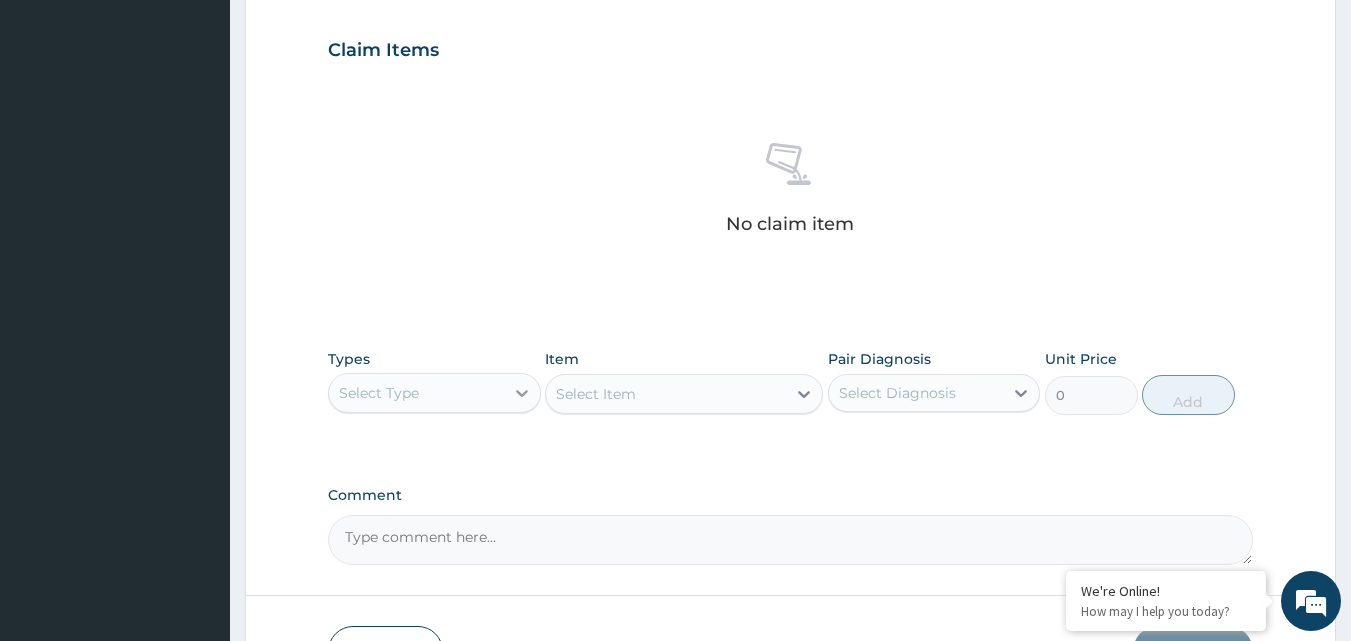 click at bounding box center (522, 393) 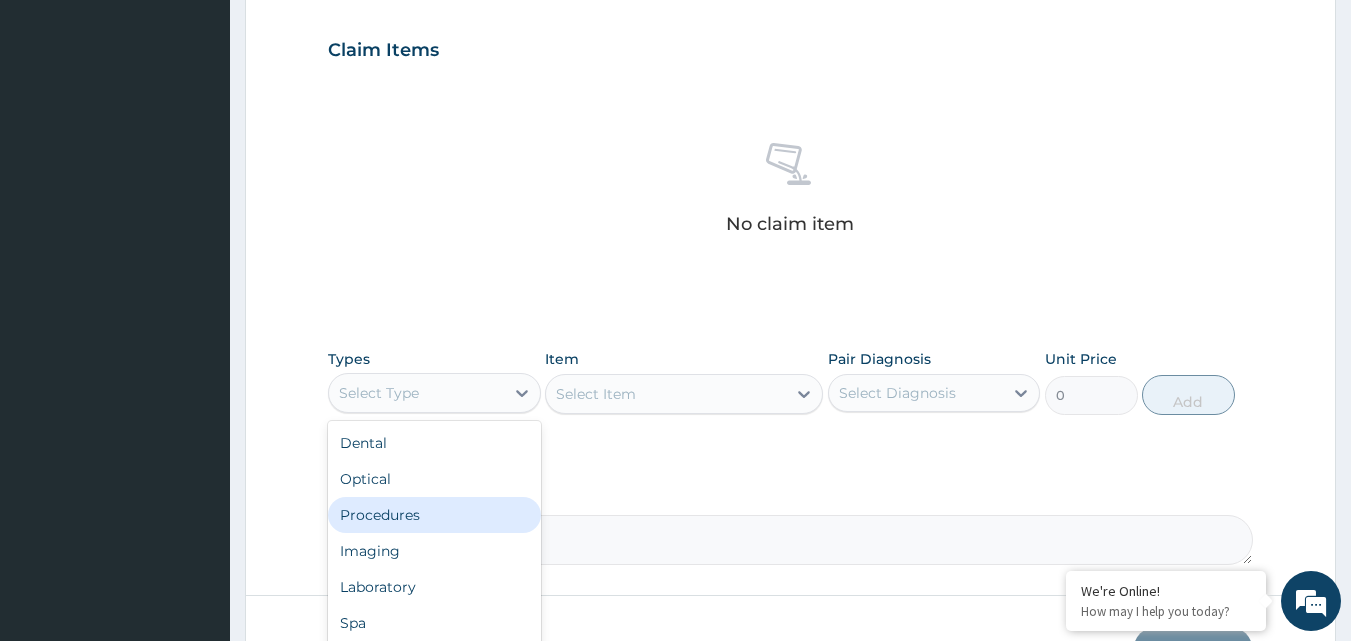 click on "Procedures" at bounding box center (434, 515) 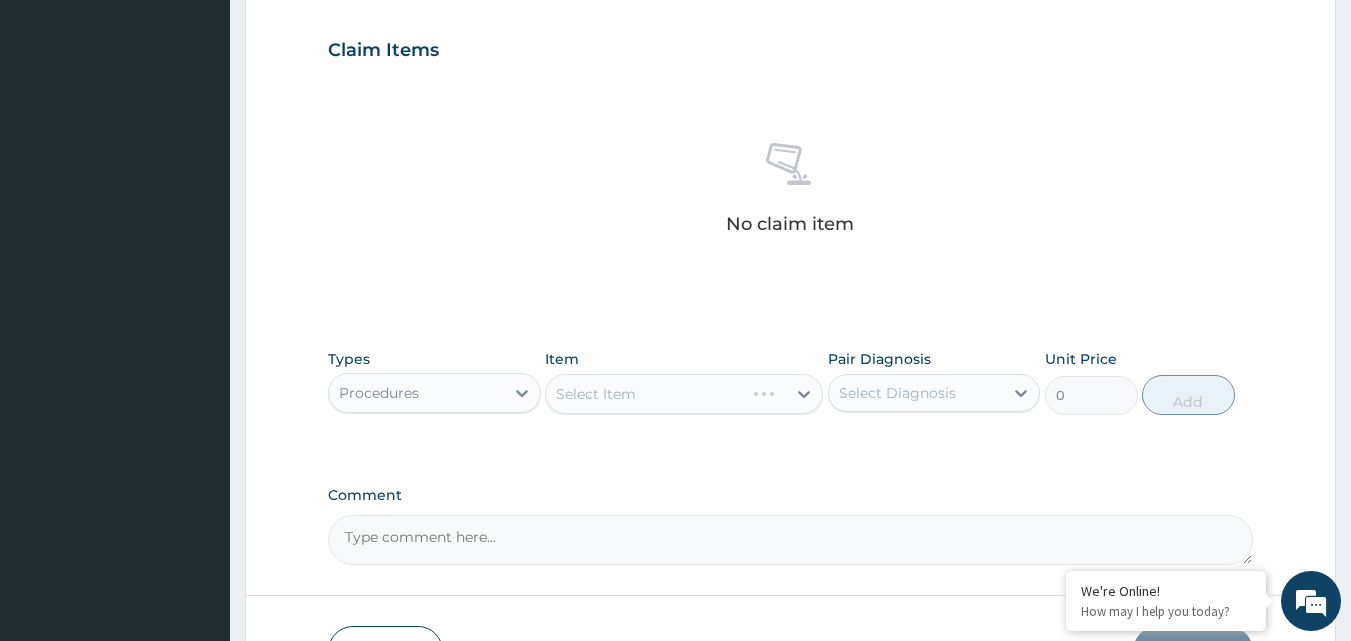 click on "Select Item" at bounding box center [684, 394] 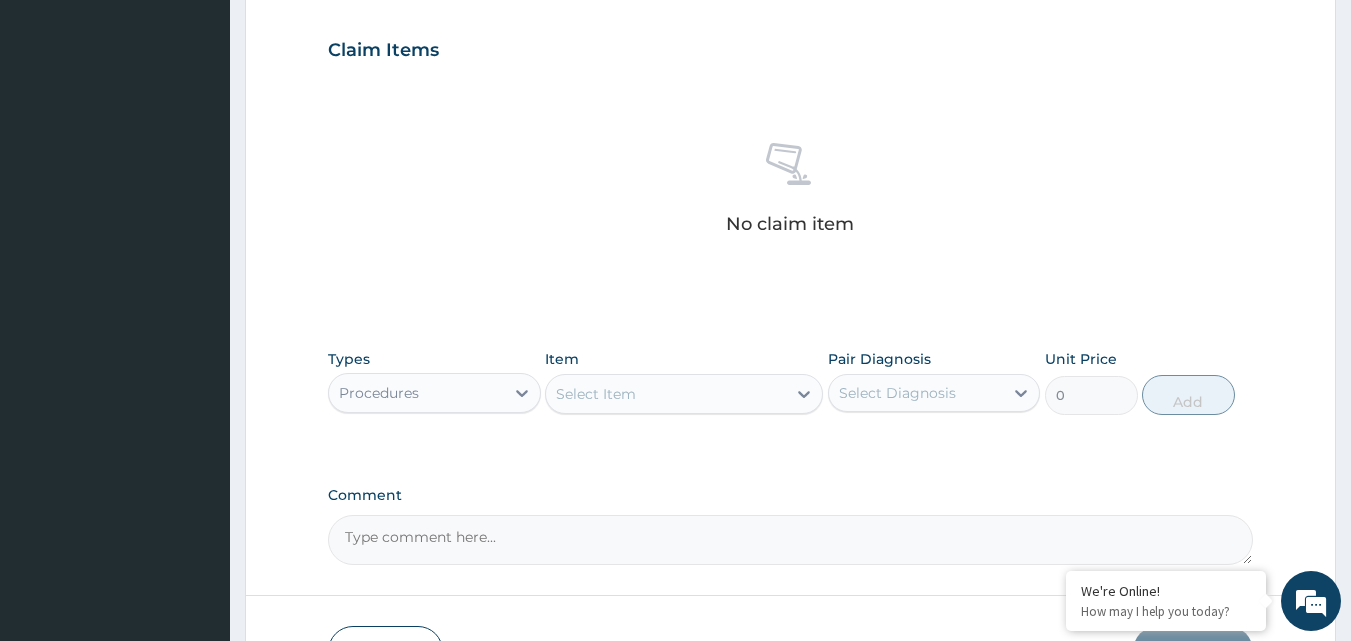 click on "Select Item" at bounding box center [666, 394] 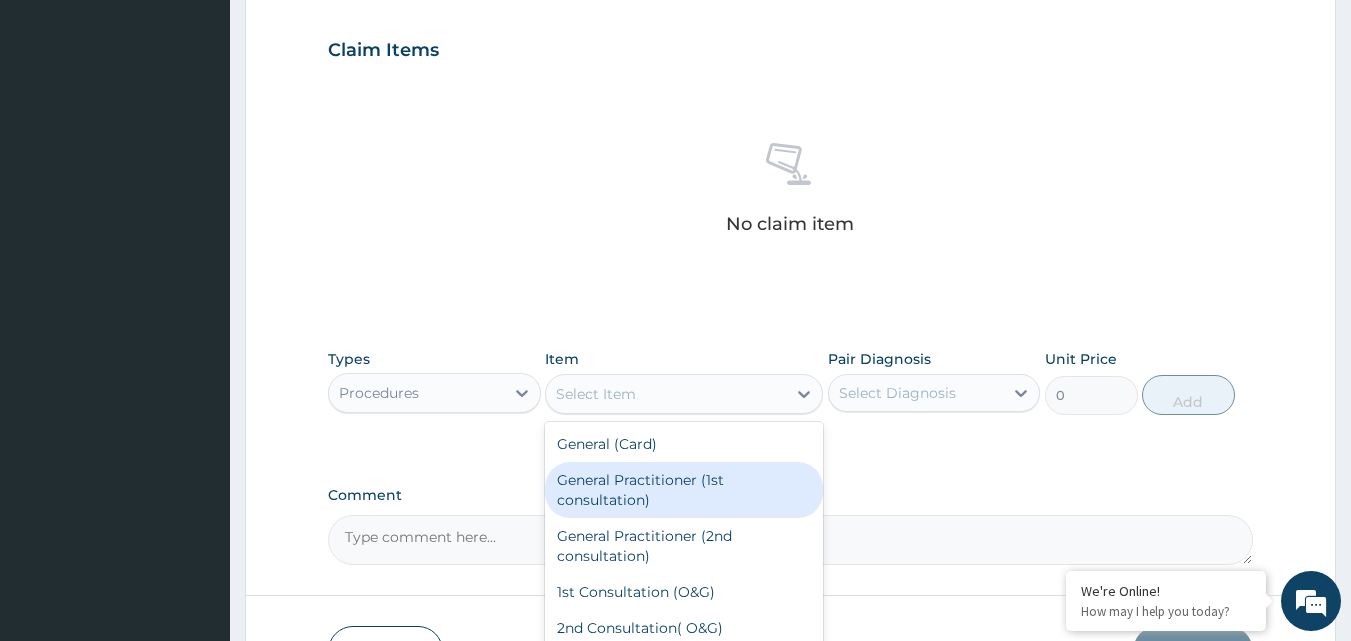 click on "General Practitioner (1st consultation)" at bounding box center (684, 490) 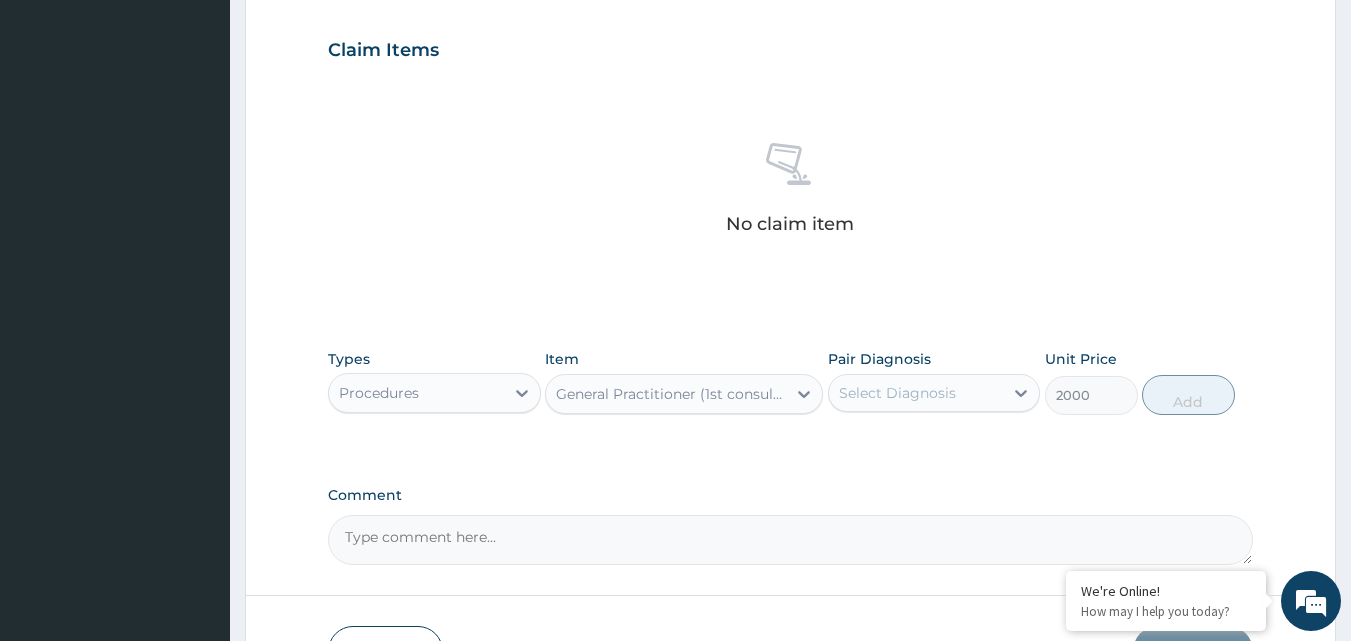 click on "Select Diagnosis" at bounding box center [897, 393] 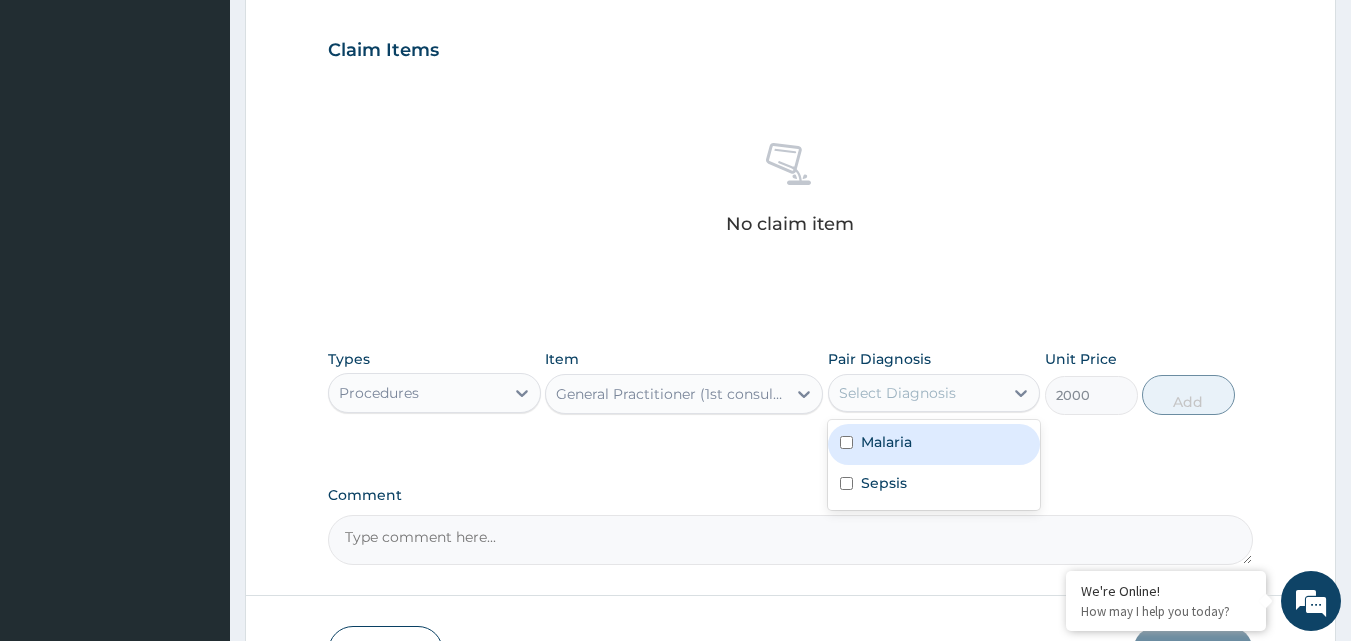 click at bounding box center [846, 442] 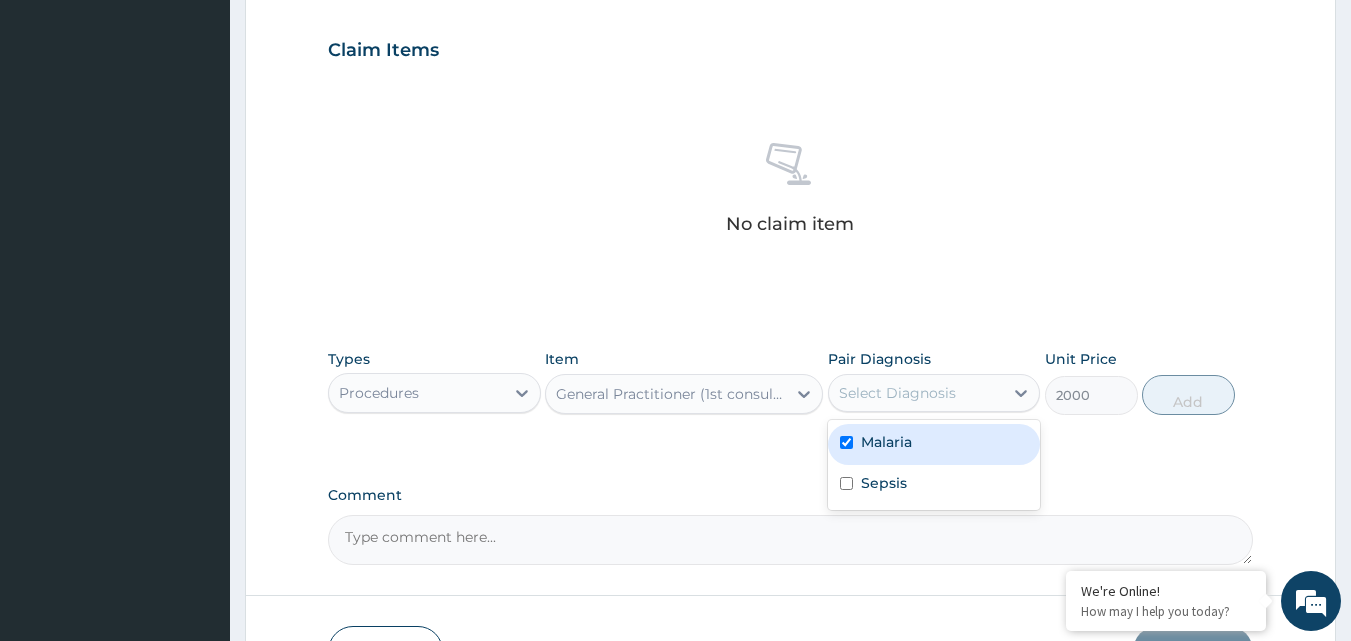 checkbox on "true" 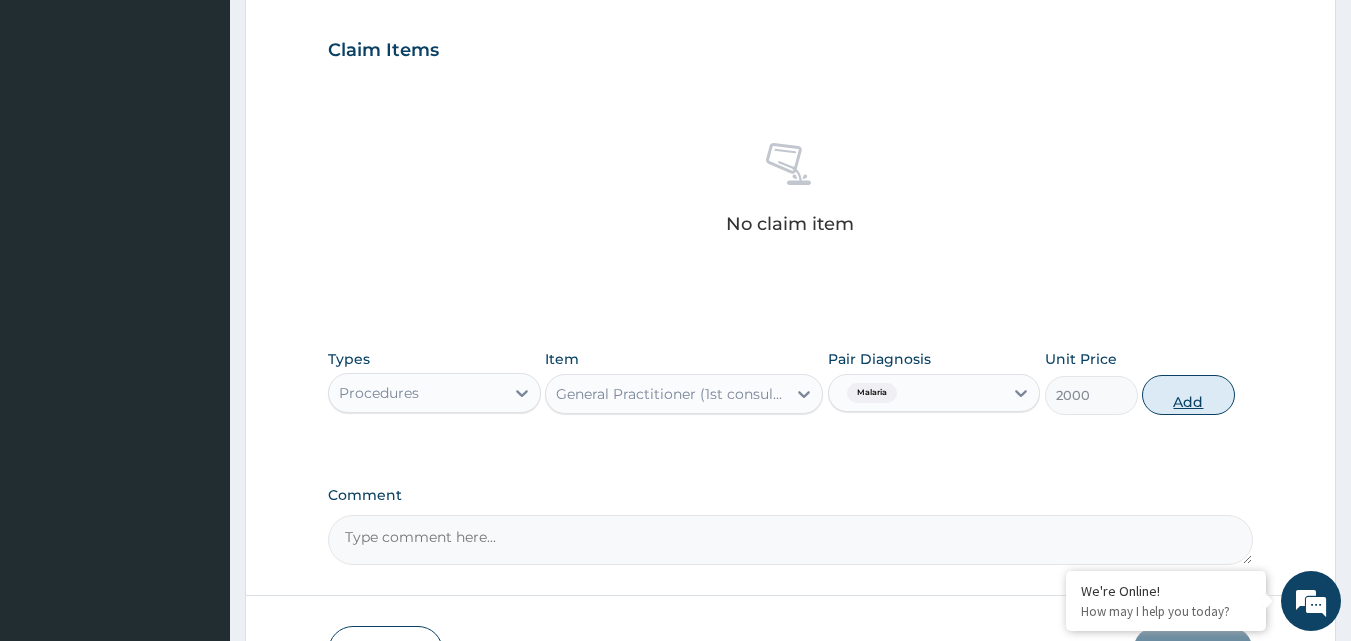 click on "Add" at bounding box center (1188, 395) 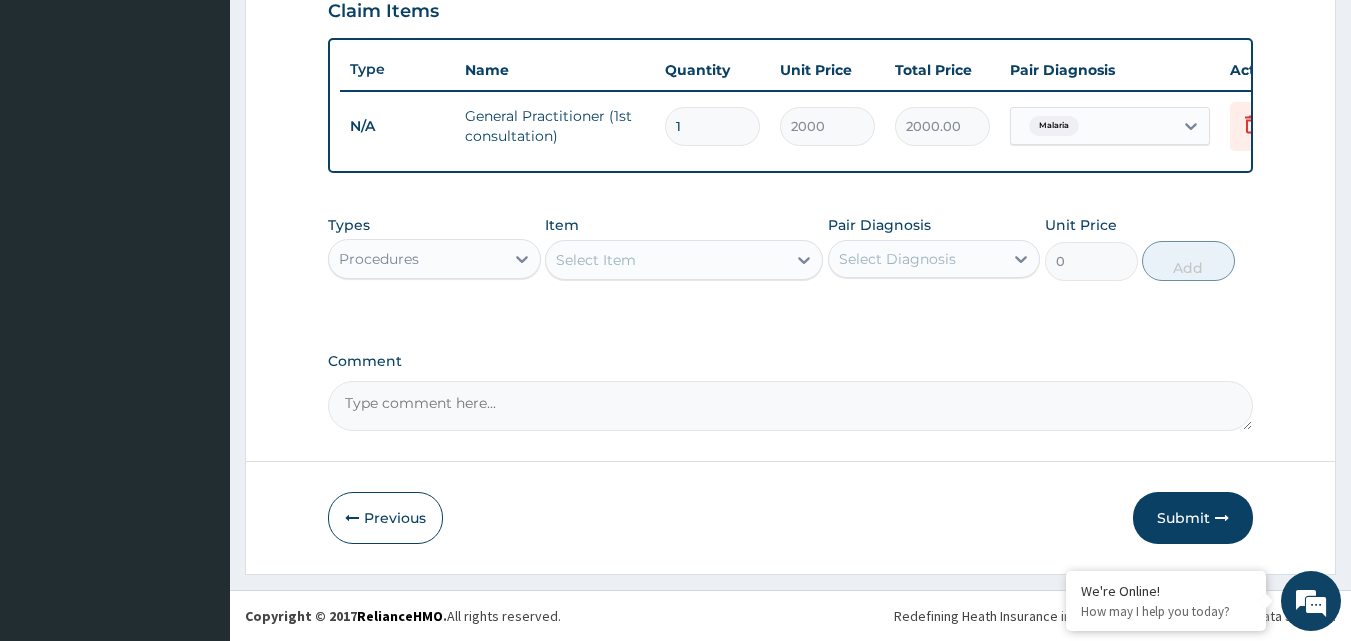 scroll, scrollTop: 721, scrollLeft: 0, axis: vertical 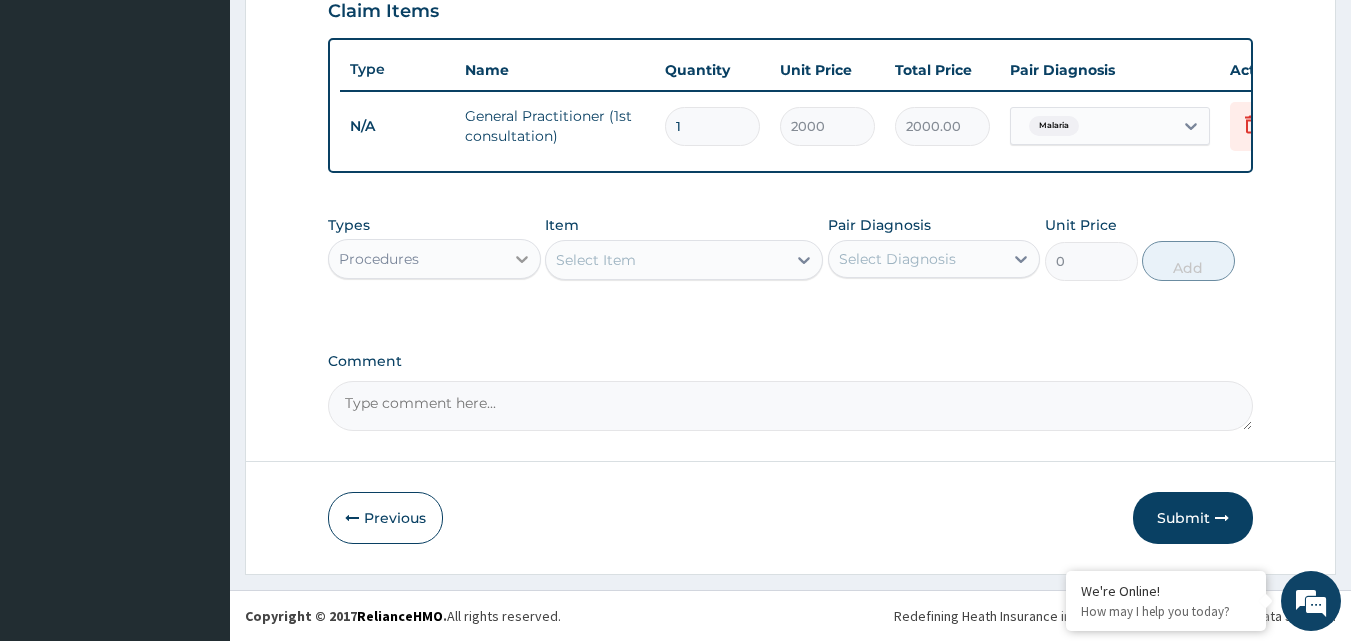 click 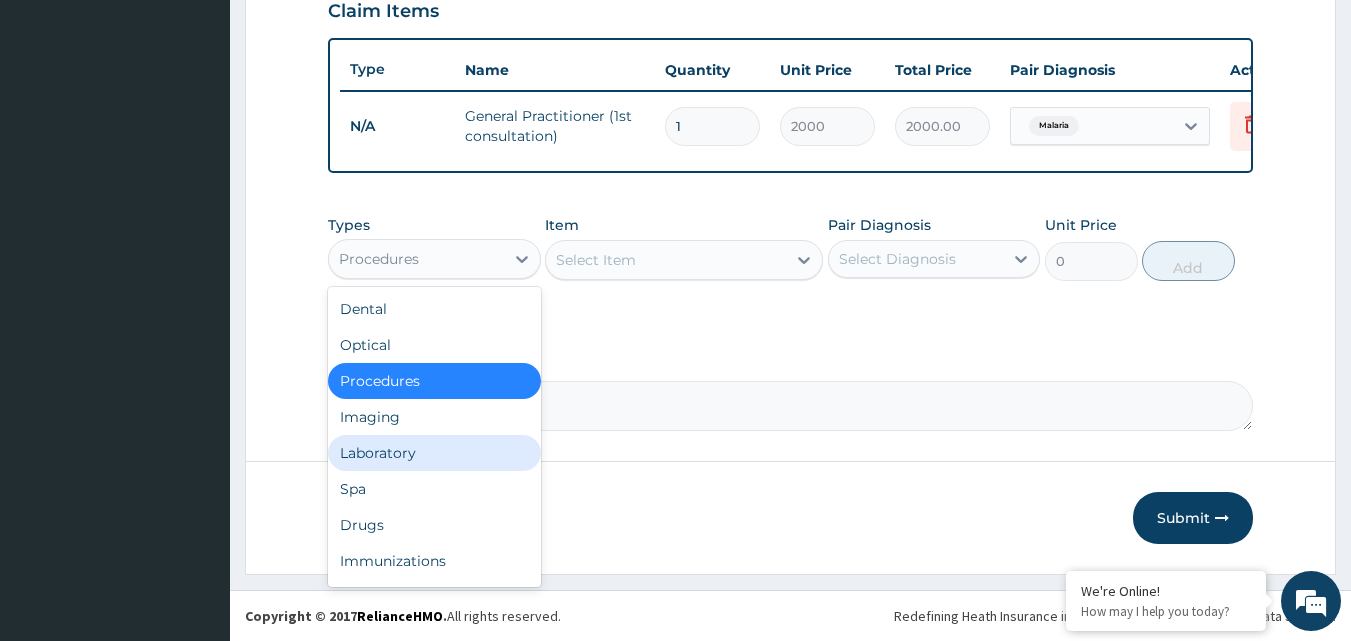 click on "Laboratory" at bounding box center [434, 453] 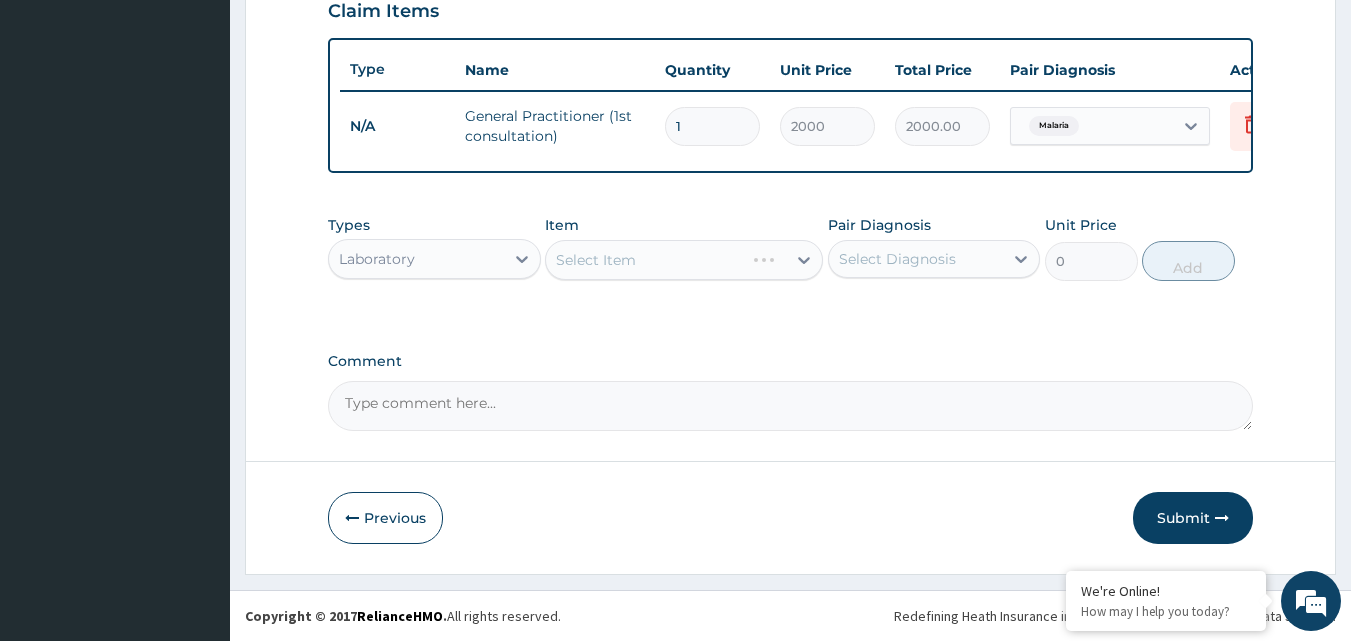 click on "Select Item" at bounding box center (684, 260) 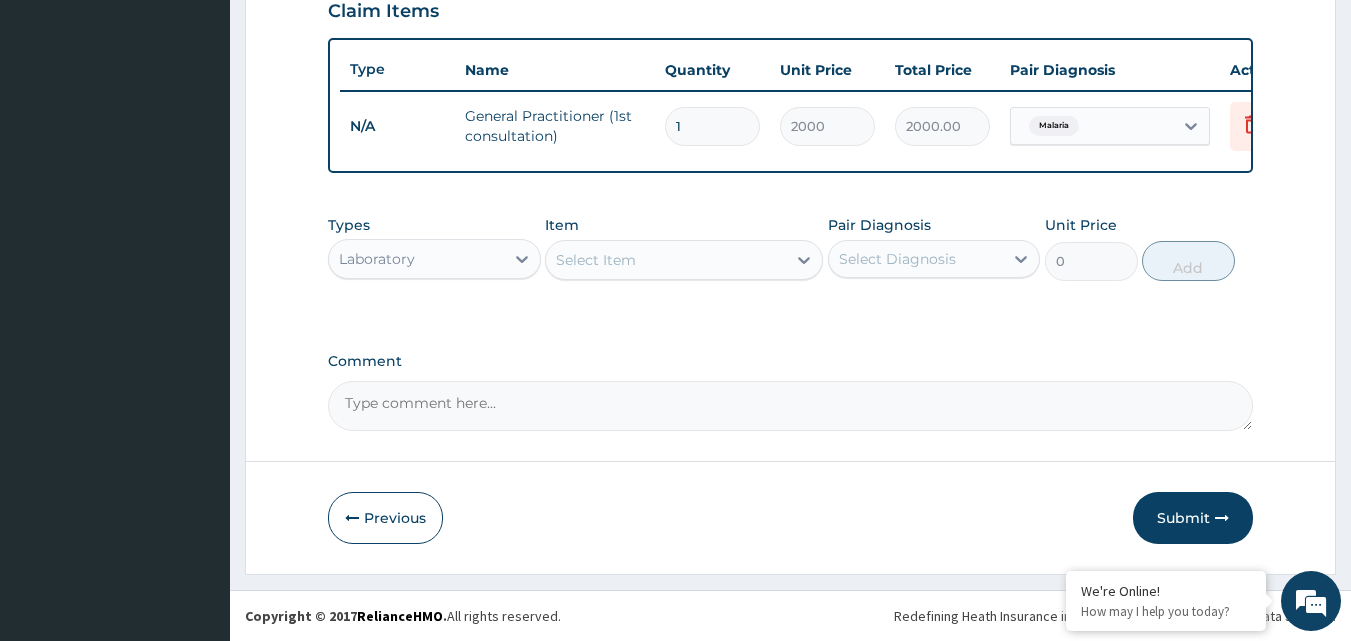 click on "Select Item" at bounding box center (666, 260) 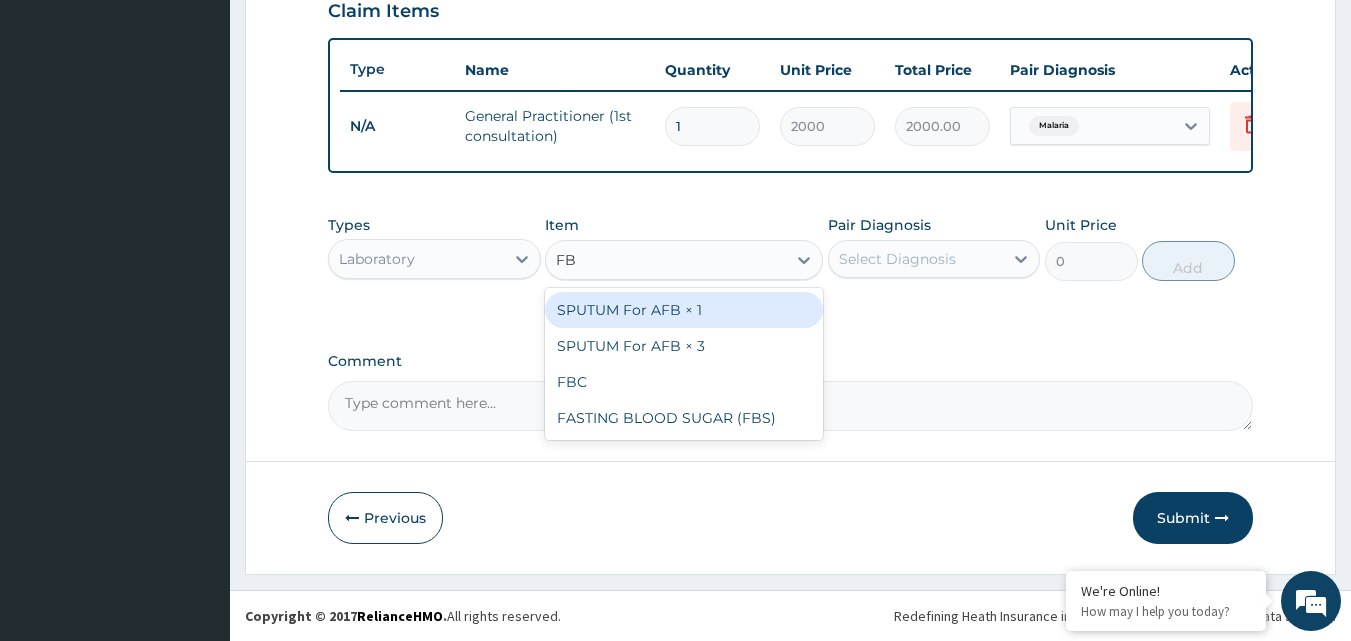 type on "FBC" 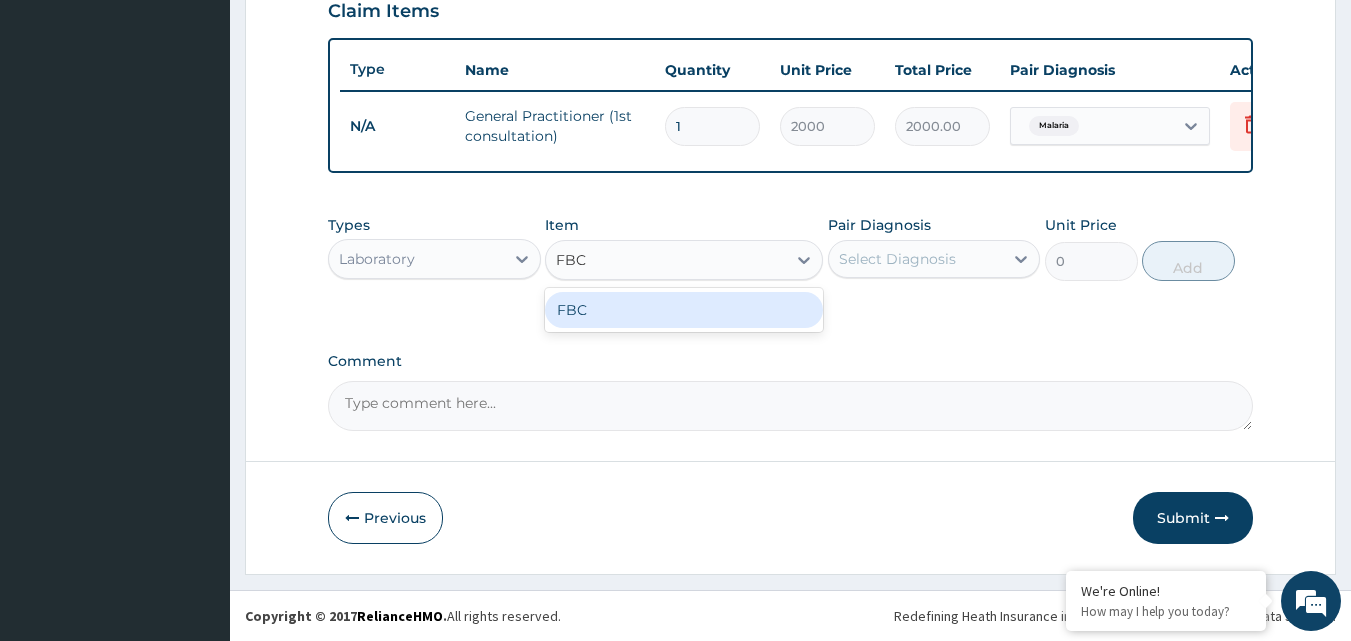 click on "FBC" at bounding box center (684, 310) 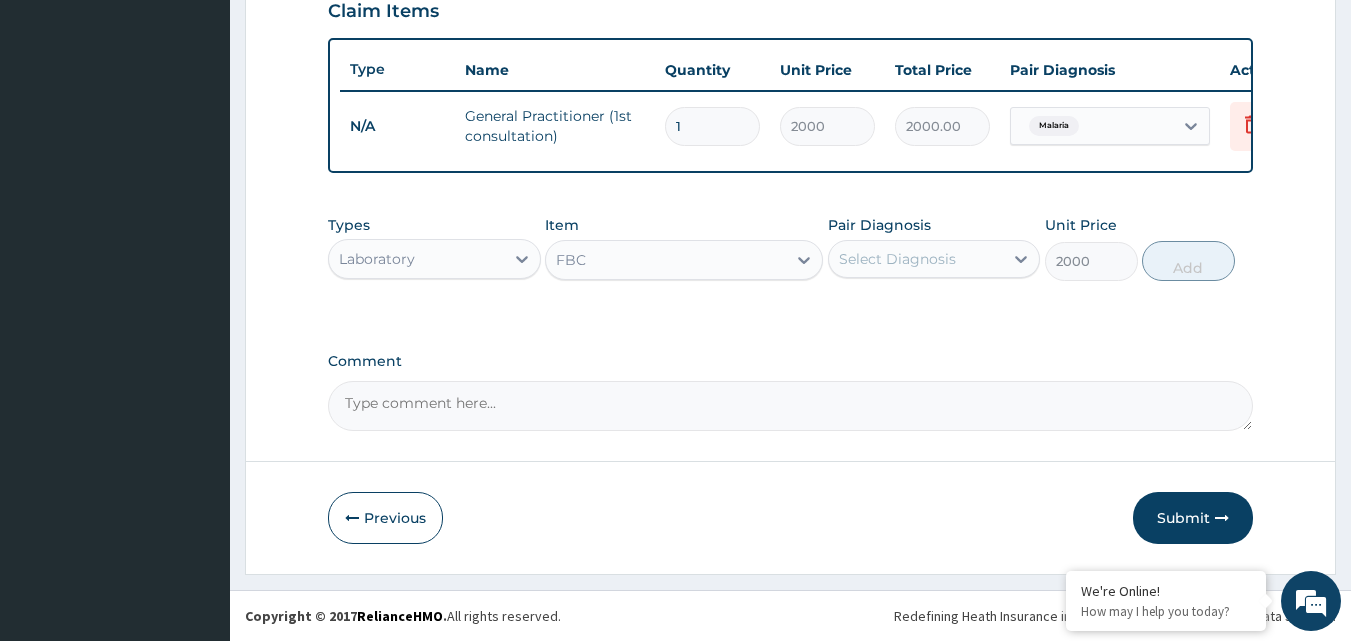 click on "Select Diagnosis" at bounding box center (897, 259) 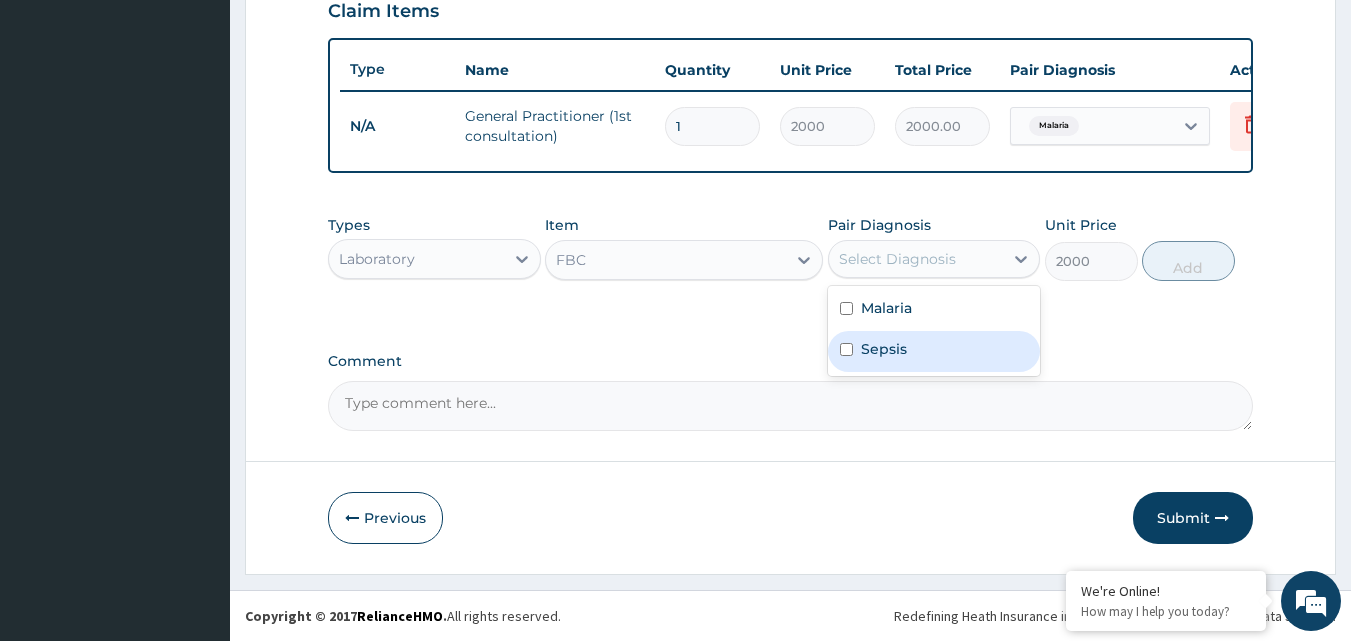 click at bounding box center [846, 349] 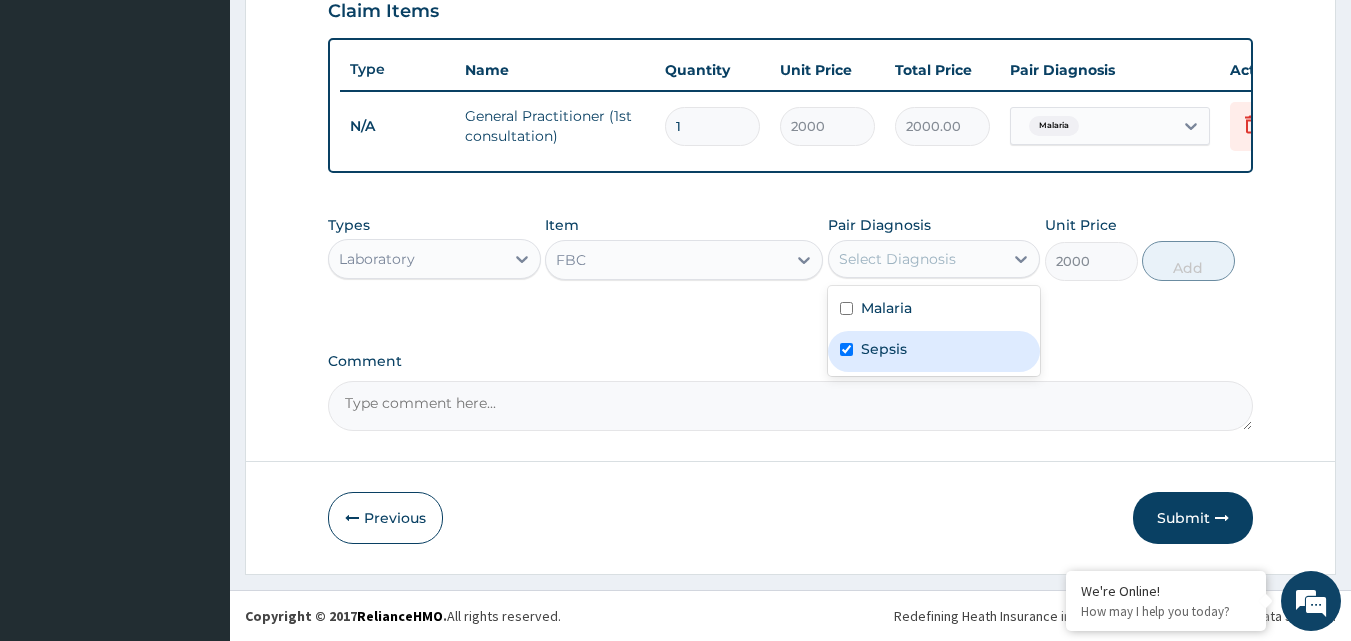 checkbox on "true" 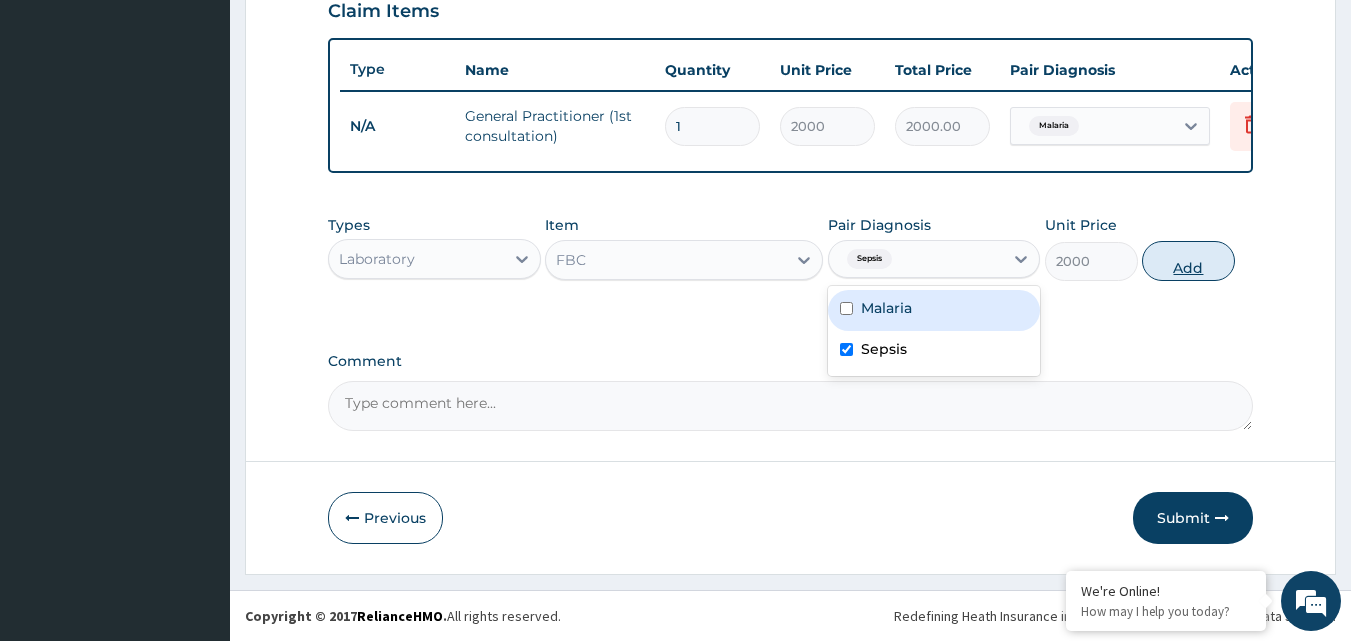 click on "Add" at bounding box center (1188, 261) 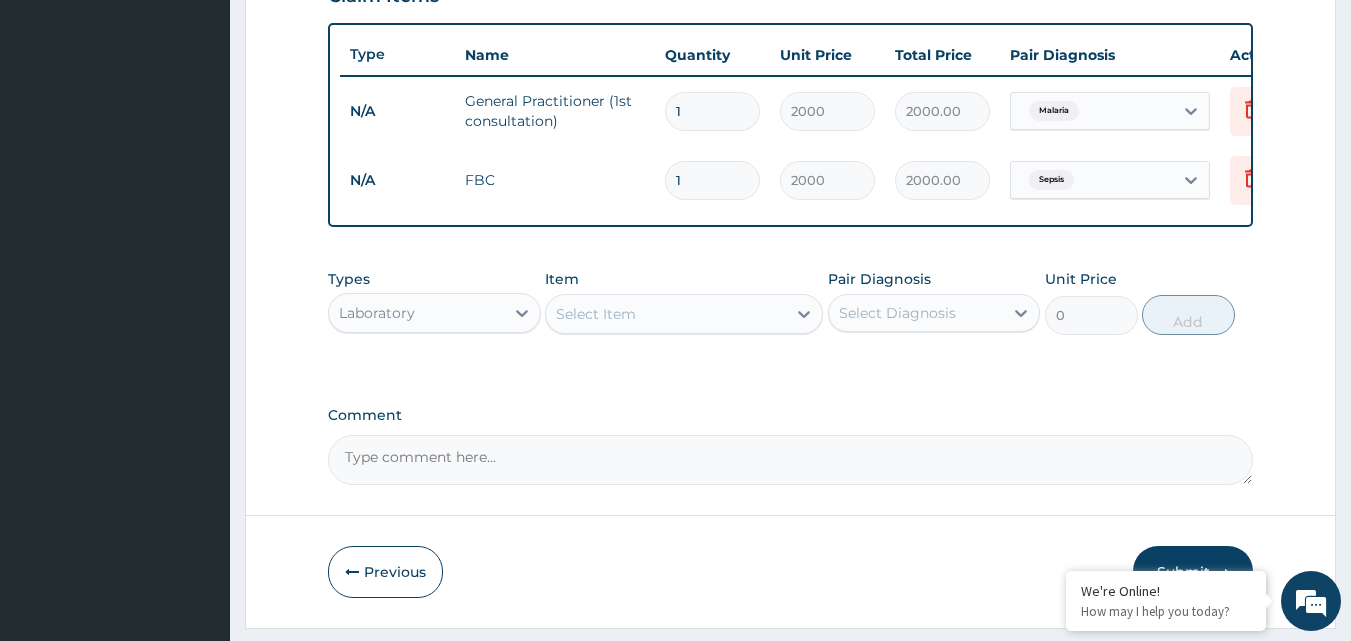 click on "Select Item" at bounding box center (596, 314) 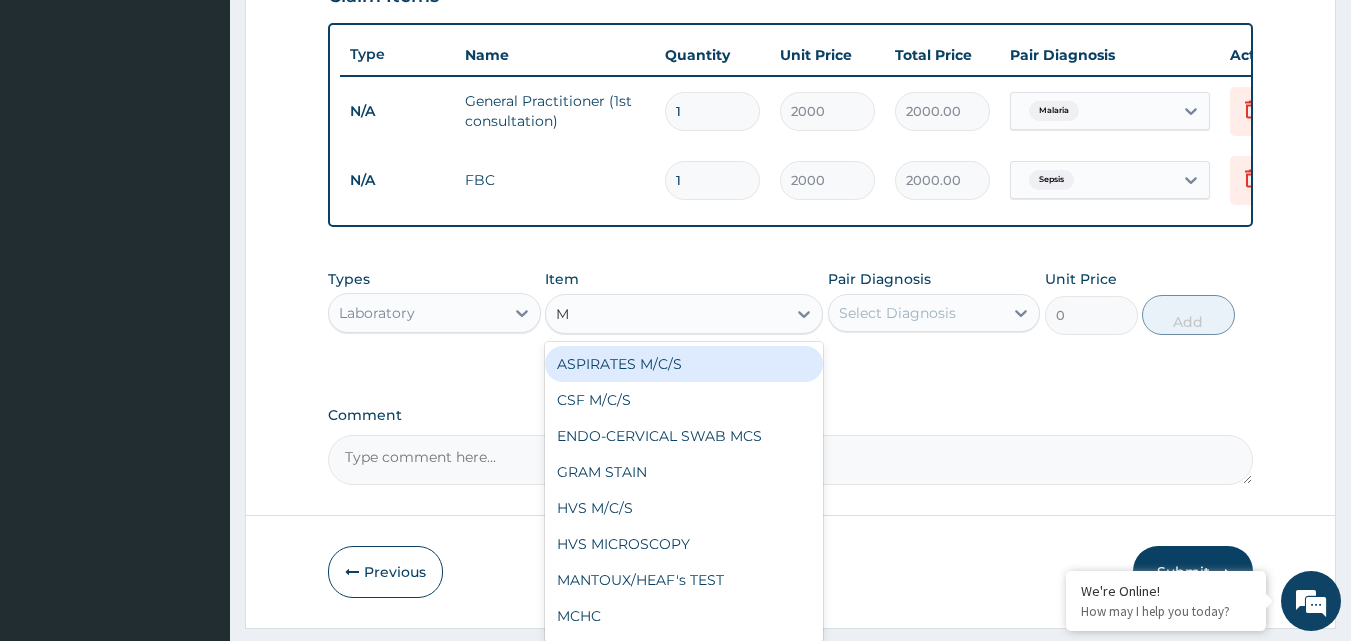 type on "MP" 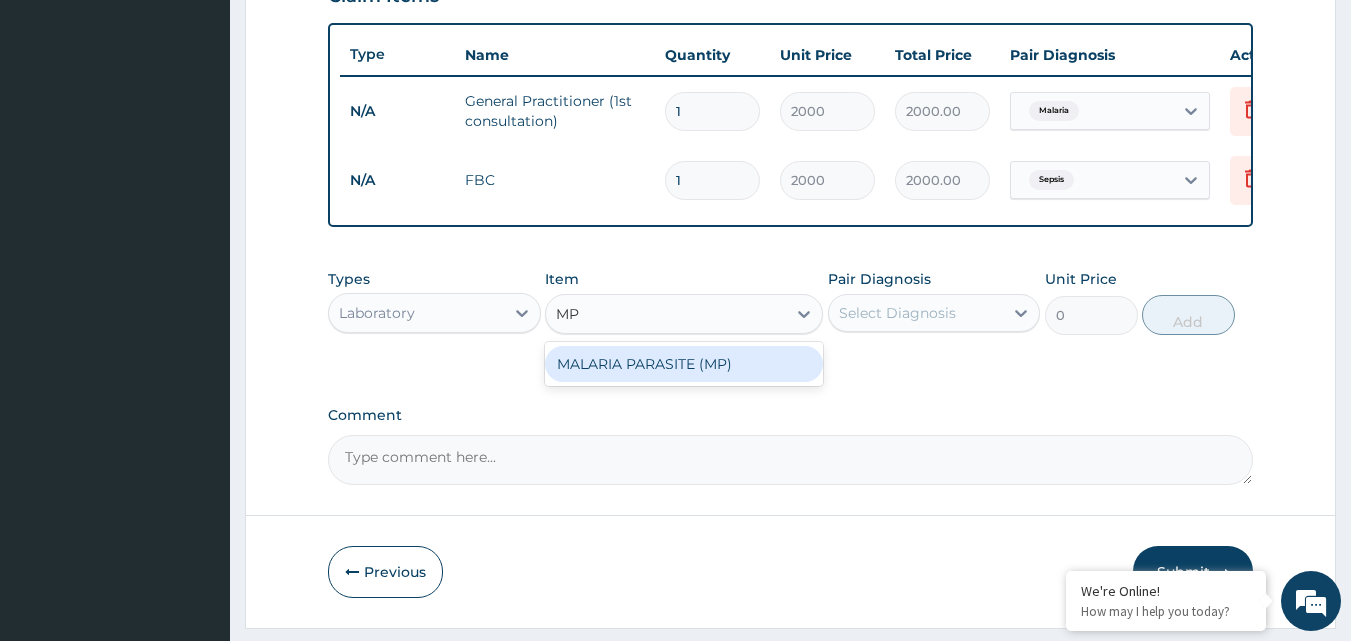 click on "MALARIA PARASITE (MP)" at bounding box center (684, 364) 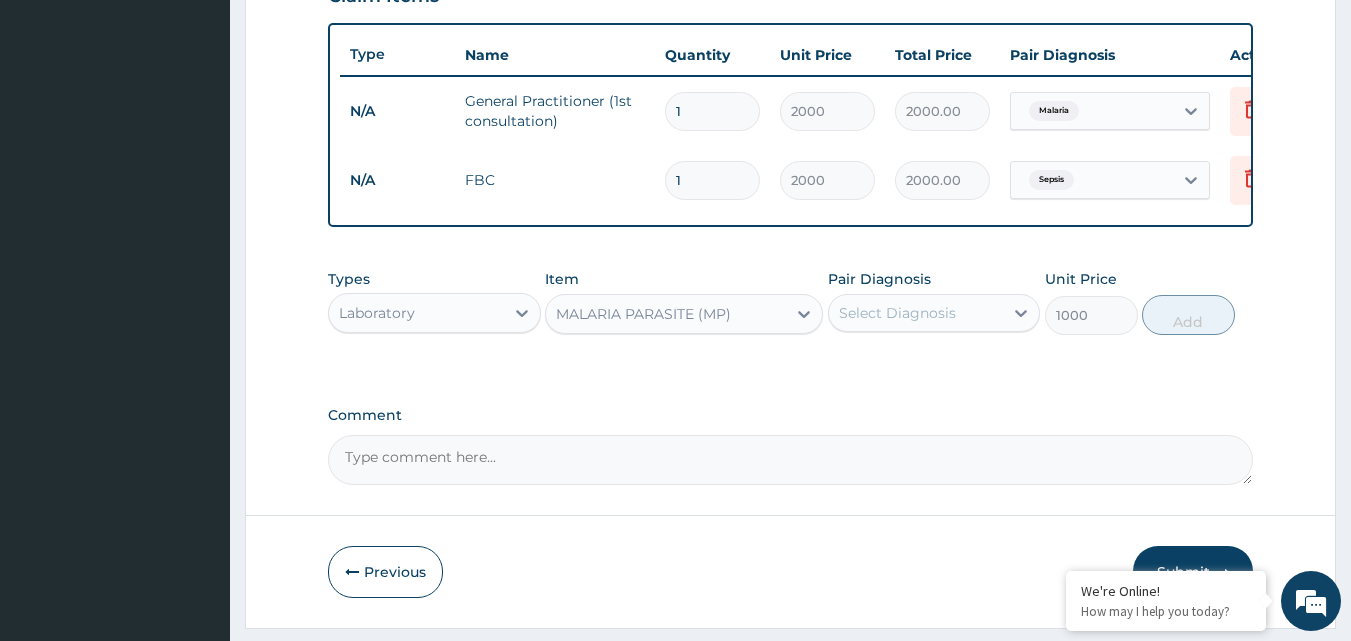 click on "Select Diagnosis" at bounding box center (897, 313) 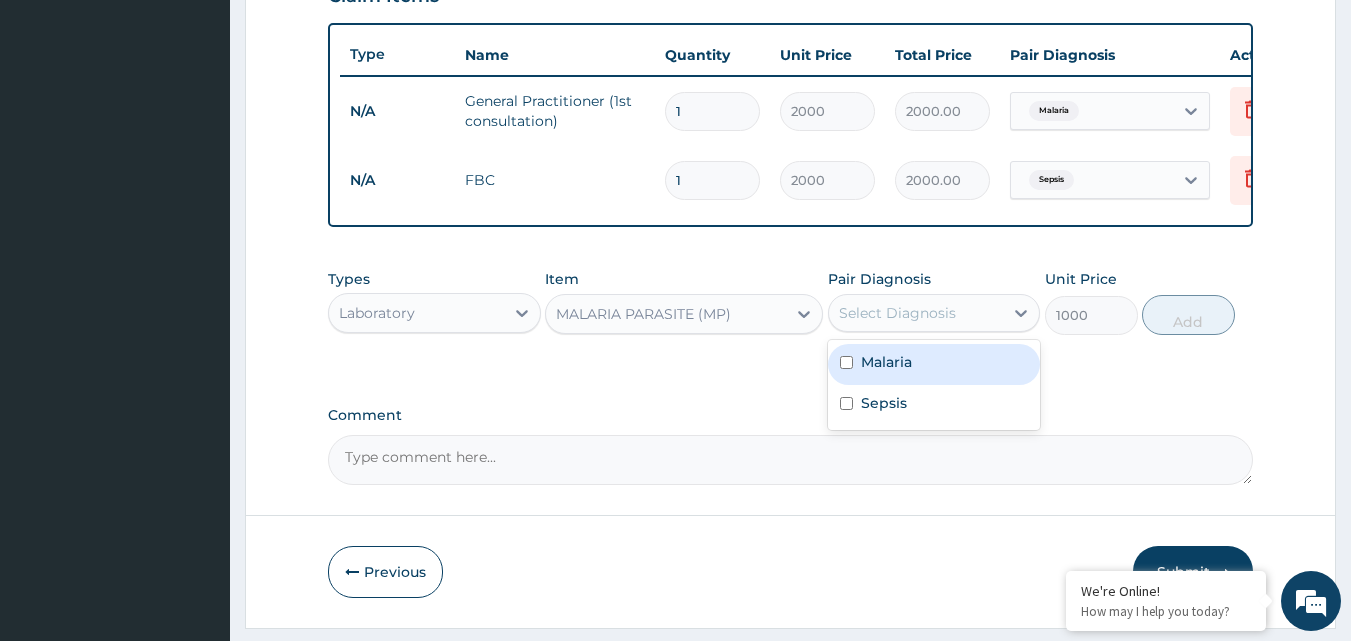 click at bounding box center (846, 362) 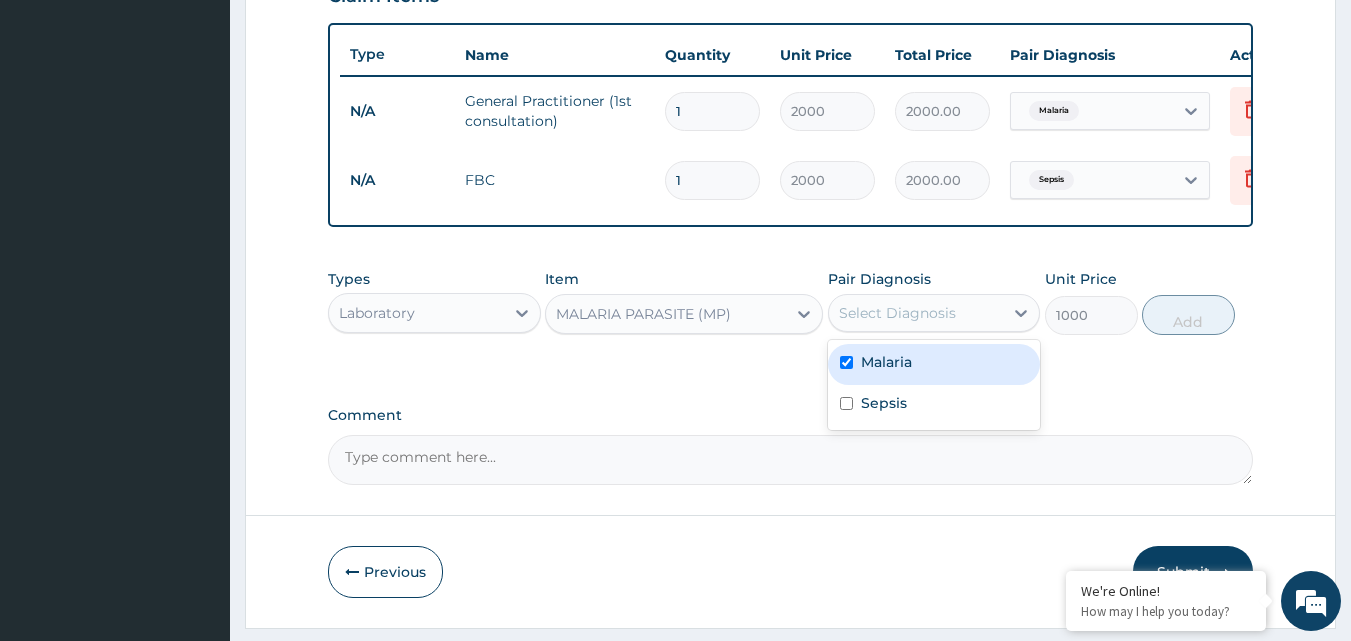 checkbox on "true" 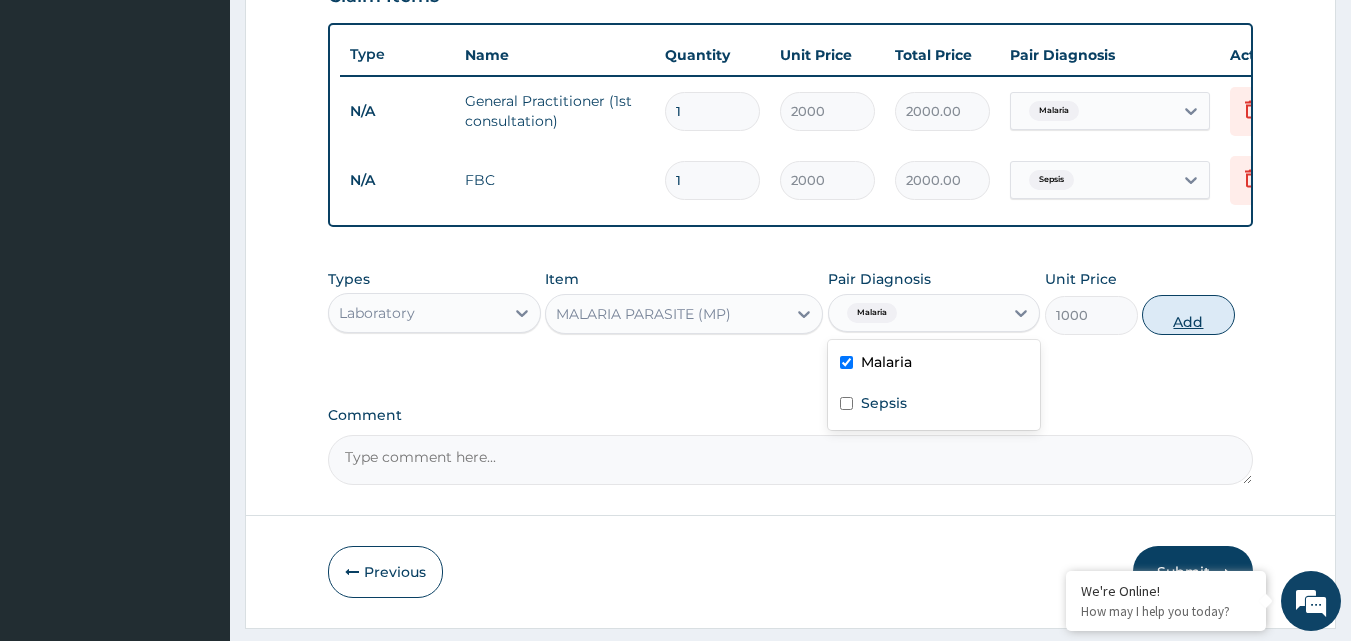 click on "Add" at bounding box center (1188, 315) 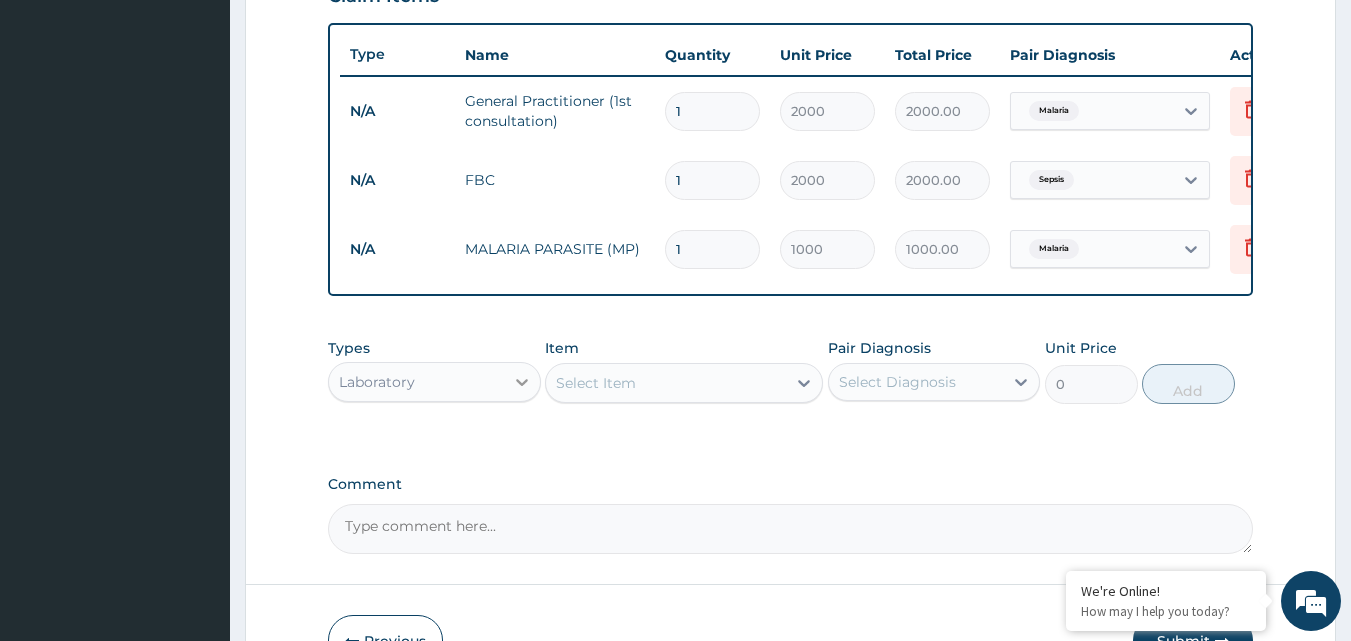 click at bounding box center [522, 382] 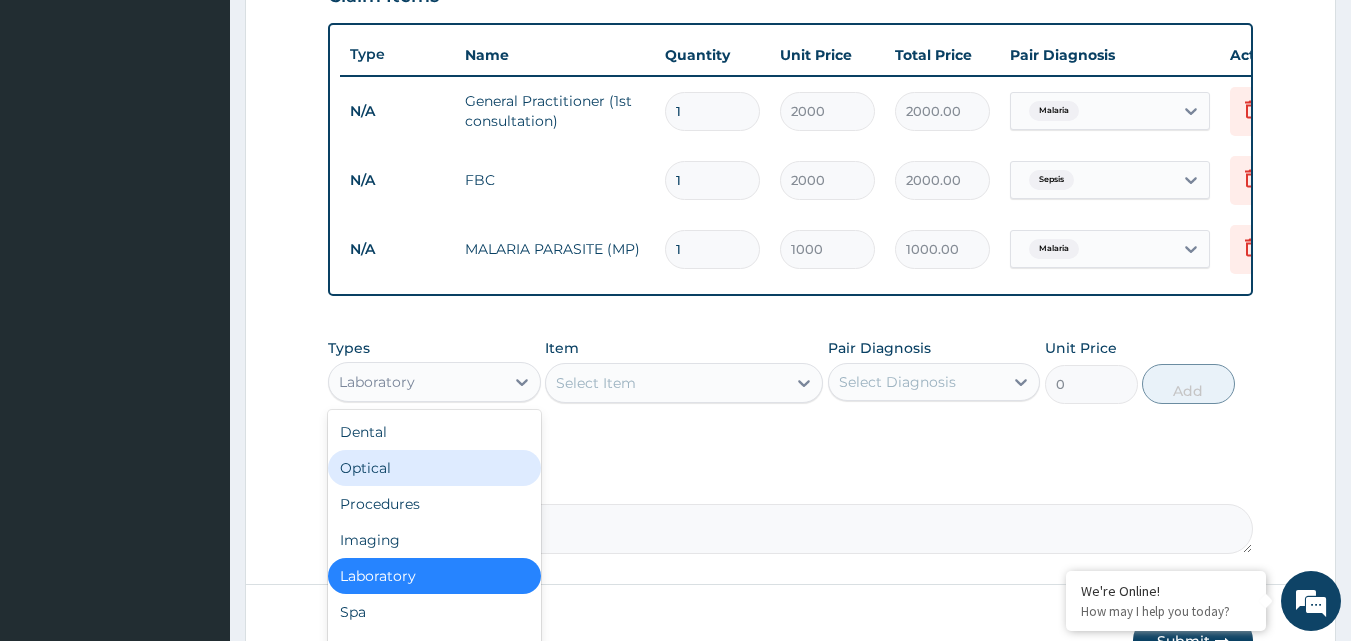 scroll, scrollTop: 859, scrollLeft: 0, axis: vertical 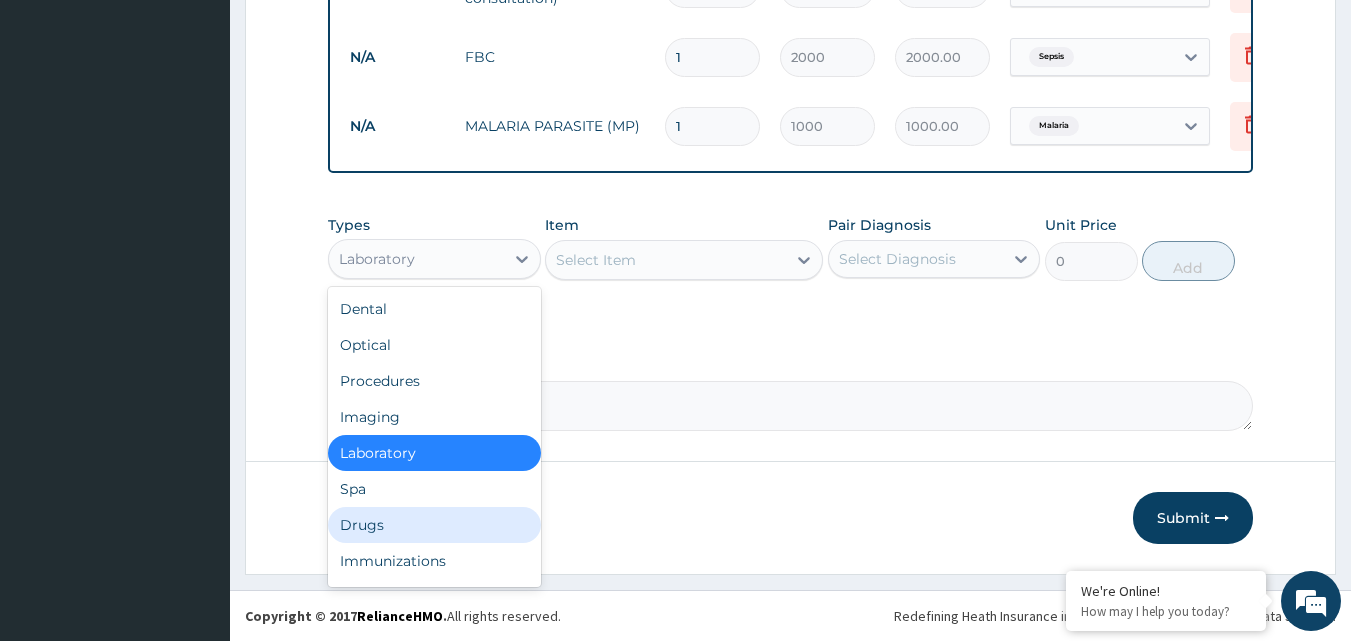 click on "Drugs" at bounding box center (434, 525) 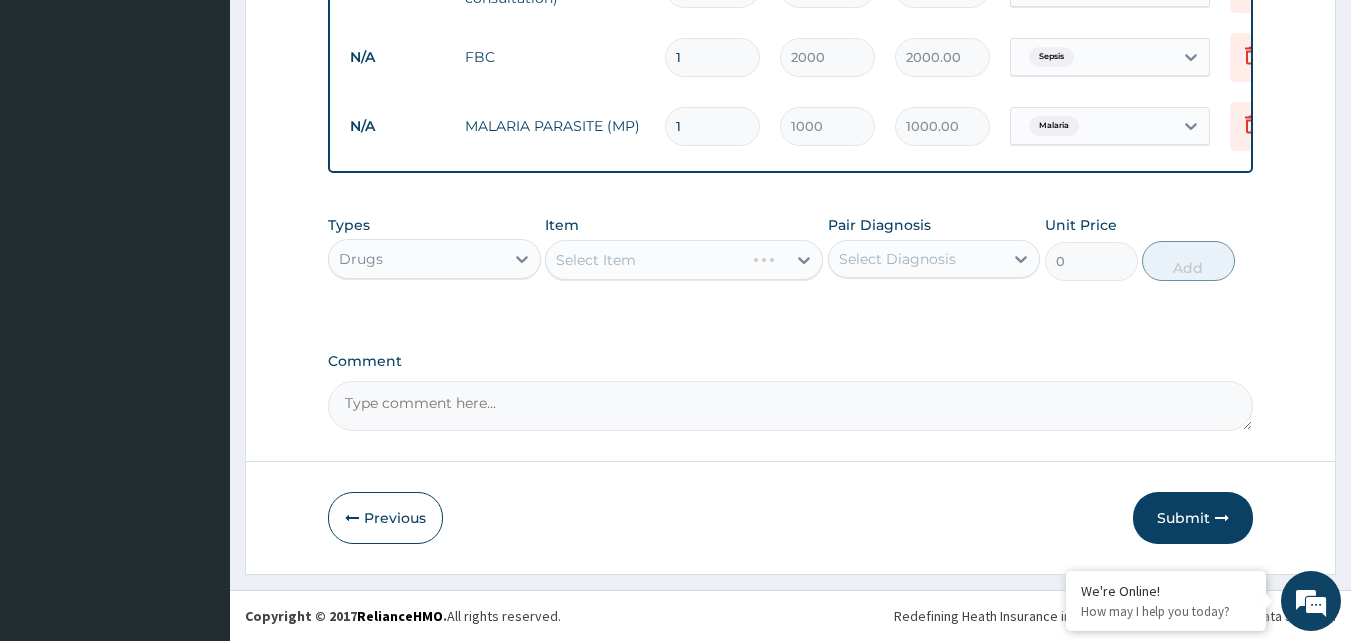 click on "Select Item" at bounding box center [684, 260] 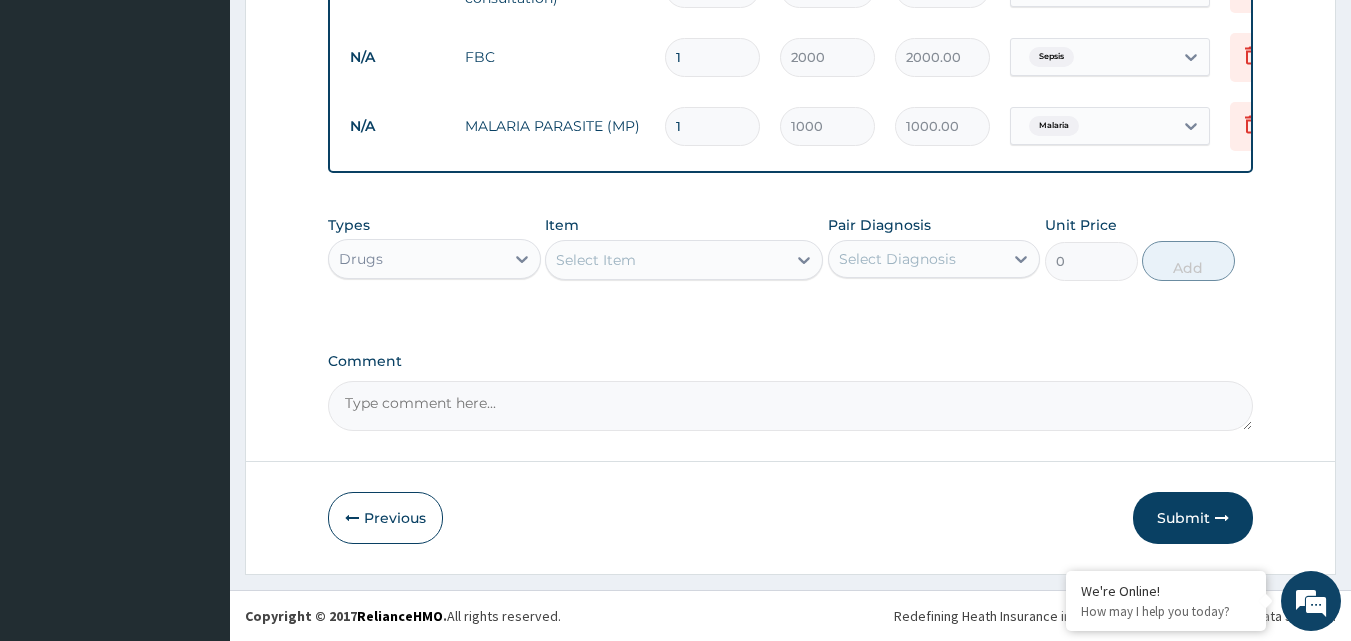 click on "Select Item" at bounding box center [596, 260] 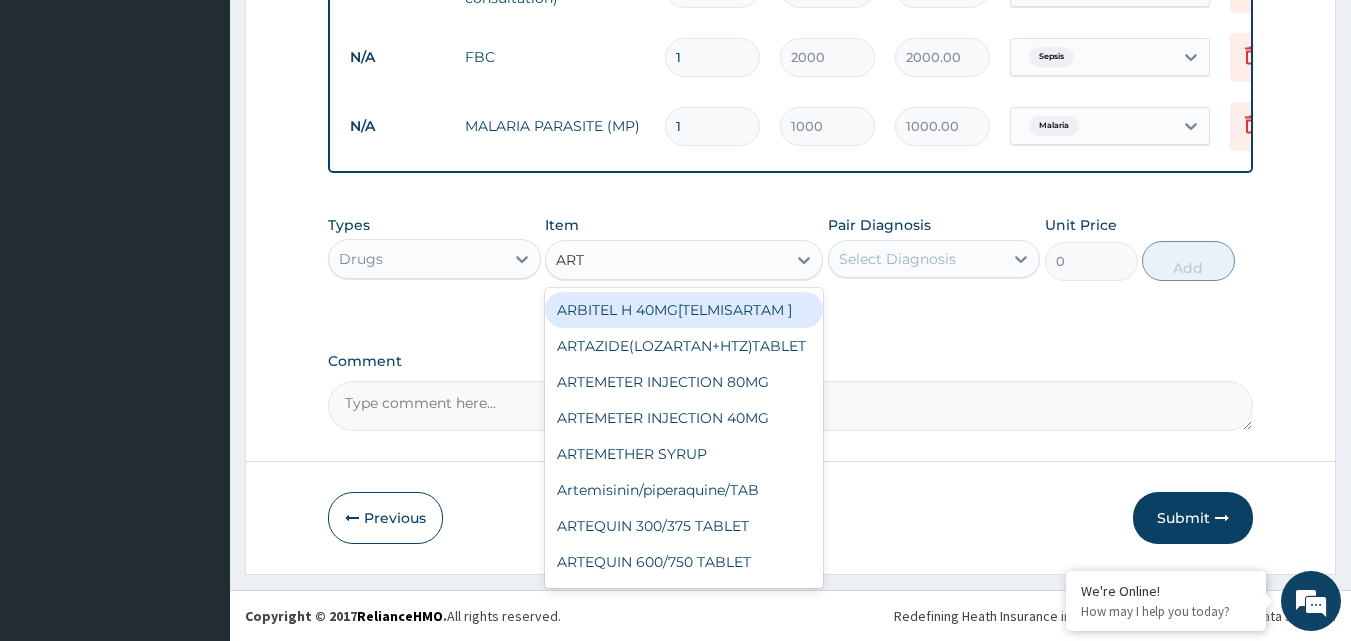 type on "ARTE" 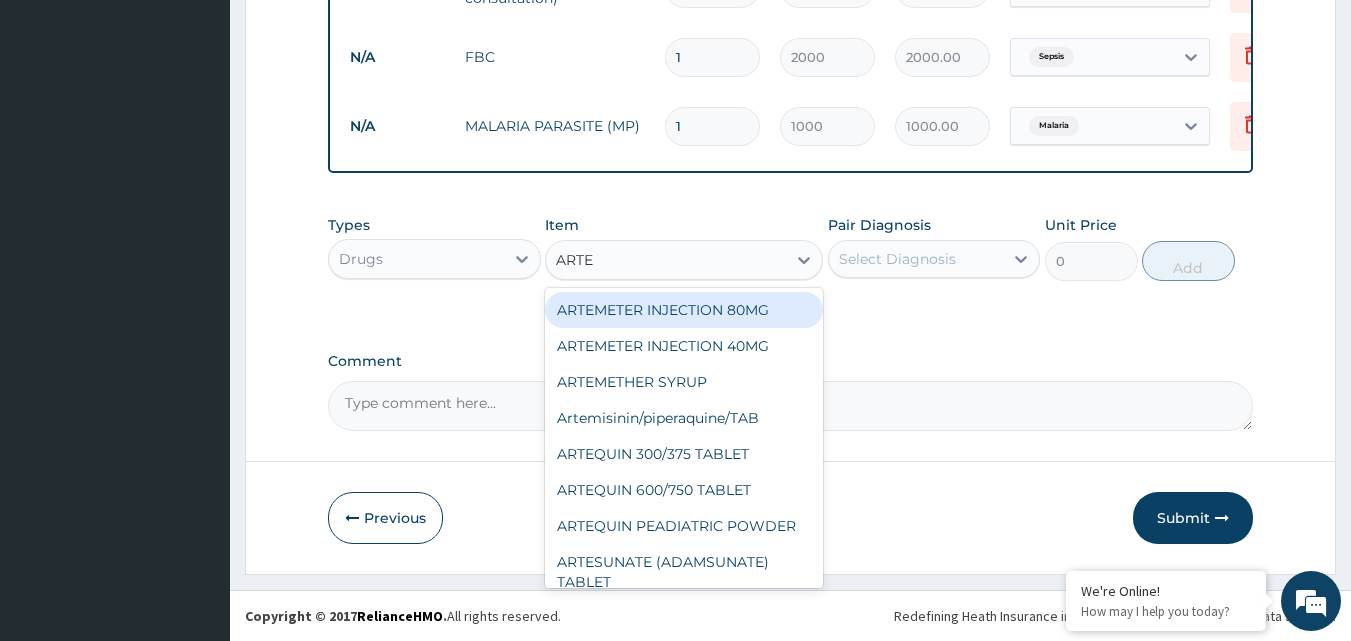 click on "ARTEMETER INJECTION  80MG" at bounding box center (684, 310) 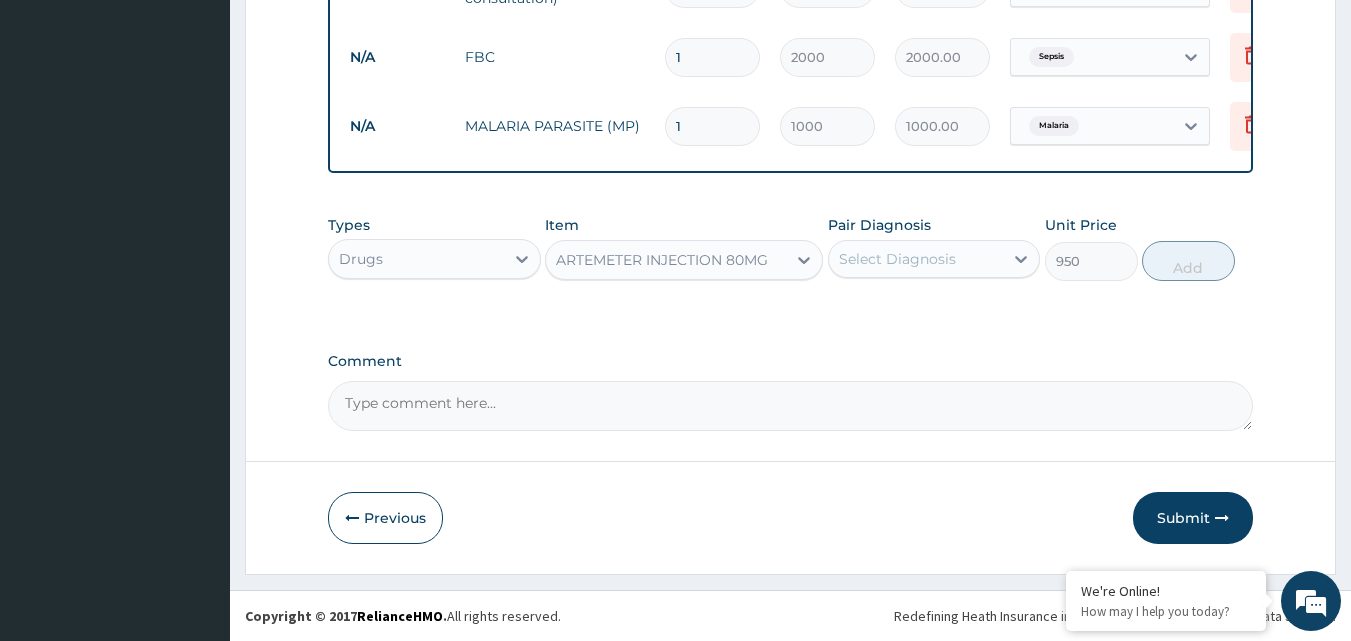 click on "Select Diagnosis" at bounding box center (897, 259) 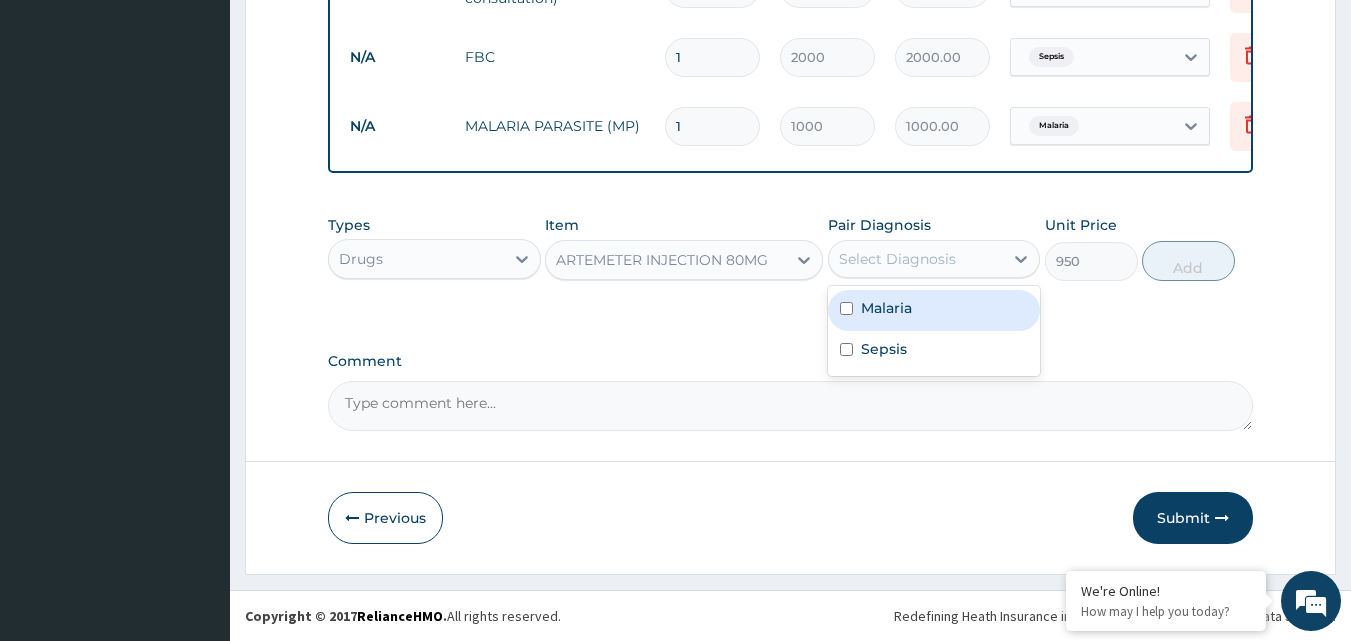 click at bounding box center (846, 308) 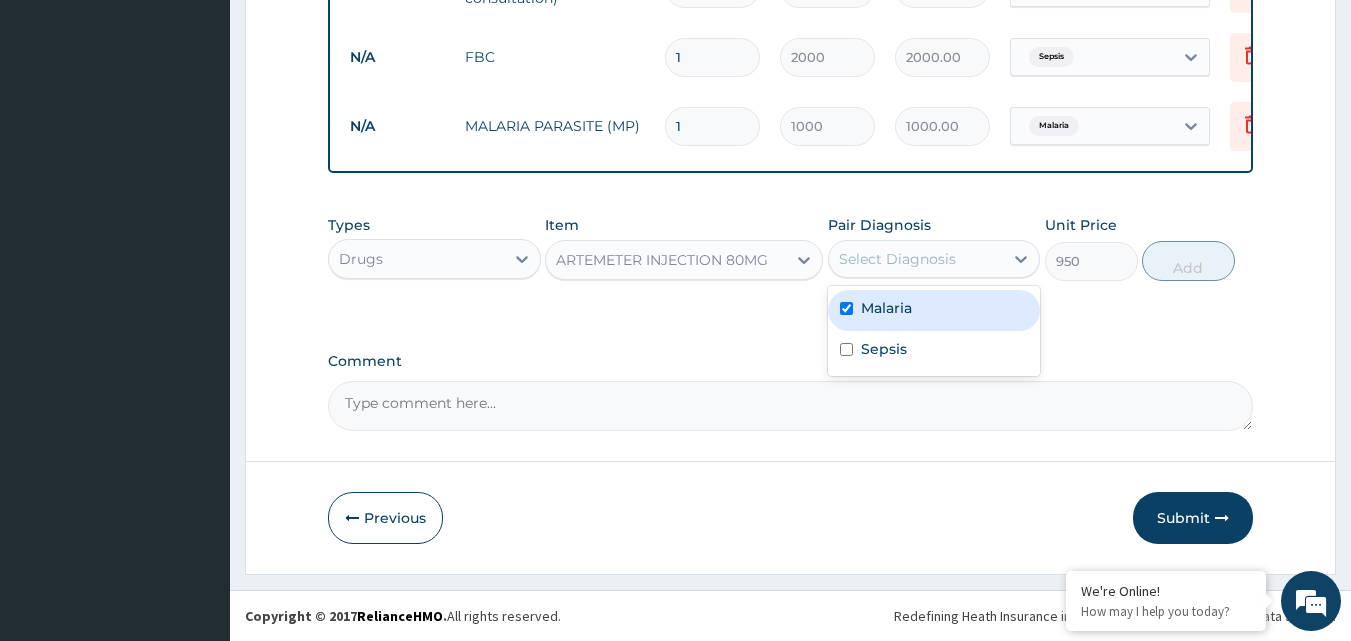 checkbox on "true" 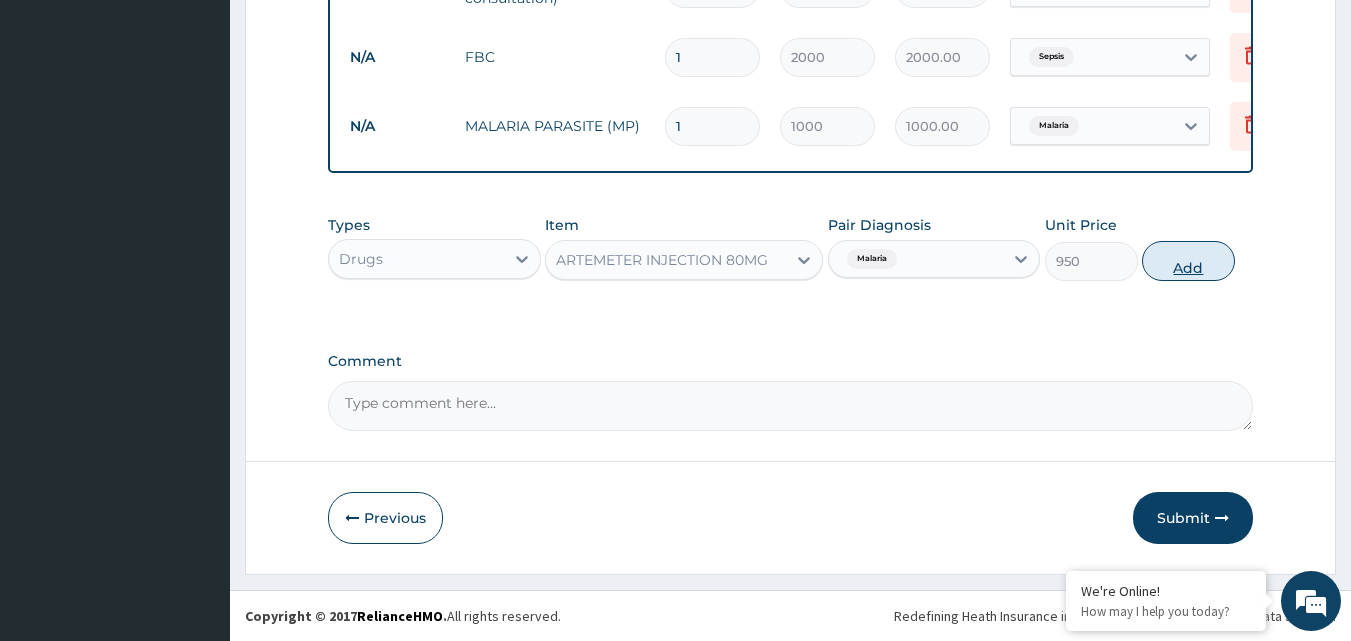 click on "Add" at bounding box center (1188, 261) 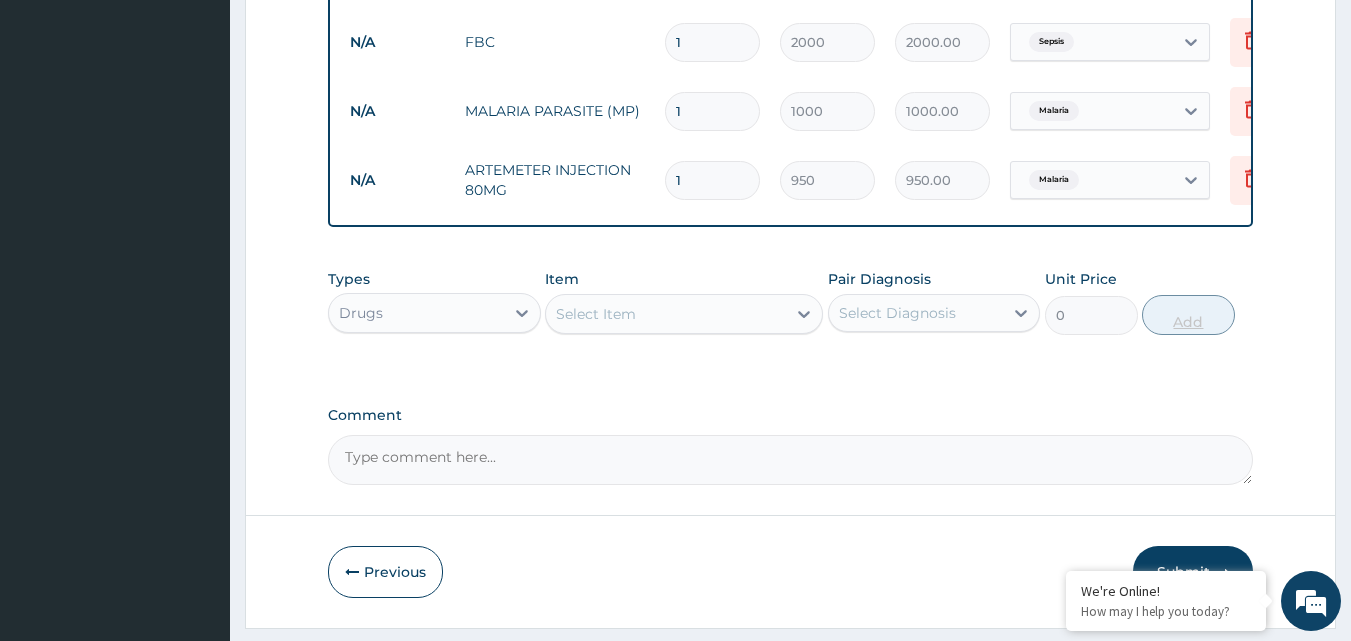 type 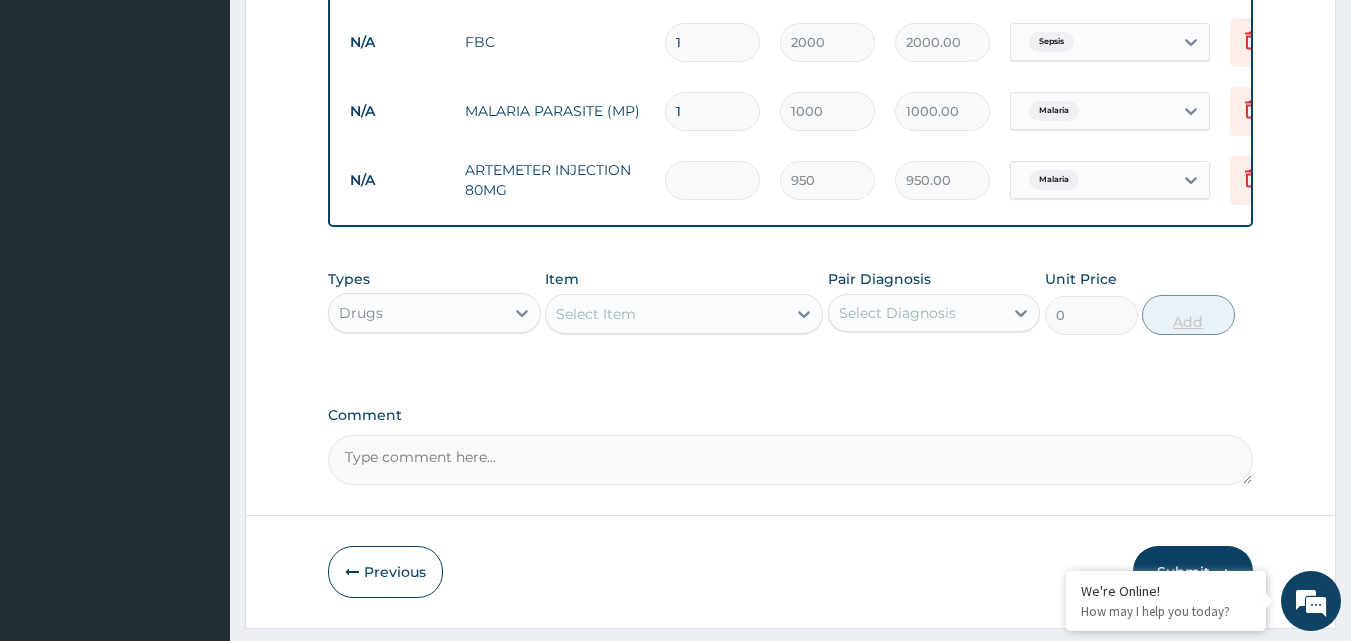 type on "0.00" 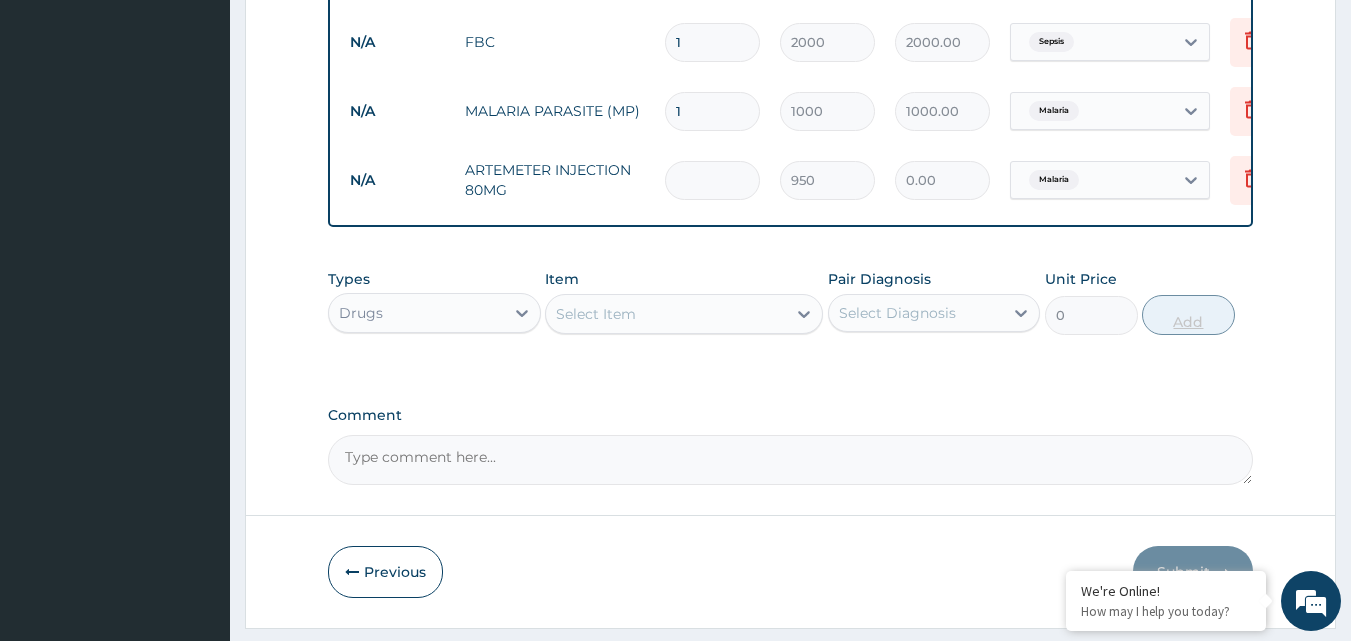 type on "6" 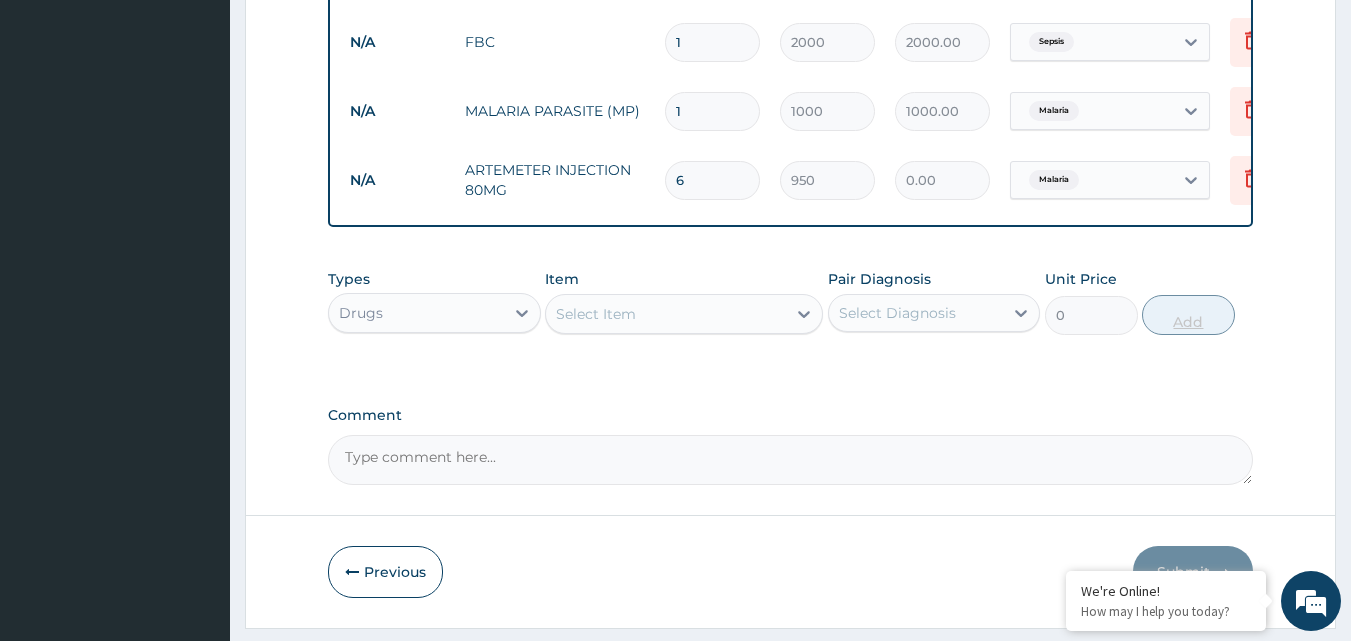 type on "5700.00" 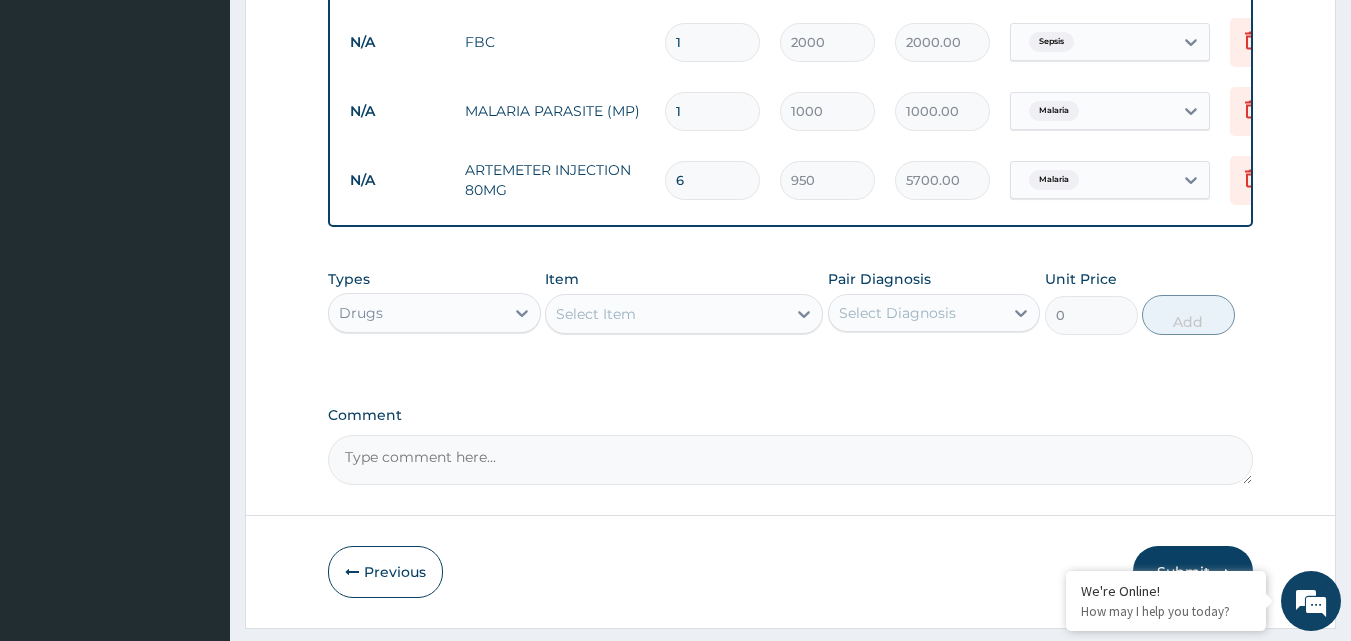 type on "6" 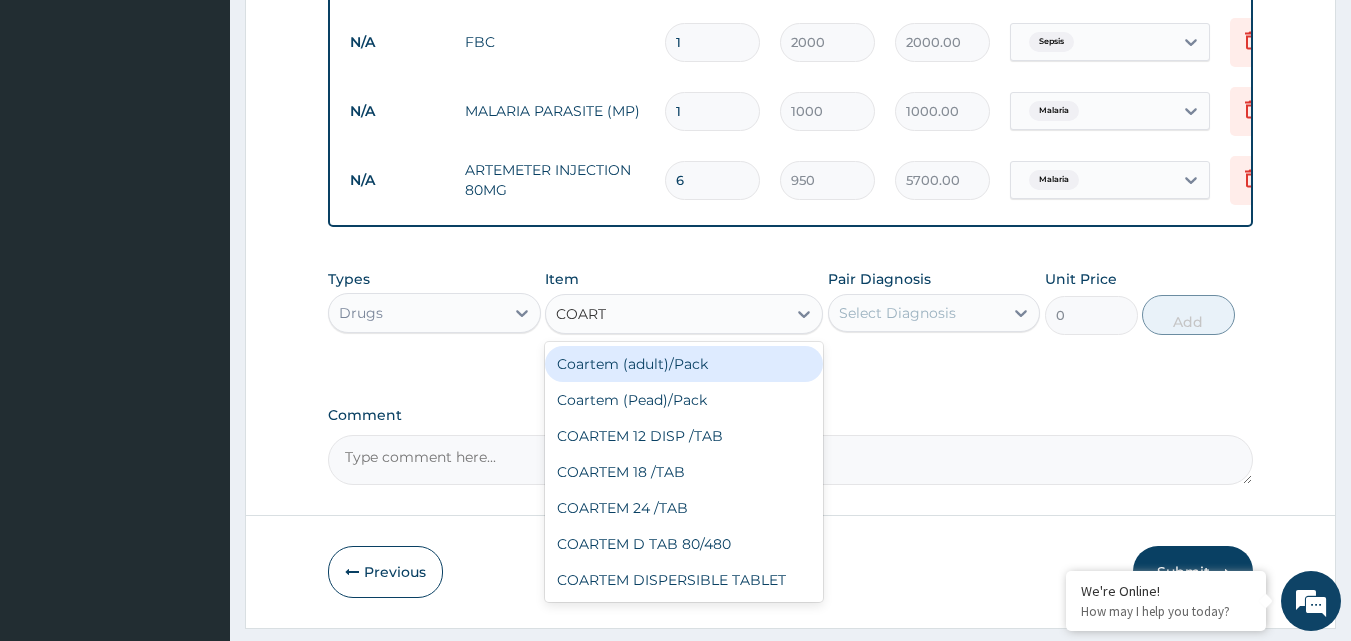 type on "COARTE" 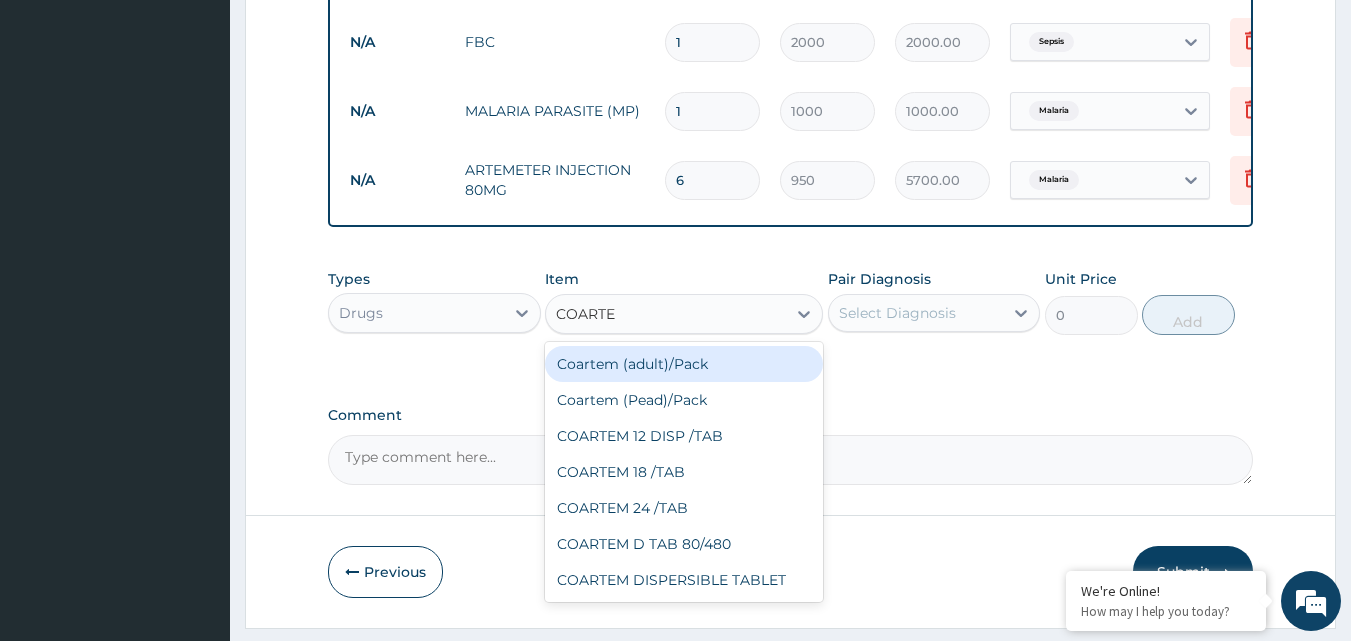 click on "Coartem (adult)/Pack" at bounding box center (684, 364) 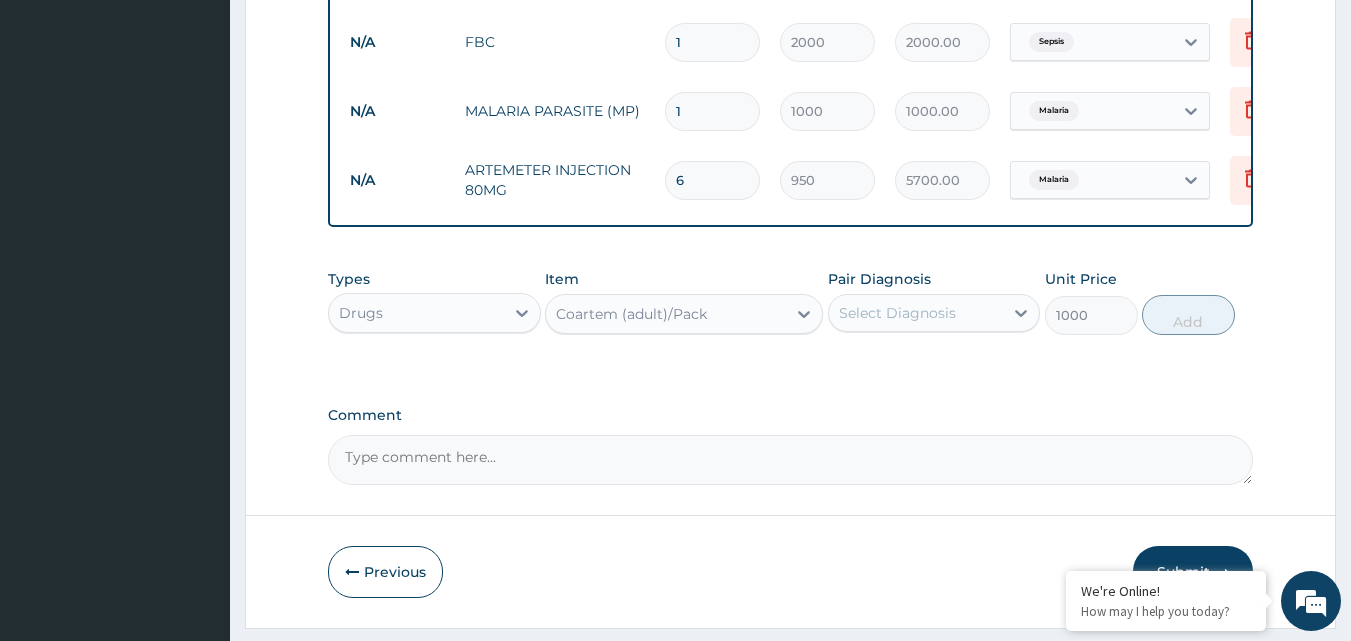 click on "Select Diagnosis" at bounding box center [897, 313] 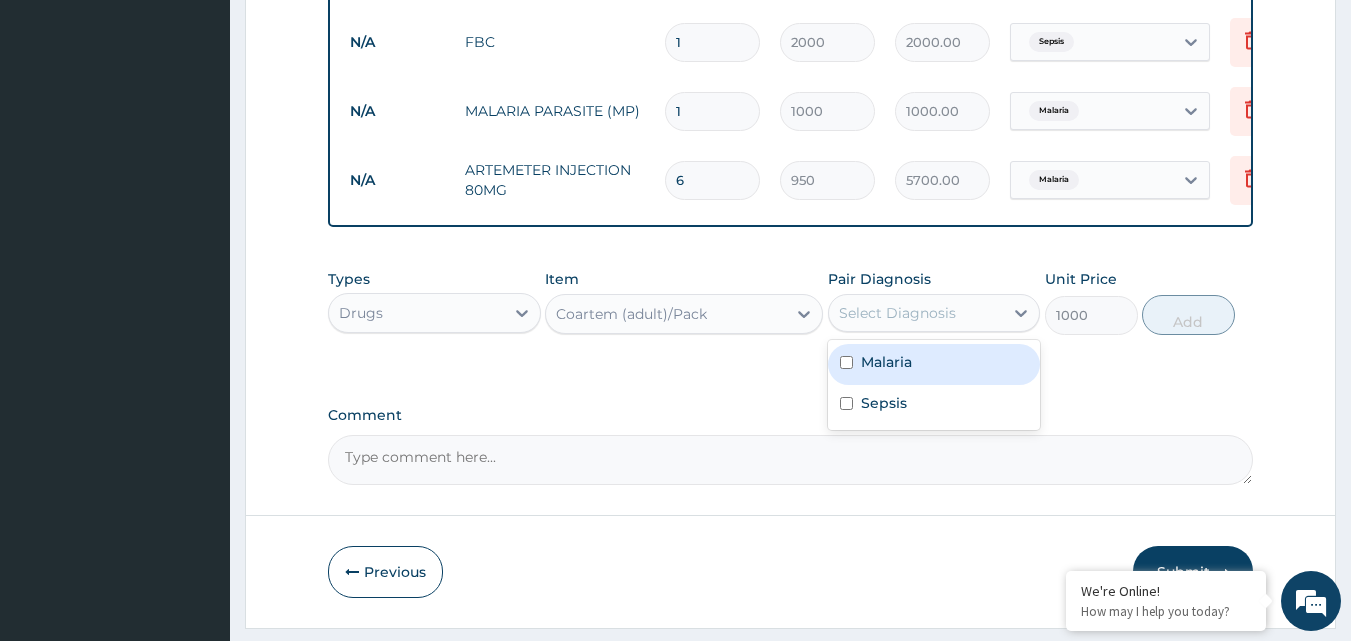click at bounding box center (846, 362) 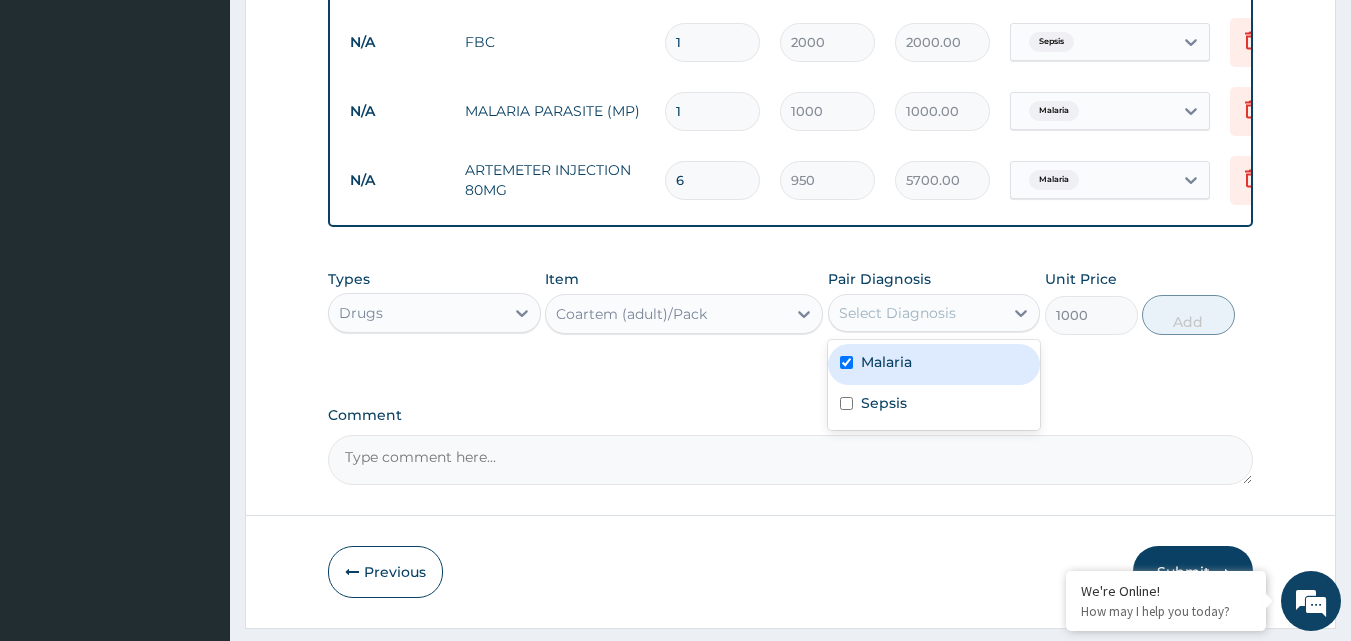 checkbox on "true" 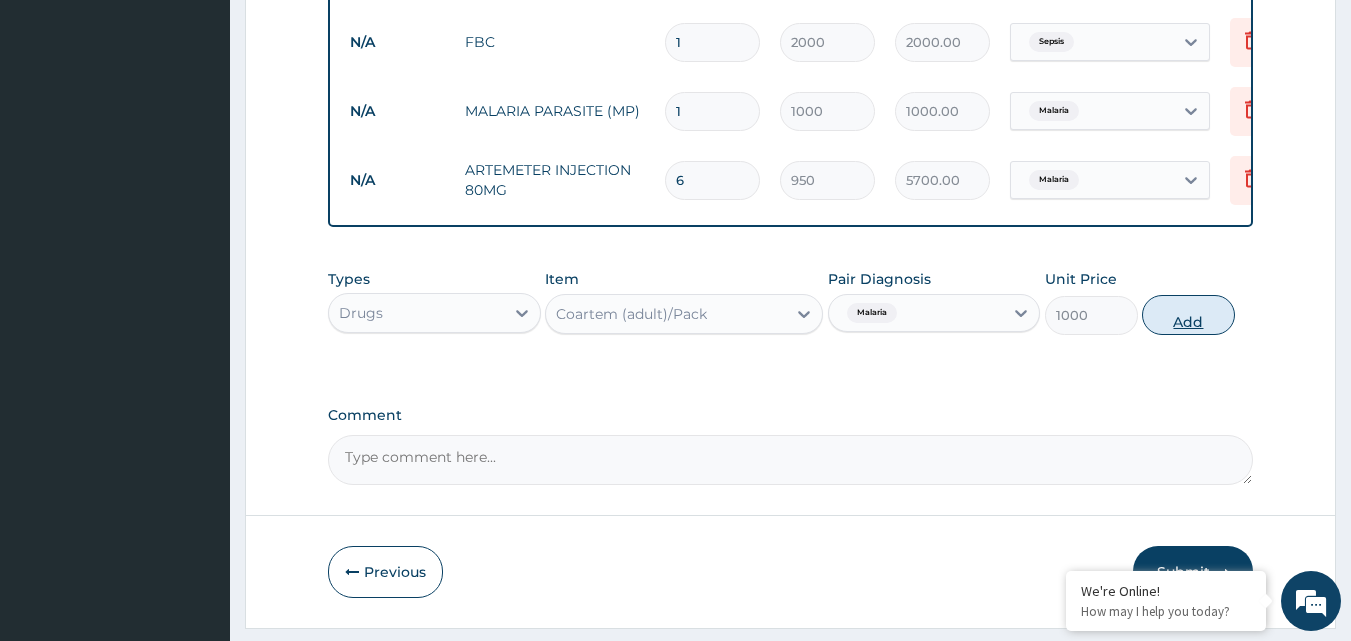 click on "Add" at bounding box center (1188, 315) 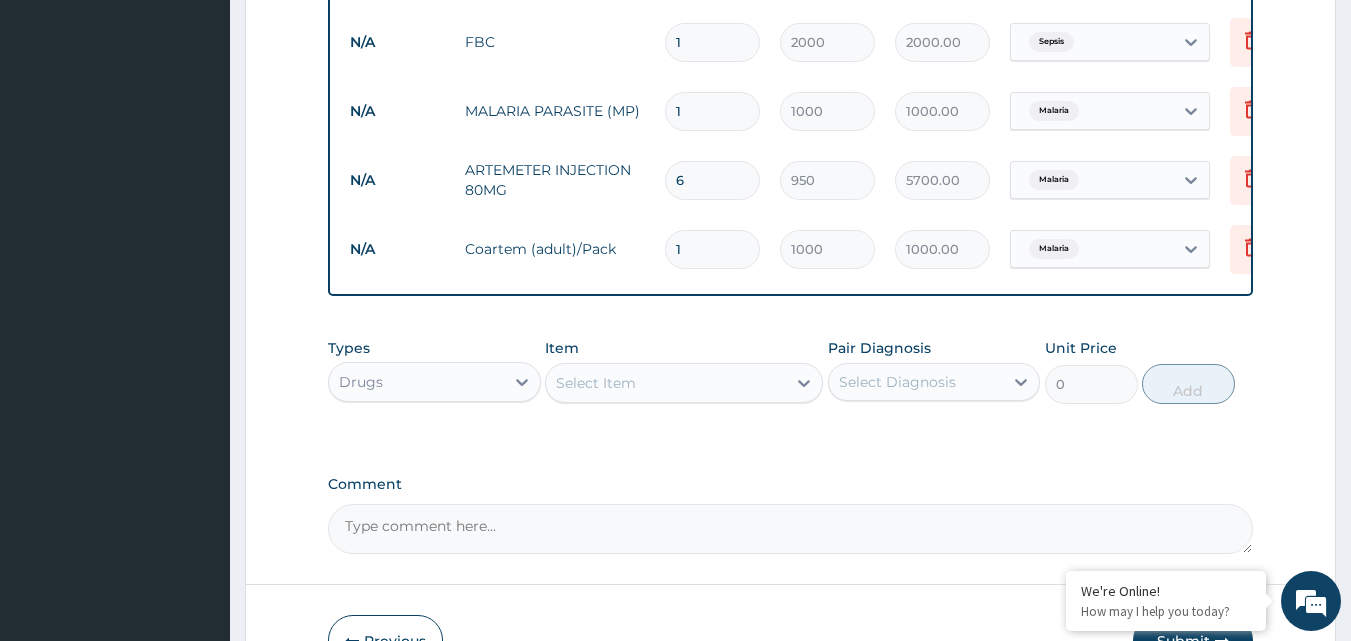 click on "Select Item" at bounding box center [666, 383] 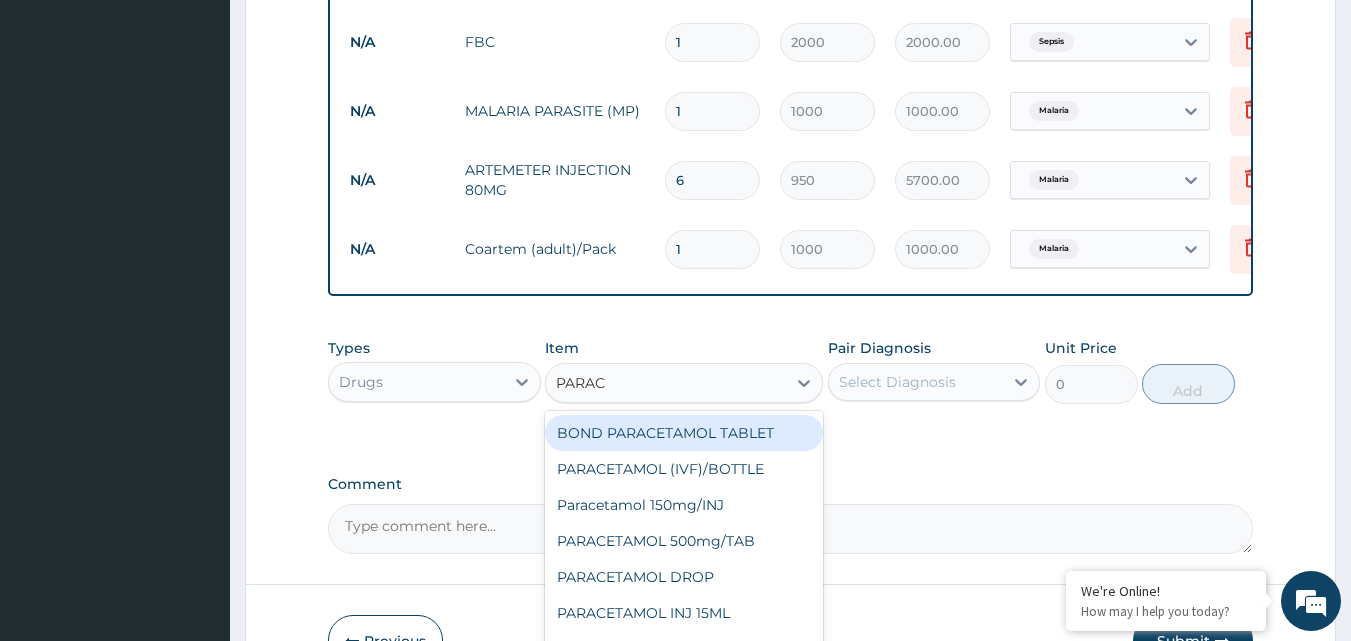 type on "PARACE" 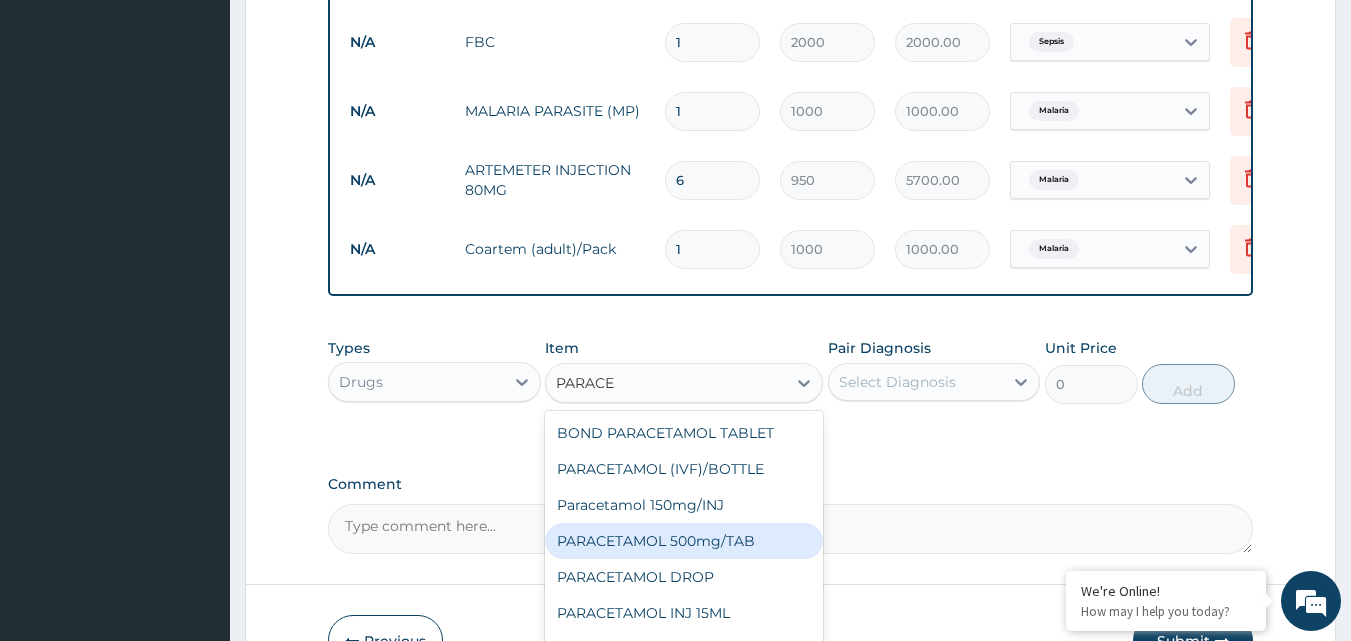 click on "PARACETAMOL 500mg/TAB" at bounding box center [684, 541] 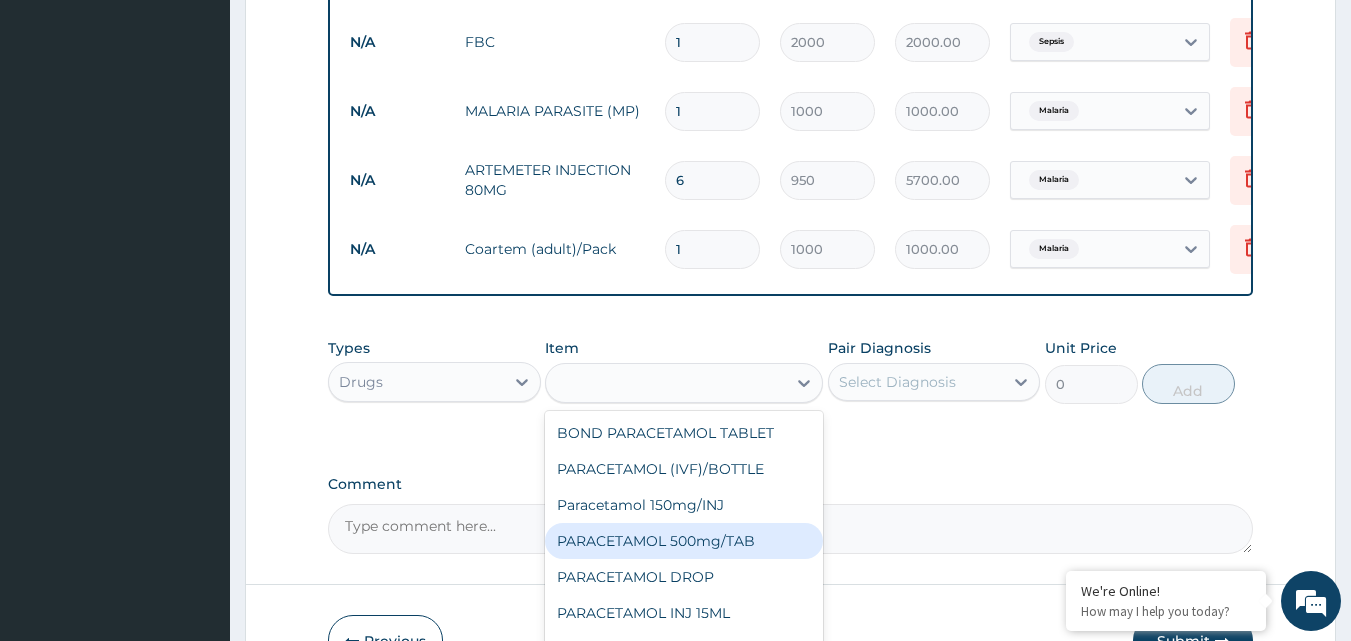 type on "7" 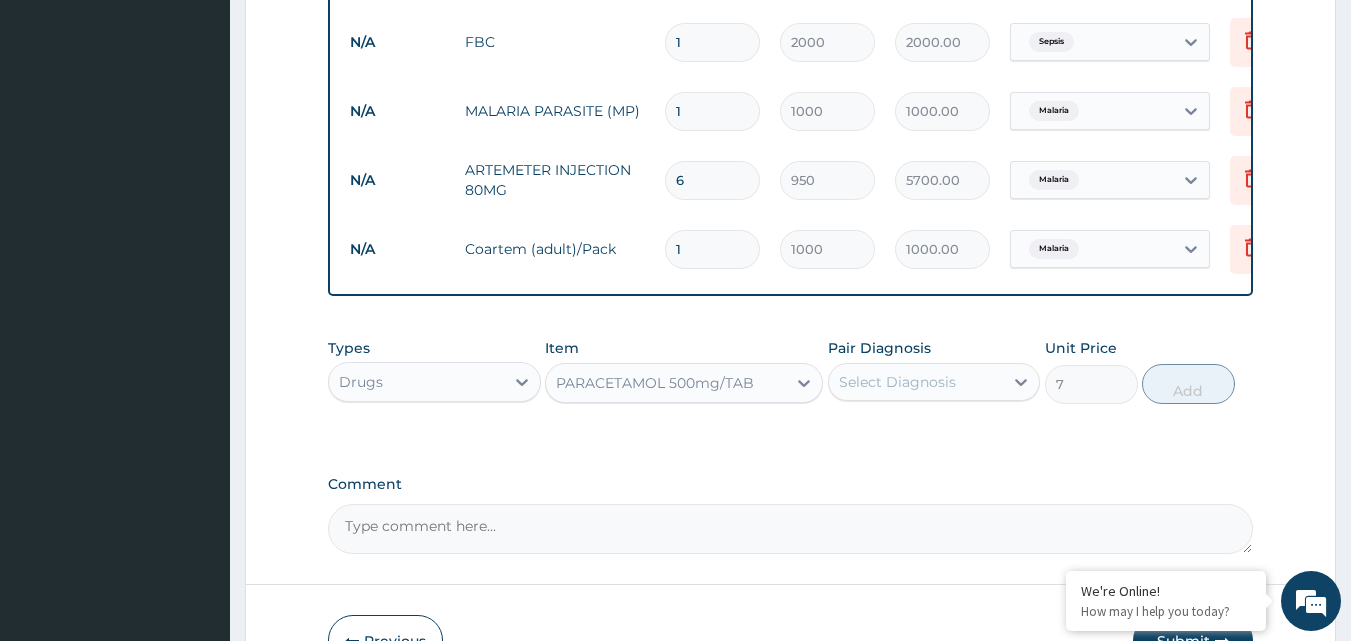 click on "Select Diagnosis" at bounding box center (897, 382) 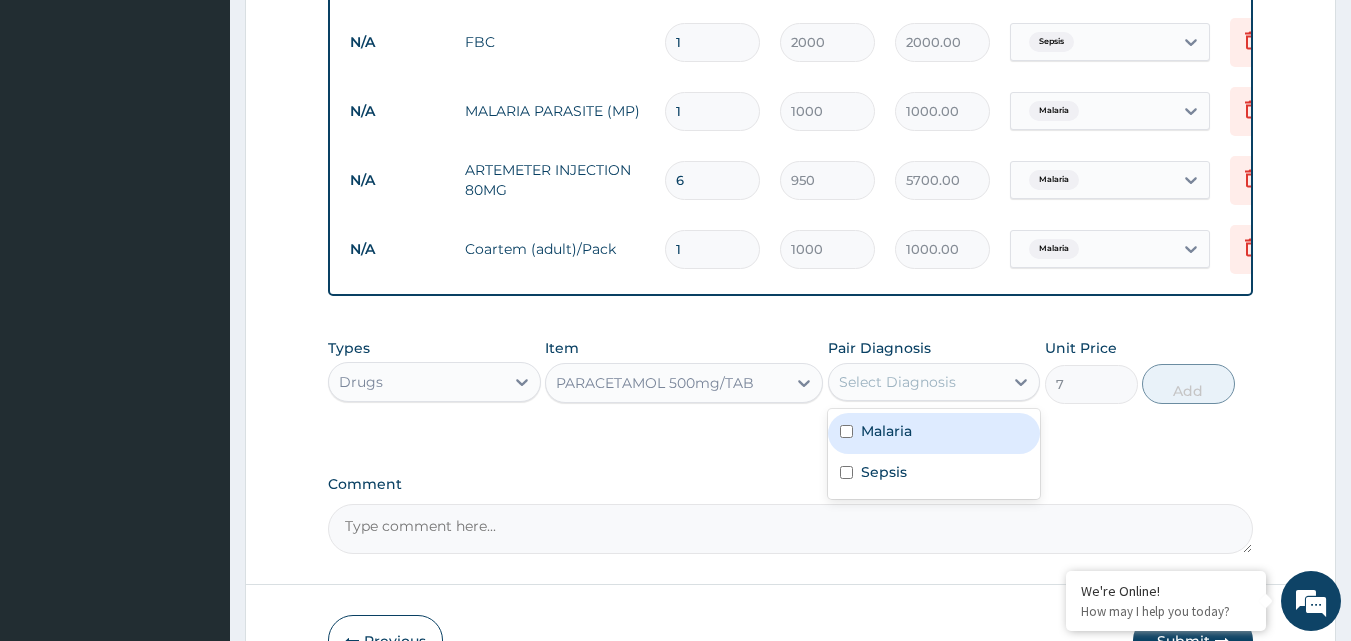 click at bounding box center (846, 431) 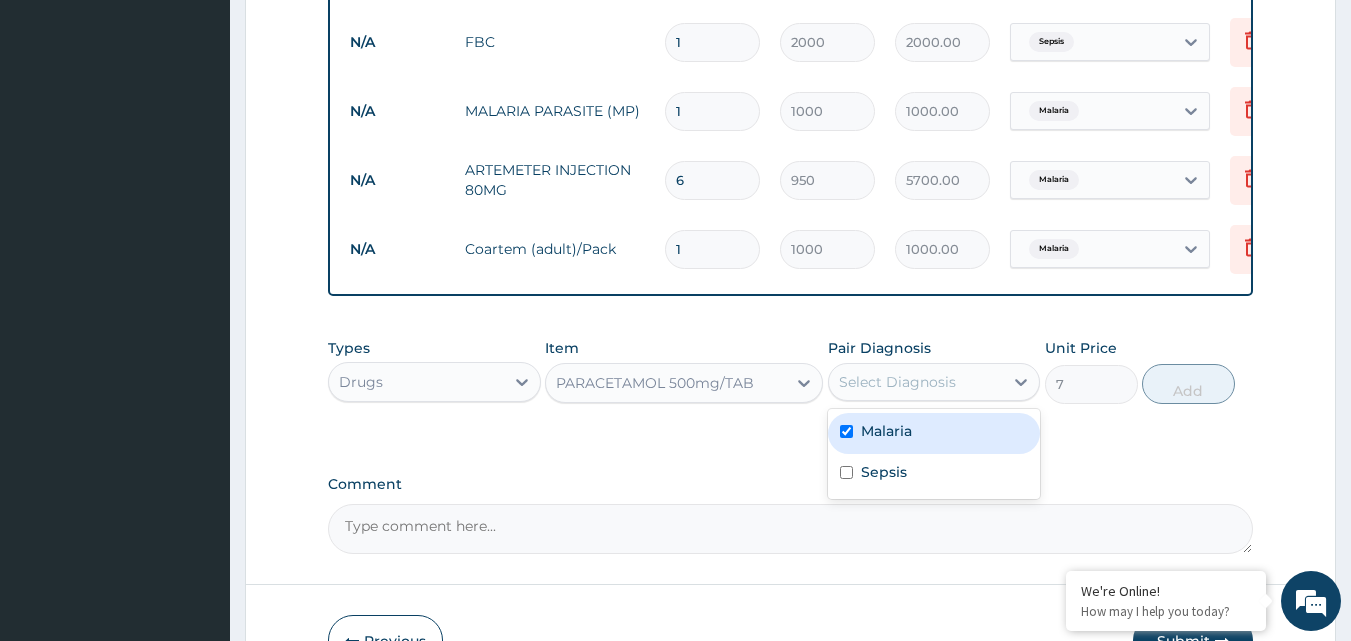 checkbox on "true" 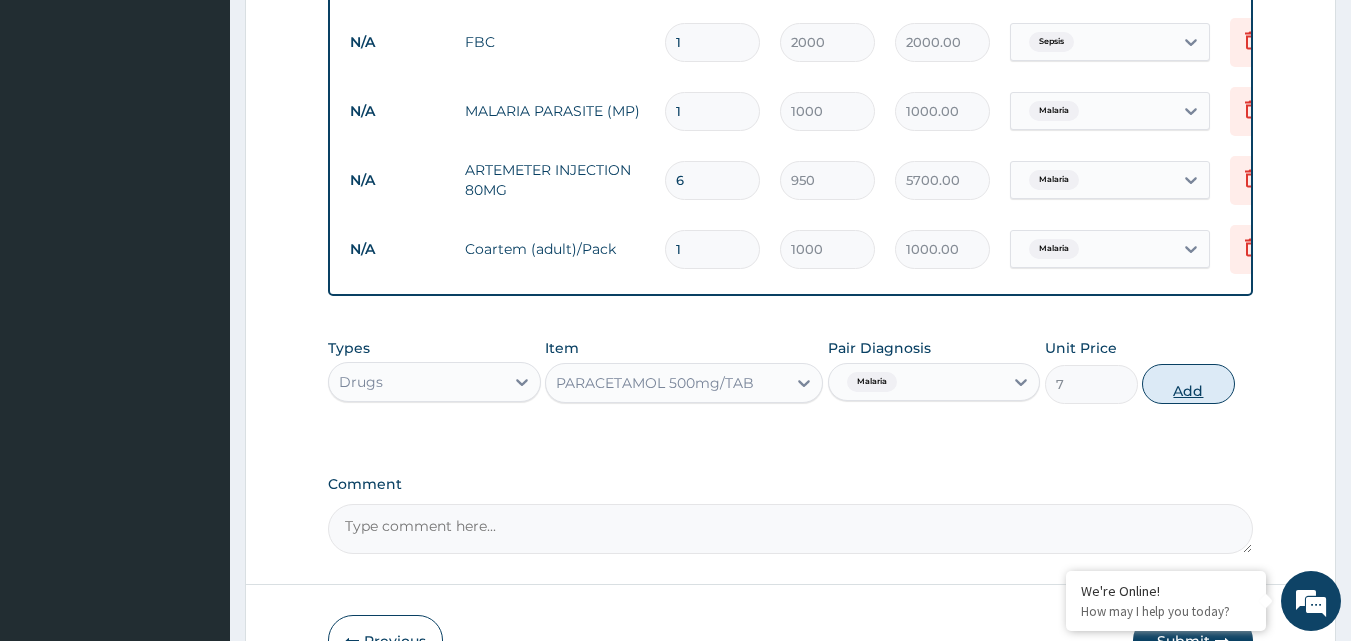 click on "Add" at bounding box center [1188, 384] 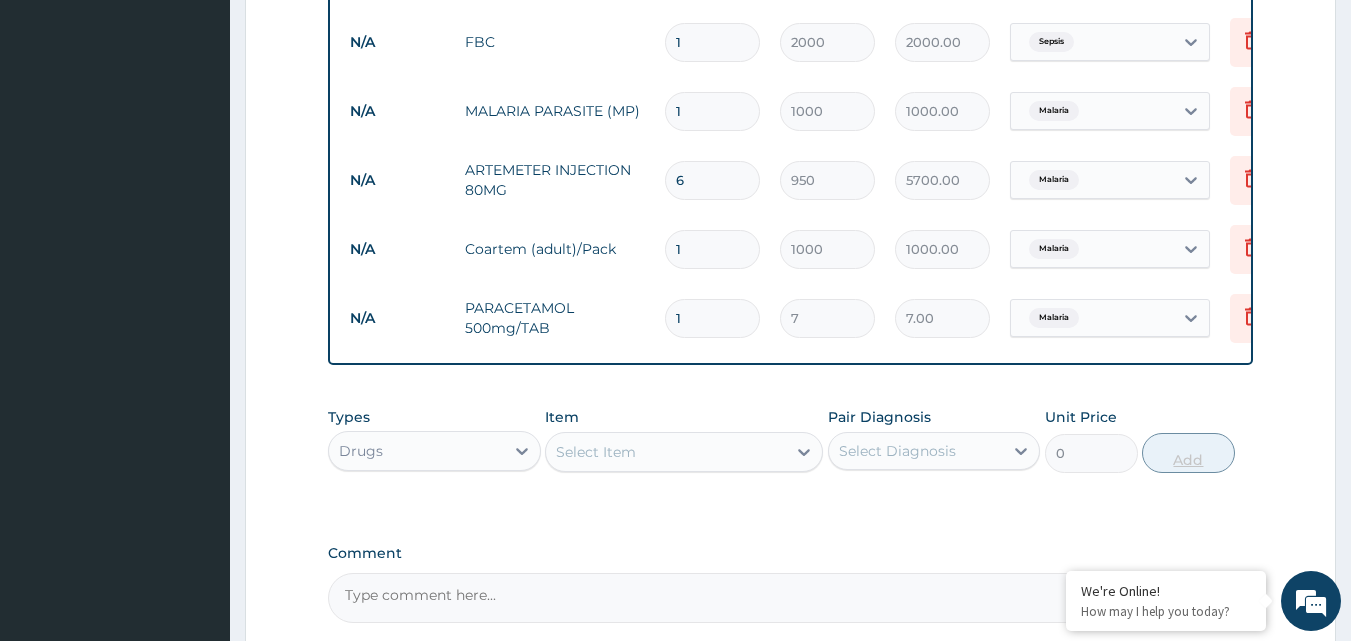 type on "18" 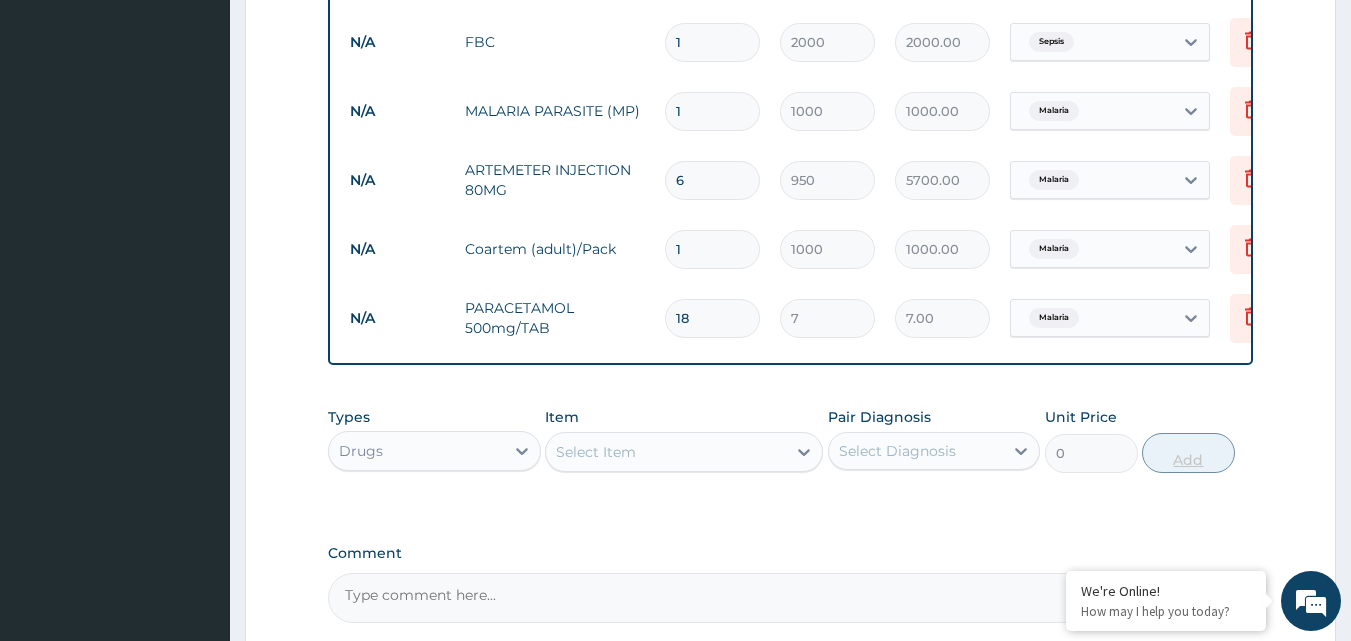 type on "126.00" 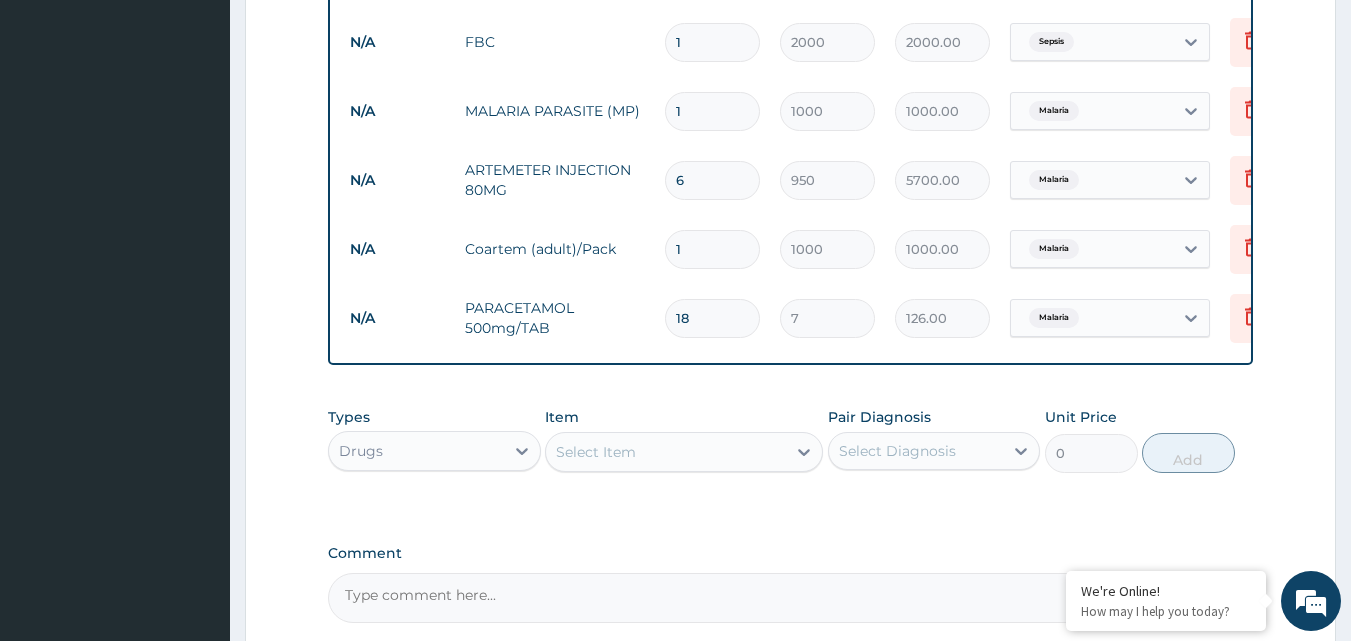 type on "18" 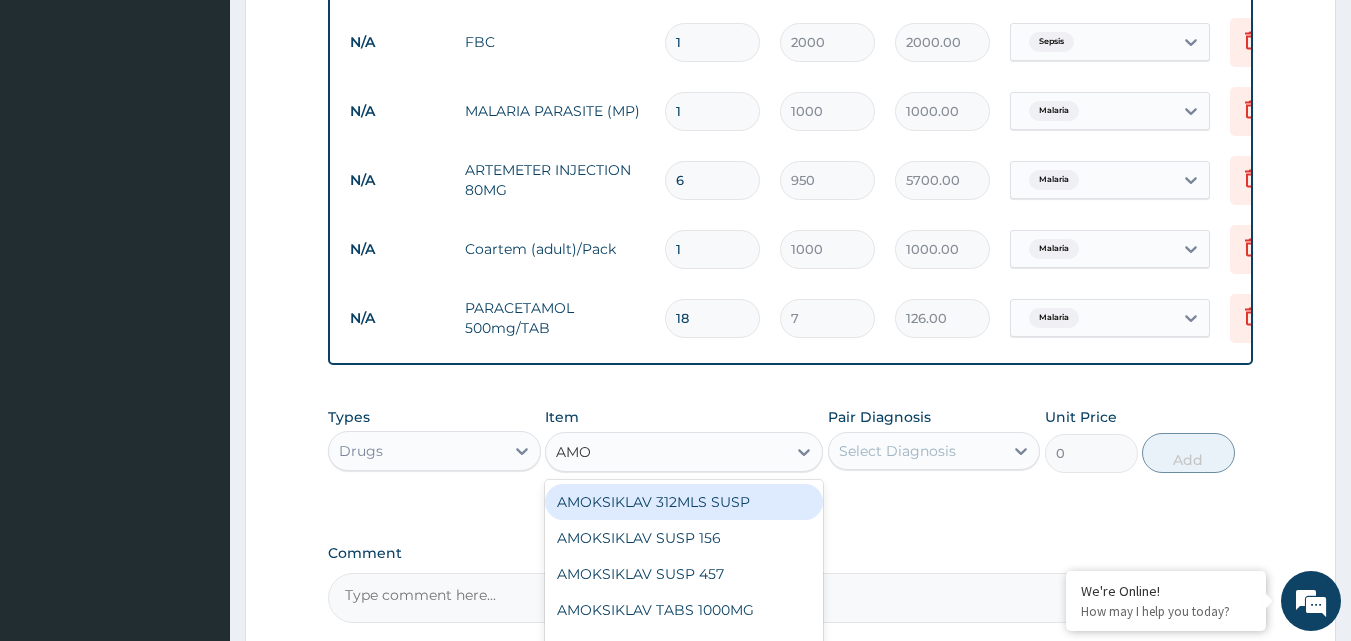 type on "AMOX" 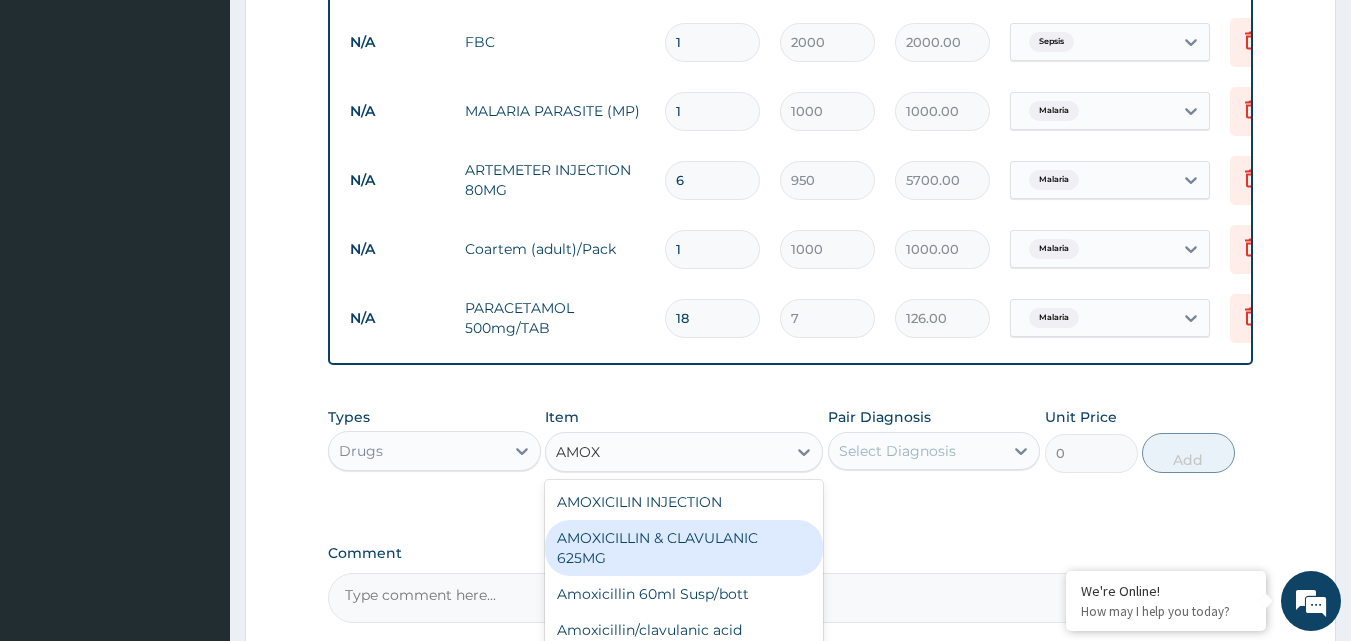 click on "AMOXICILLIN & CLAVULANIC 625MG" at bounding box center [684, 548] 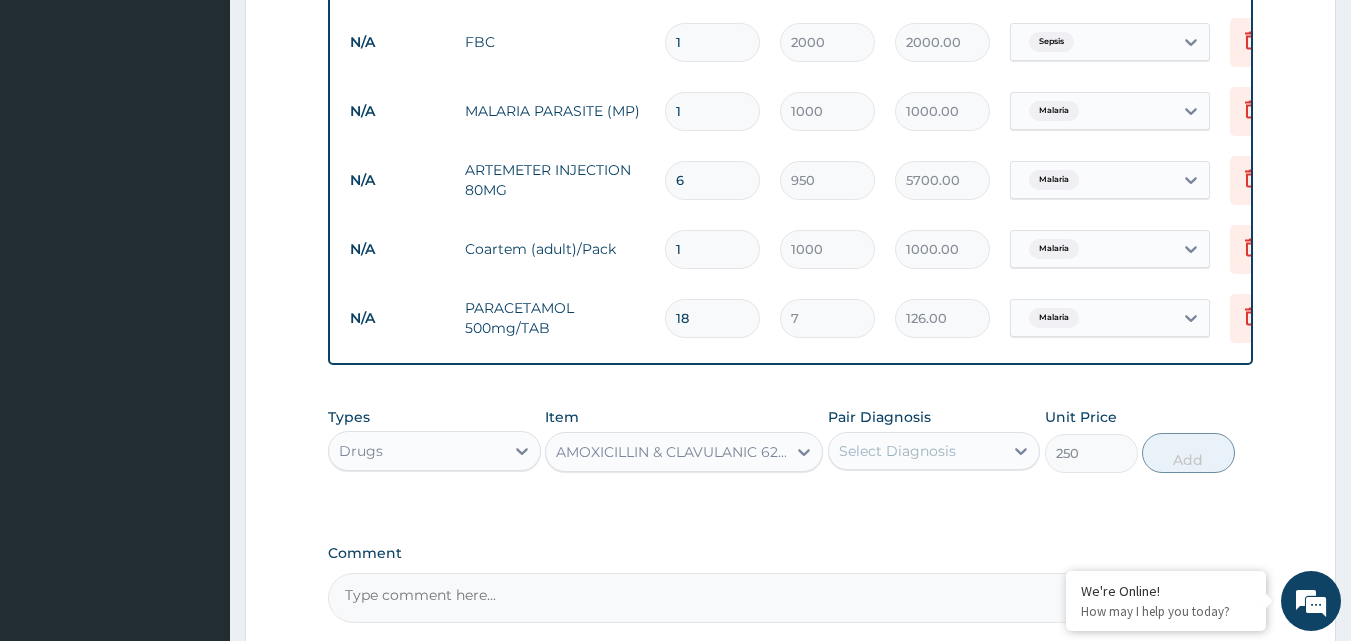 click on "Select Diagnosis" at bounding box center (916, 451) 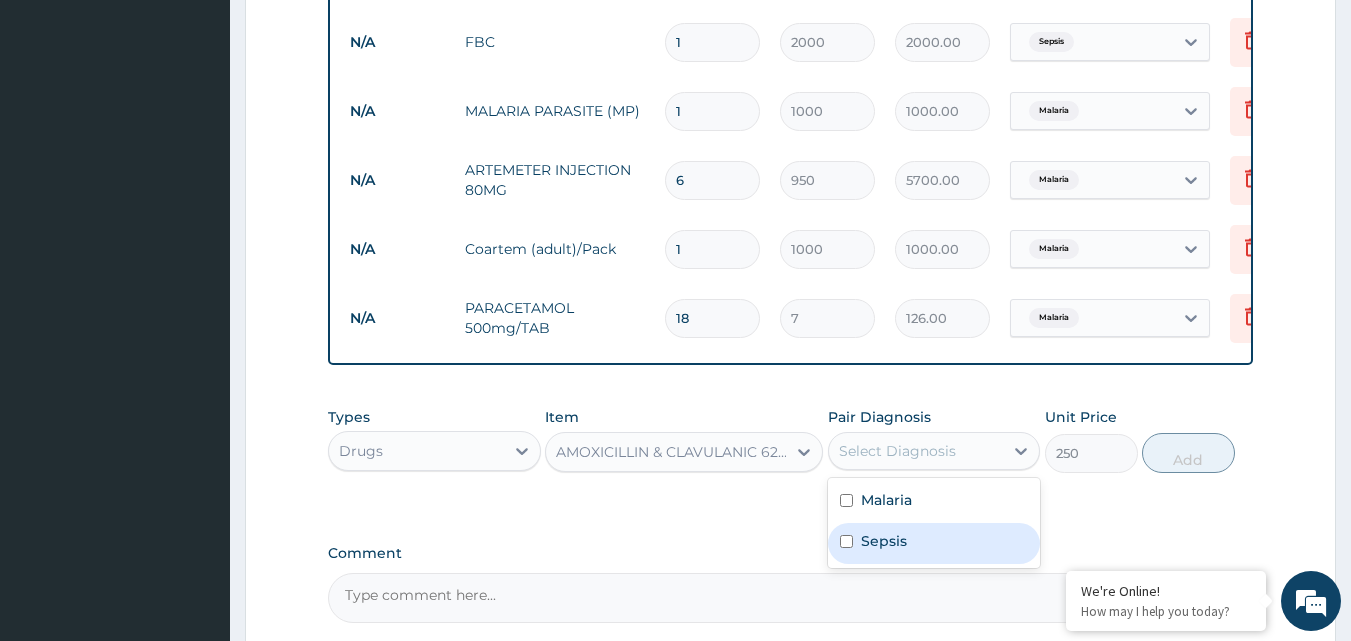 click at bounding box center (846, 541) 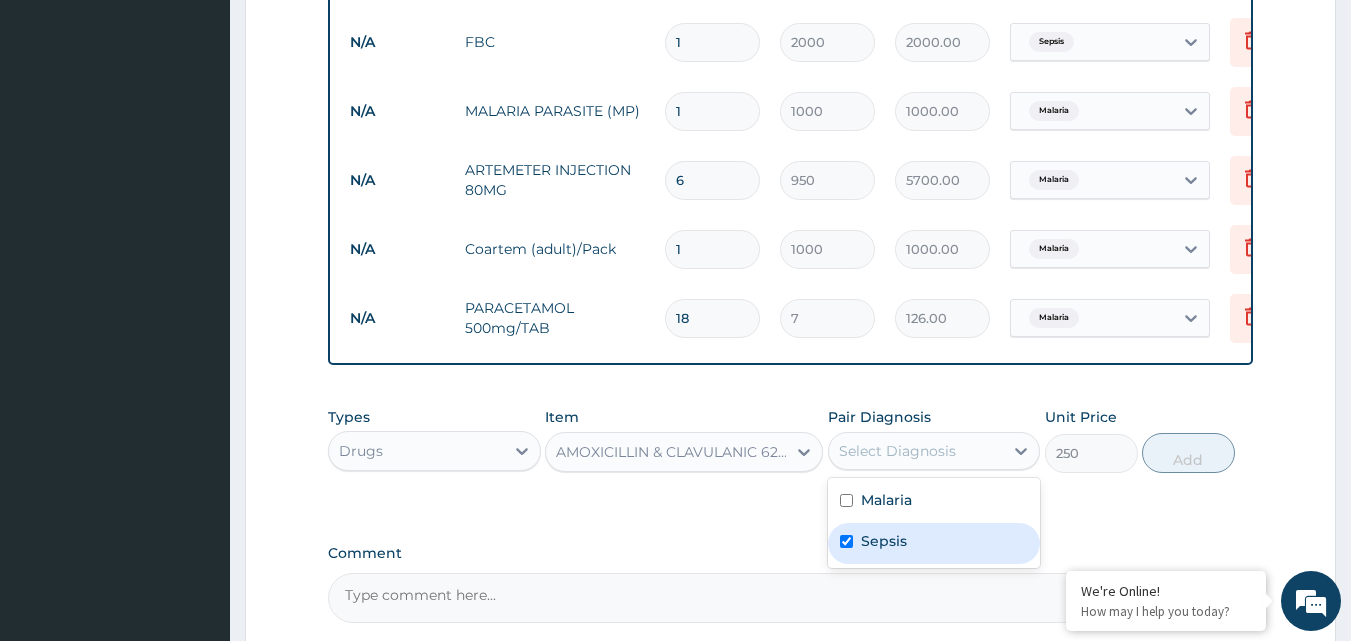 checkbox on "true" 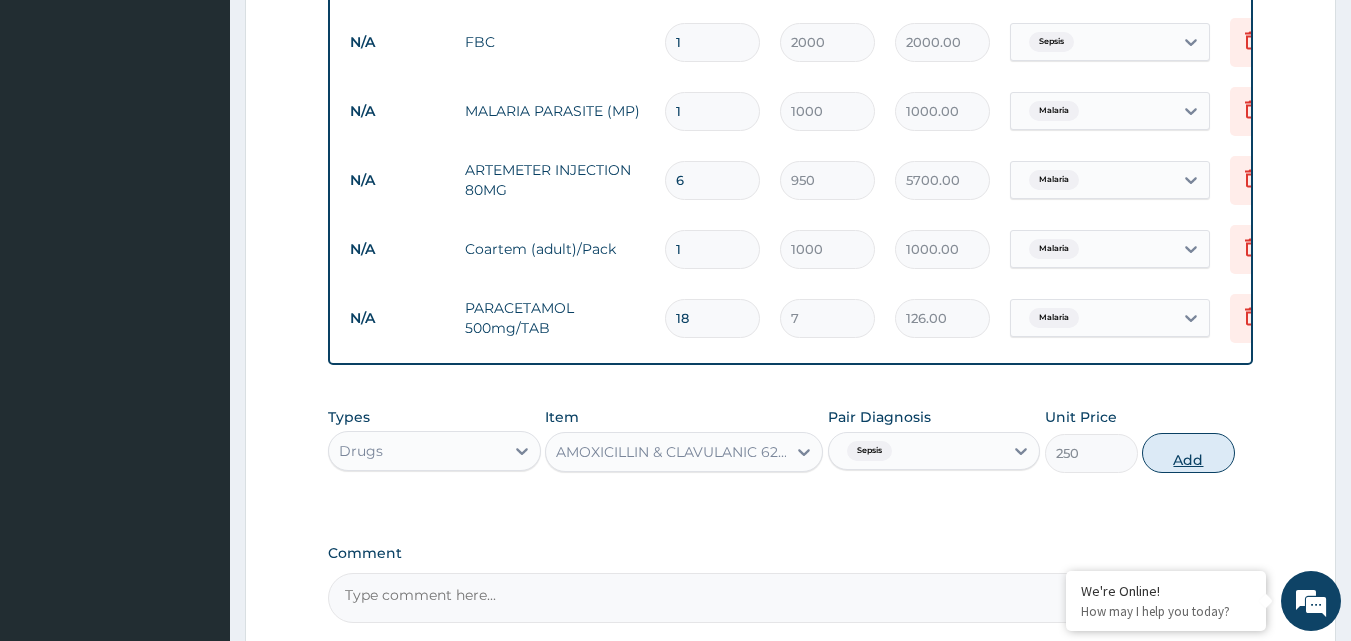 click on "Add" at bounding box center [1188, 453] 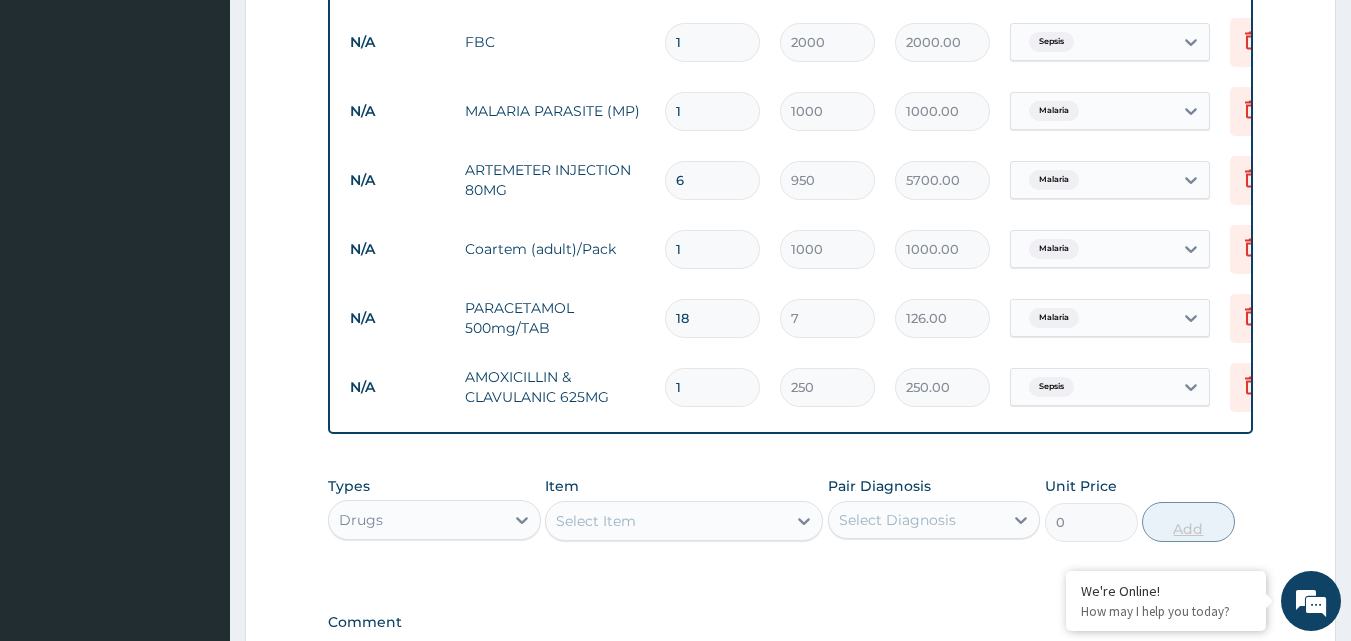 type on "10" 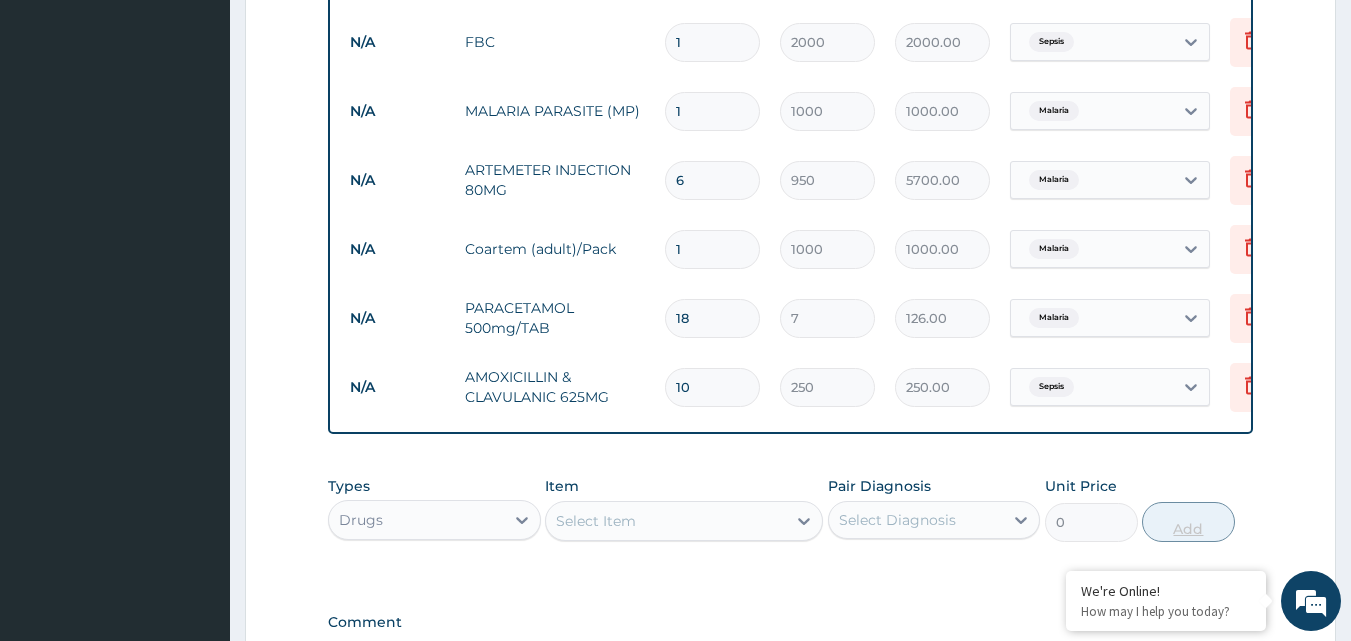 type on "2500.00" 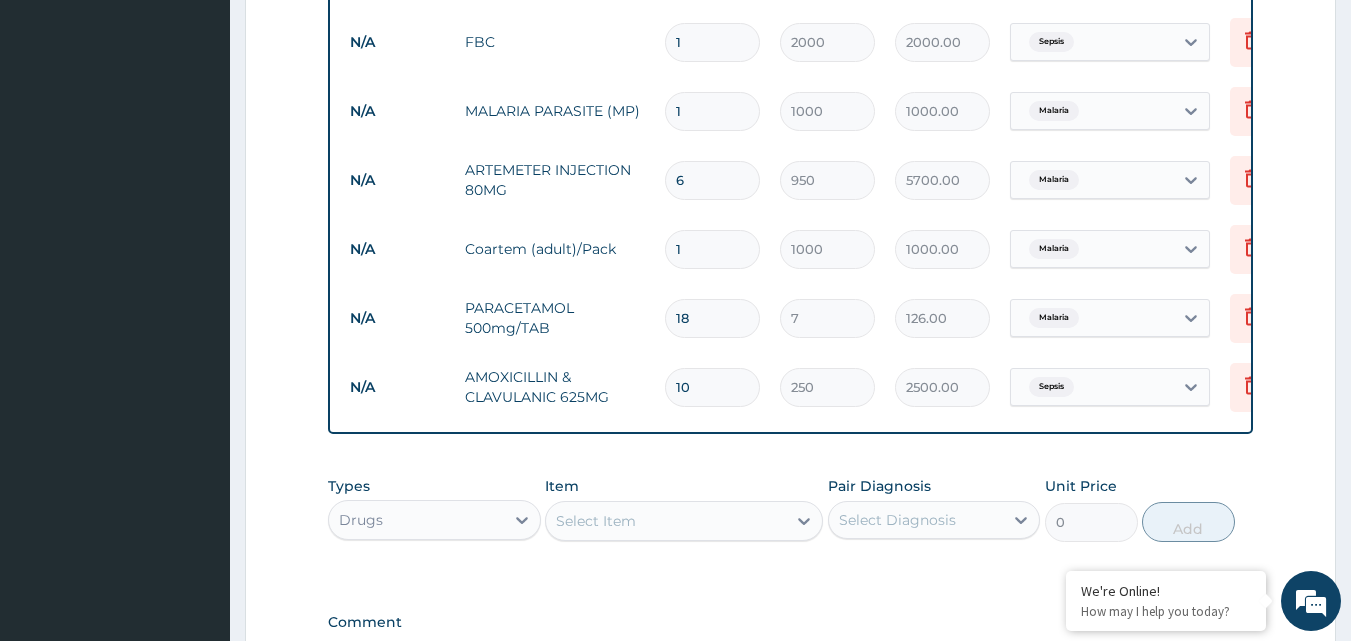 scroll, scrollTop: 1135, scrollLeft: 0, axis: vertical 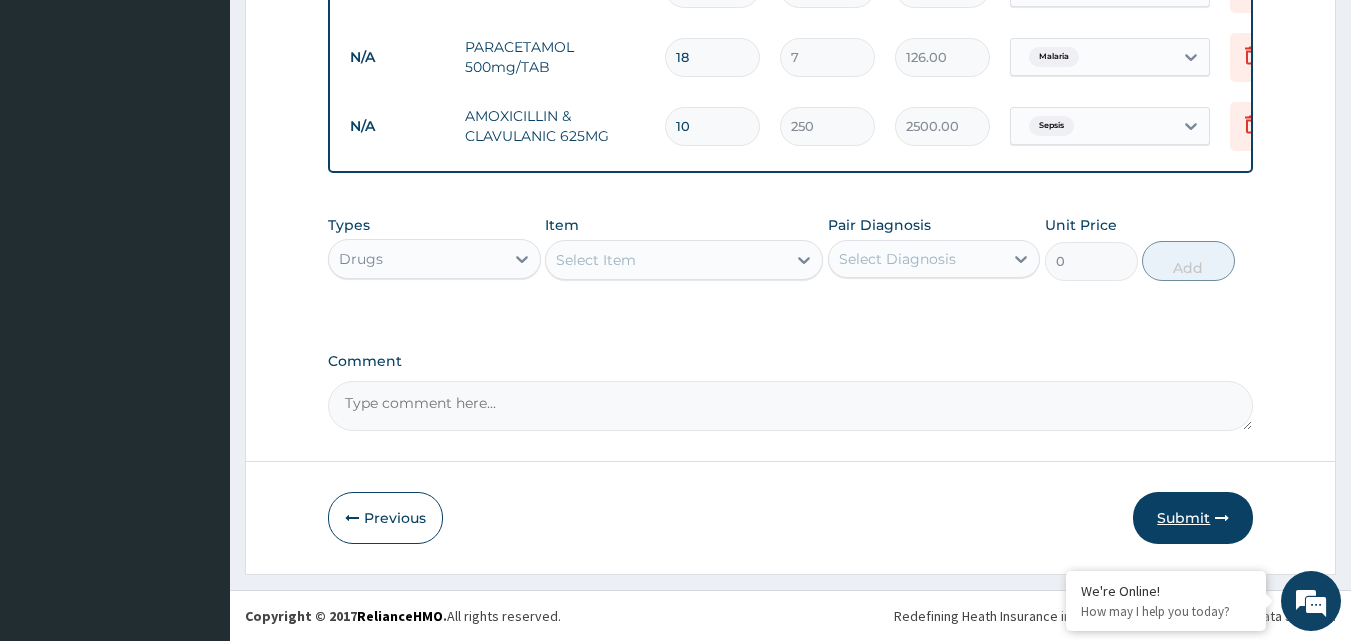 type on "10" 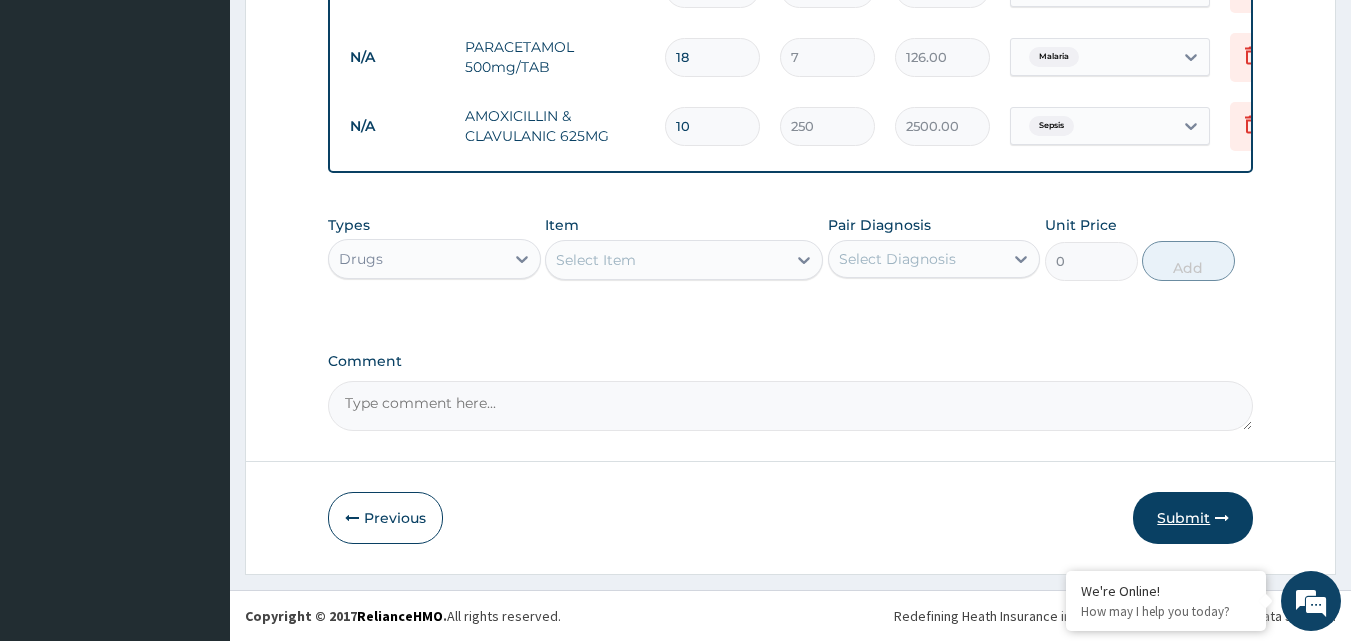 click on "Submit" at bounding box center [1193, 518] 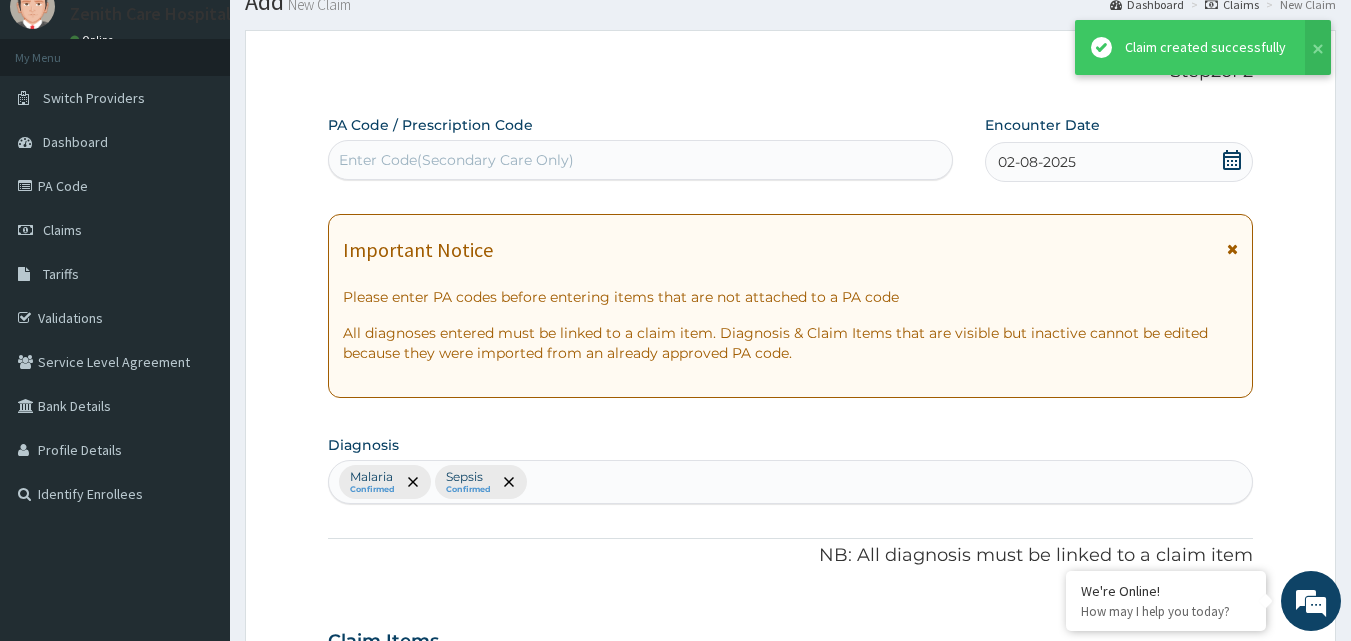 scroll, scrollTop: 1135, scrollLeft: 0, axis: vertical 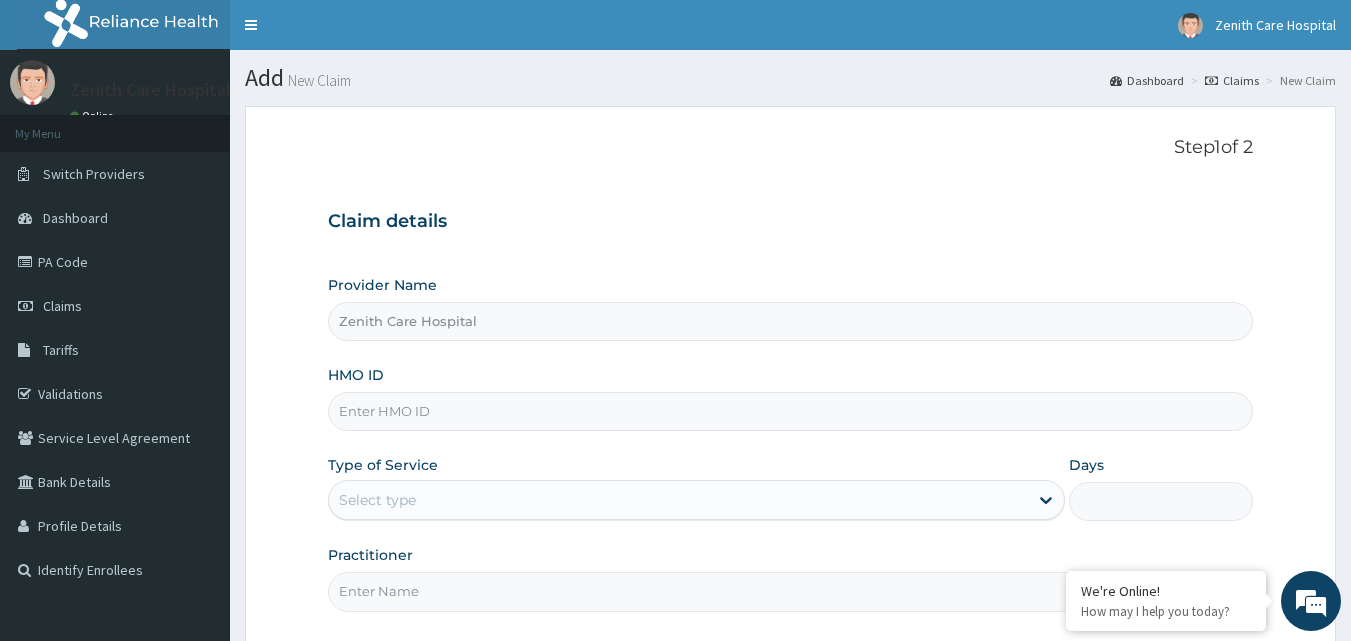 click on "HMO ID" at bounding box center (791, 411) 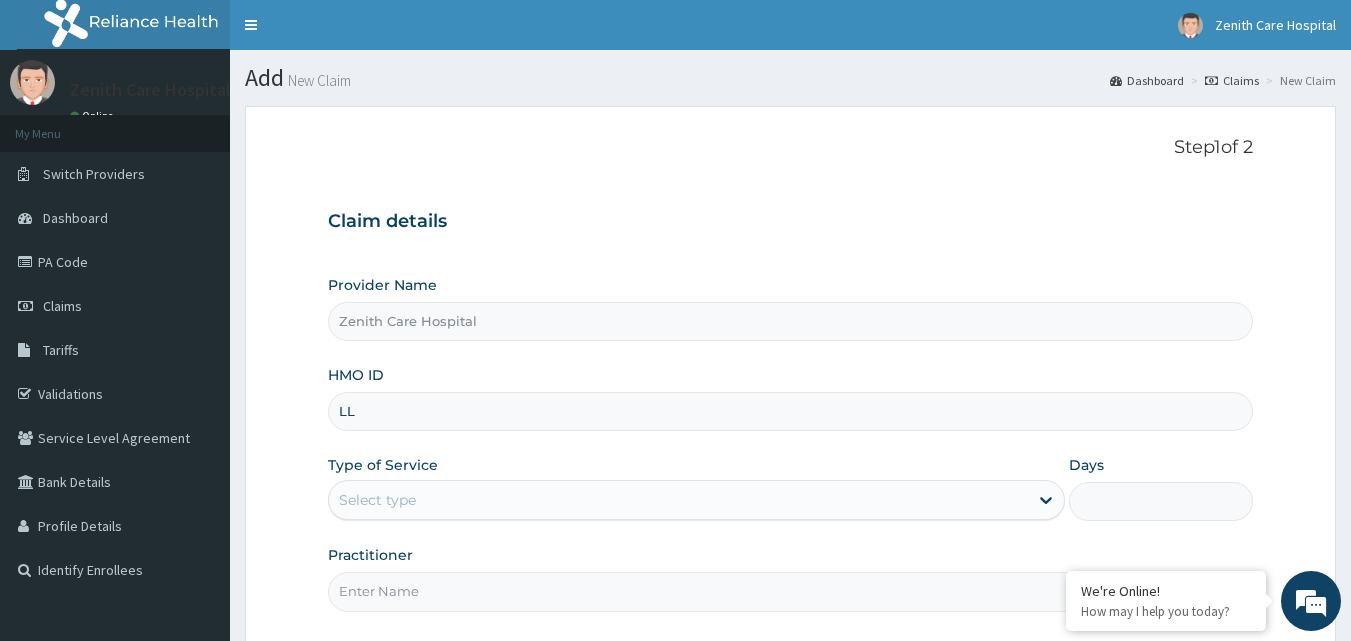 type on "[ORGANIZATION]/[NUMBER]/[LETTER]" 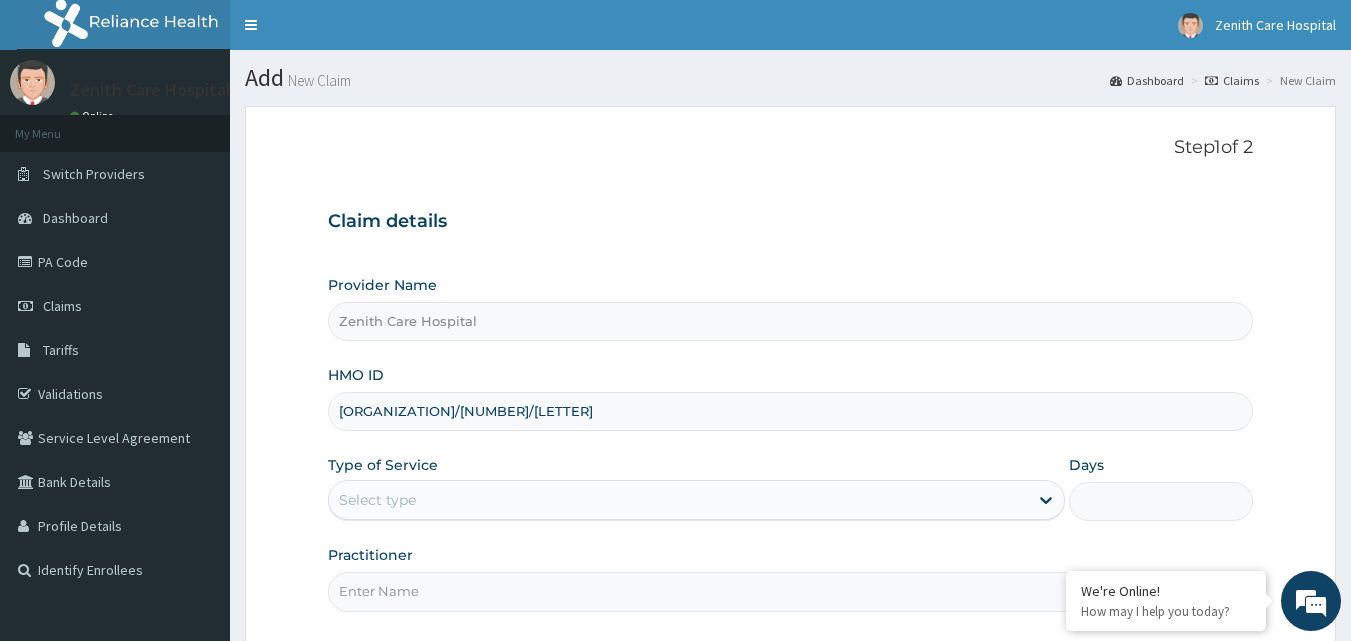 click on "Select type" at bounding box center [678, 500] 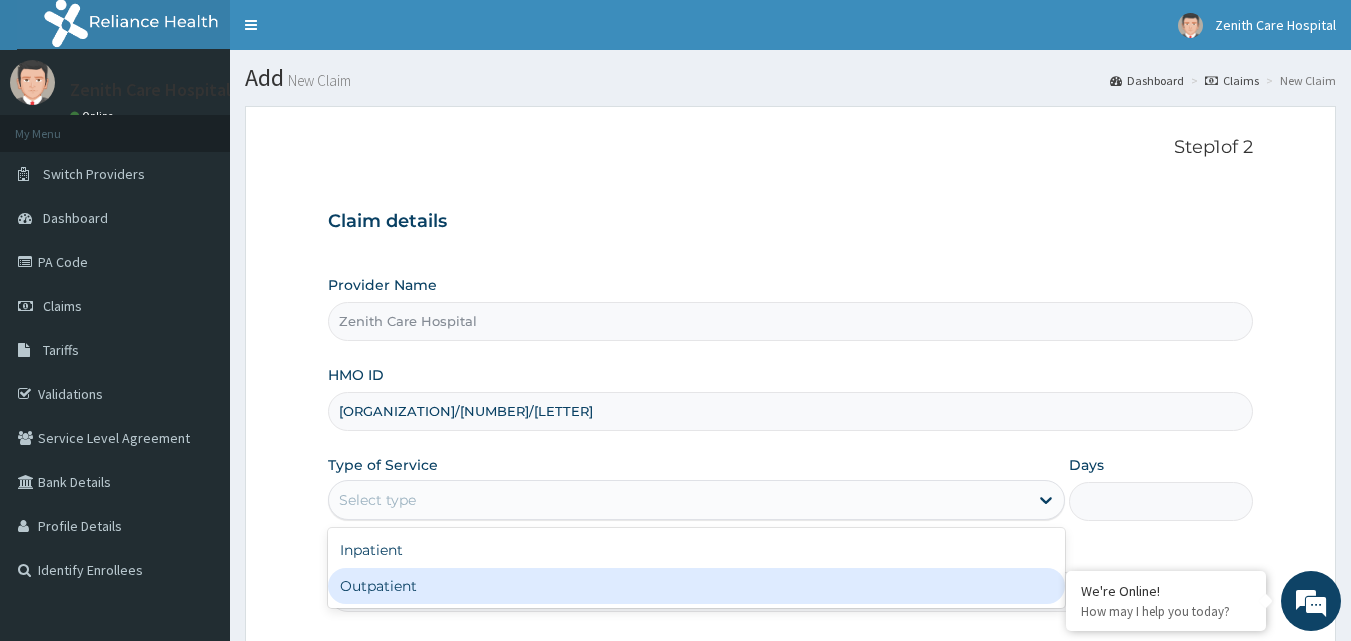 click on "Outpatient" at bounding box center [696, 586] 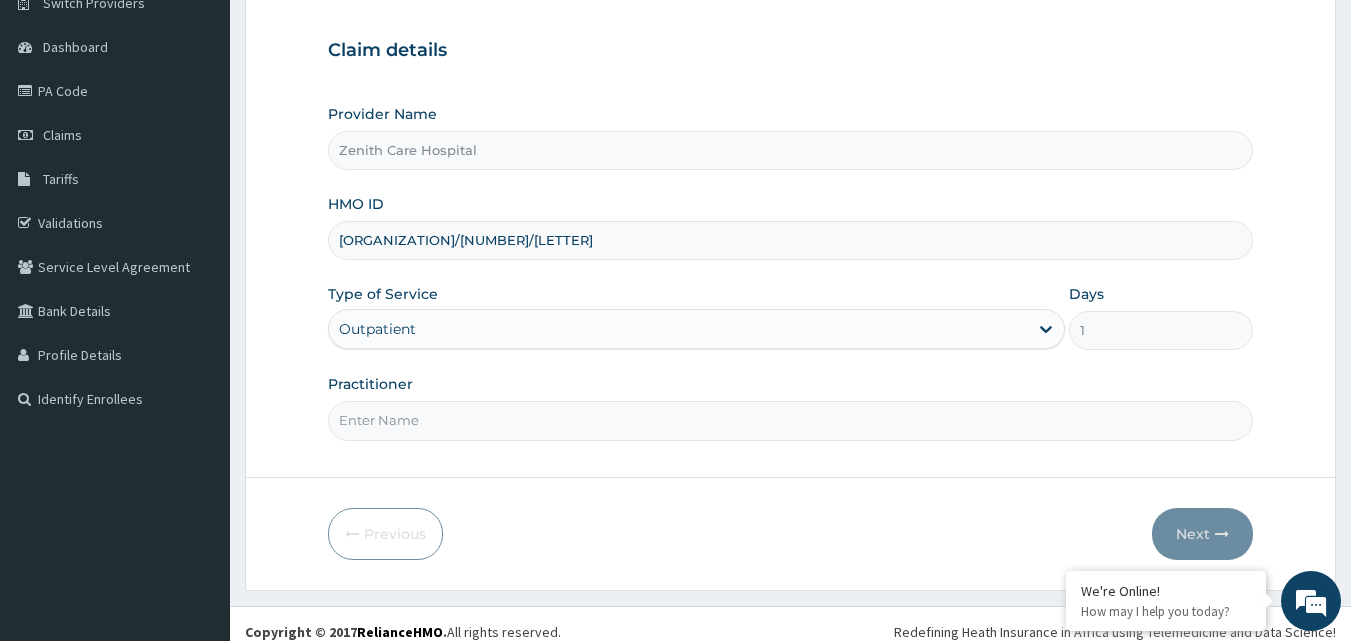 scroll, scrollTop: 187, scrollLeft: 0, axis: vertical 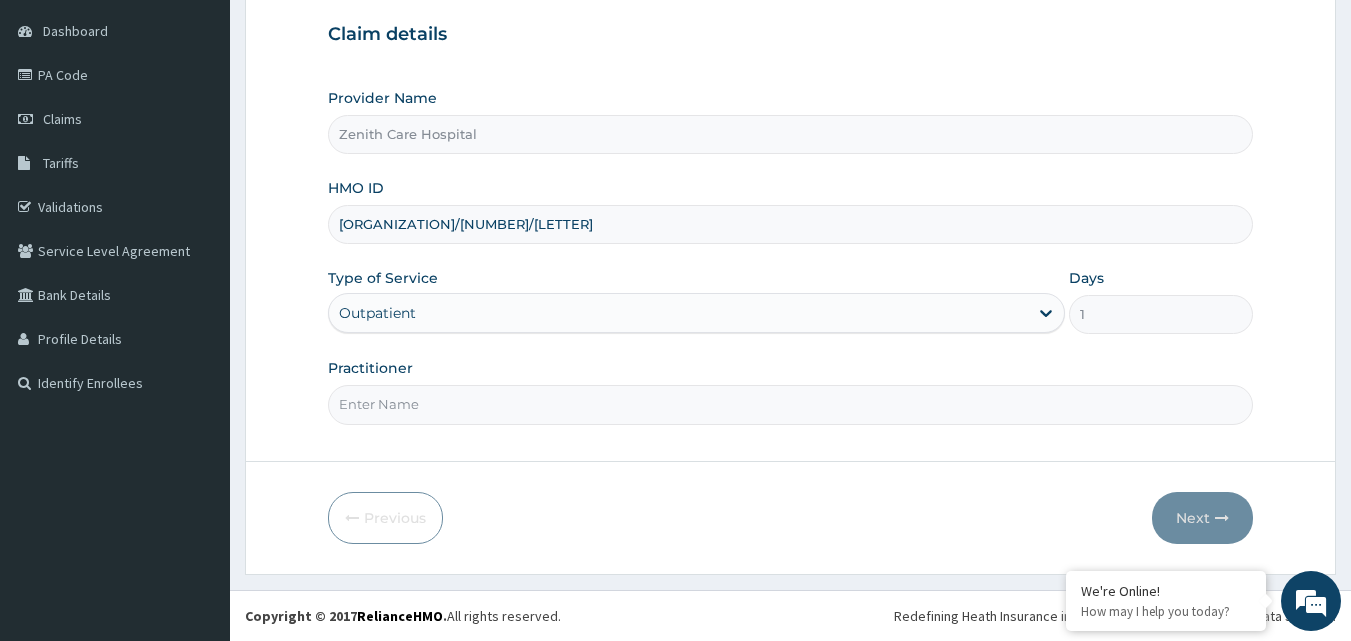 click on "Practitioner" at bounding box center [791, 404] 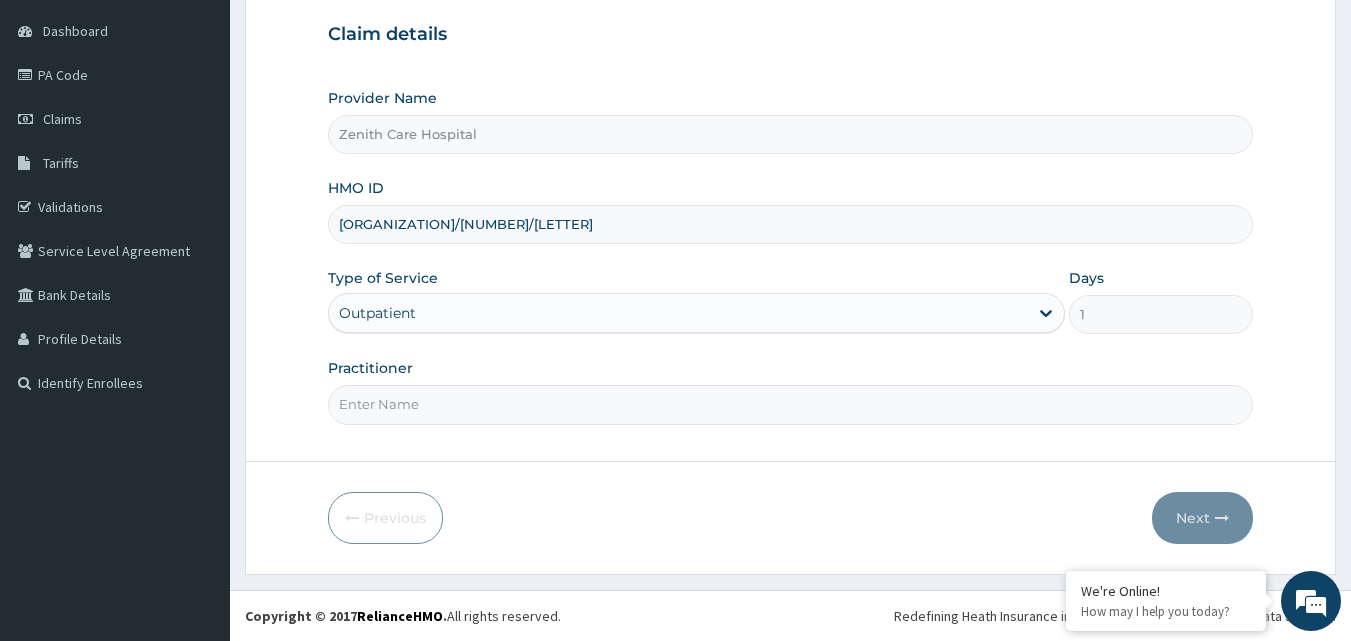 type on "[TITLE] [LAST]  [INITIAL]. [INITIAL]" 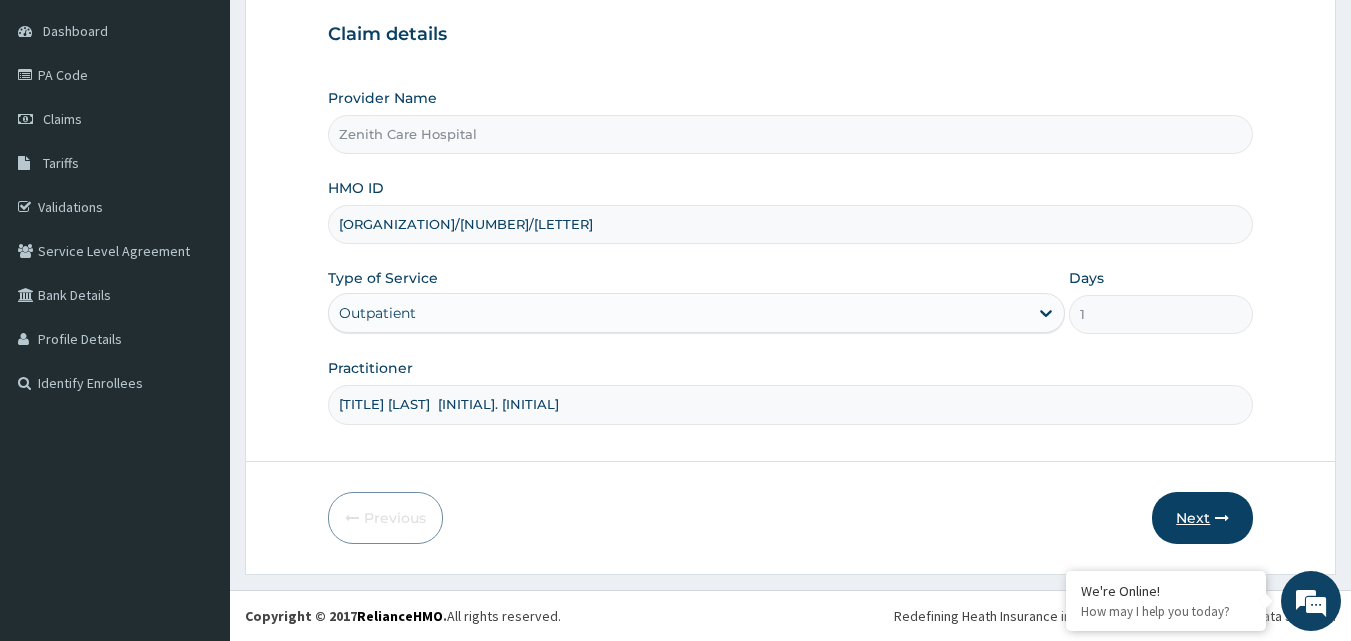 click on "Next" at bounding box center [1202, 518] 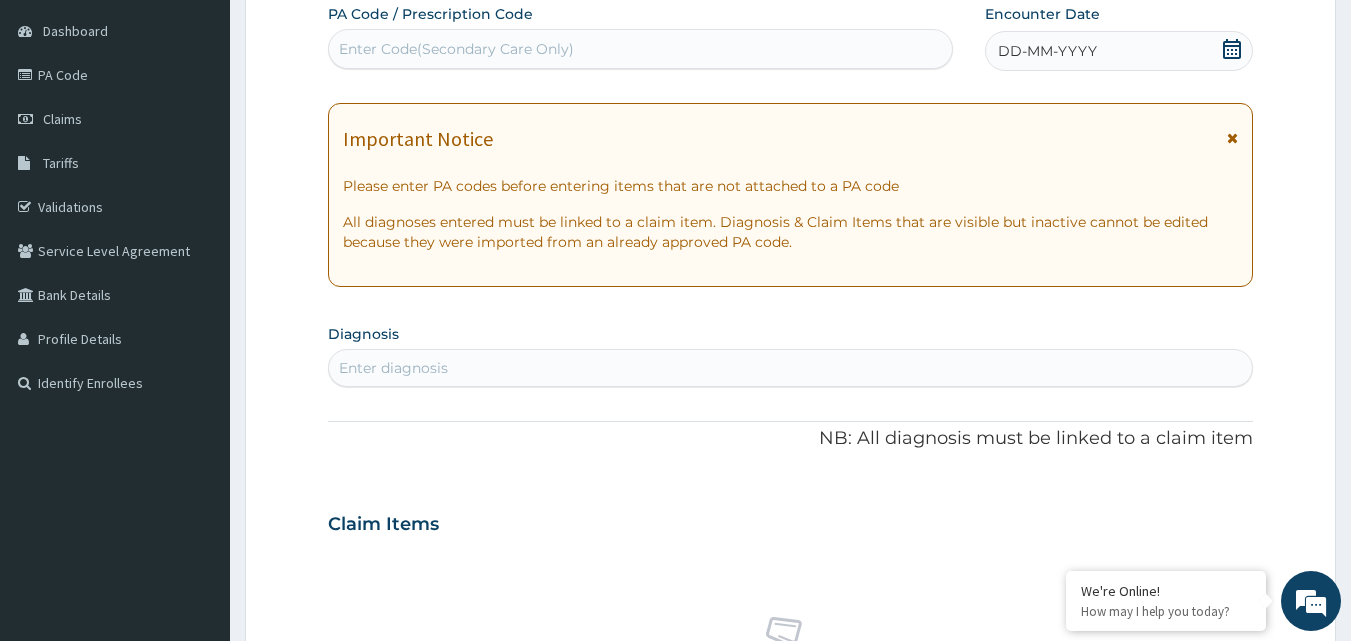 click on "DD-MM-YYYY" at bounding box center (1047, 51) 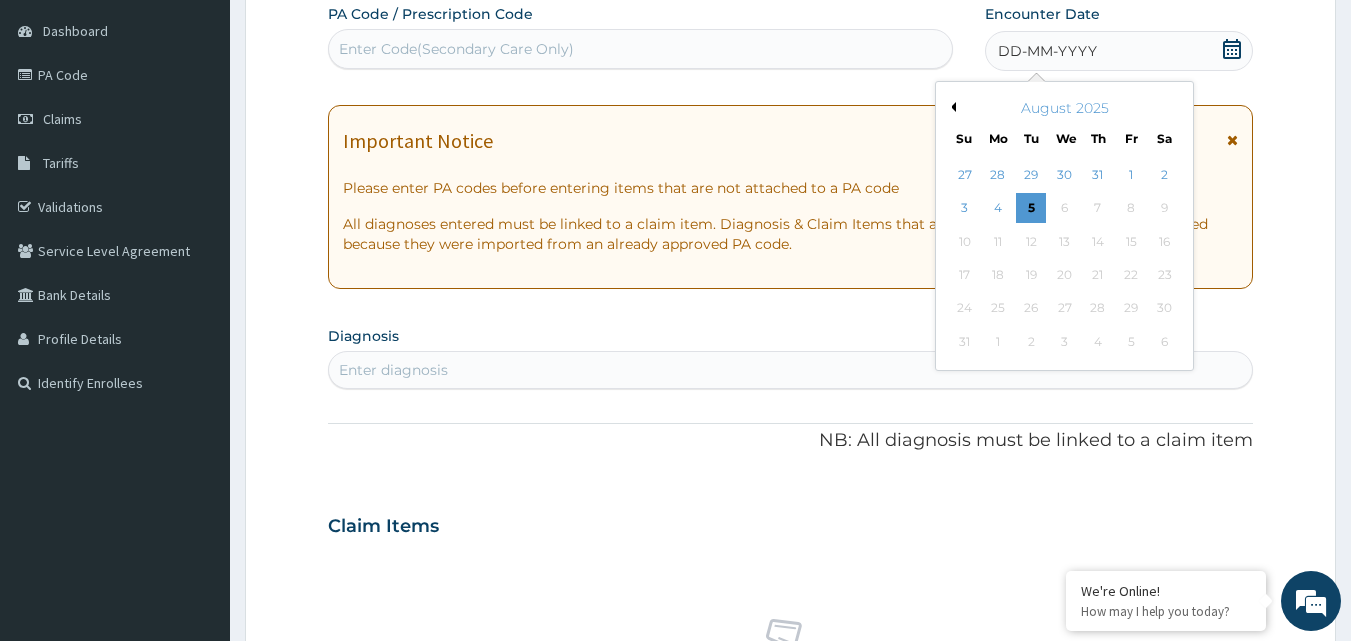 click on "Enter Code(Secondary Care Only)" at bounding box center (641, 49) 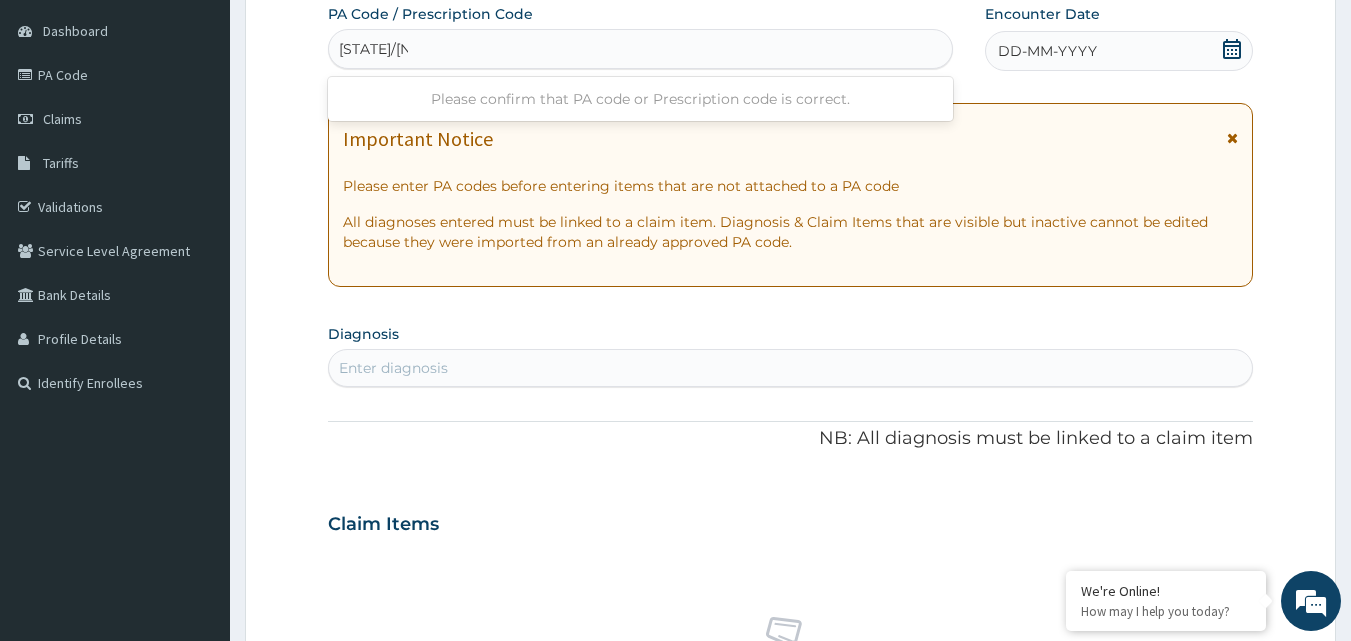 type on "[STATE]/[NUMBER]" 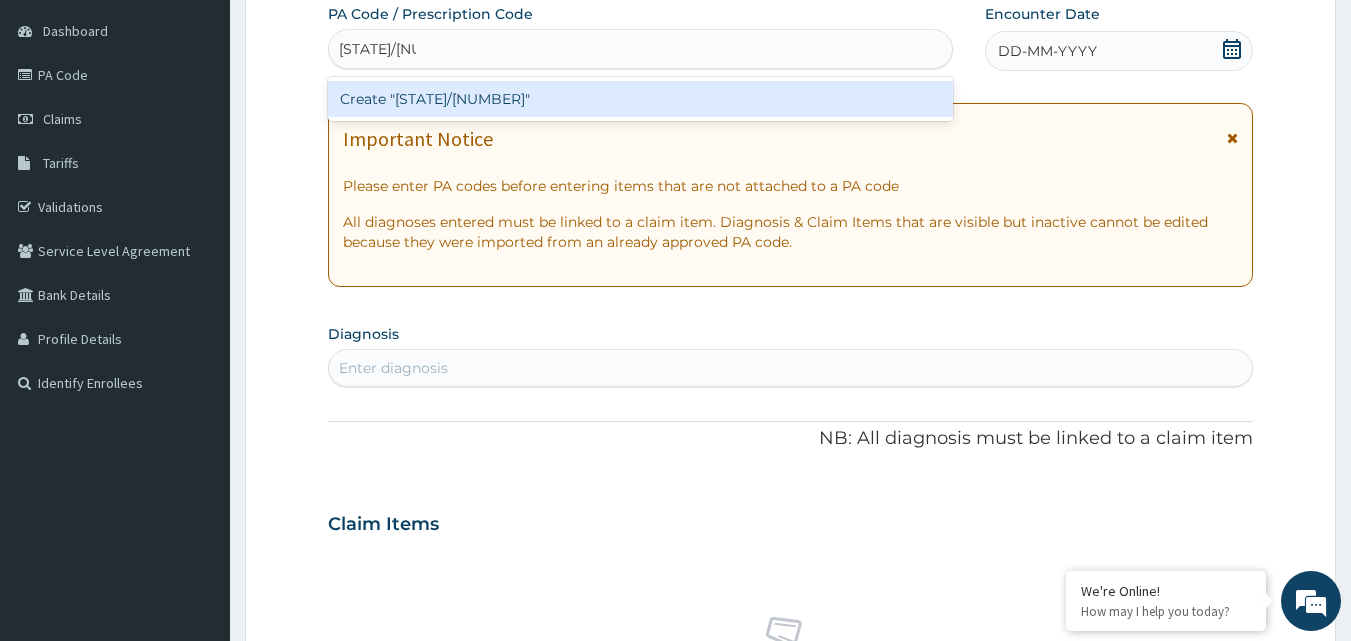 click on "Create "[STATE]/[NUMBER]"" at bounding box center (641, 99) 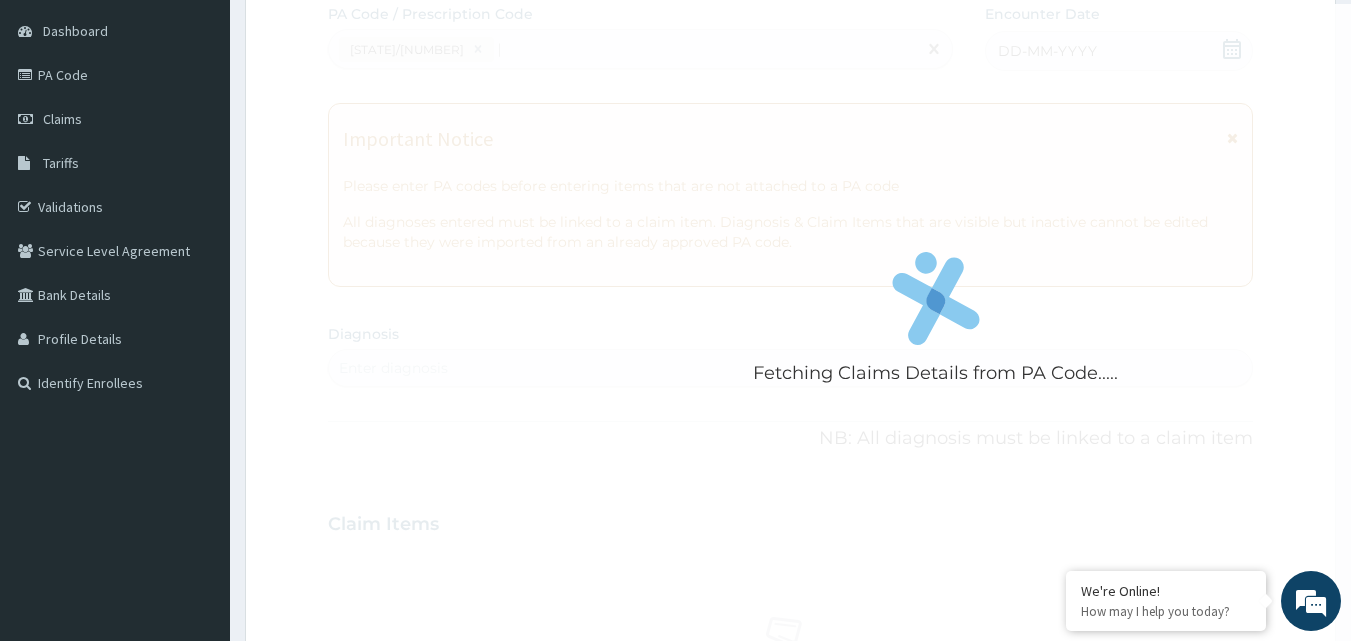 type 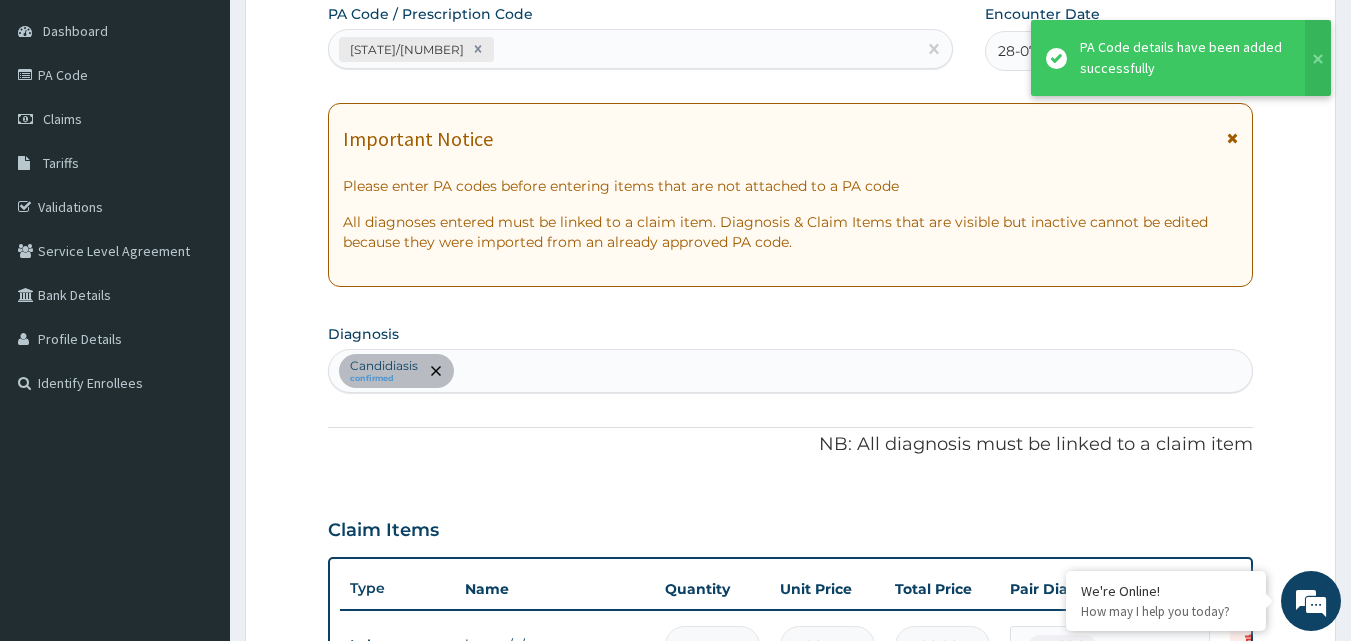 scroll, scrollTop: 211, scrollLeft: 0, axis: vertical 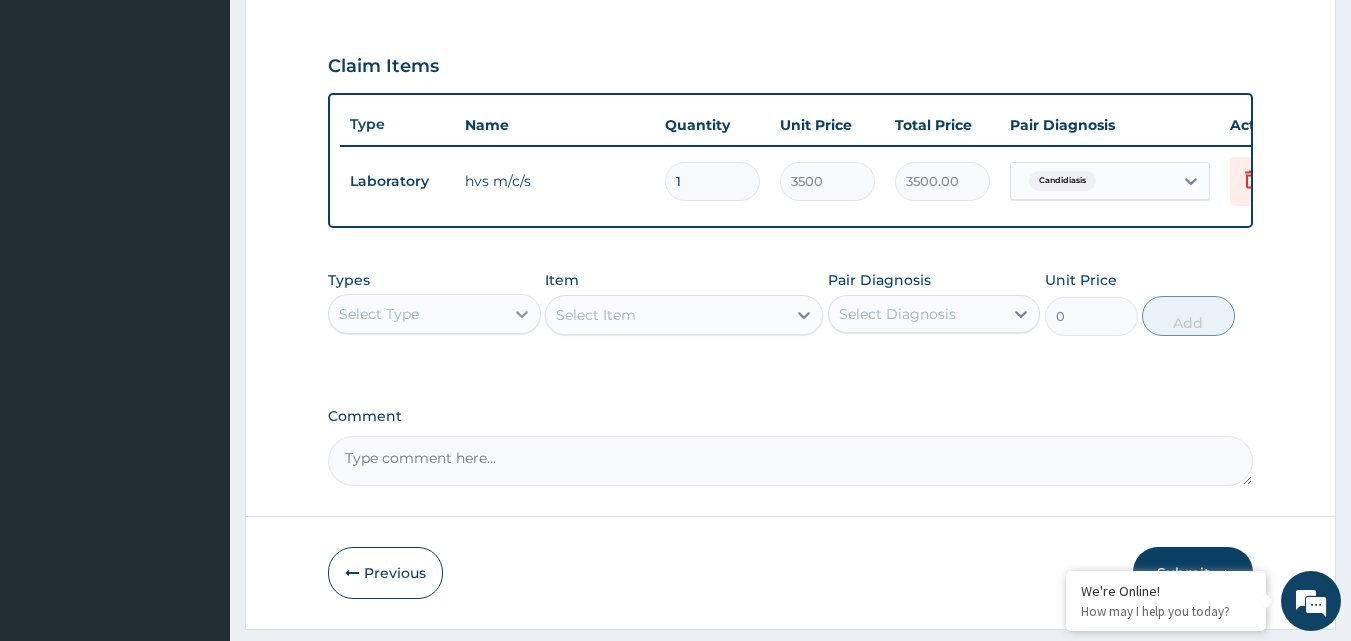 click 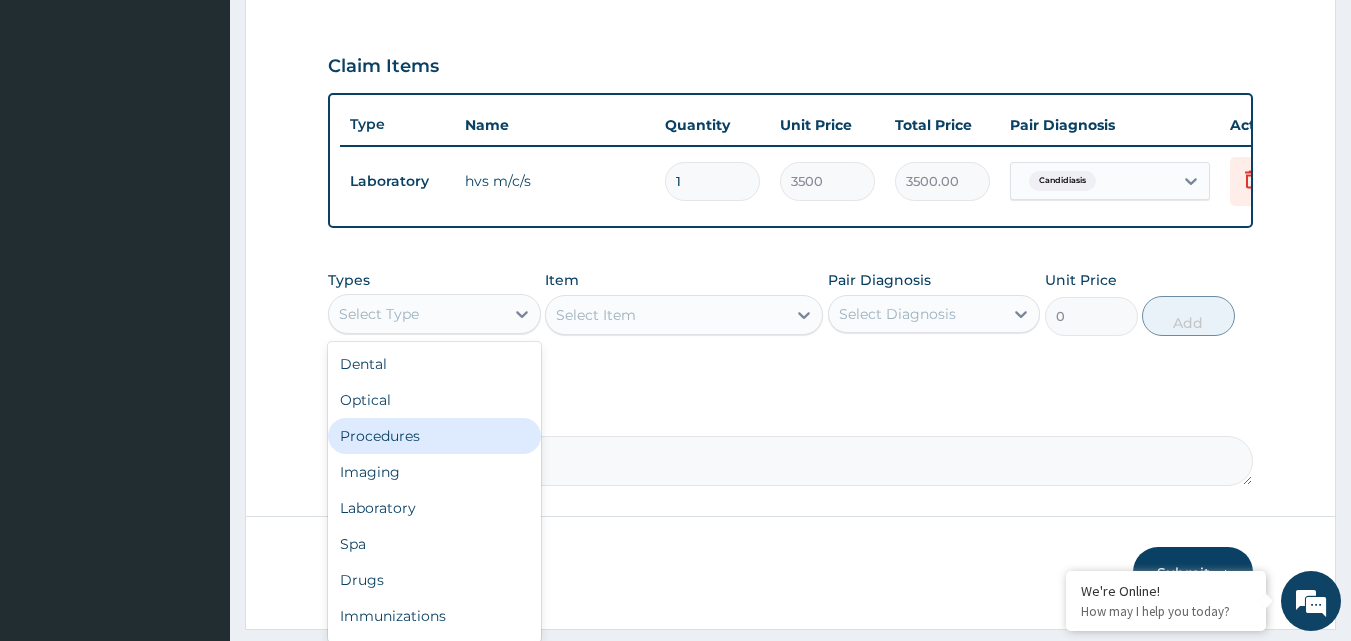 click on "Procedures" at bounding box center (434, 436) 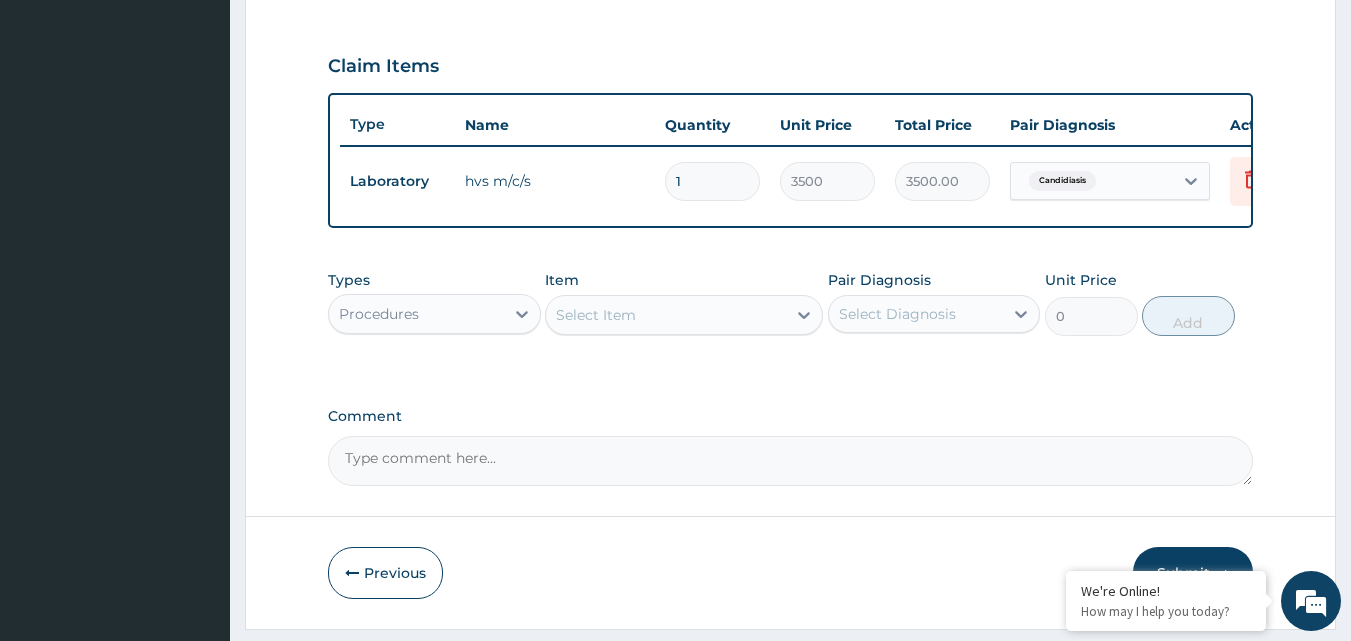 click on "Select Item" at bounding box center (666, 315) 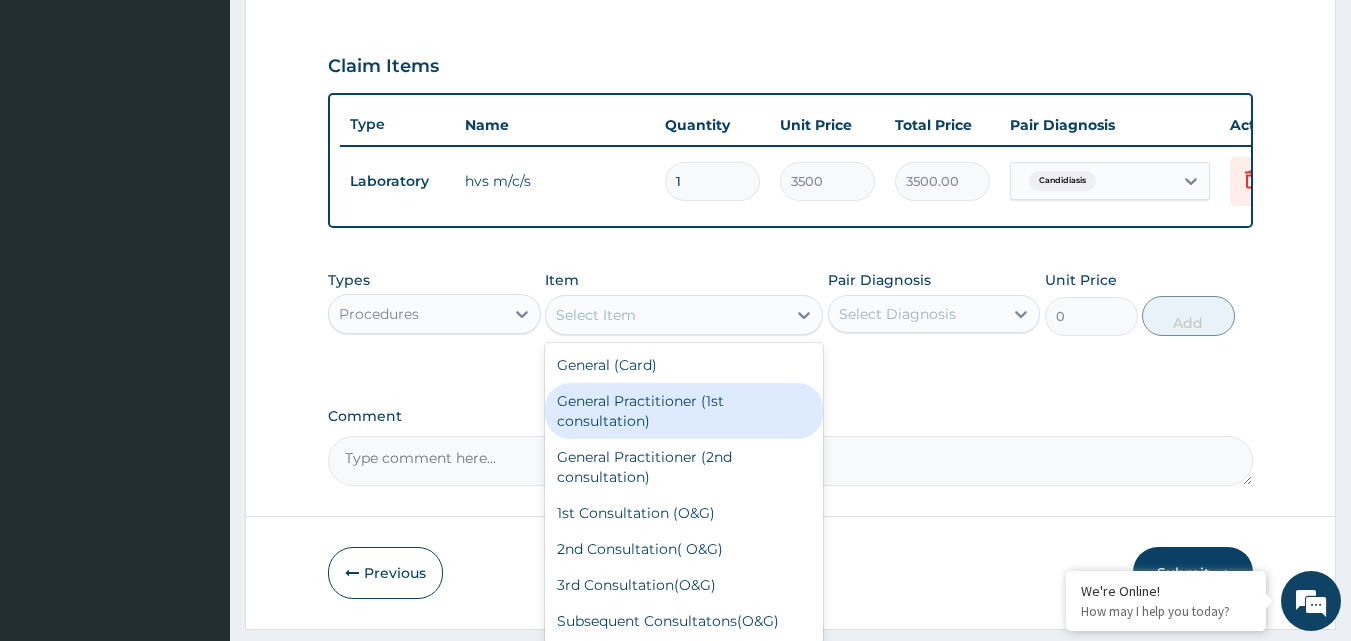 click on "General Practitioner (1st consultation)" at bounding box center (684, 411) 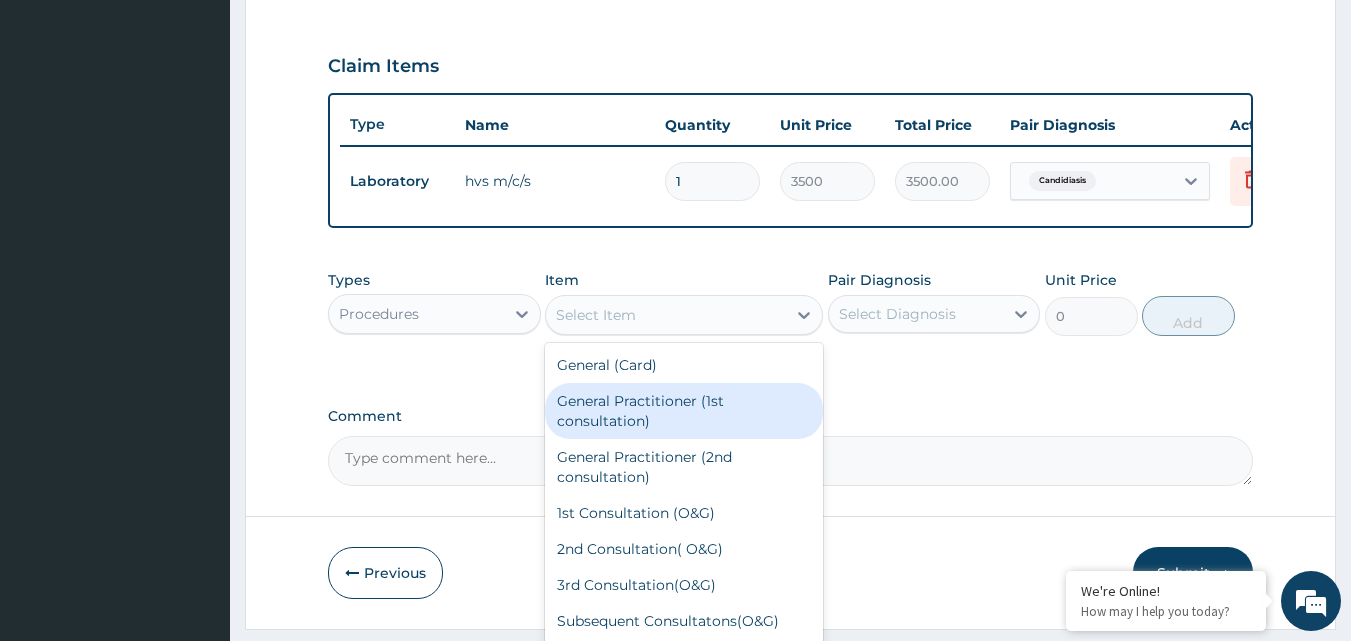 type on "2000" 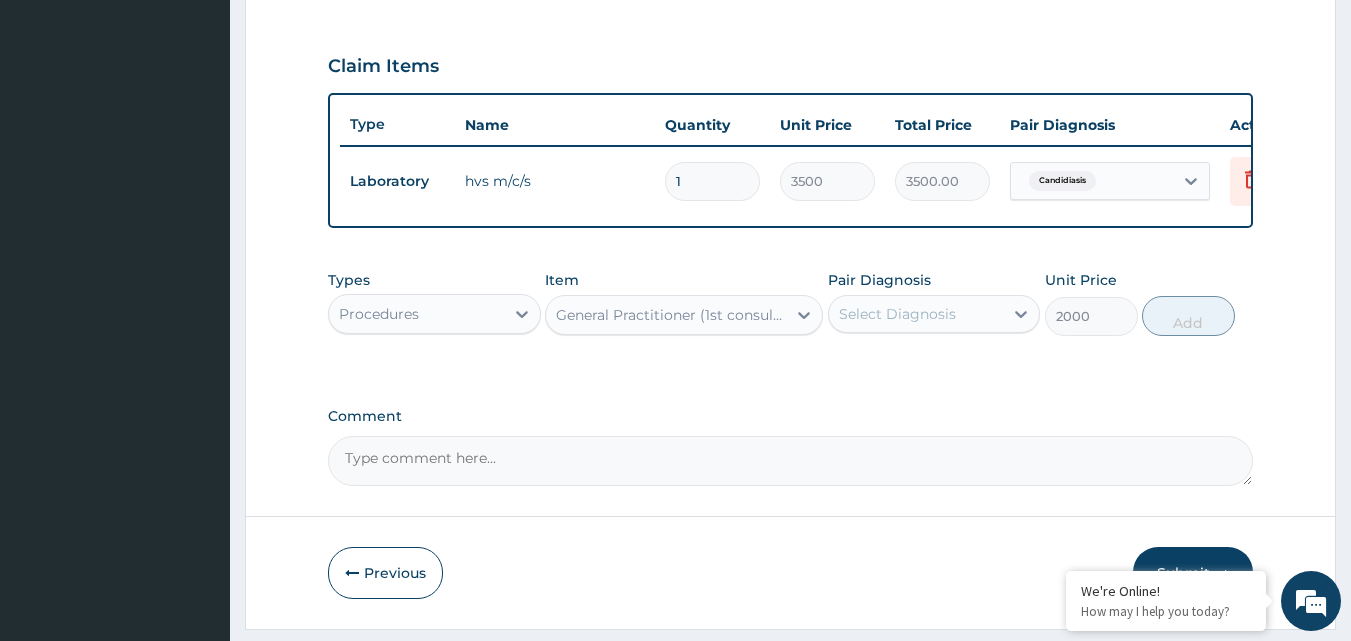 click on "Select Diagnosis" at bounding box center (897, 314) 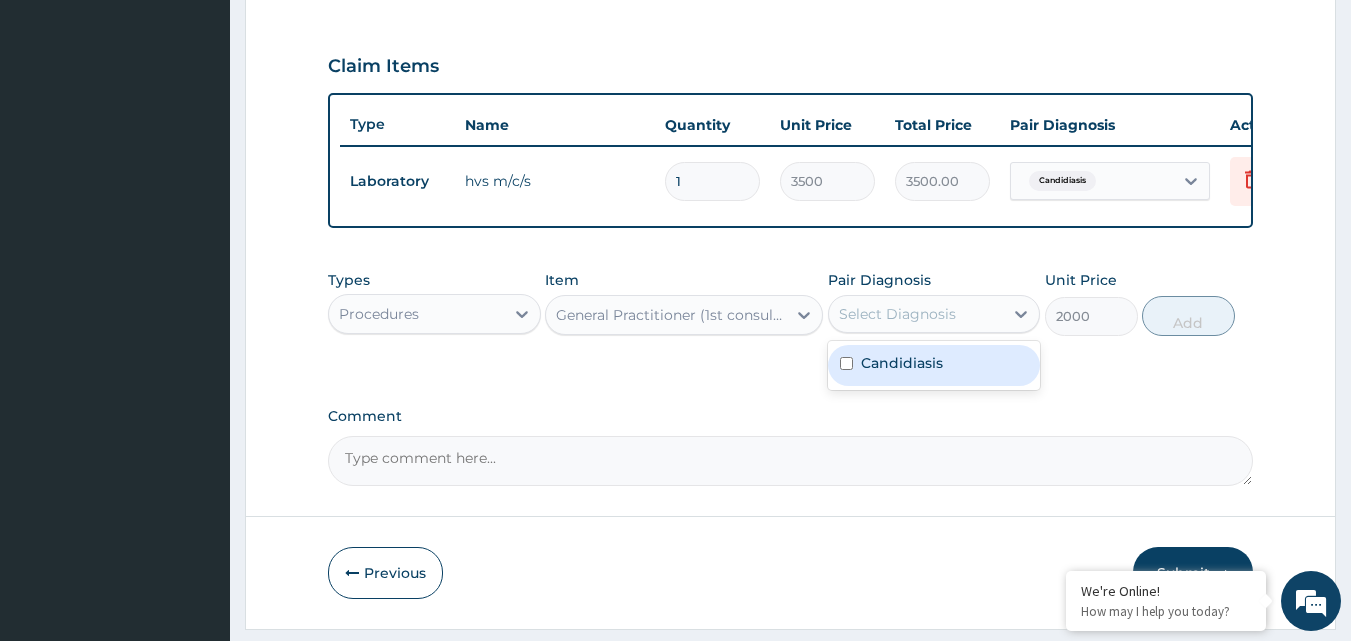 click at bounding box center (846, 363) 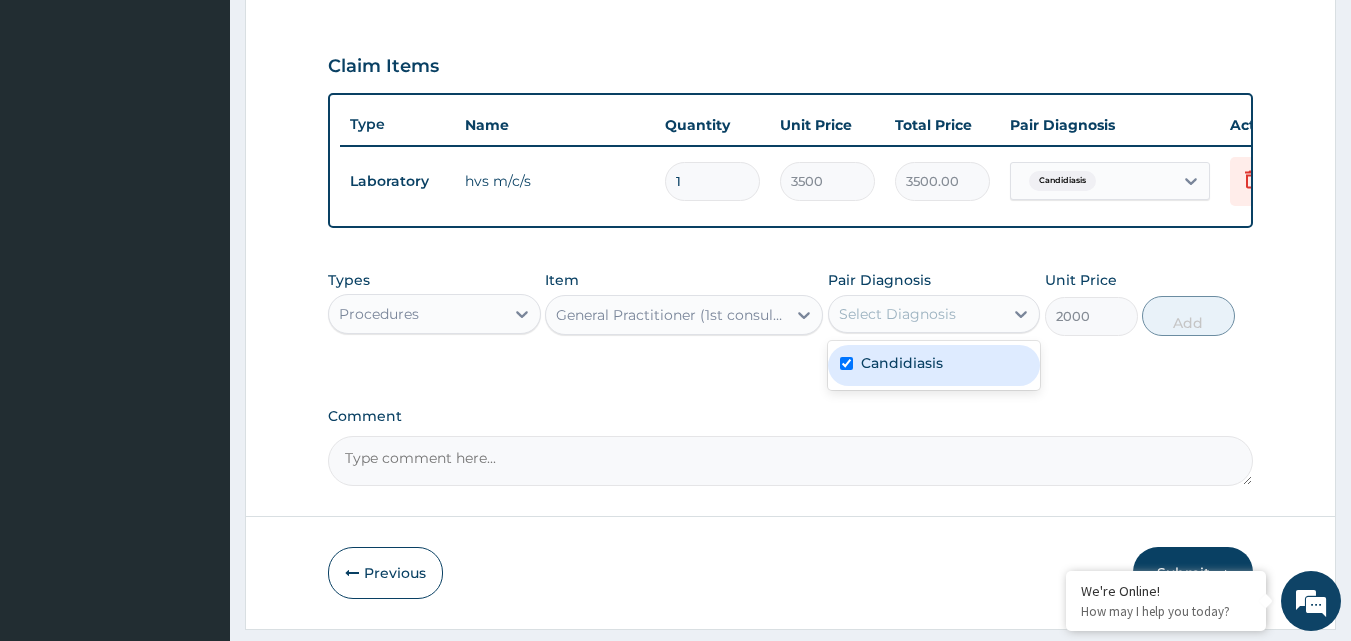 checkbox on "true" 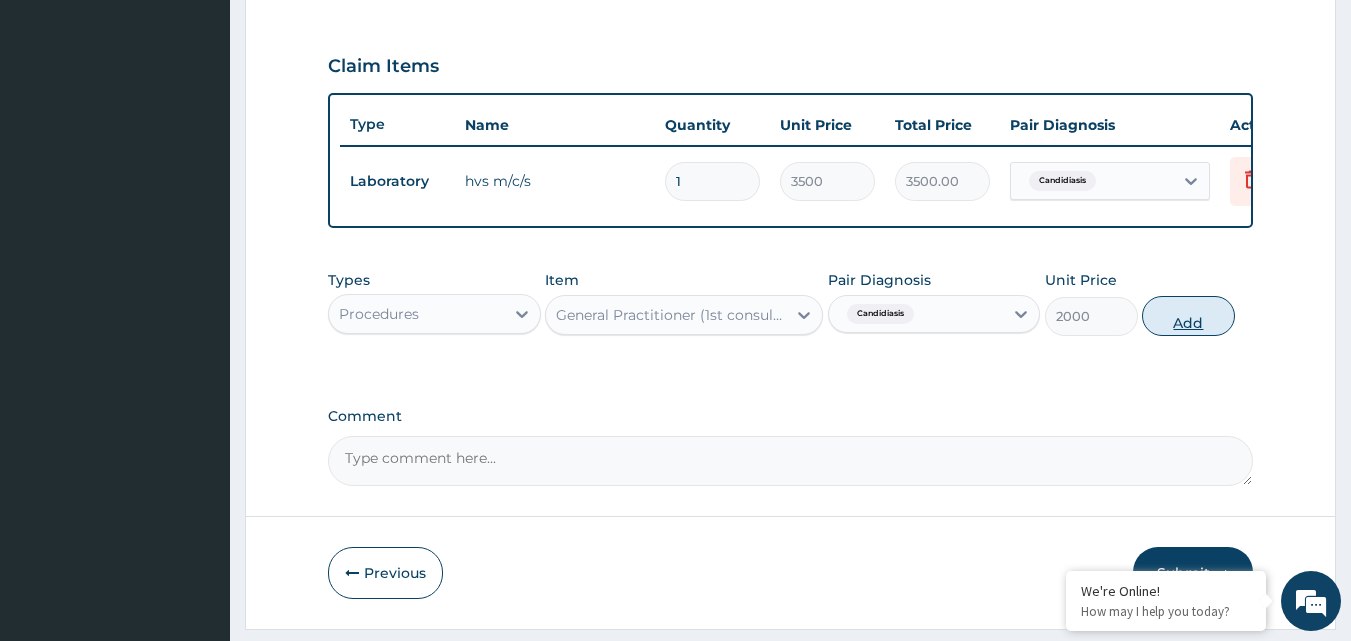 click on "Add" at bounding box center [1188, 316] 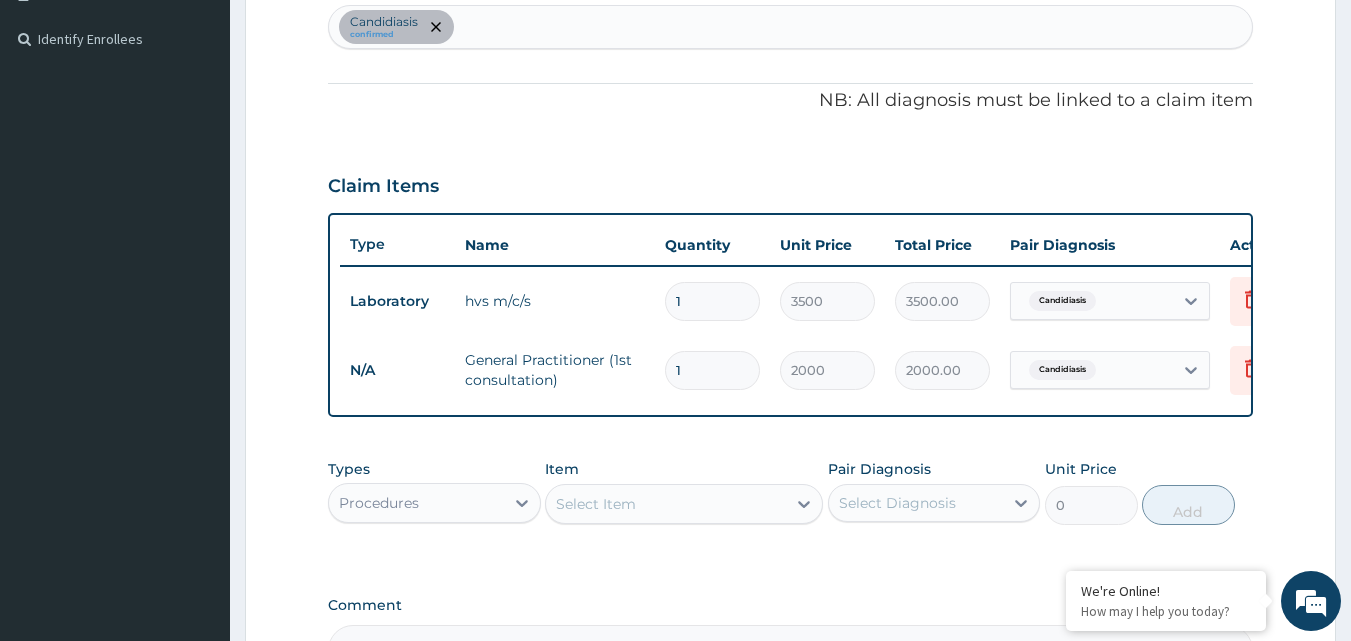 scroll, scrollTop: 451, scrollLeft: 0, axis: vertical 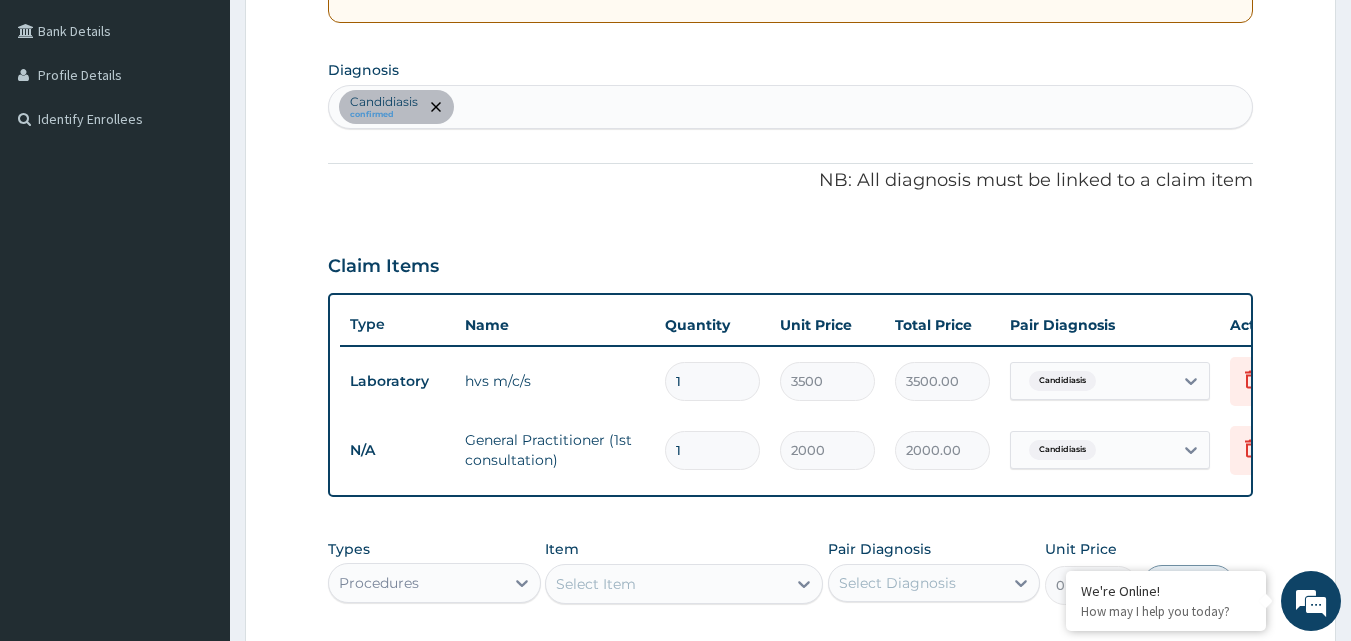 click on "Candidiasis confirmed" at bounding box center (791, 107) 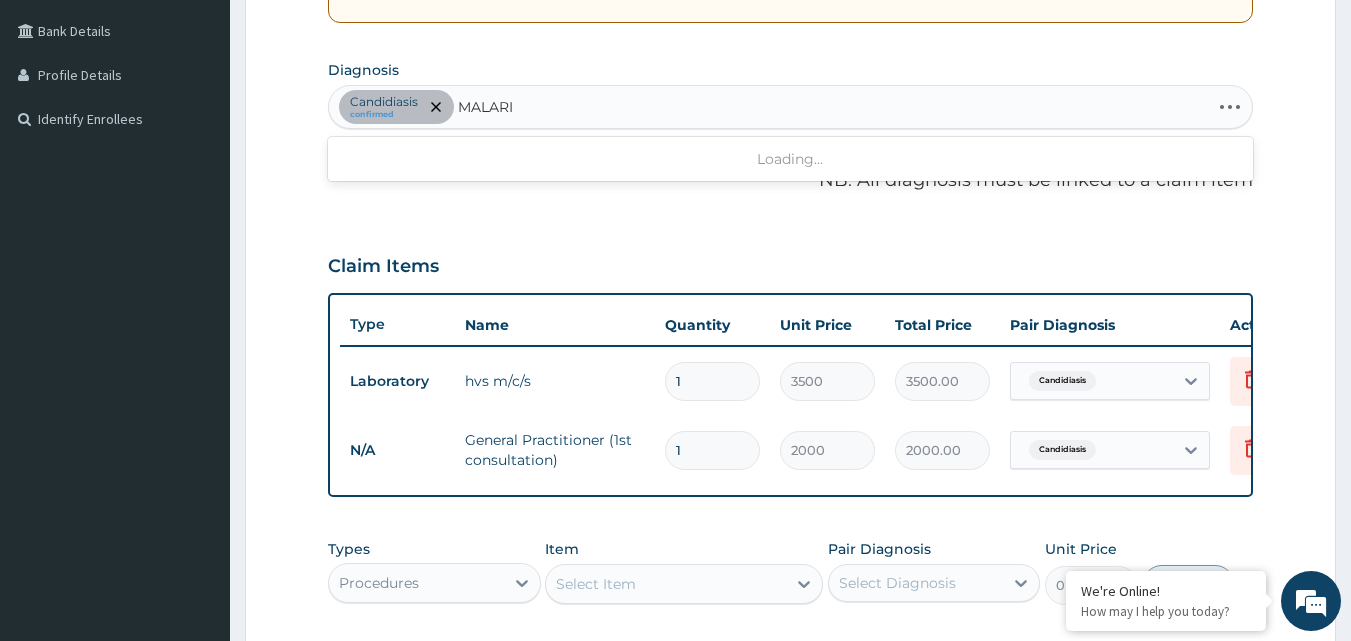 type on "MALARIA" 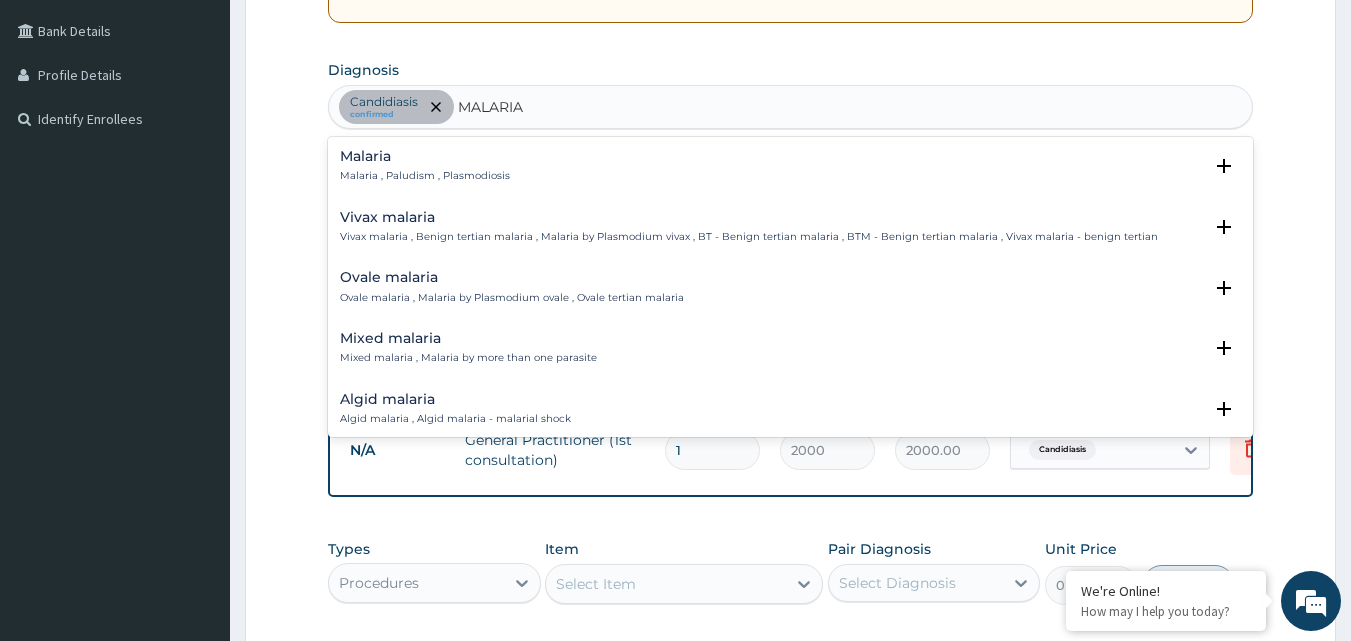 click on "Malaria Malaria , Paludism , Plasmodiosis" at bounding box center [791, 166] 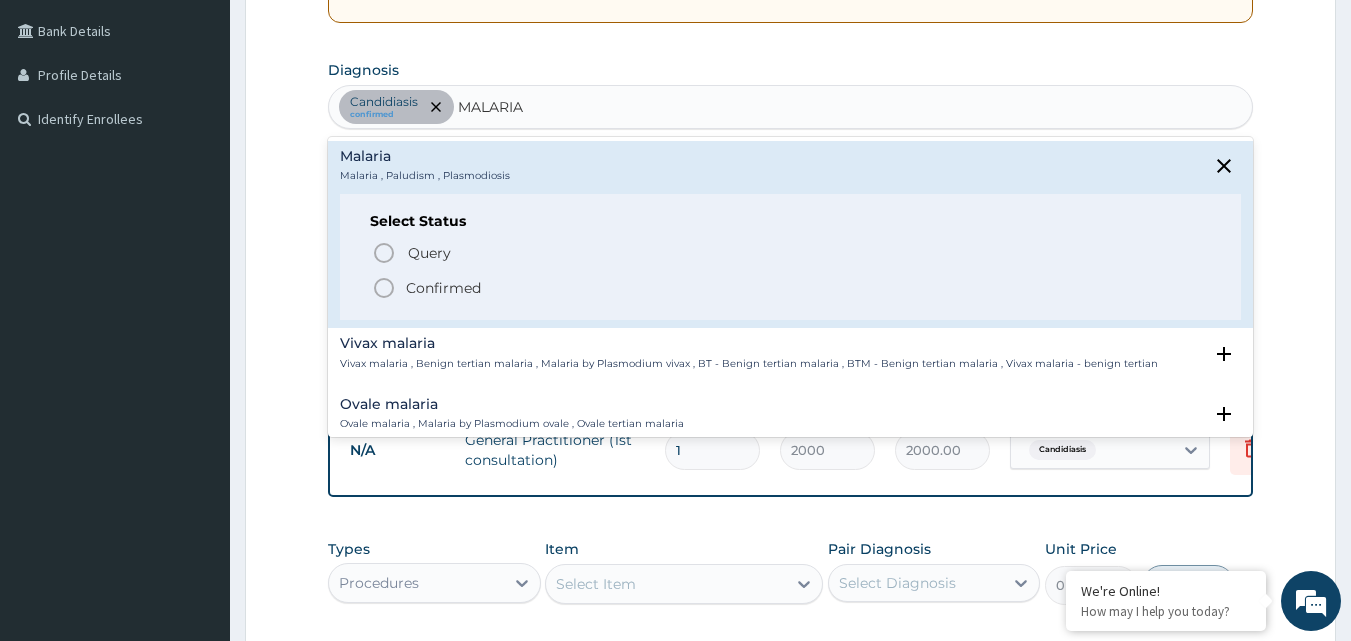 click 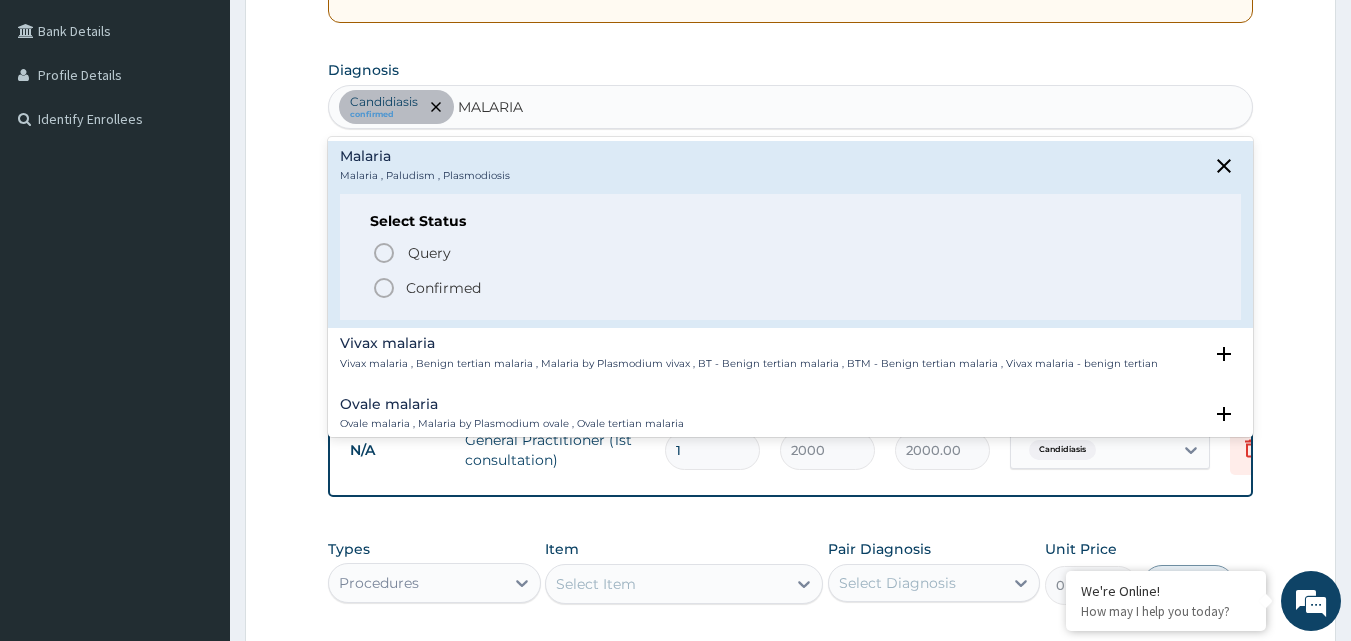 type 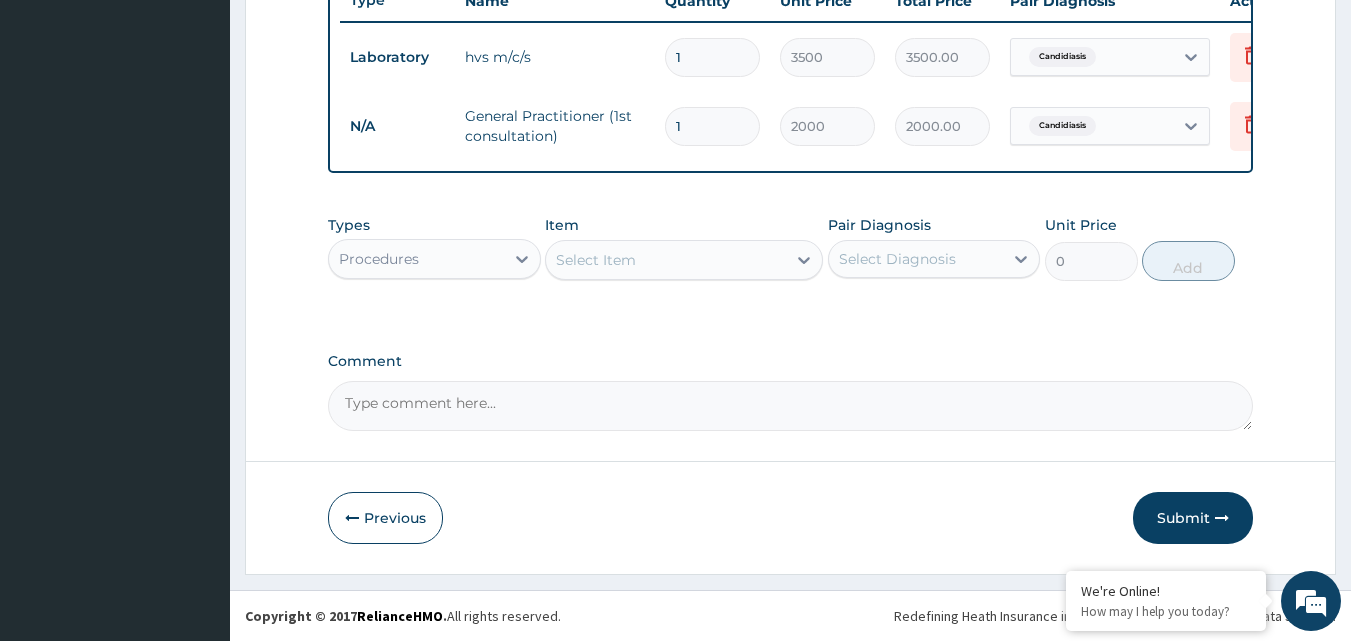scroll, scrollTop: 790, scrollLeft: 0, axis: vertical 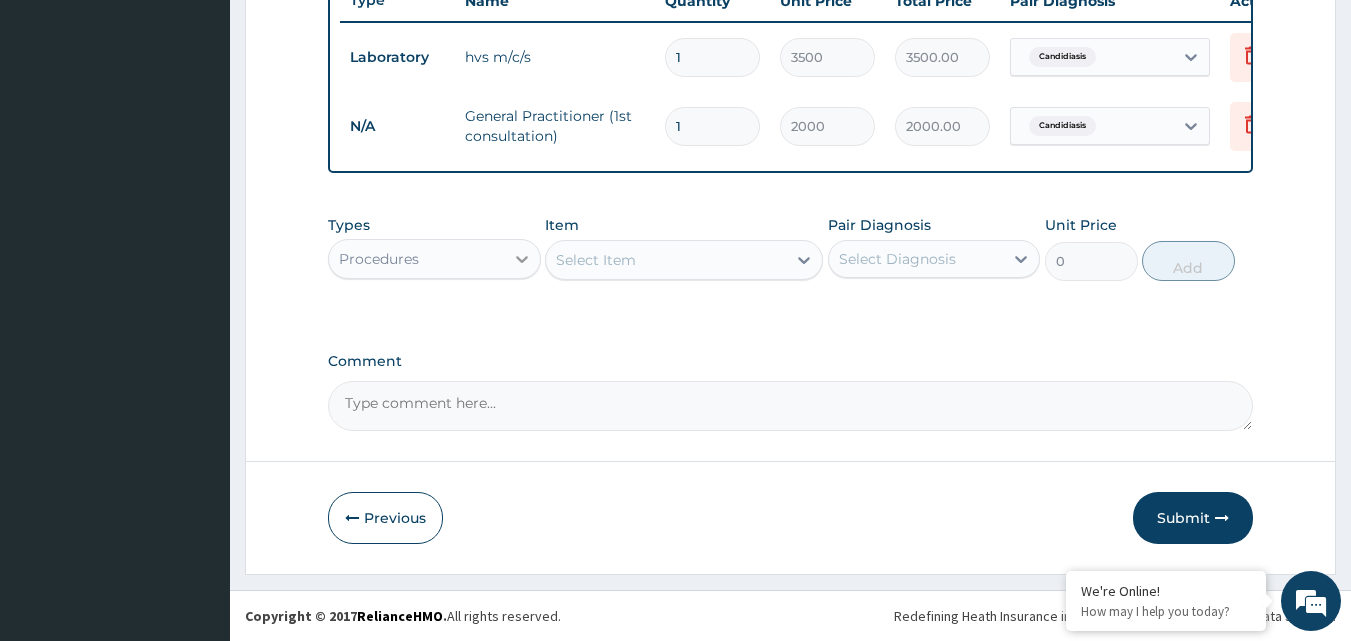 click 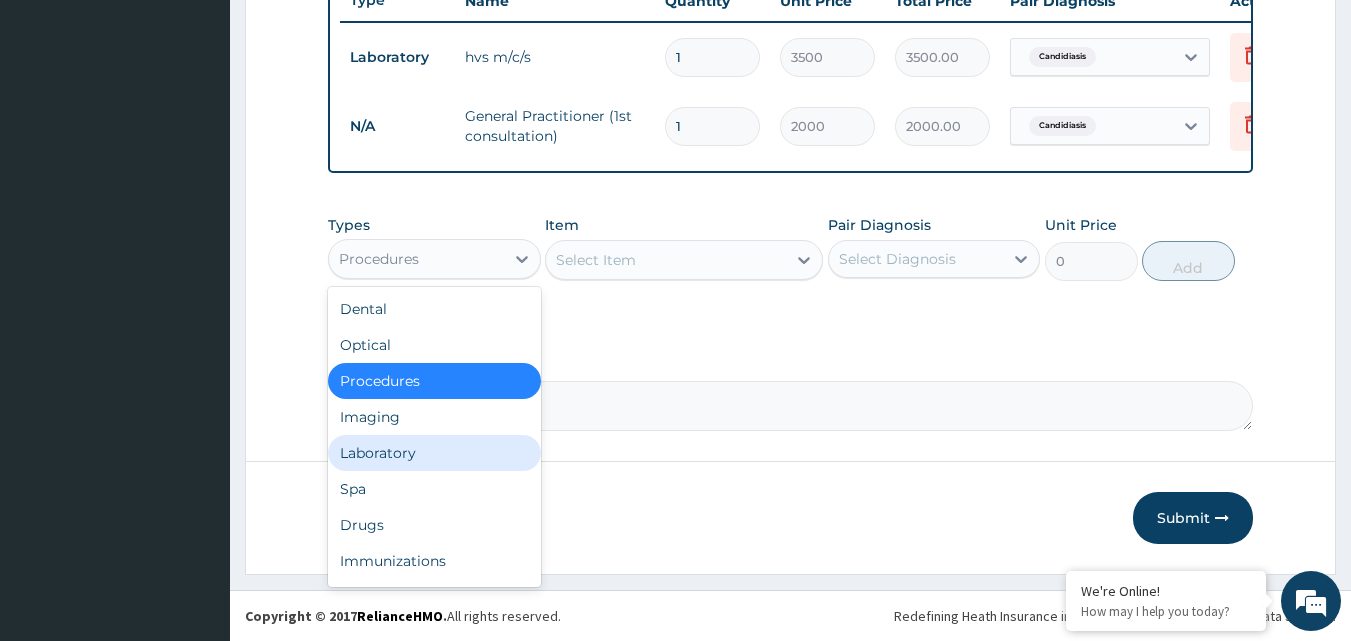 click on "Laboratory" at bounding box center [434, 453] 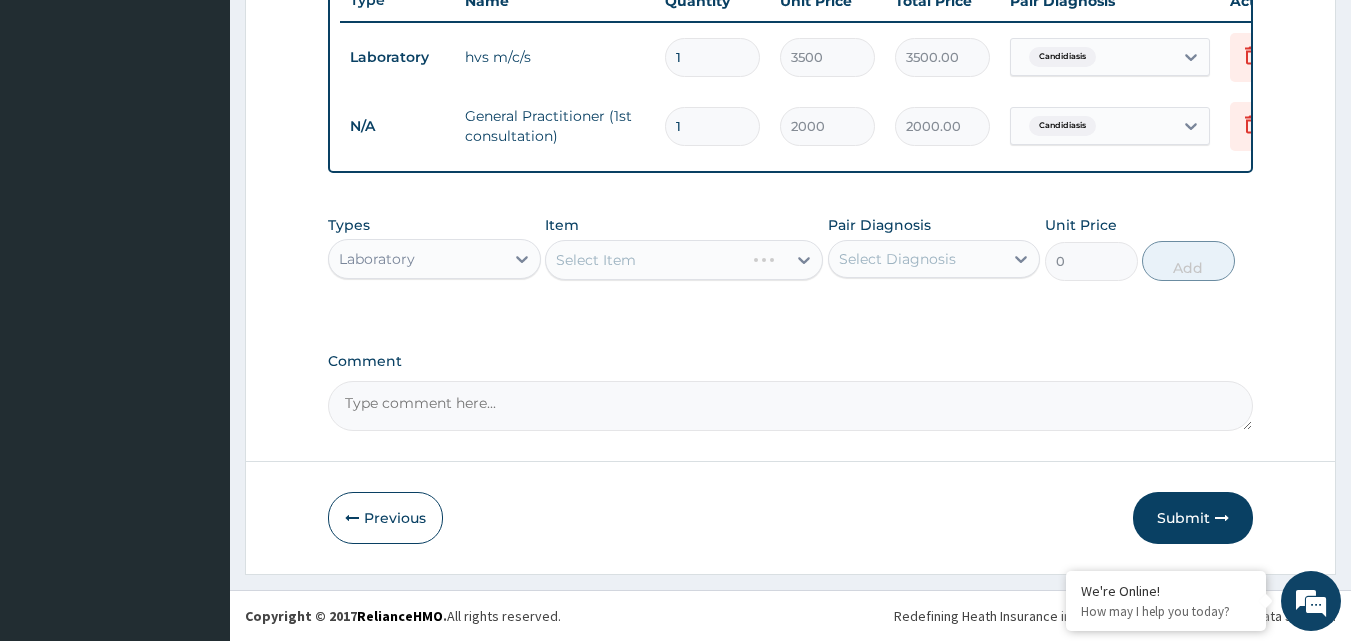 click on "Select Item" at bounding box center [684, 260] 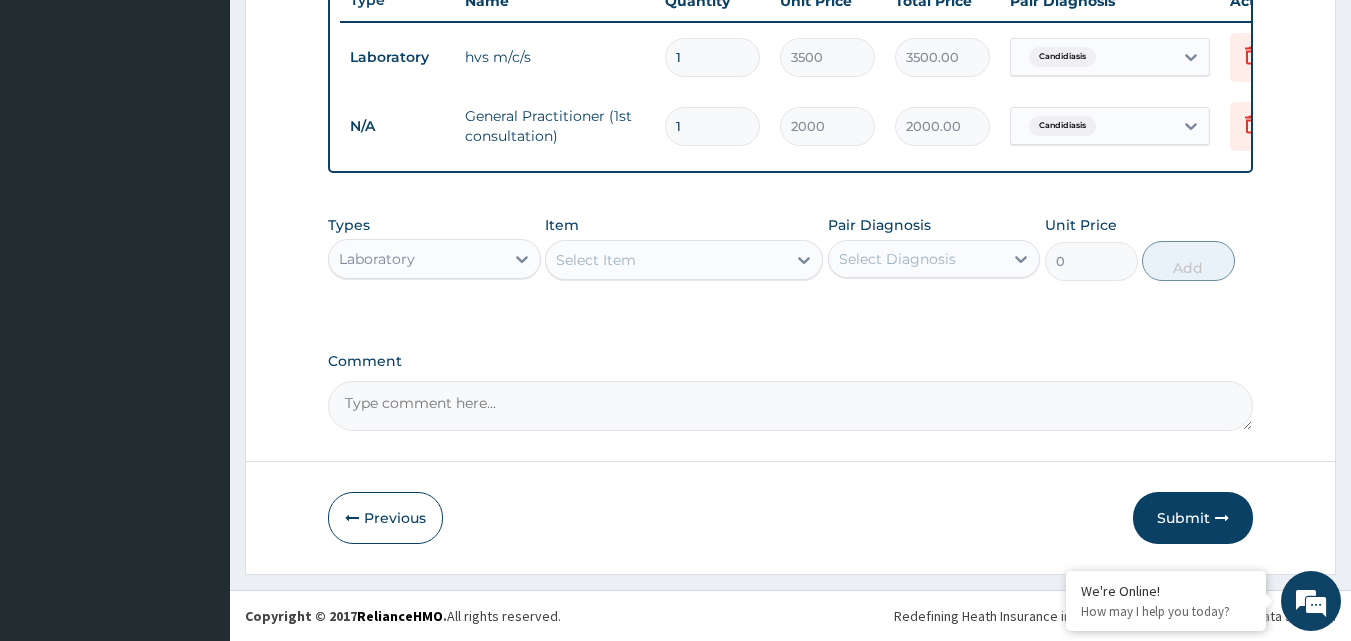 click on "Select Item" at bounding box center [666, 260] 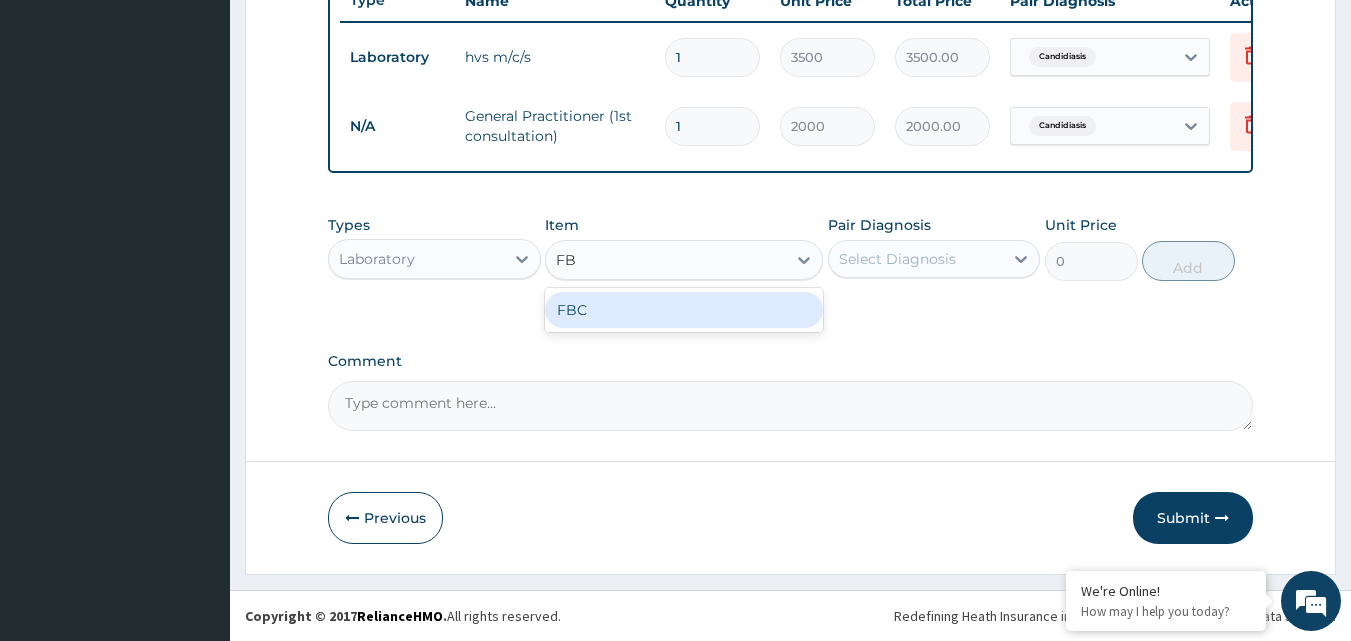 type on "FBC" 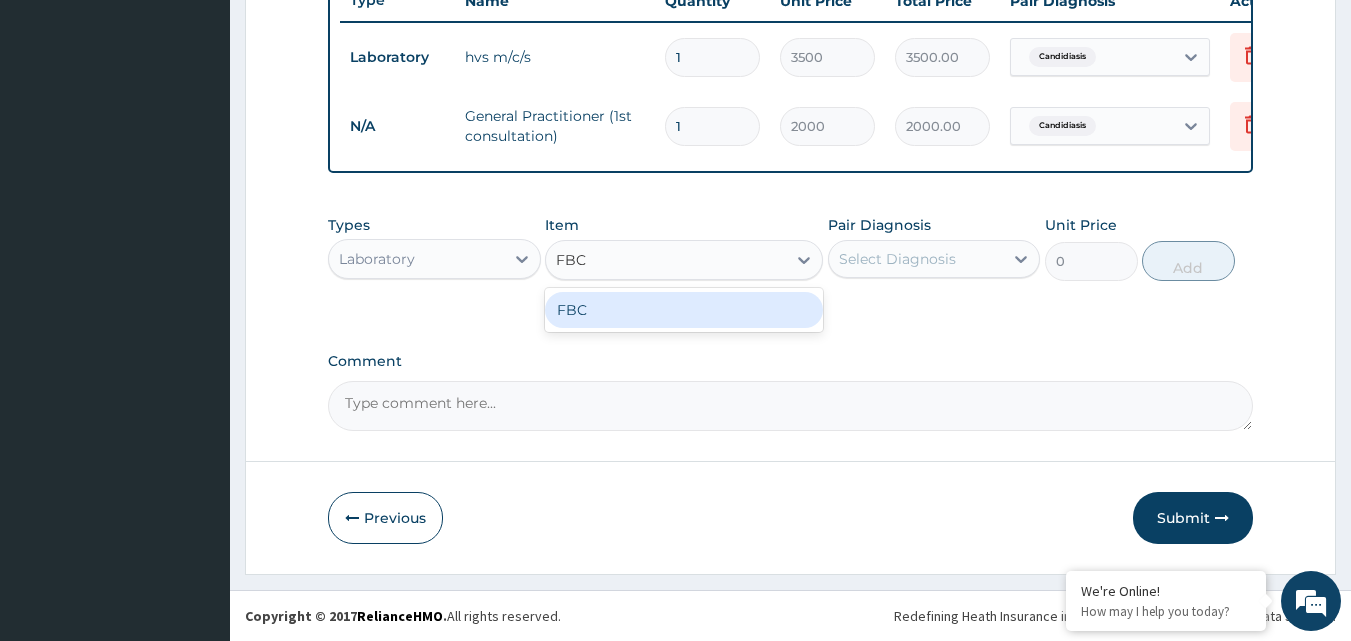 click on "FBC" at bounding box center [684, 310] 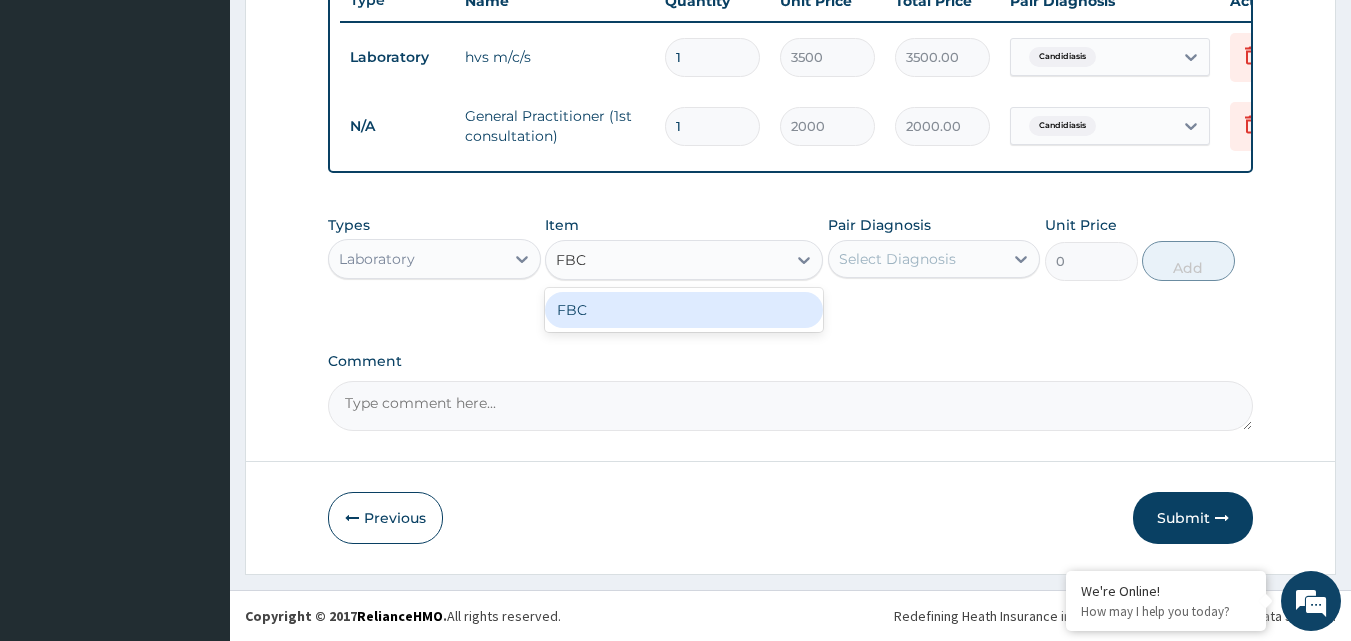 type 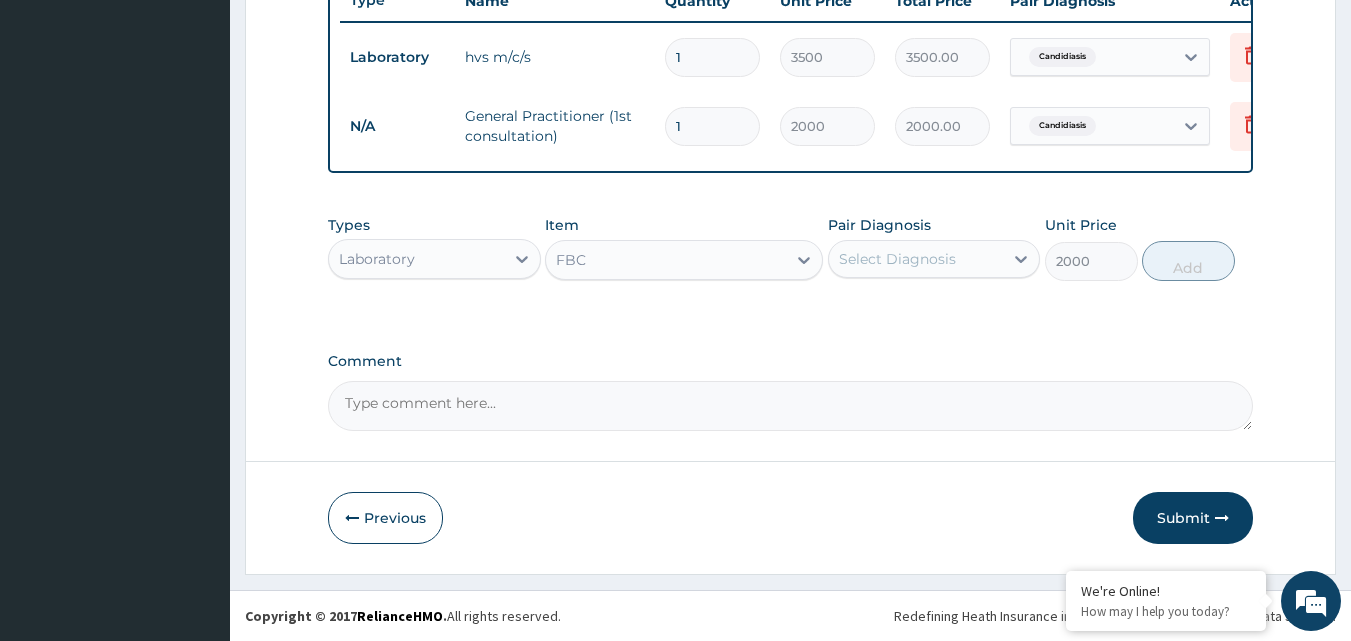 click on "Select Diagnosis" at bounding box center [916, 259] 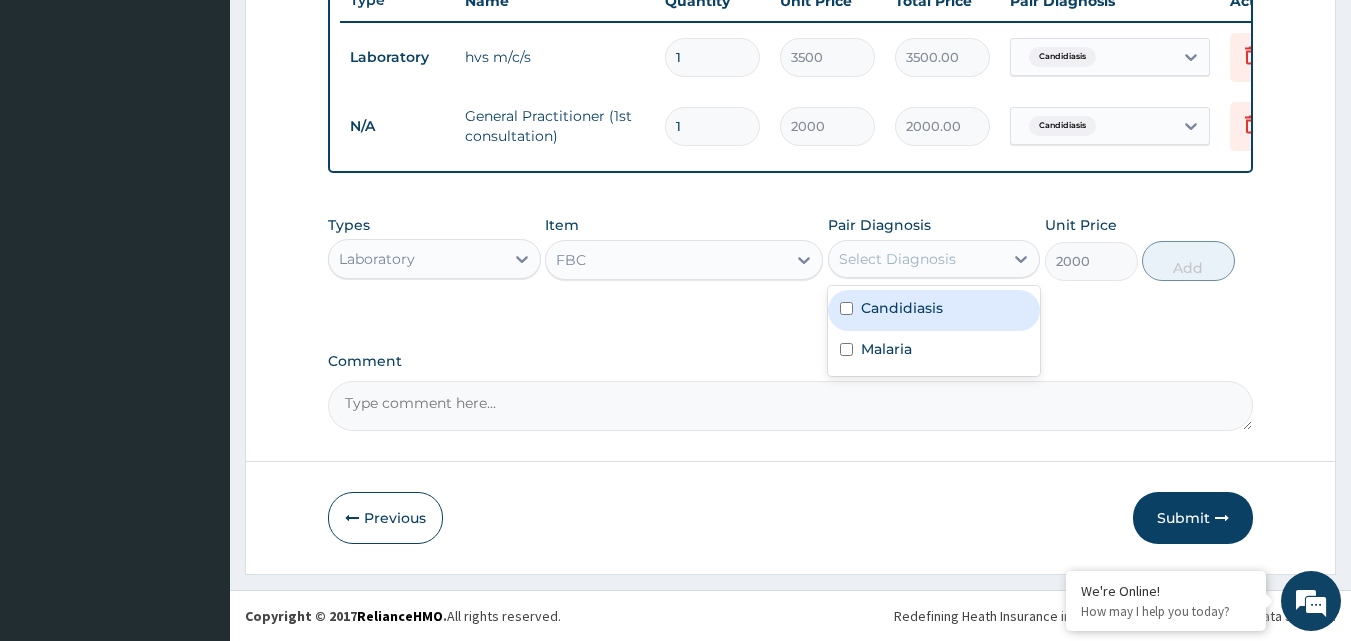 click at bounding box center (846, 308) 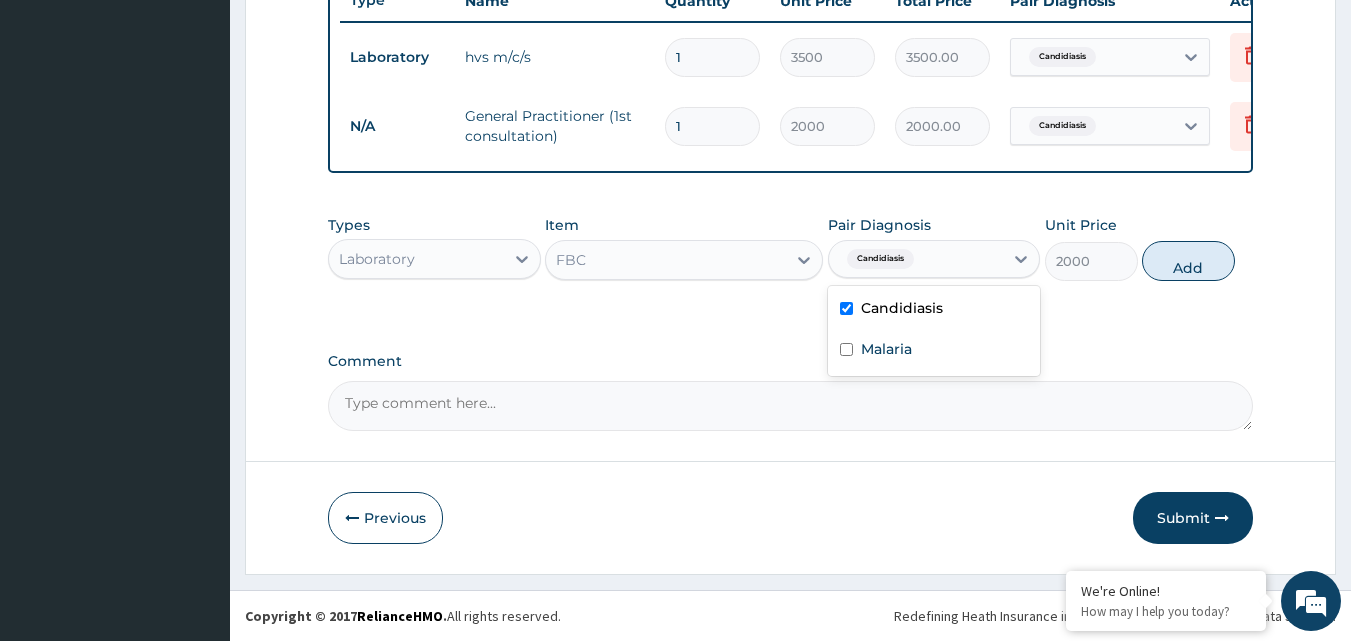 click at bounding box center [846, 308] 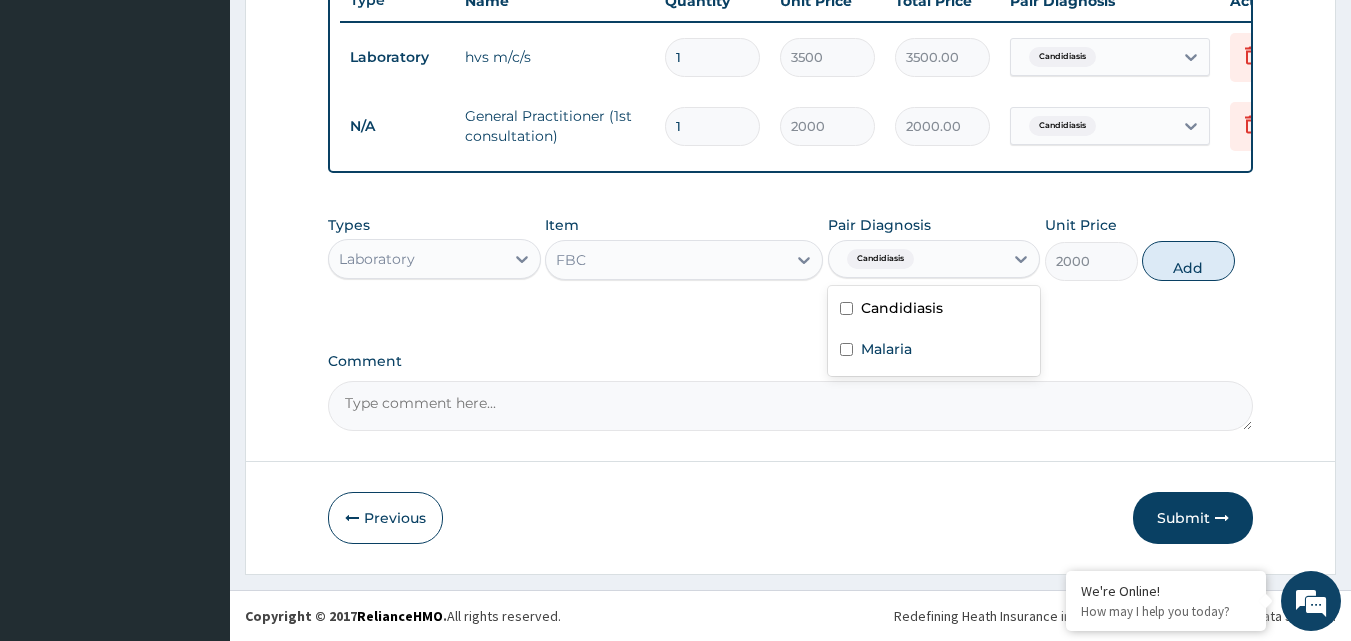 checkbox on "false" 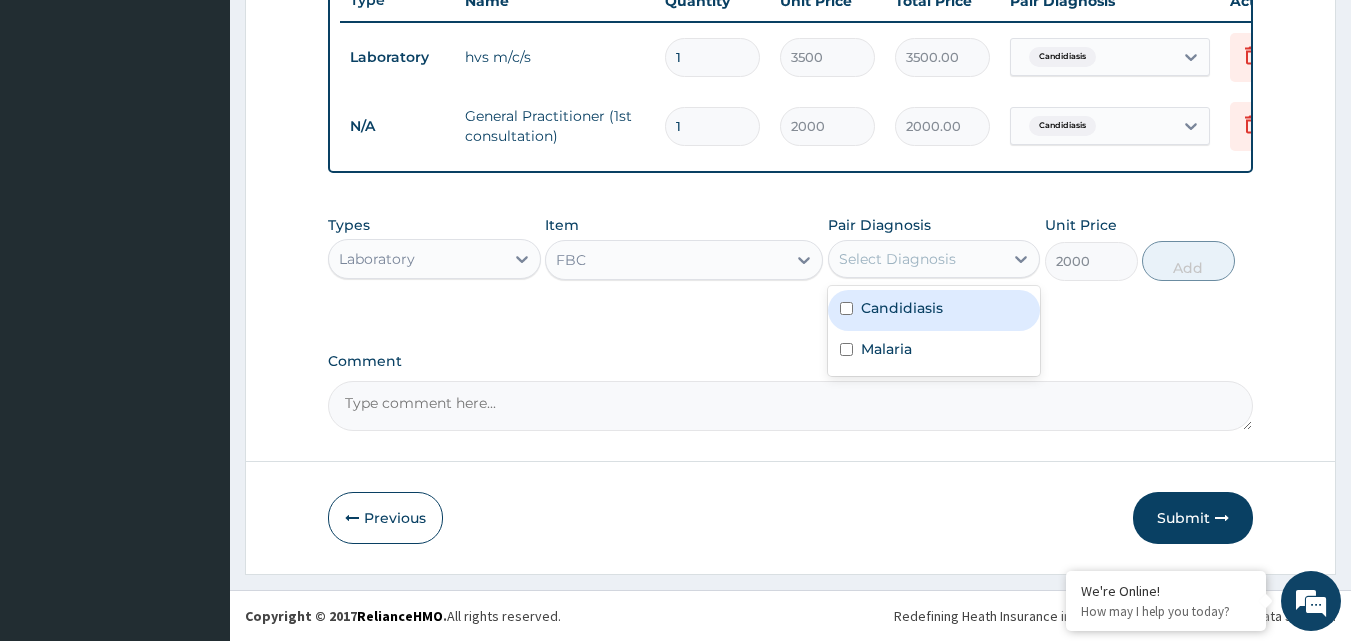 scroll, scrollTop: 230, scrollLeft: 0, axis: vertical 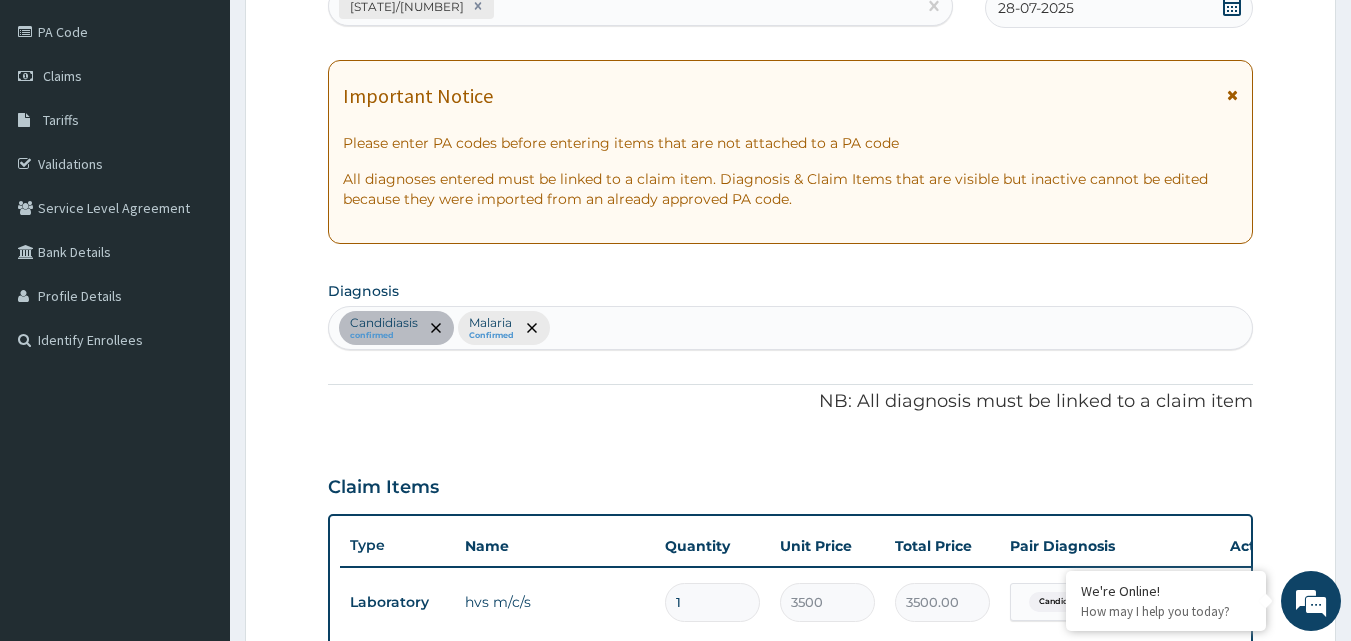 click on "Candidiasis confirmed Malaria Confirmed" at bounding box center [791, 328] 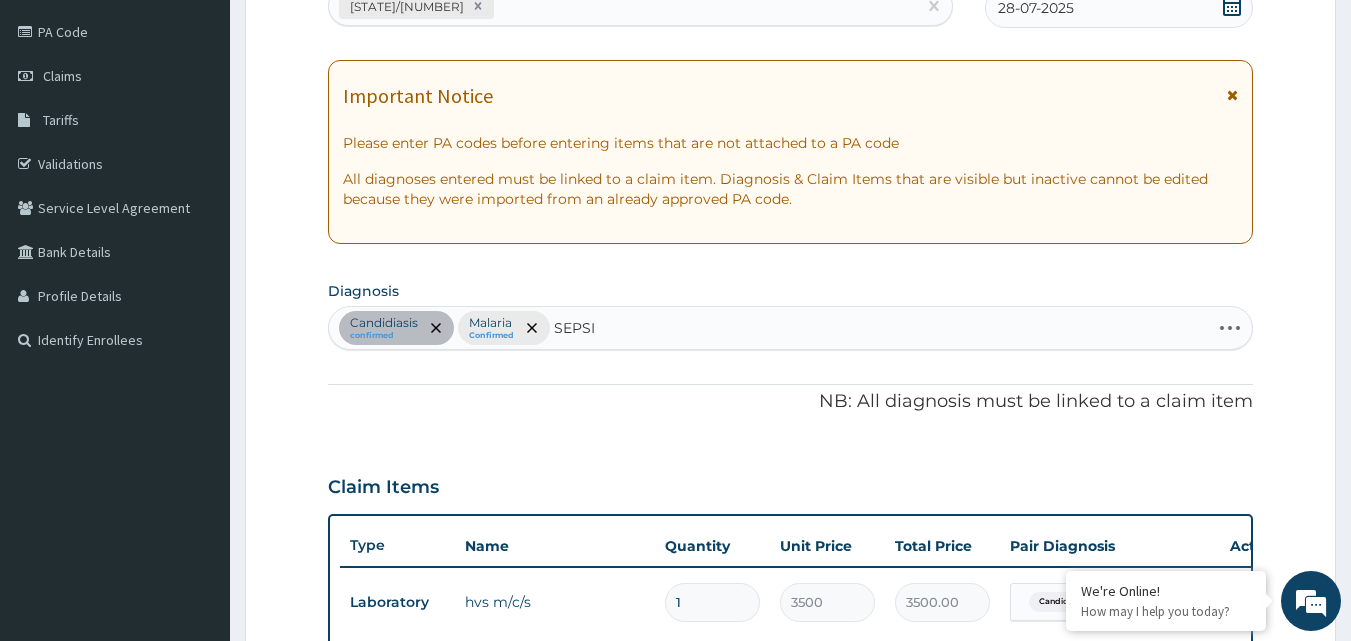 type on "SEPSIS" 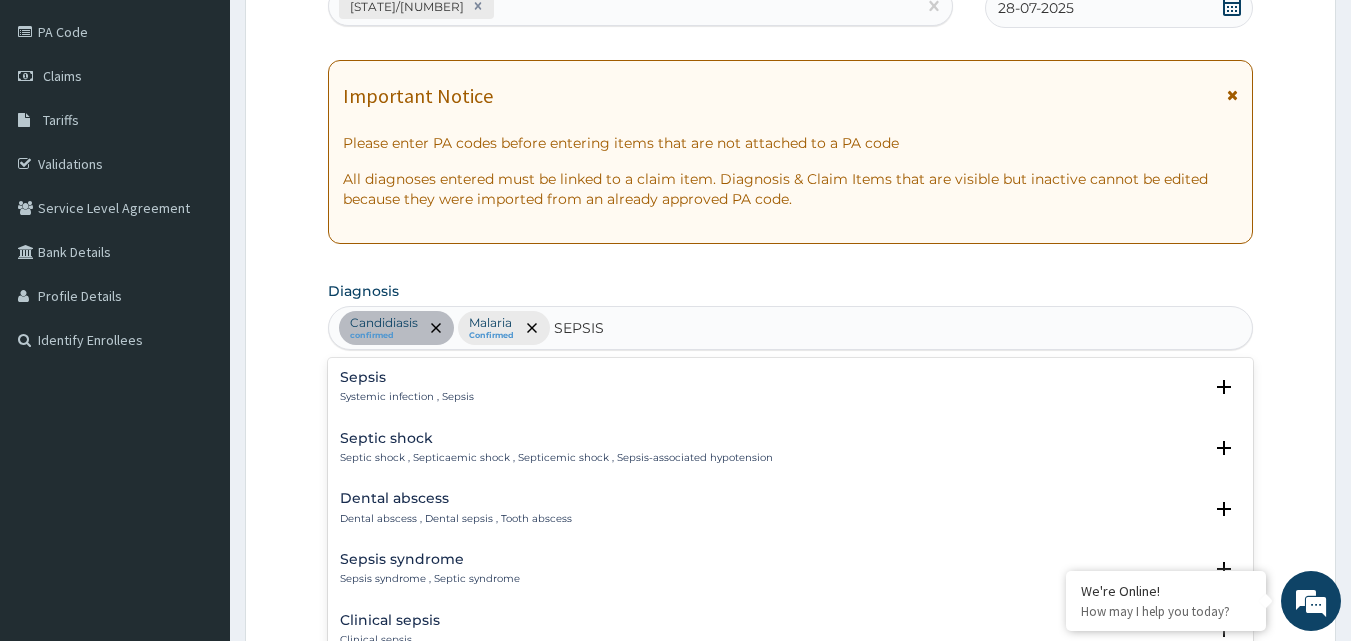 click on "Sepsis Systemic infection , Sepsis Select Status Query Query covers suspected (?), Keep in view (kiv), Ruled out (r/o) Confirmed" at bounding box center (791, 392) 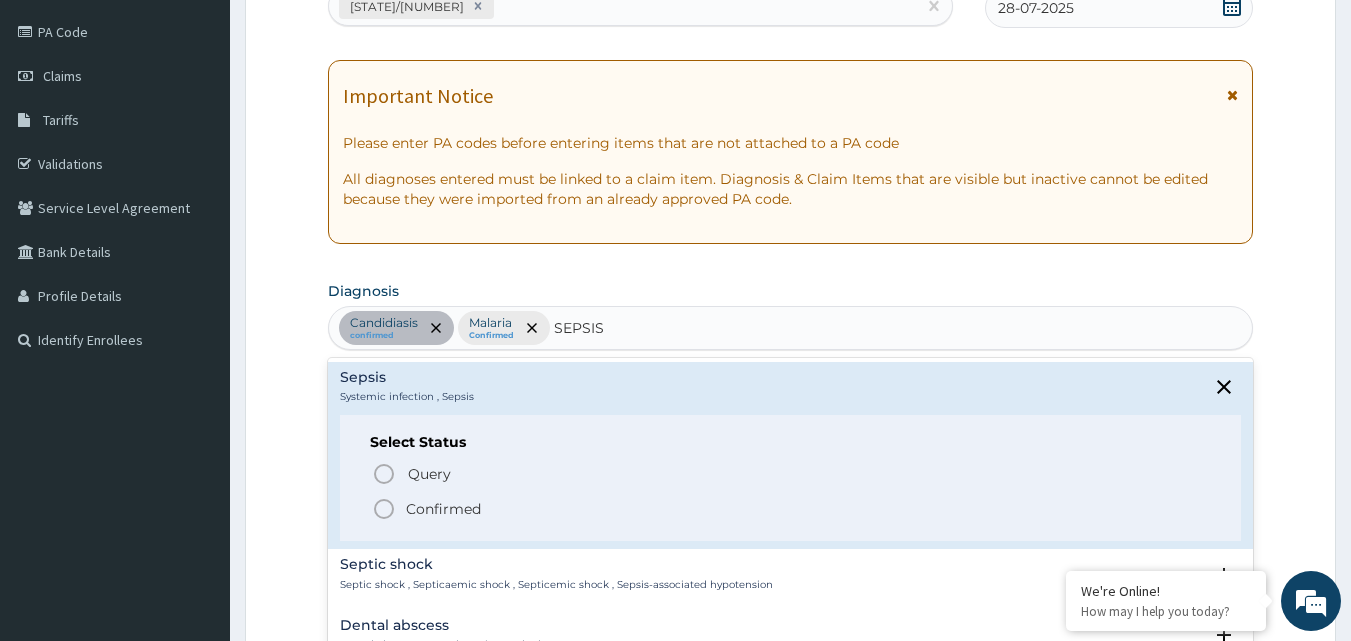 click 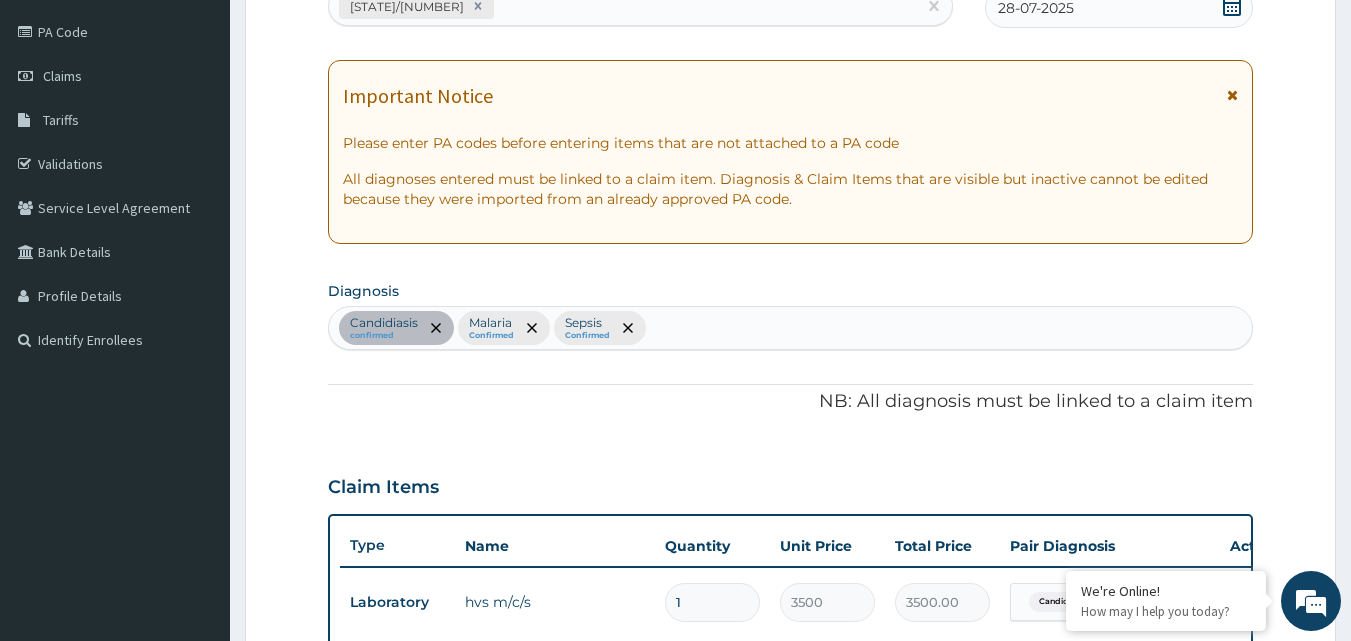 scroll, scrollTop: 790, scrollLeft: 0, axis: vertical 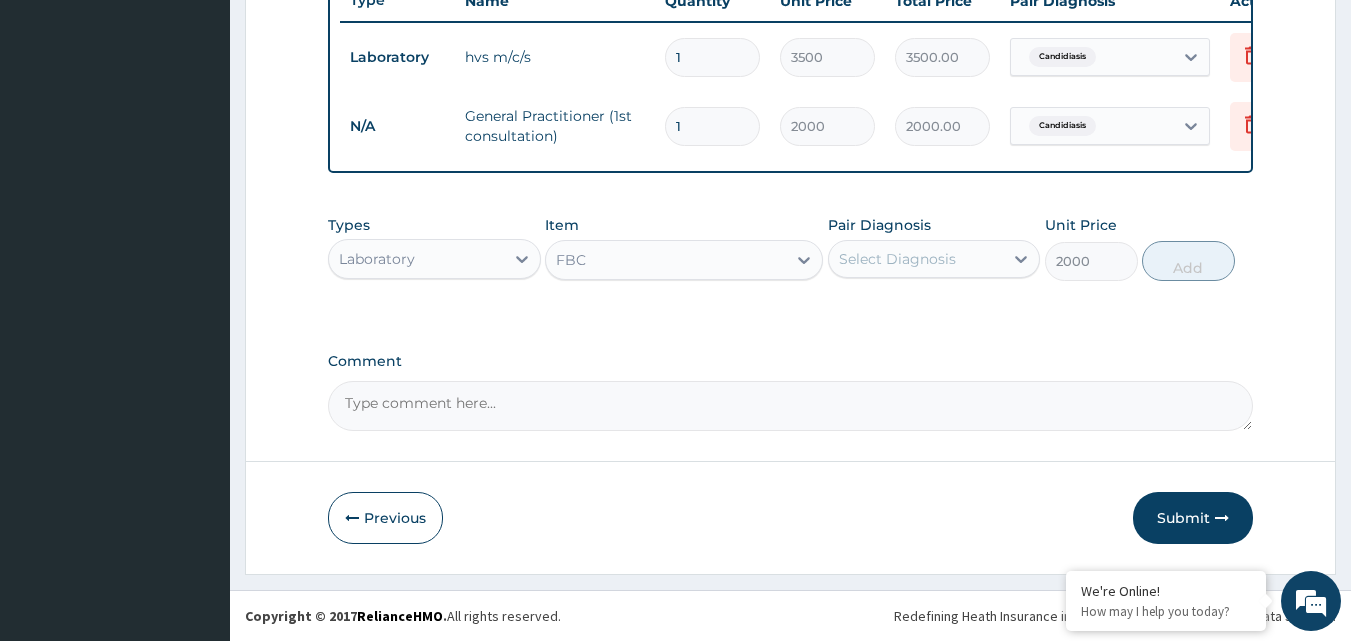 click on "Select Diagnosis" at bounding box center (916, 259) 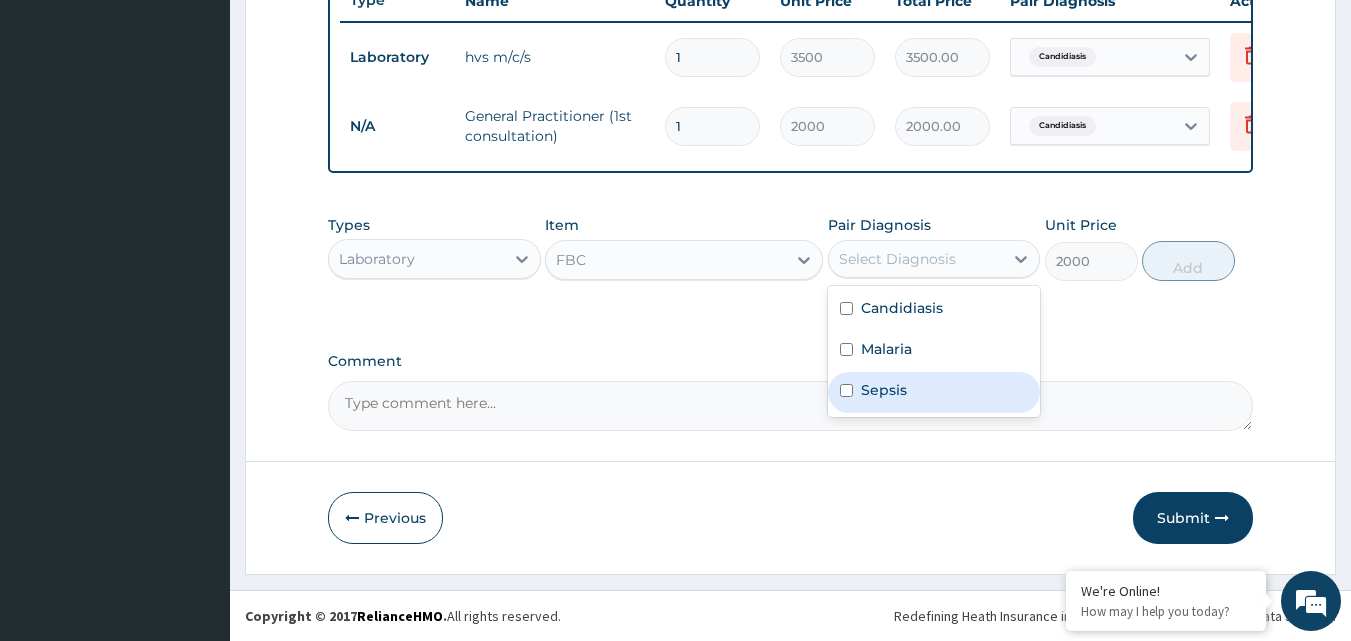 click at bounding box center [846, 390] 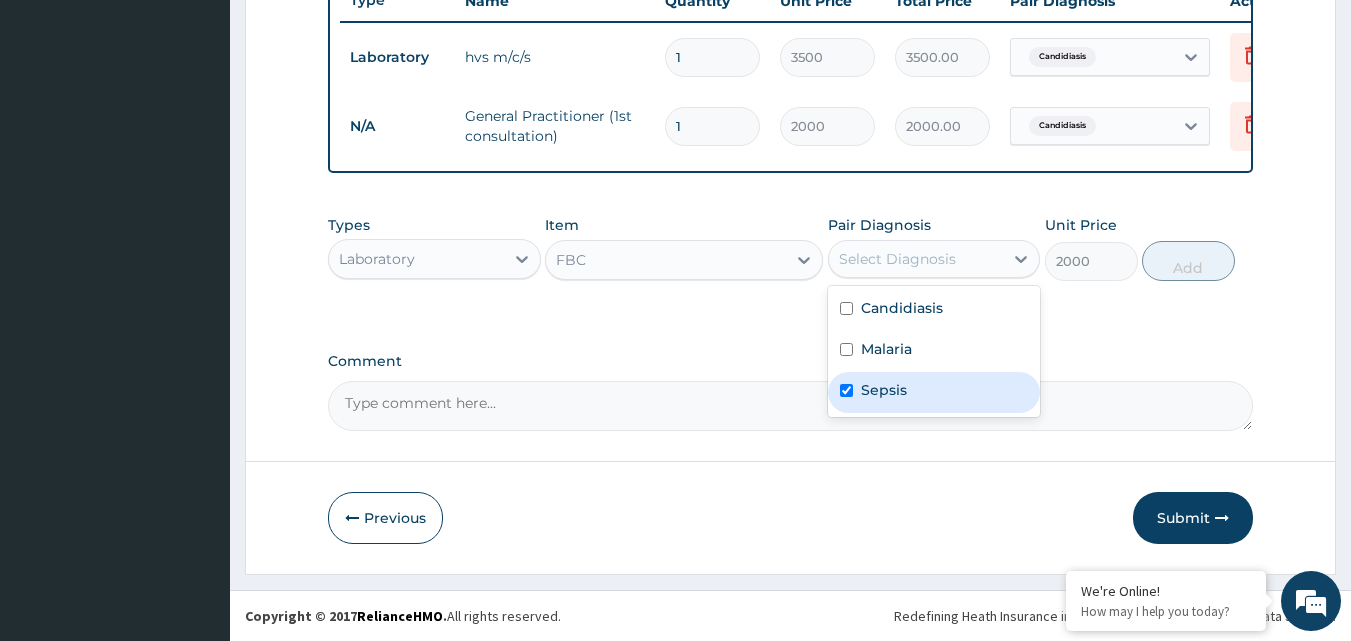 checkbox on "true" 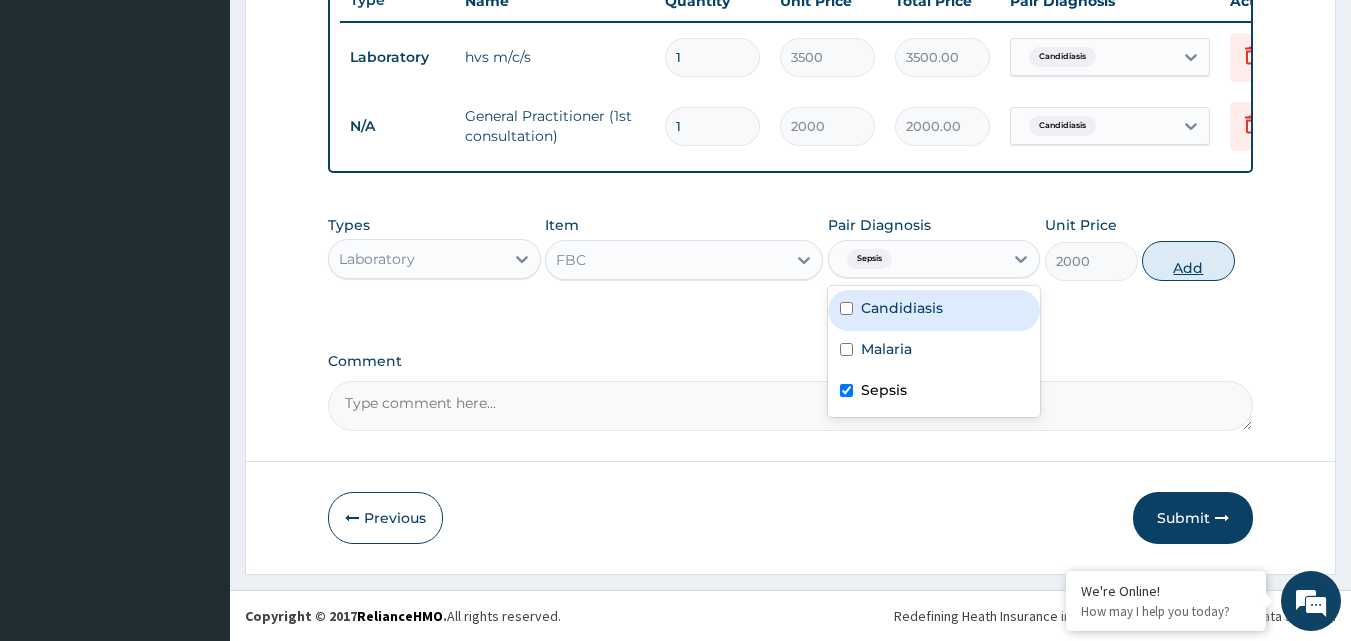 click on "Add" at bounding box center [1188, 261] 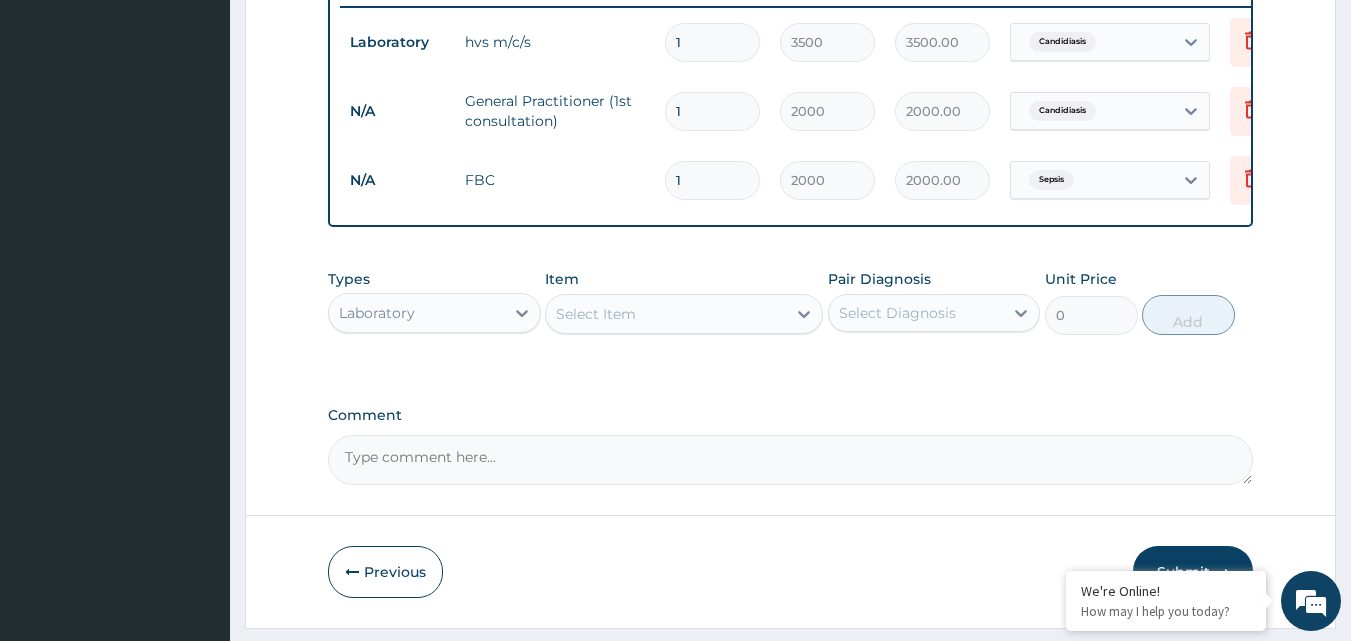click on "Select Item" at bounding box center [666, 314] 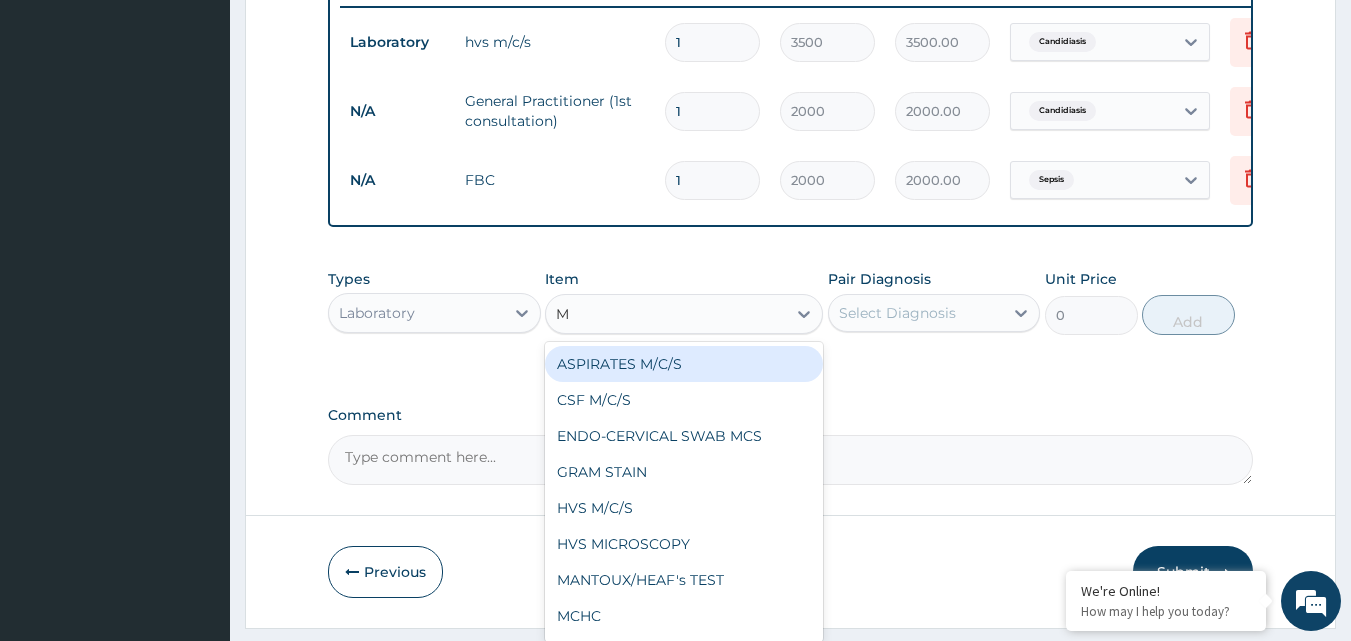 type on "MP" 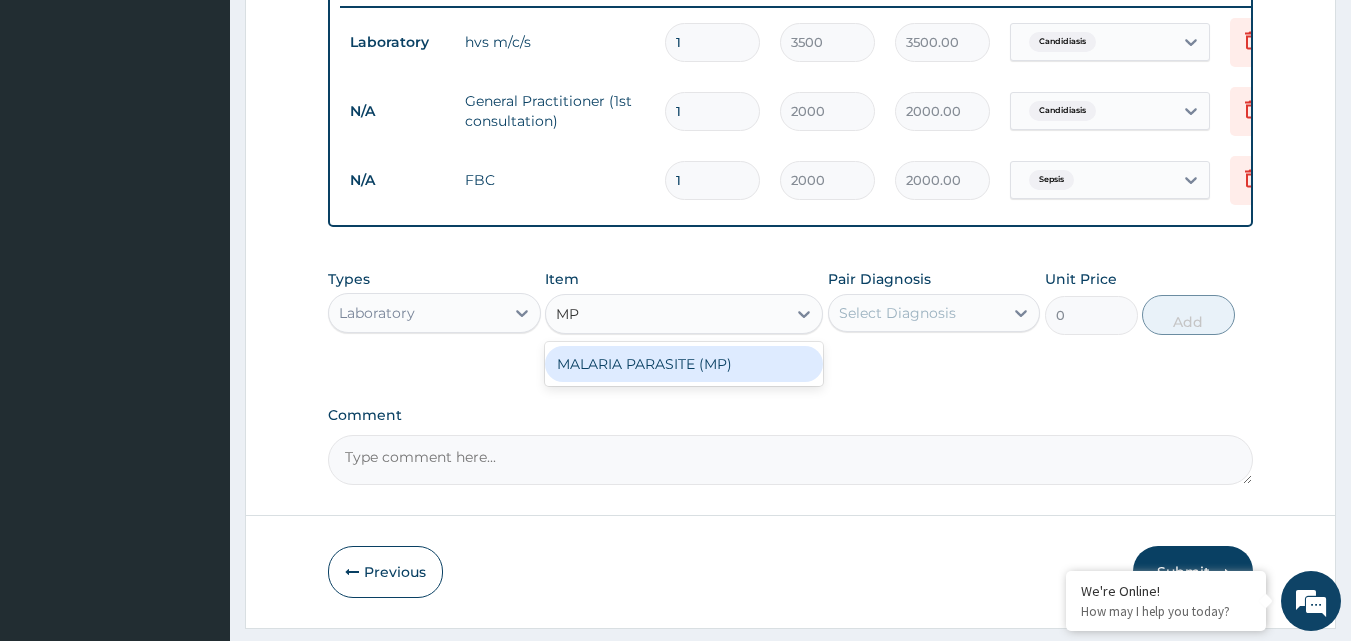 click on "MALARIA PARASITE (MP)" at bounding box center (684, 364) 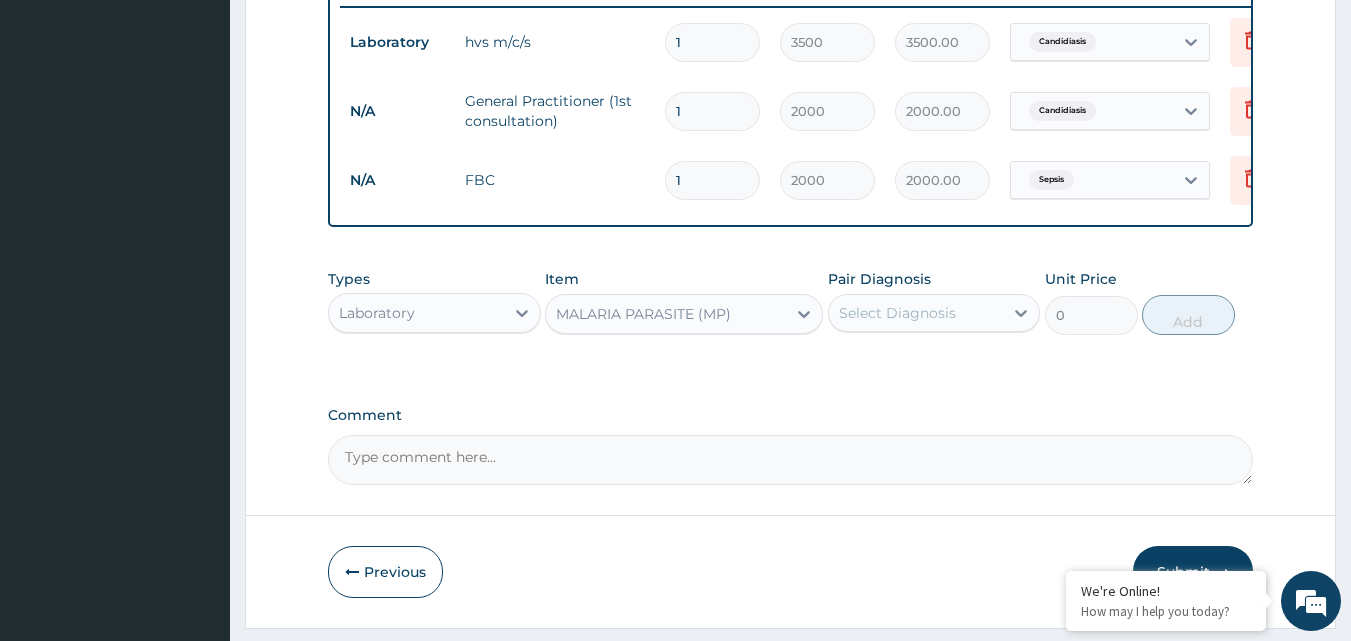 type 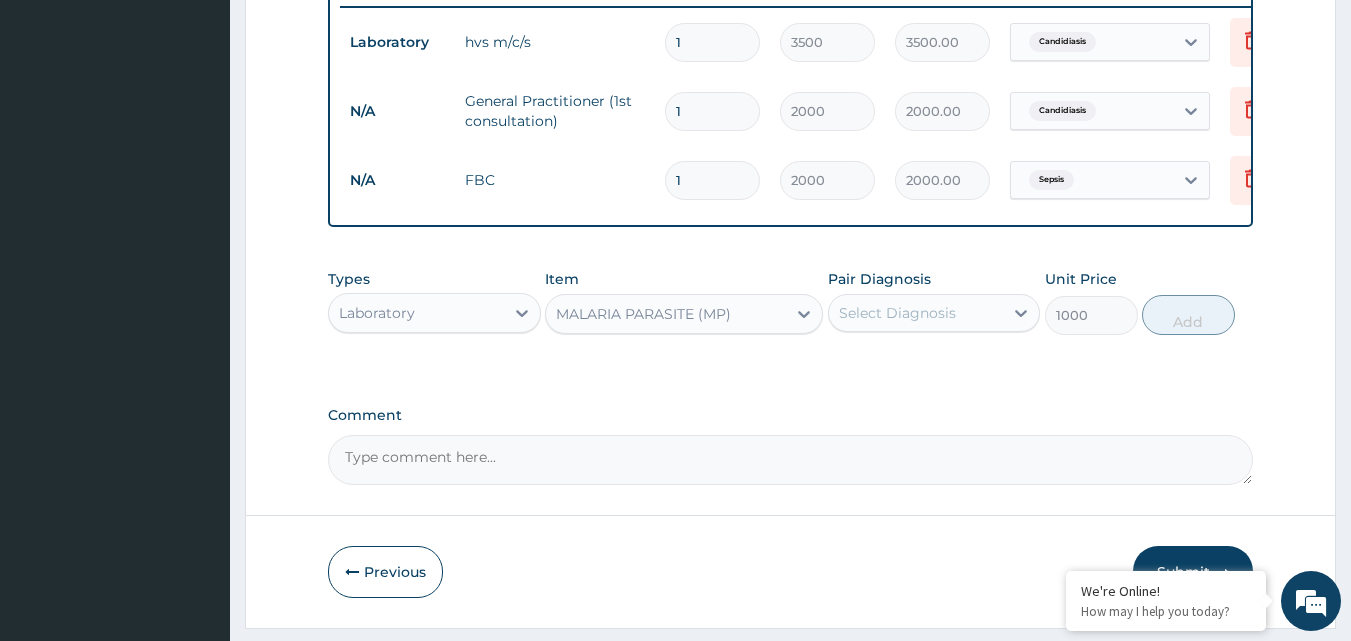 click on "Select Diagnosis" at bounding box center [897, 313] 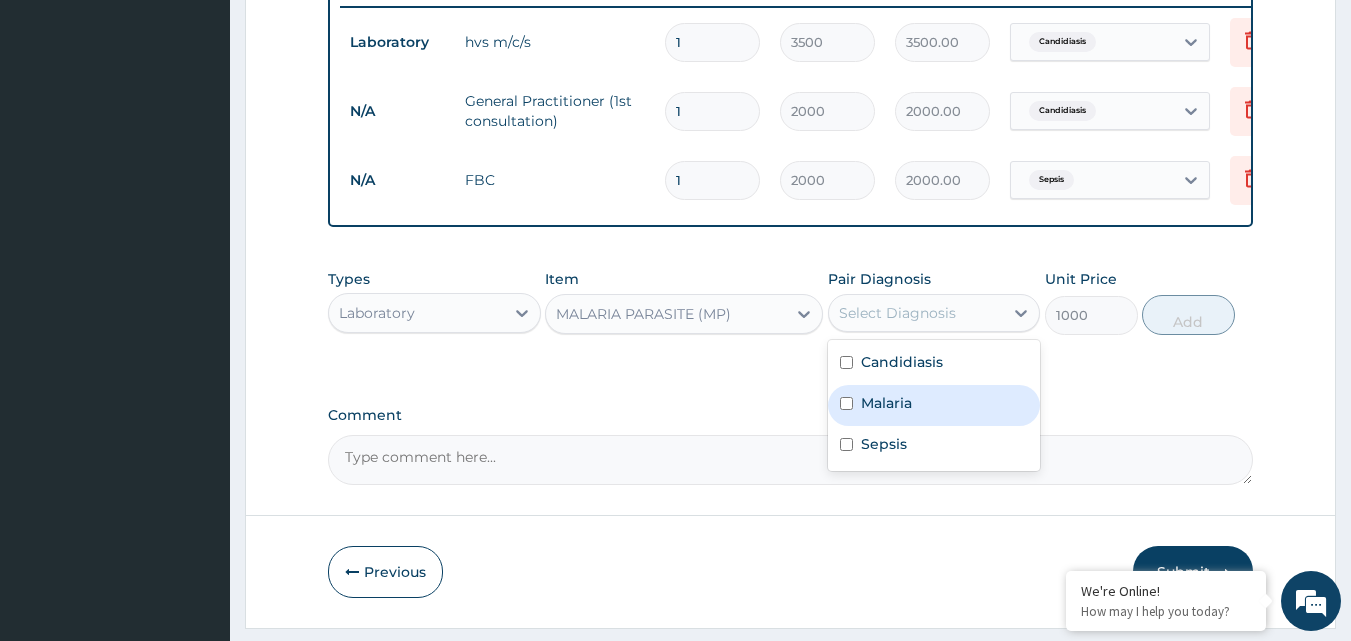 click at bounding box center (846, 403) 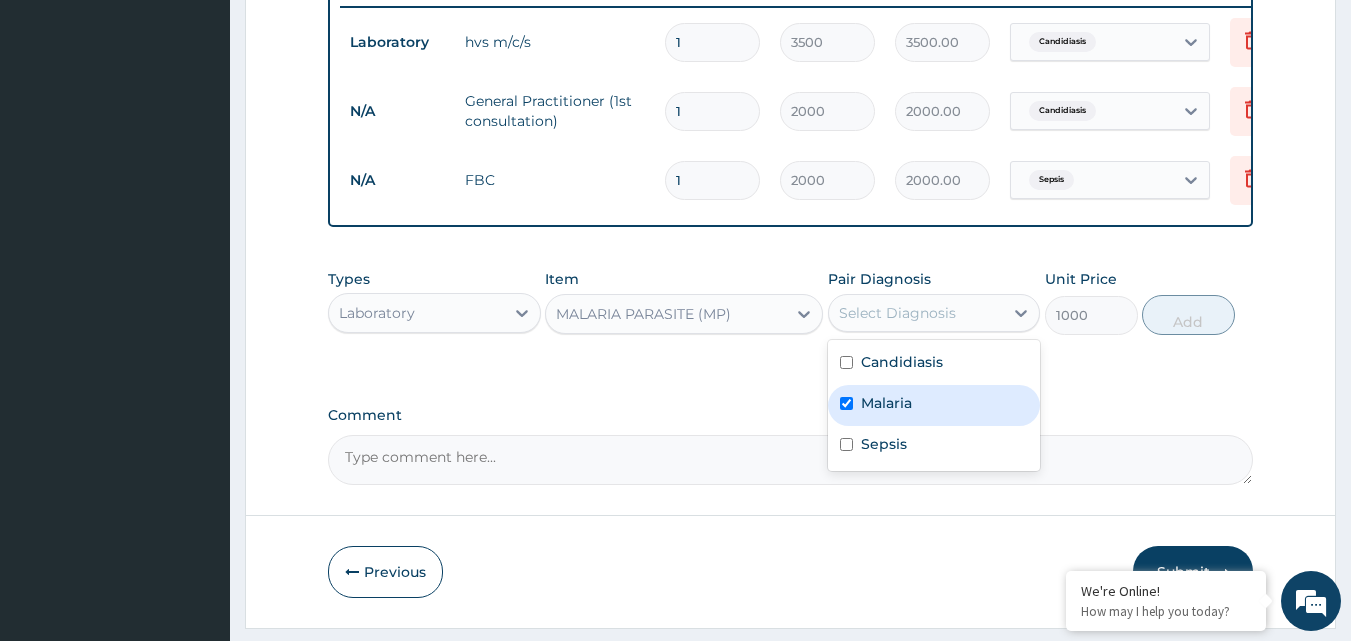 checkbox on "true" 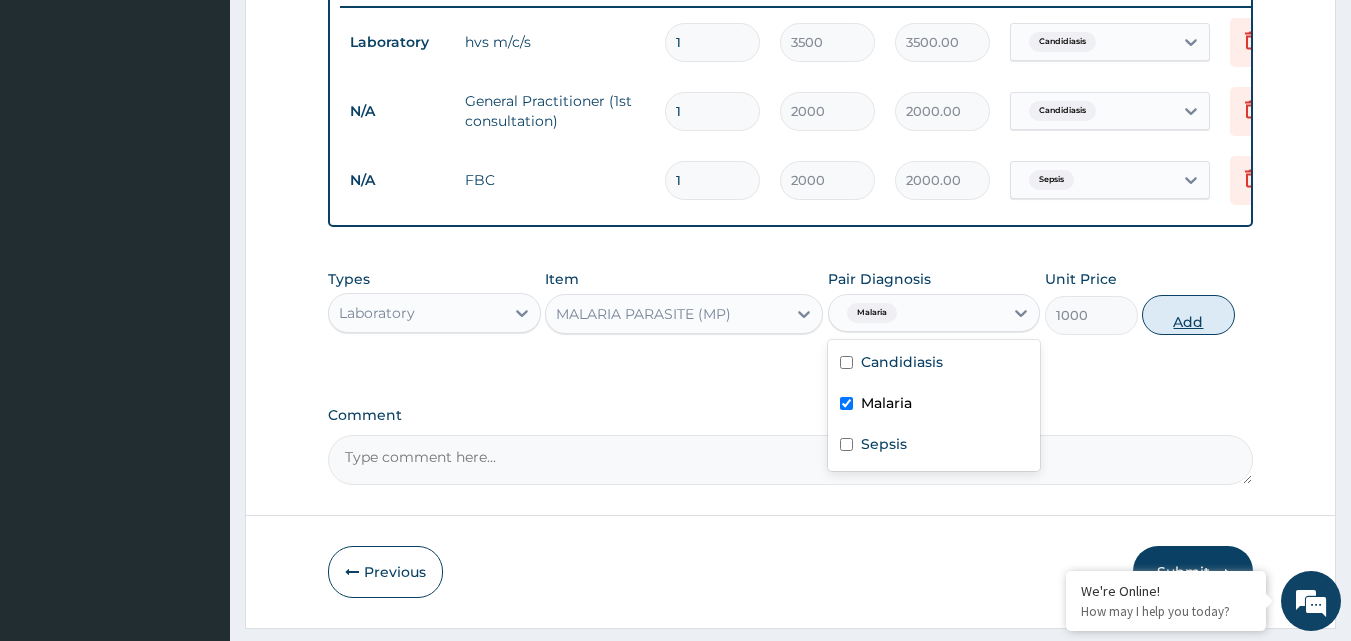 click on "Add" at bounding box center (1188, 315) 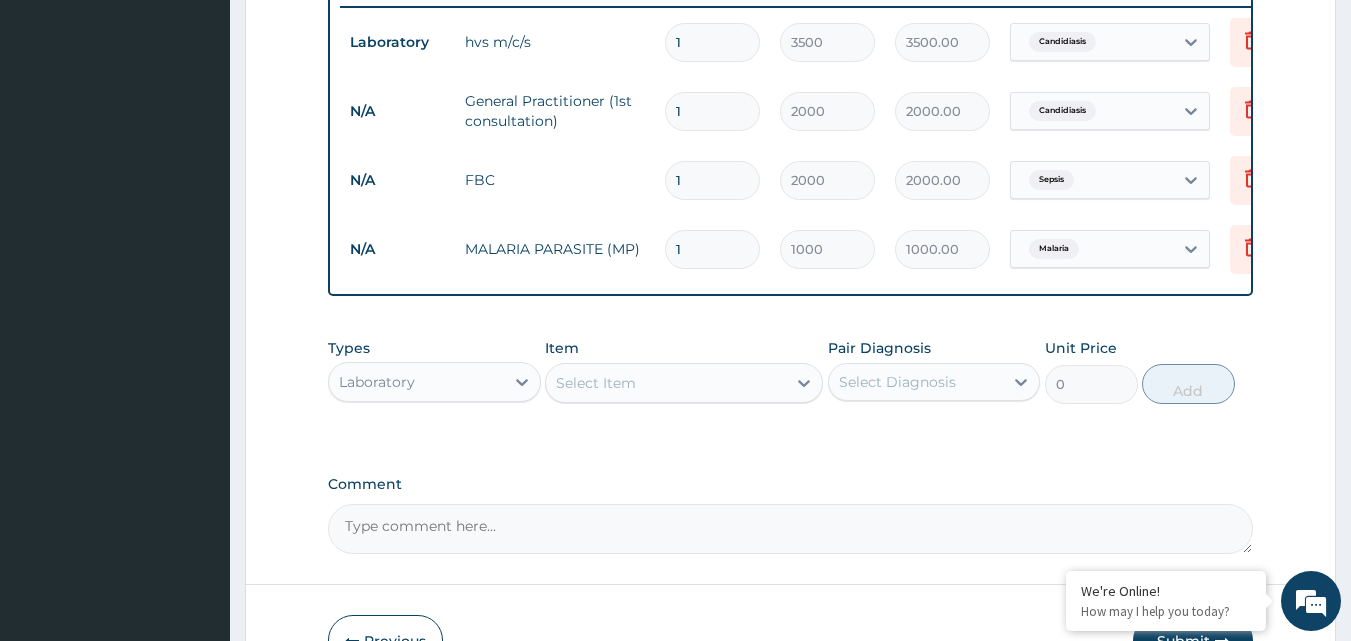 click on "Select Item" at bounding box center (666, 383) 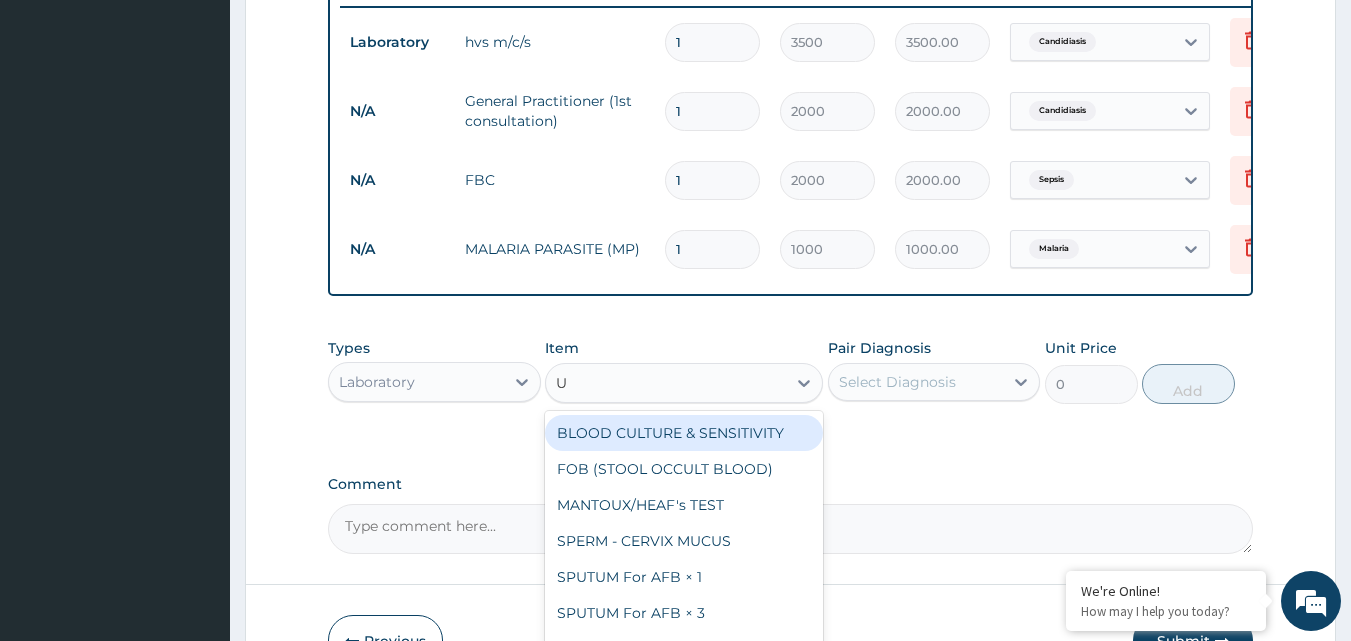 type on "UR" 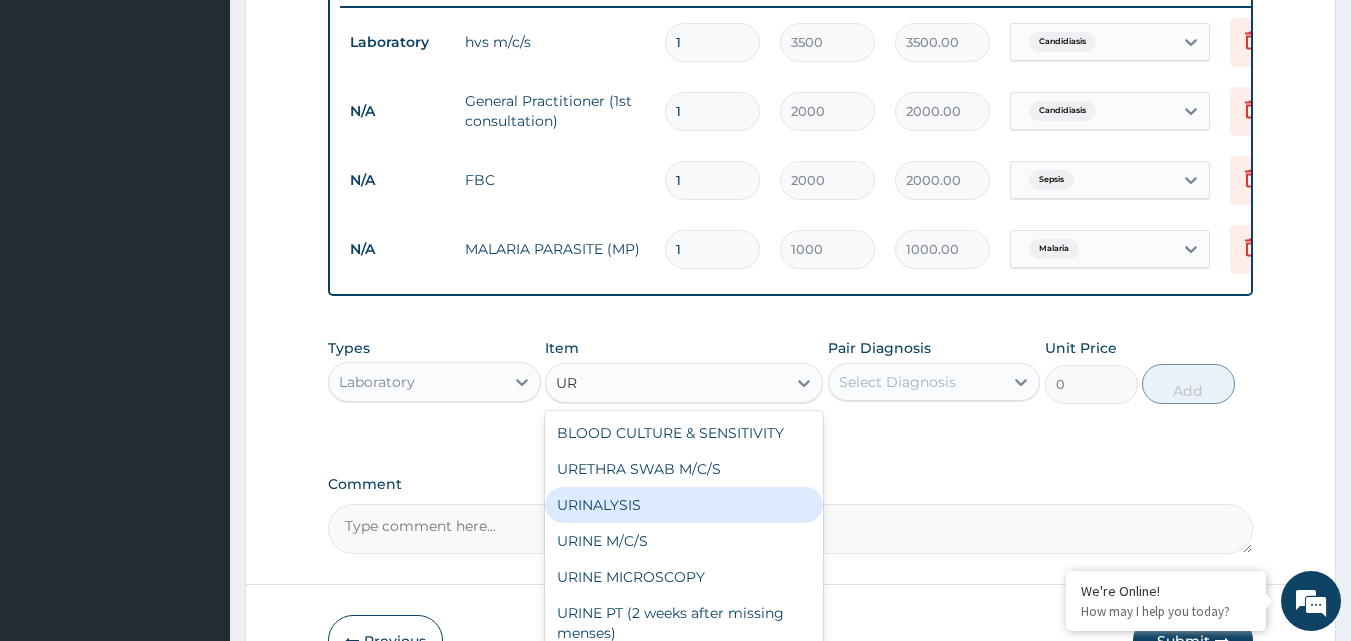 click on "URINALYSIS" at bounding box center [684, 505] 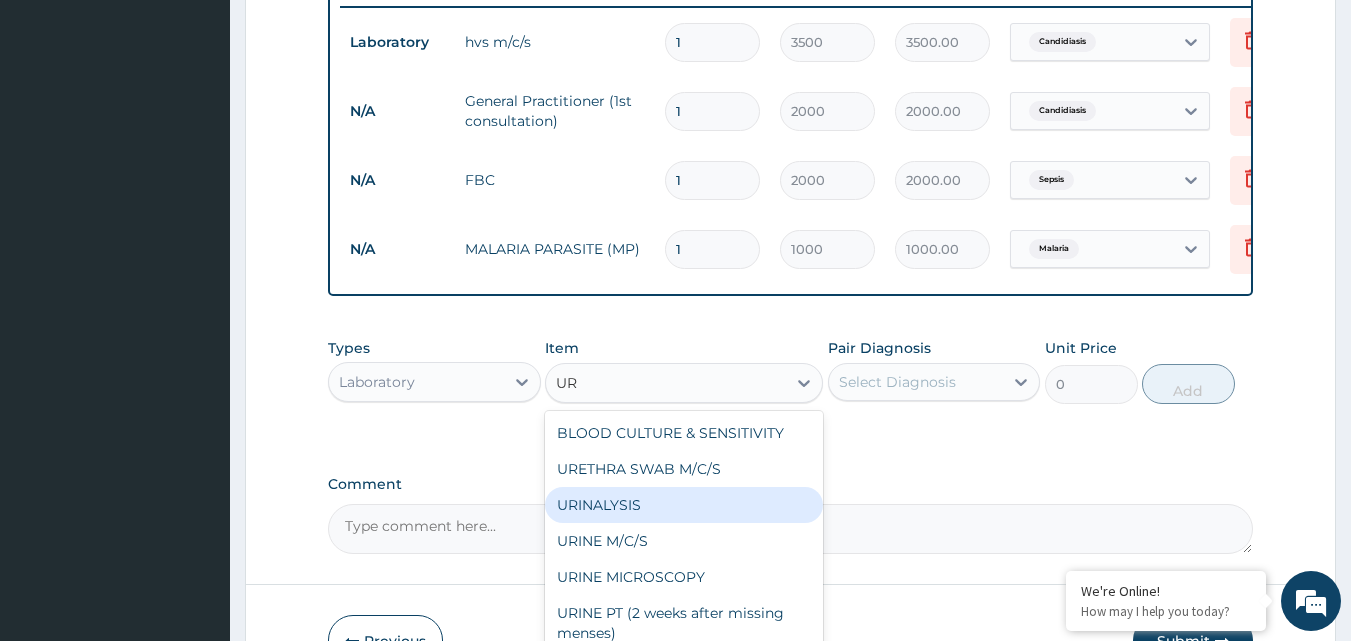 type 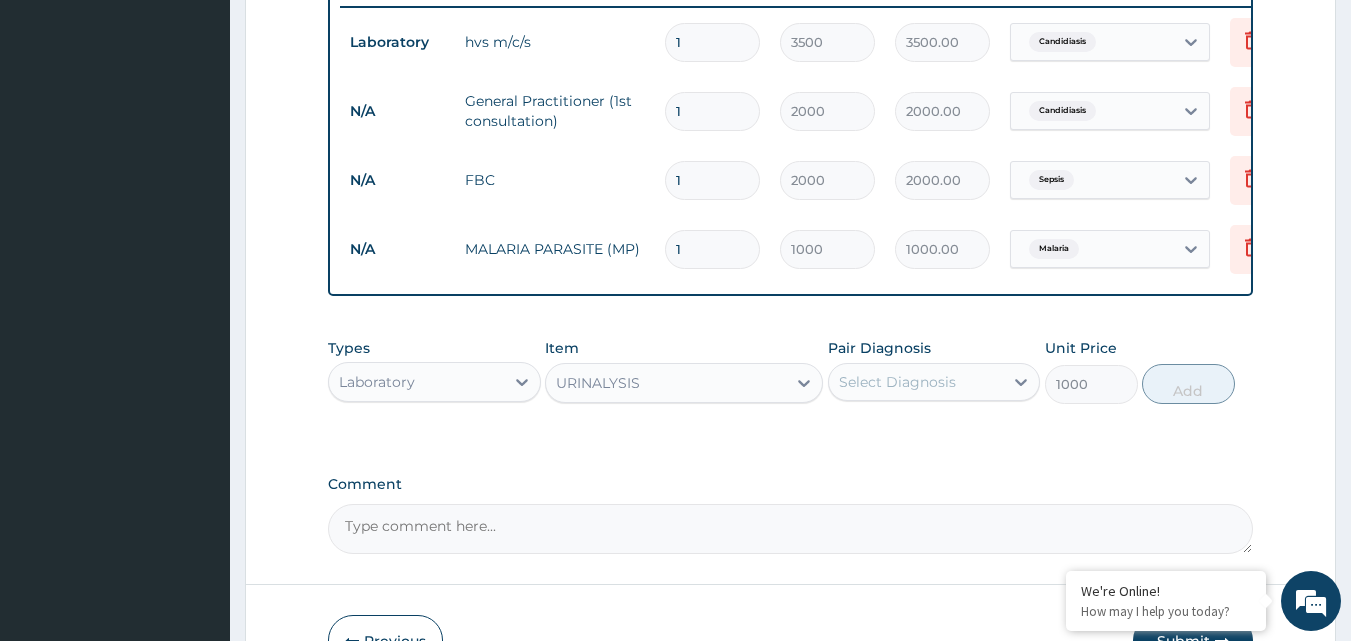click on "Select Diagnosis" at bounding box center [897, 382] 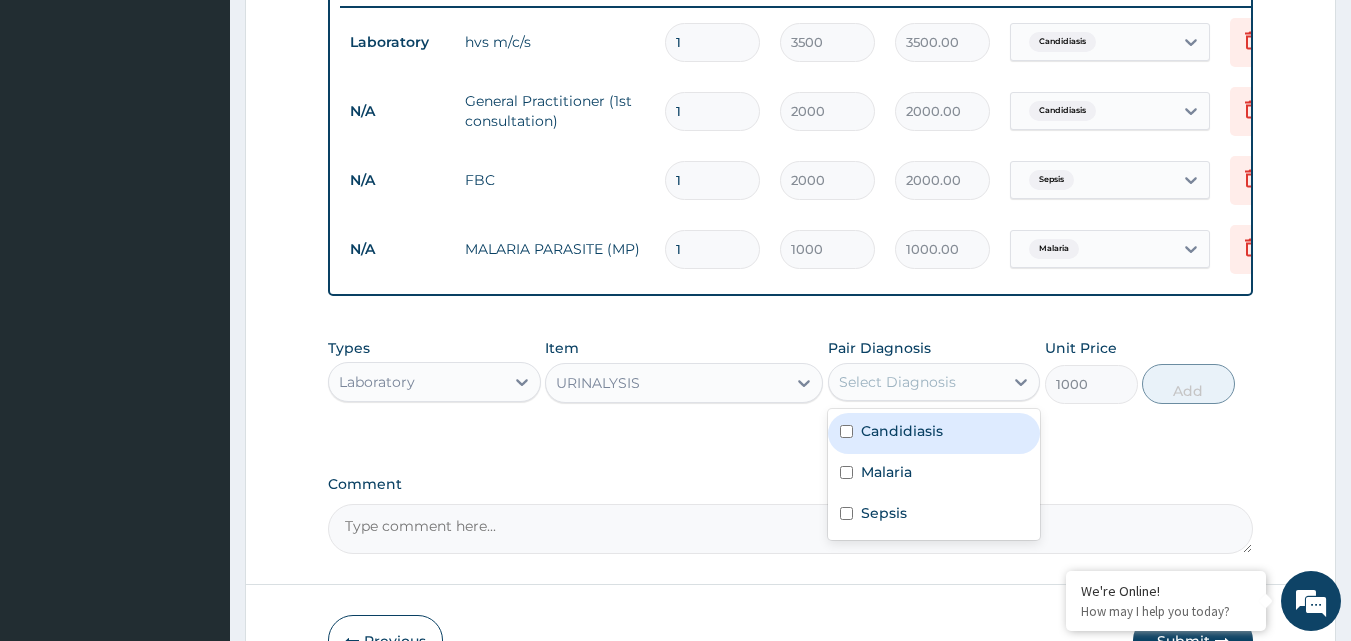 click at bounding box center (846, 431) 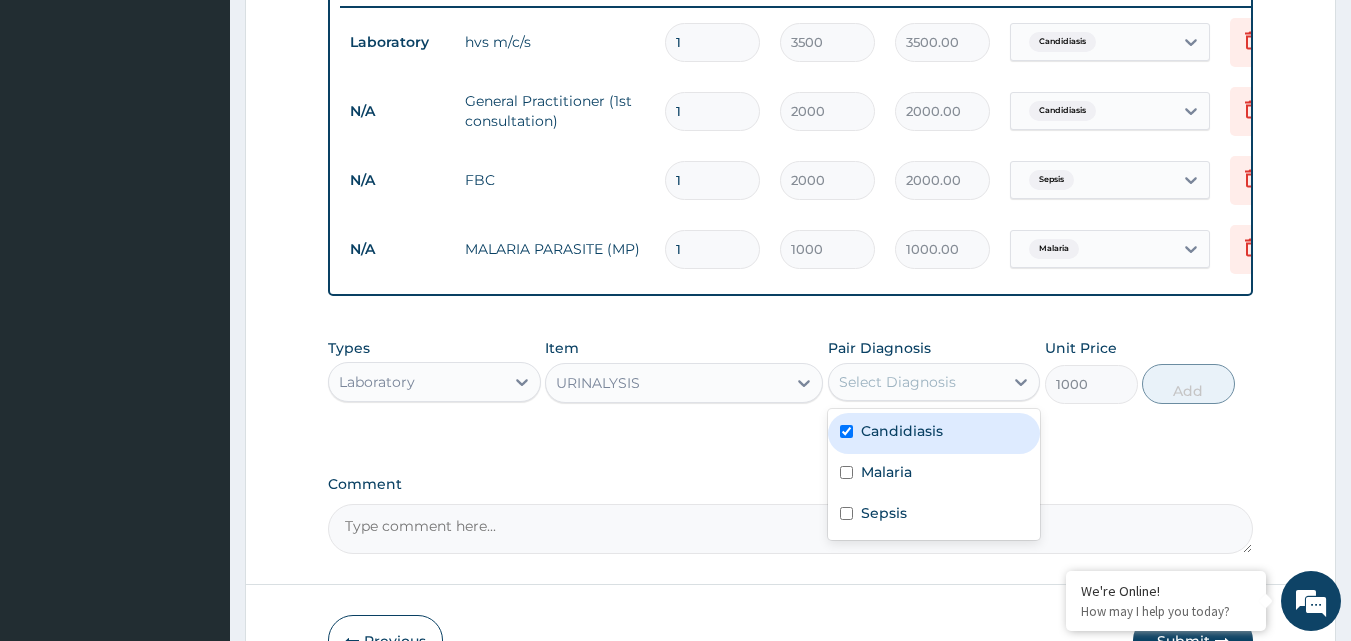 checkbox on "true" 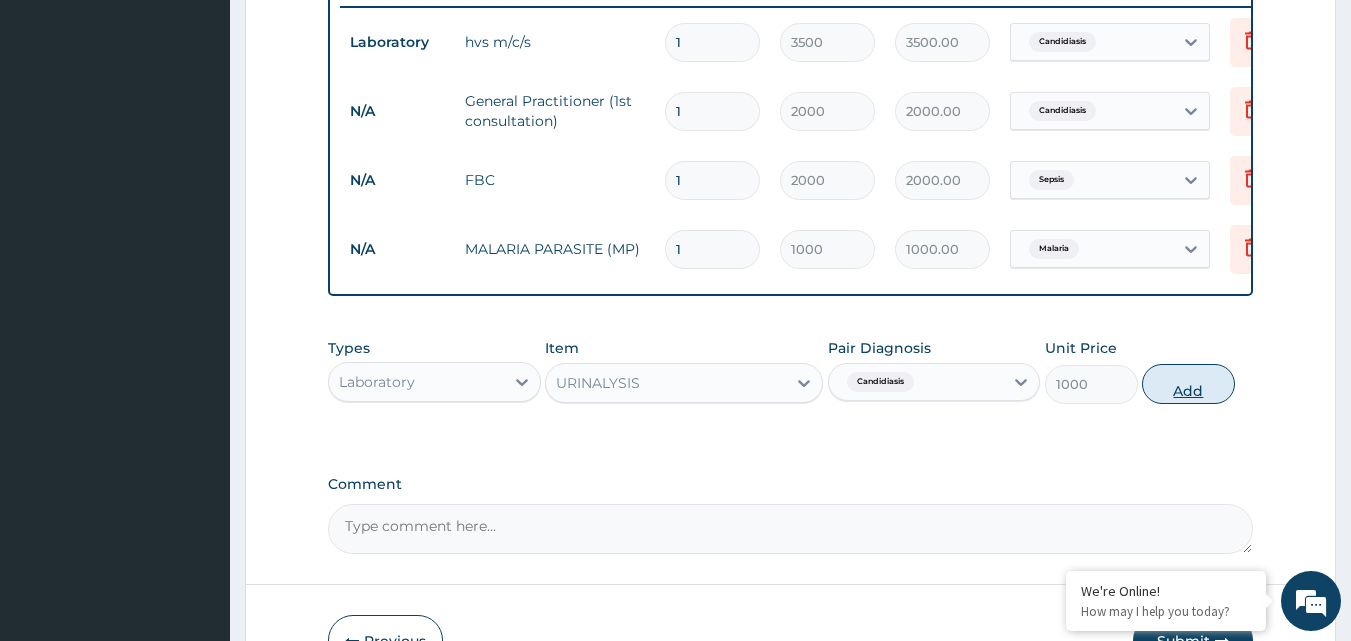 click on "Add" at bounding box center [1188, 384] 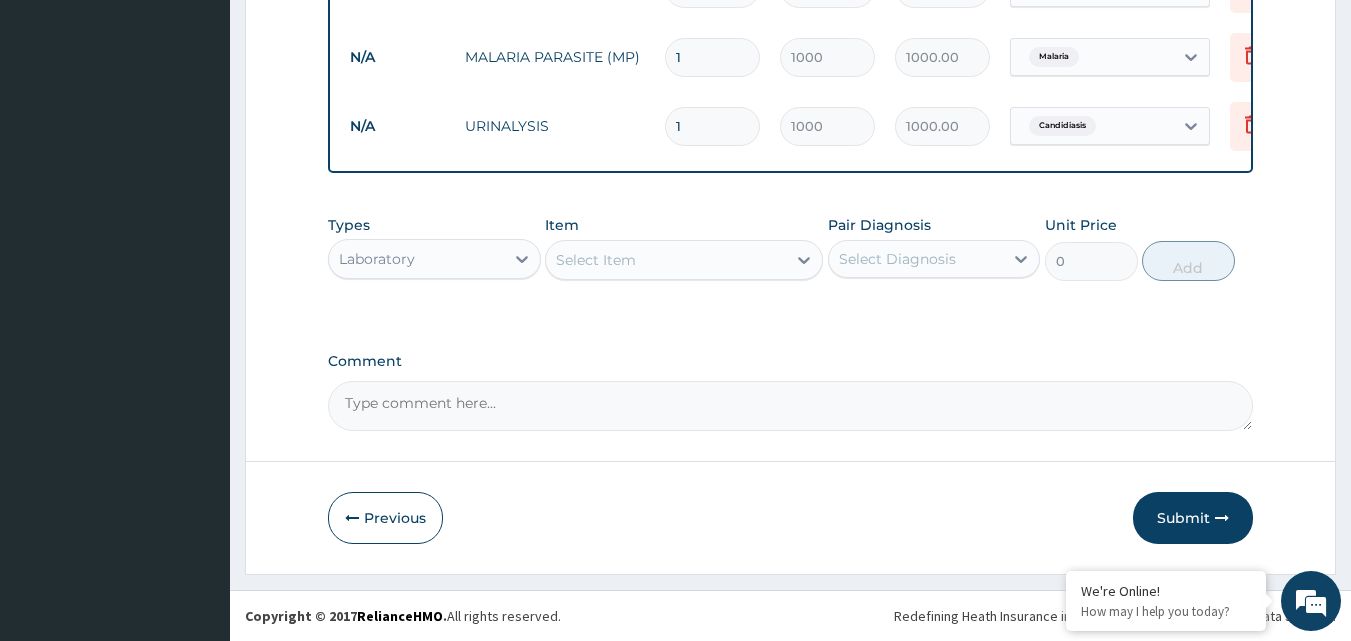 scroll, scrollTop: 990, scrollLeft: 0, axis: vertical 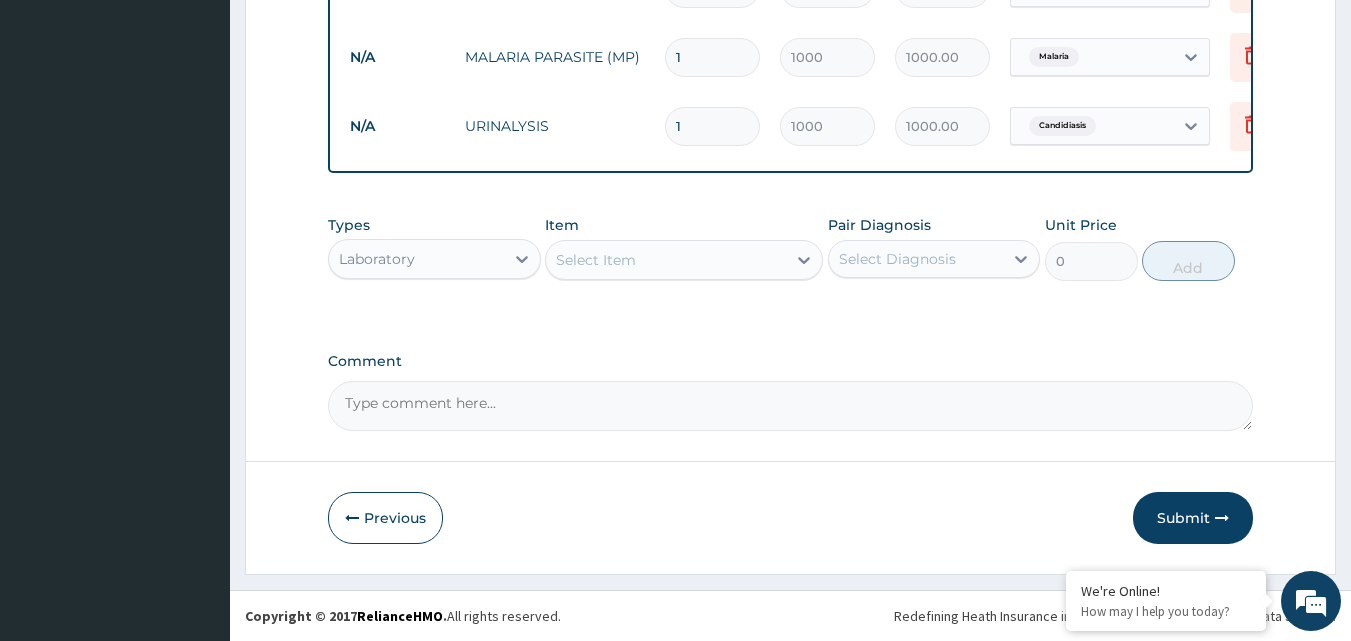 click on "Laboratory" at bounding box center (416, 259) 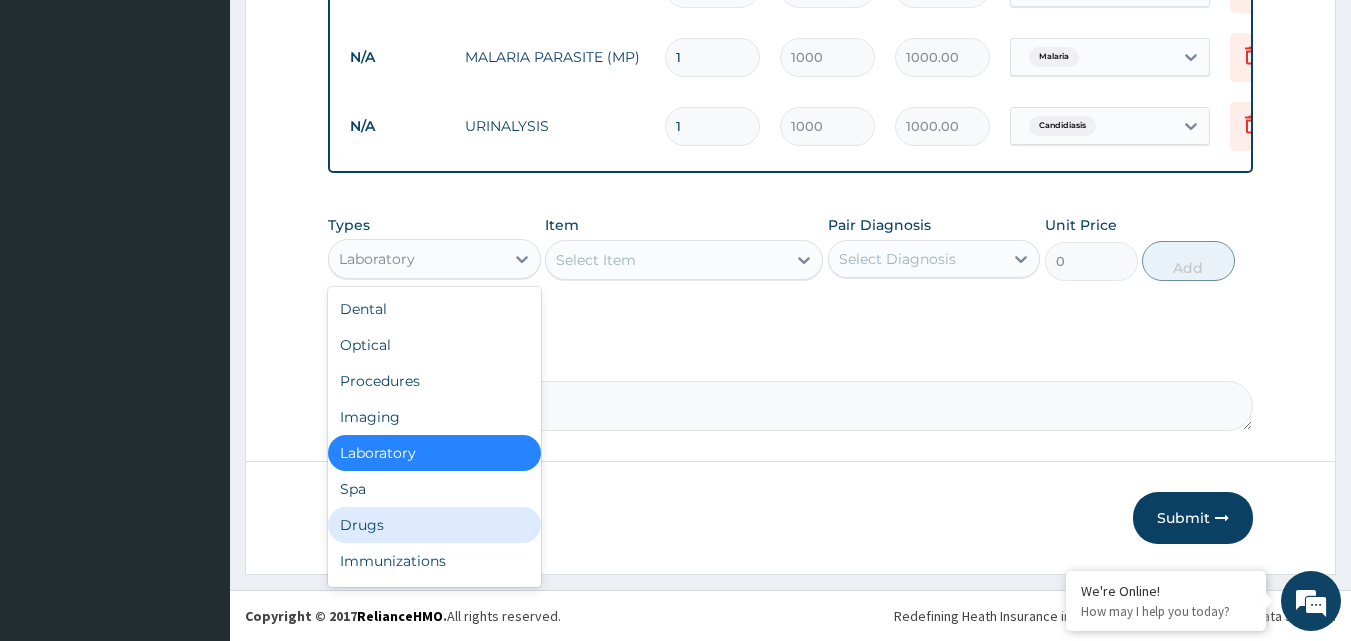 click on "Drugs" at bounding box center (434, 525) 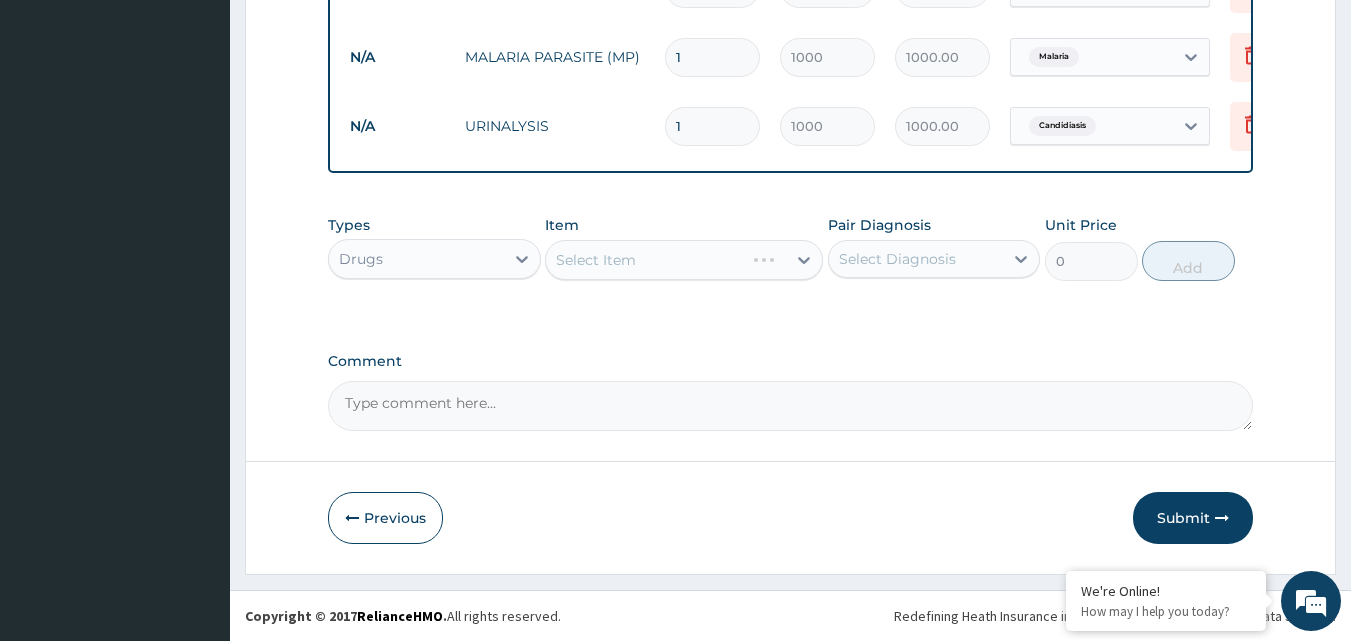 click on "Select Item" at bounding box center (684, 260) 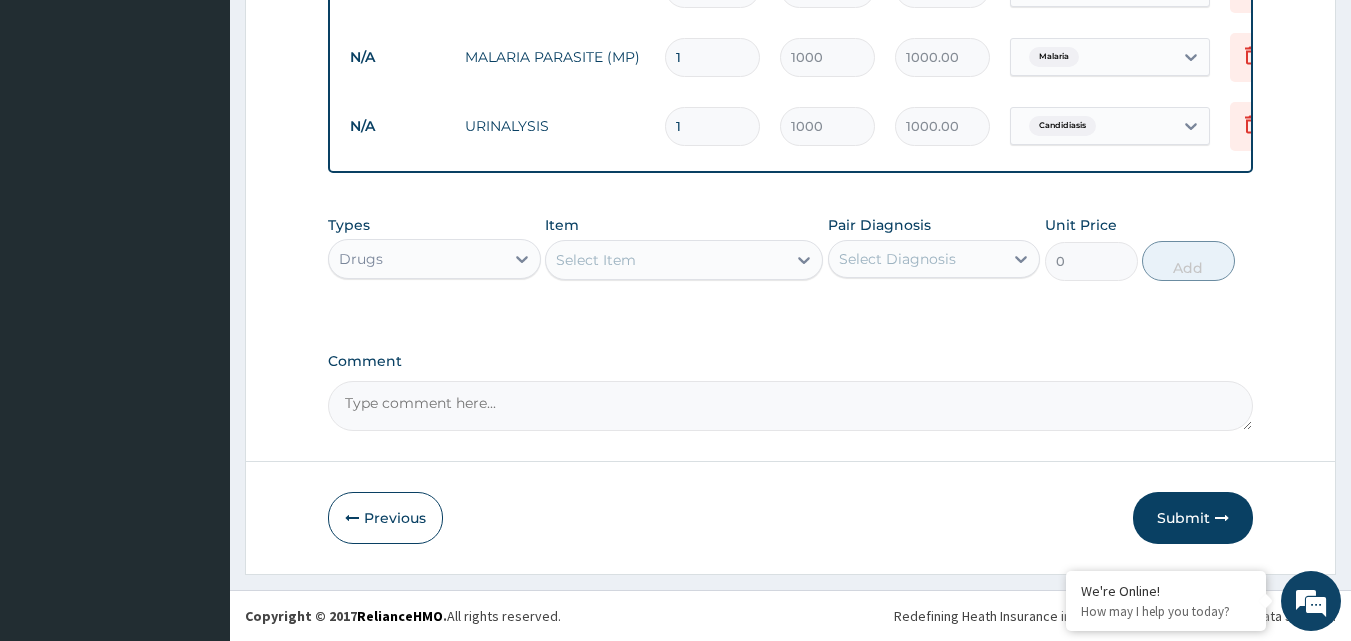 click on "Select Item" at bounding box center (666, 260) 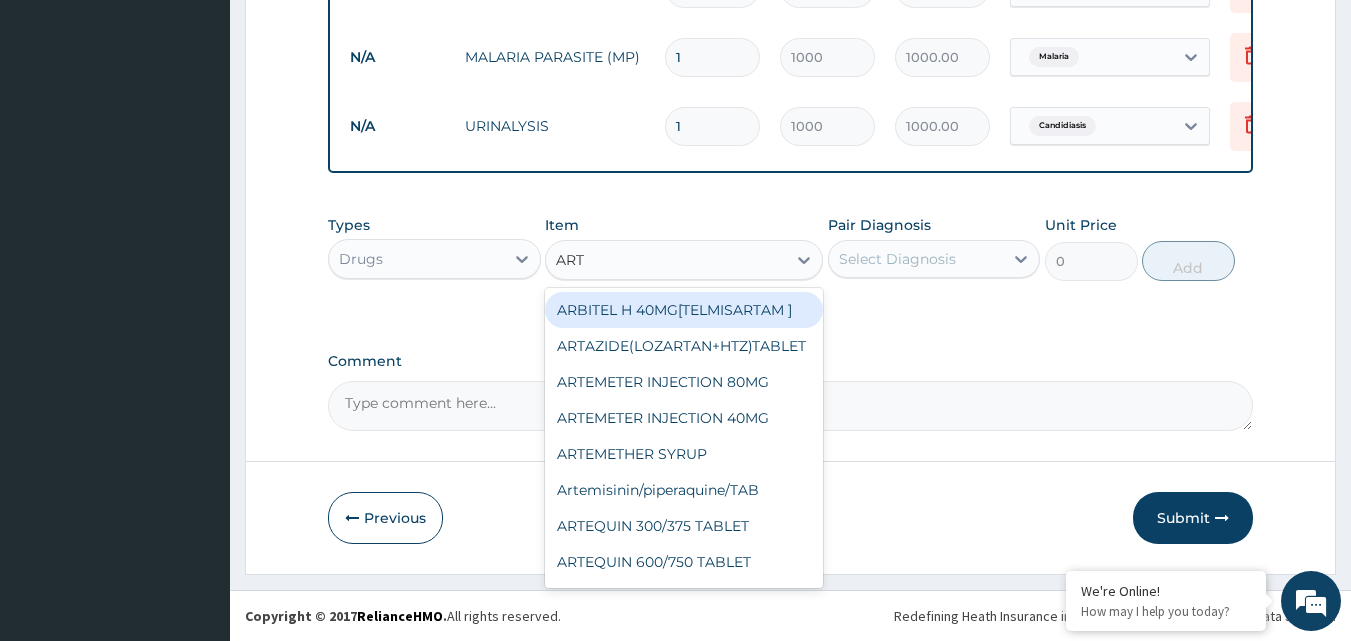 type on "ARTE" 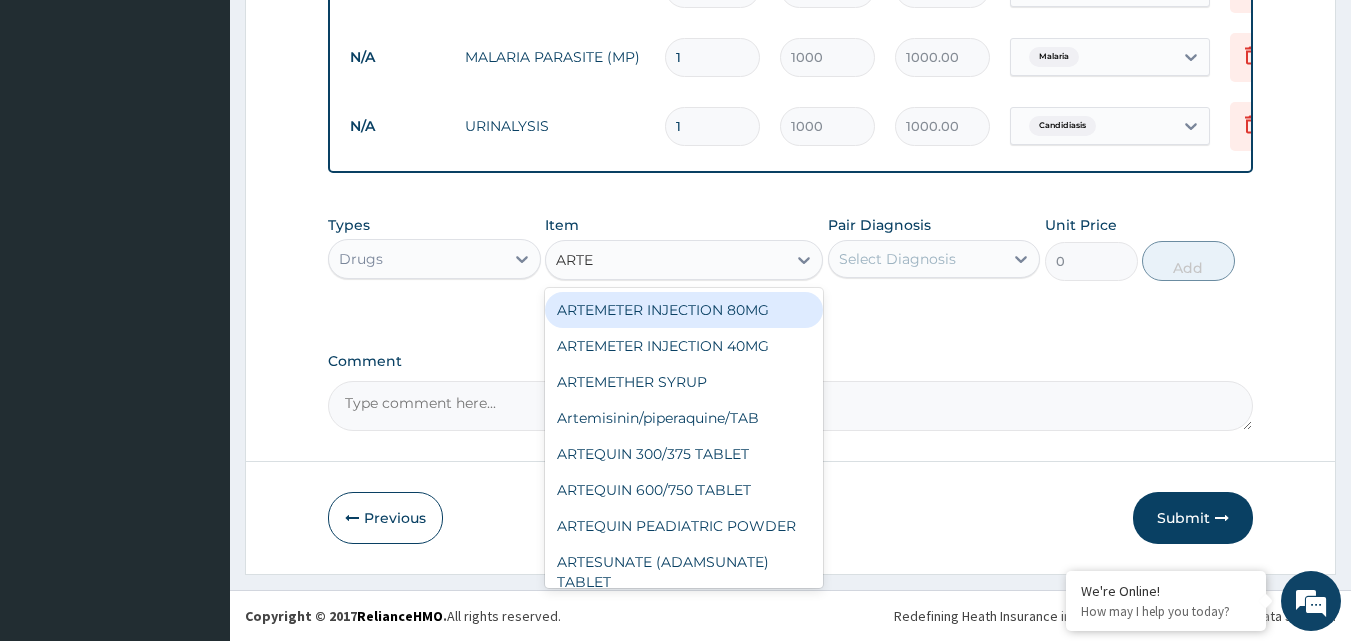 click on "ARTEMETER INJECTION  80MG" at bounding box center [684, 310] 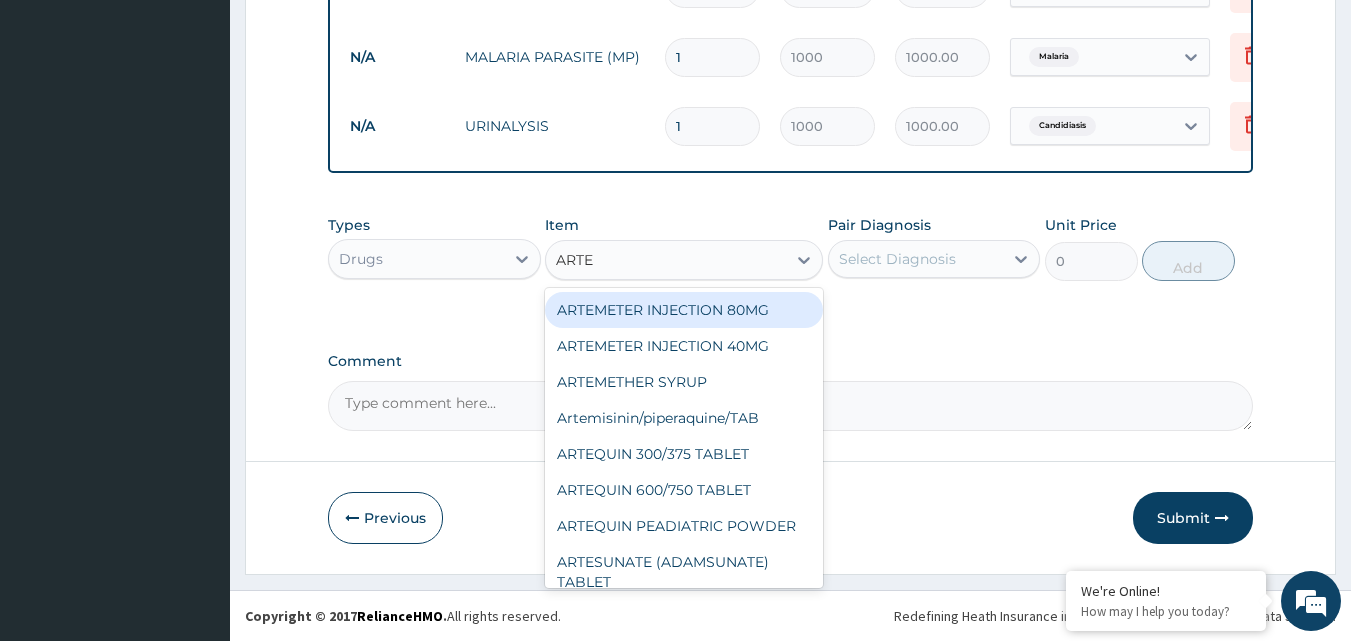 type 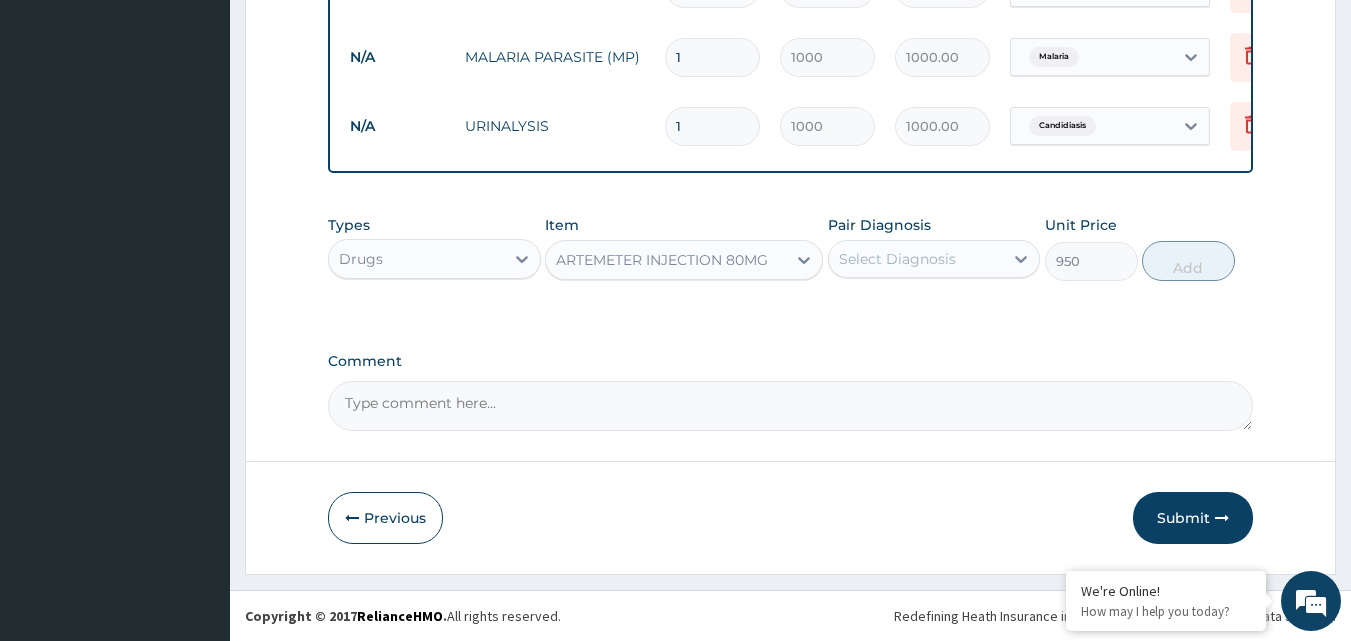 click on "Select Diagnosis" at bounding box center [897, 259] 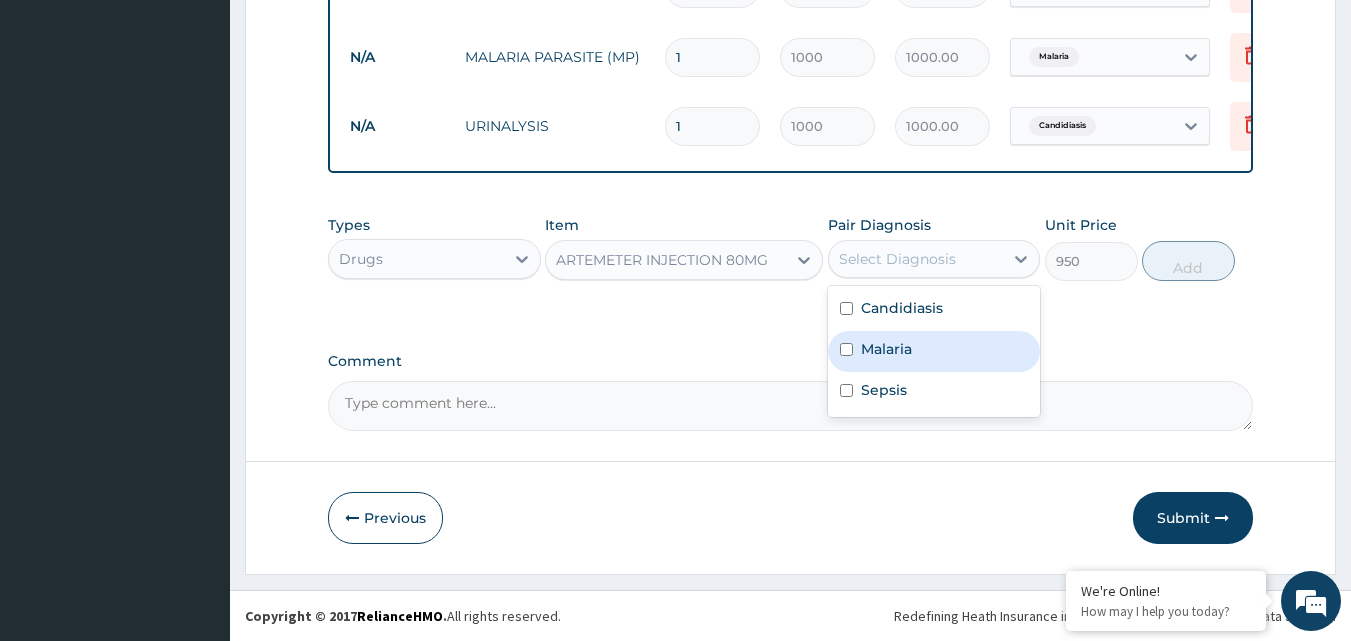 click at bounding box center [846, 349] 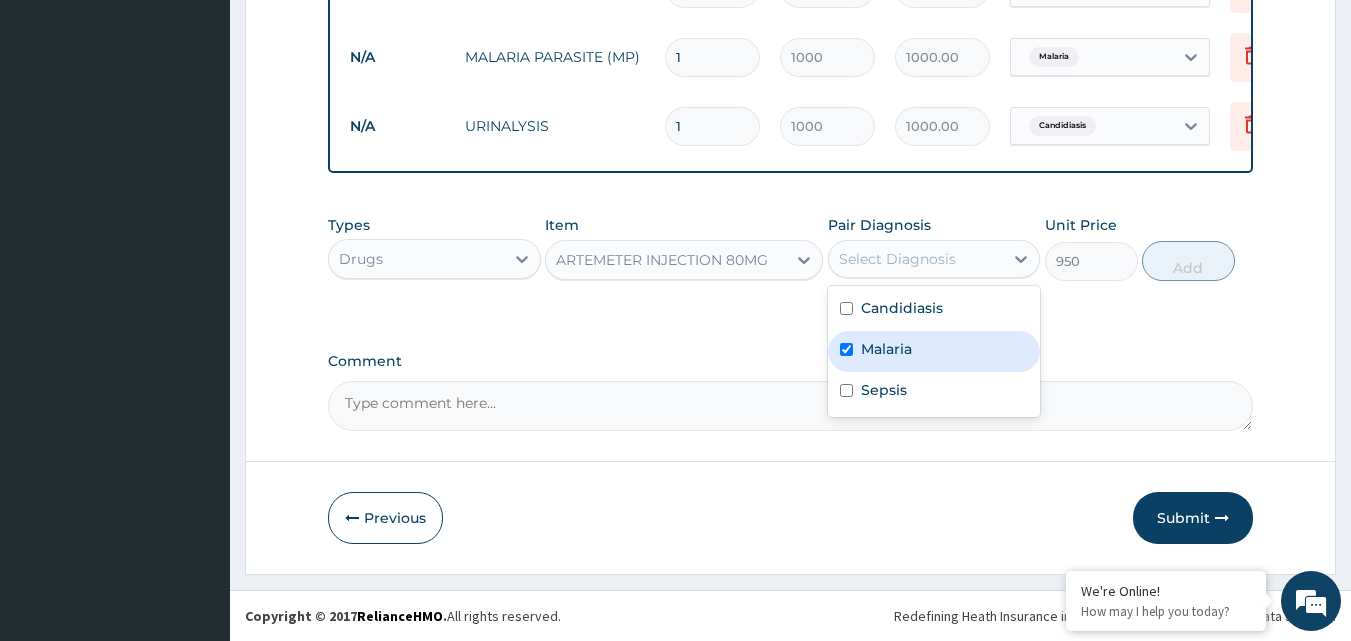 checkbox on "true" 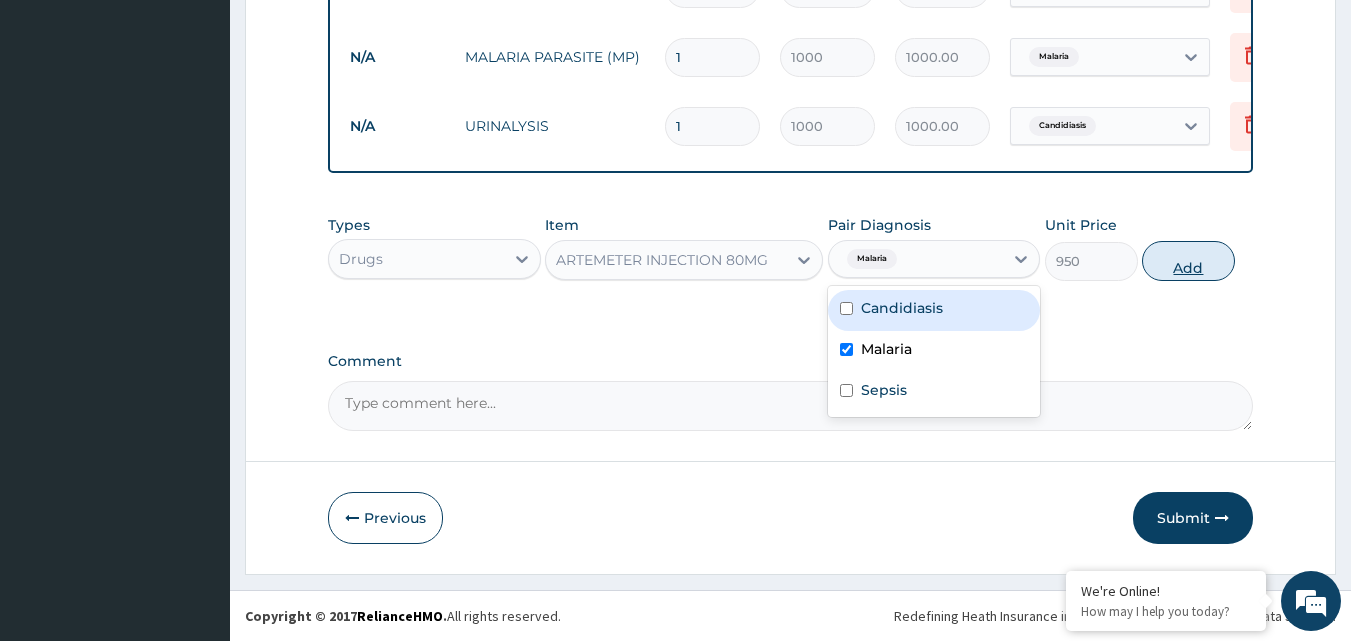 click on "Add" at bounding box center (1188, 261) 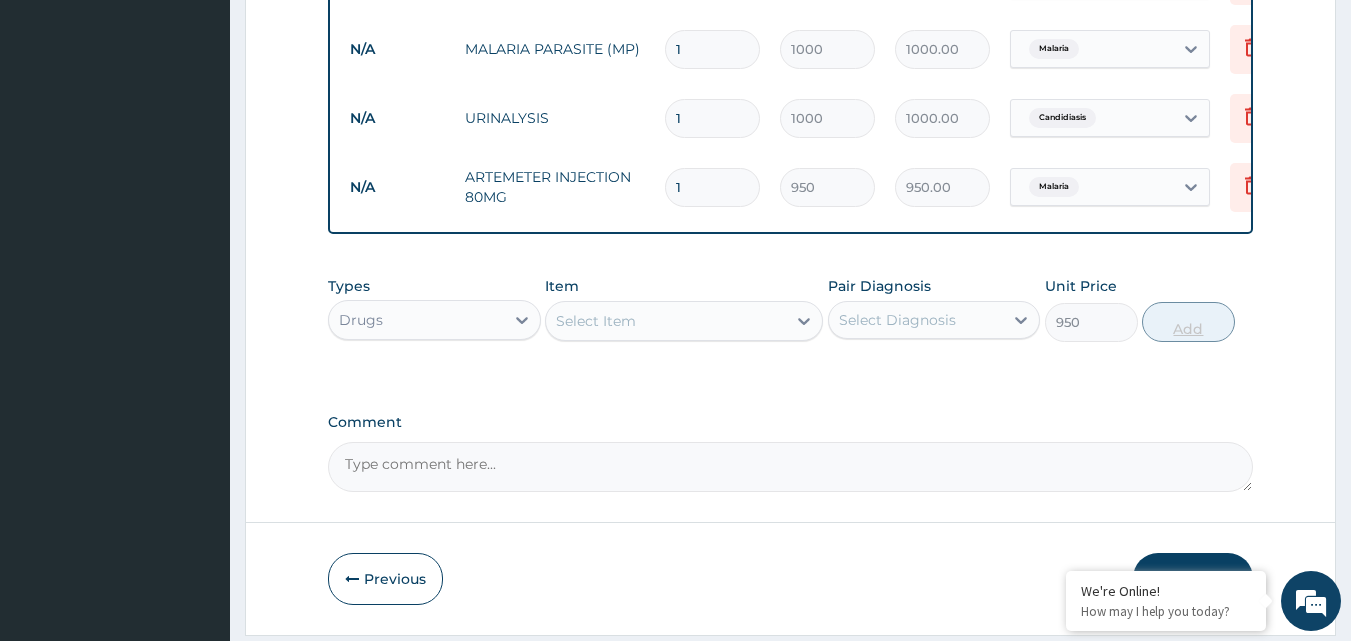 type on "0" 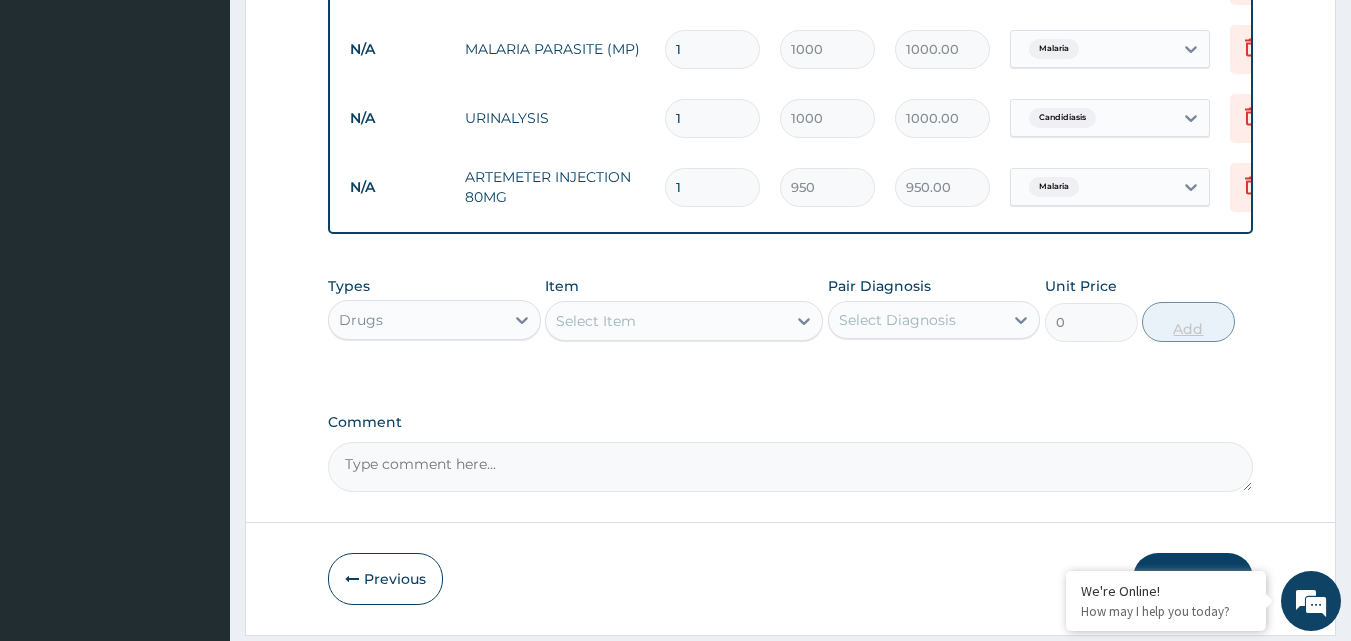 type 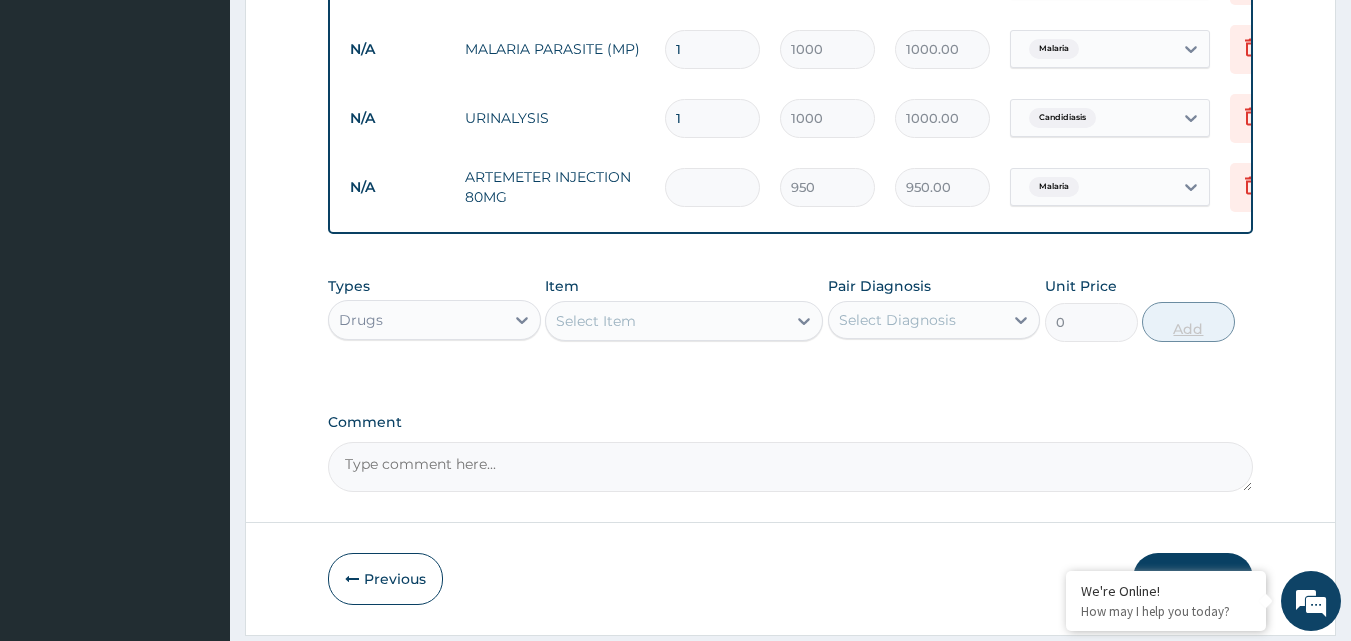 type on "0.00" 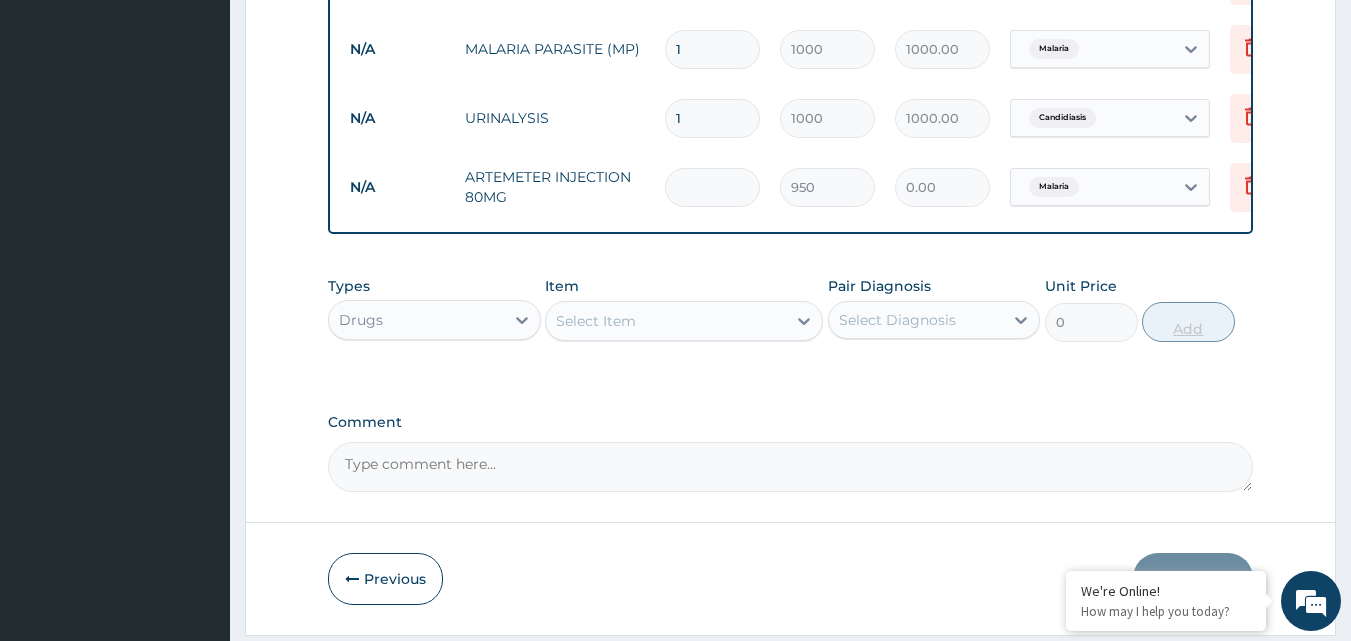 type on "6" 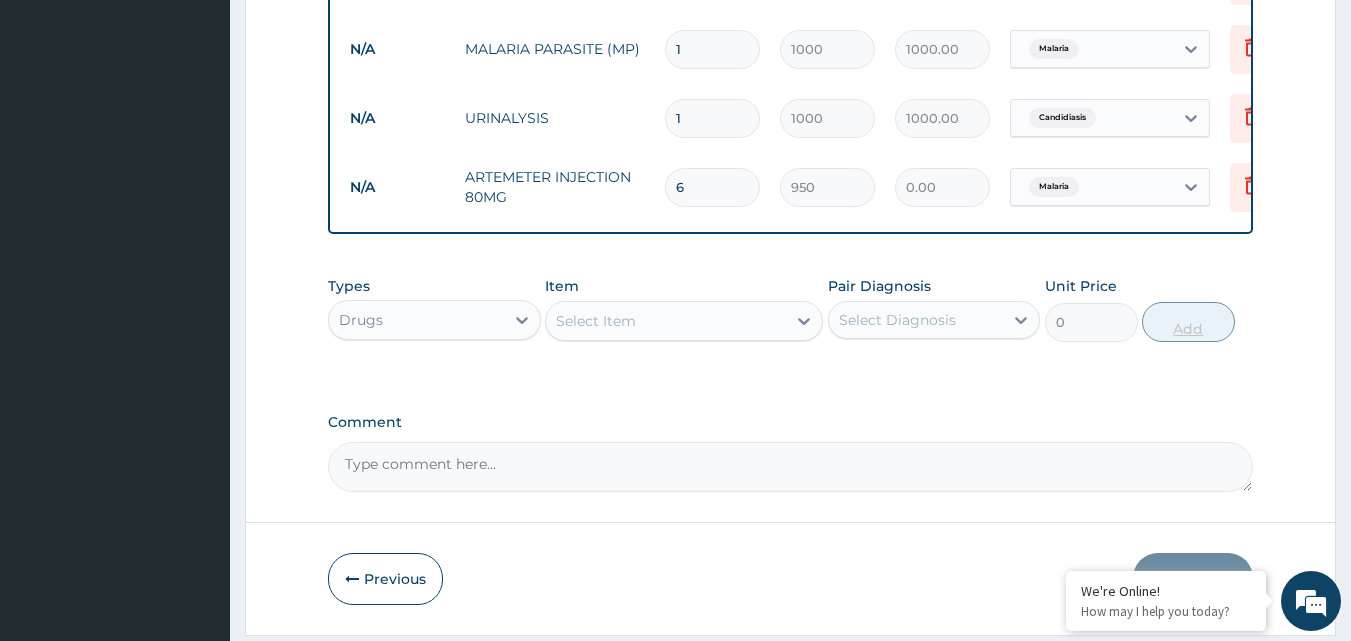 type on "5700.00" 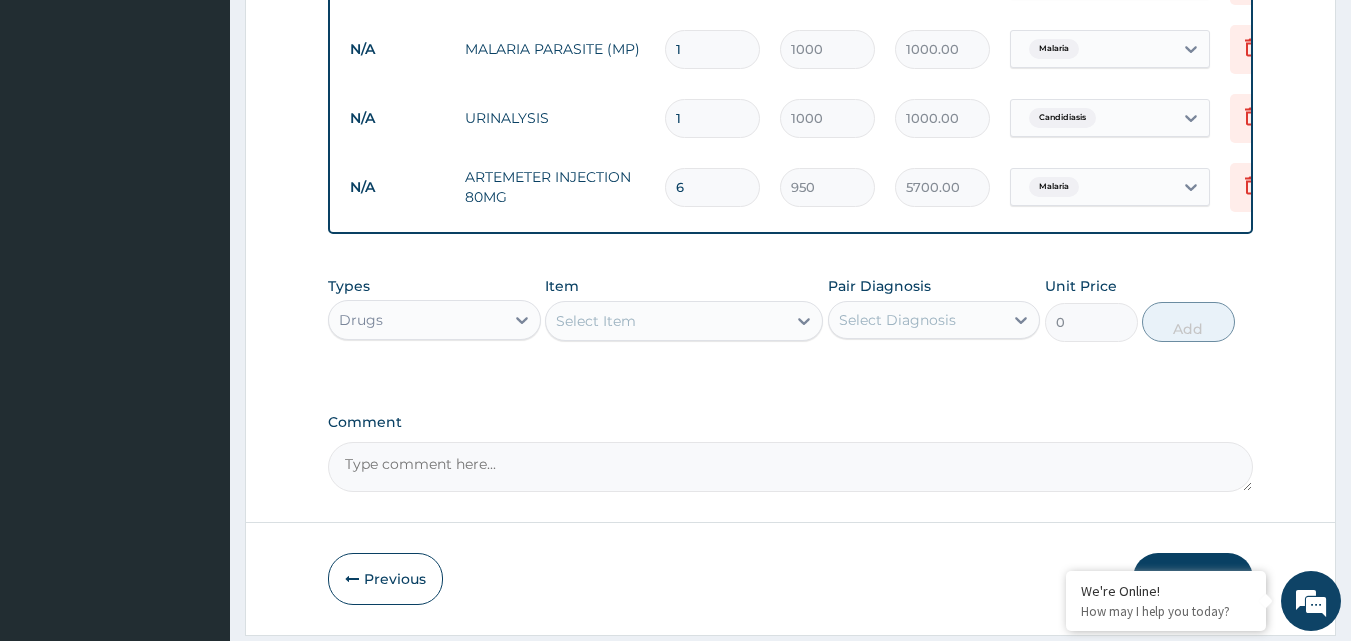 type on "6" 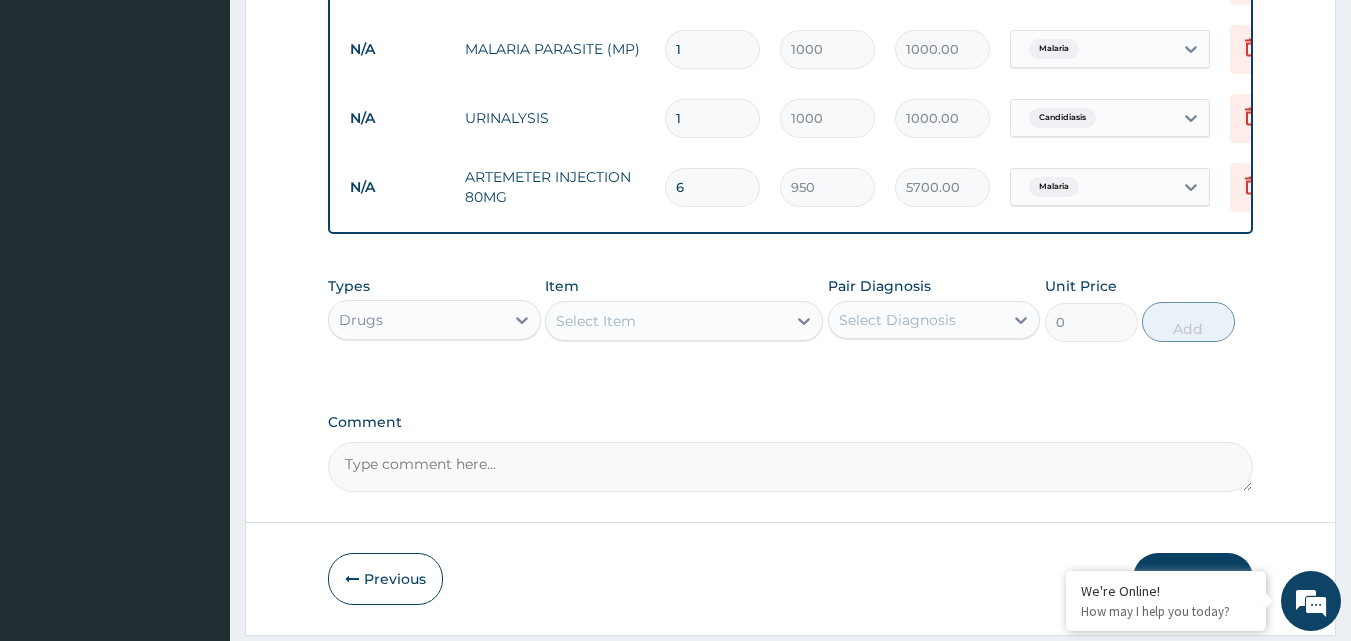 click on "Select Item" at bounding box center [666, 321] 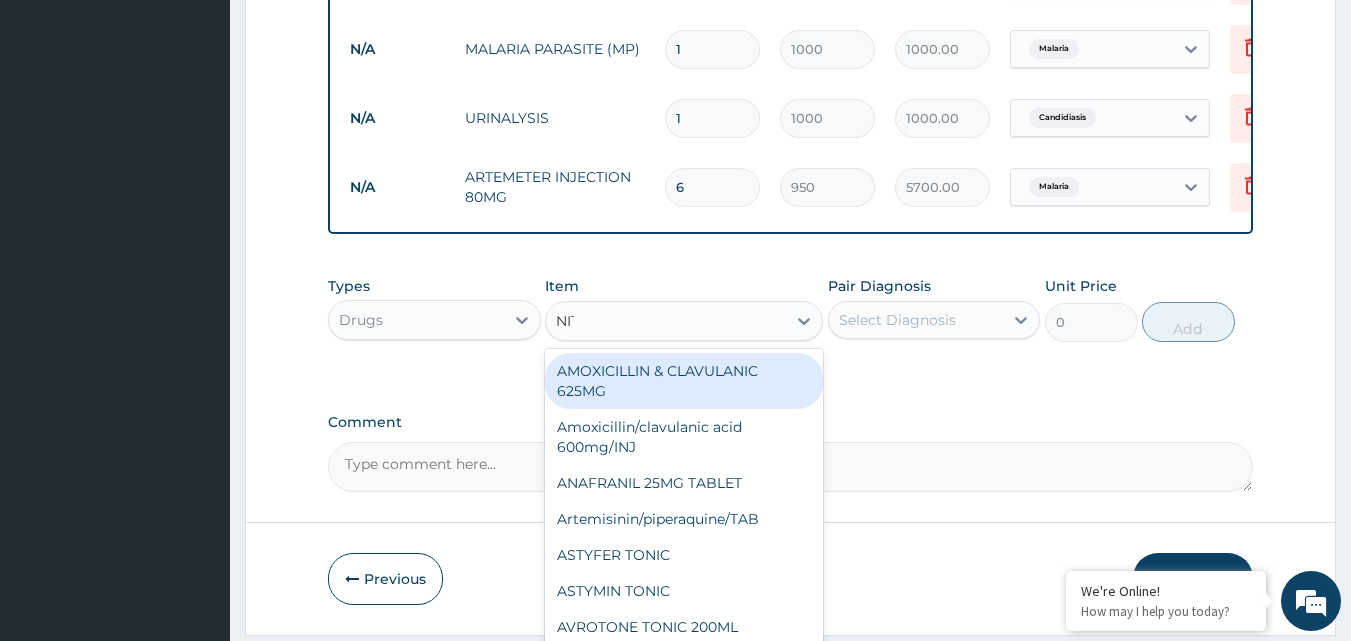 type on "NITR" 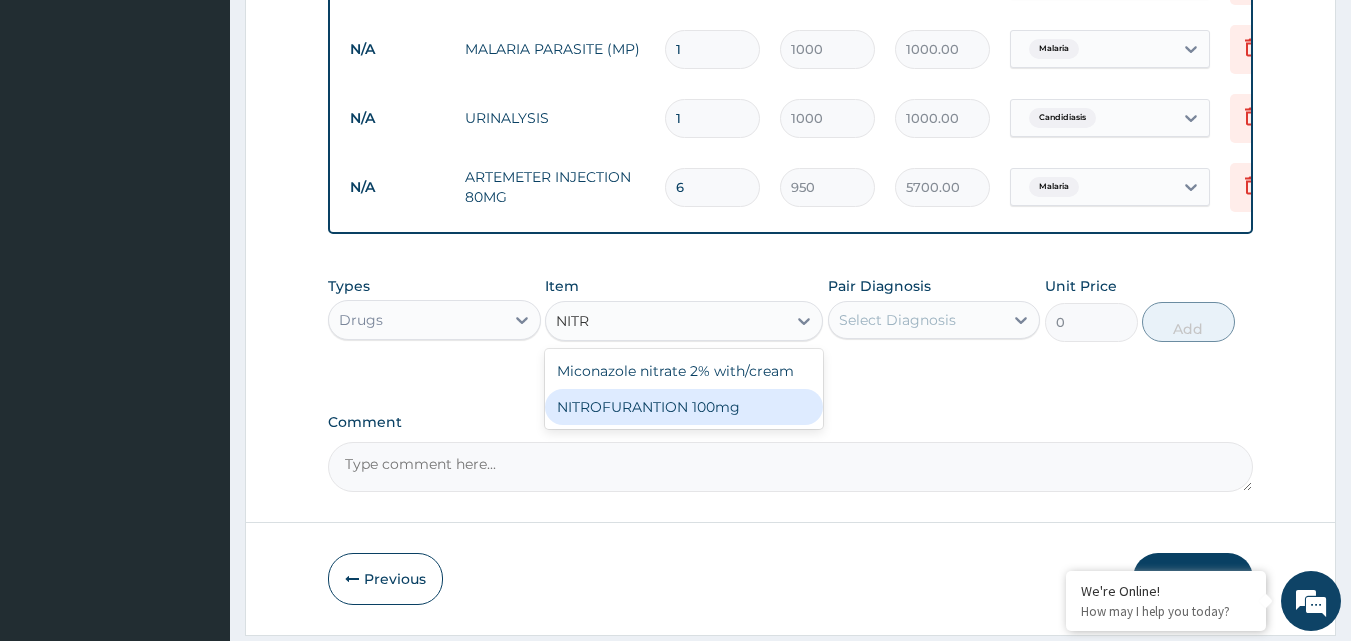 click on "NITROFURANTION 100mg" at bounding box center (684, 407) 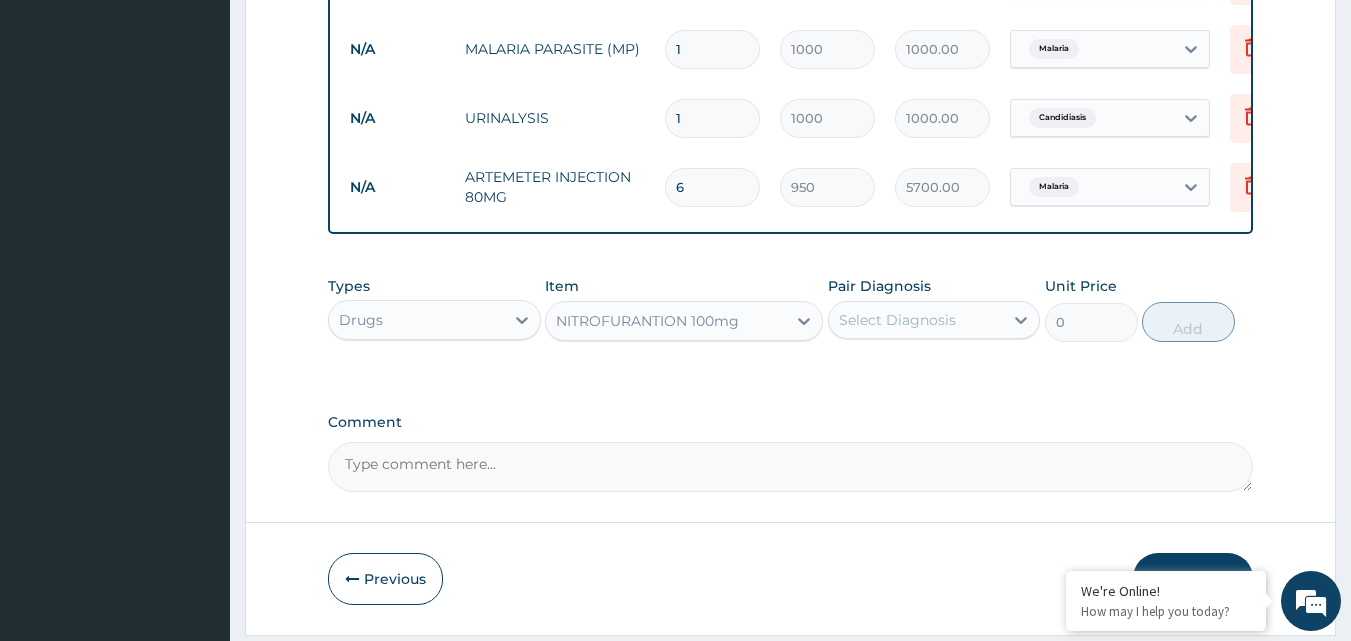 type 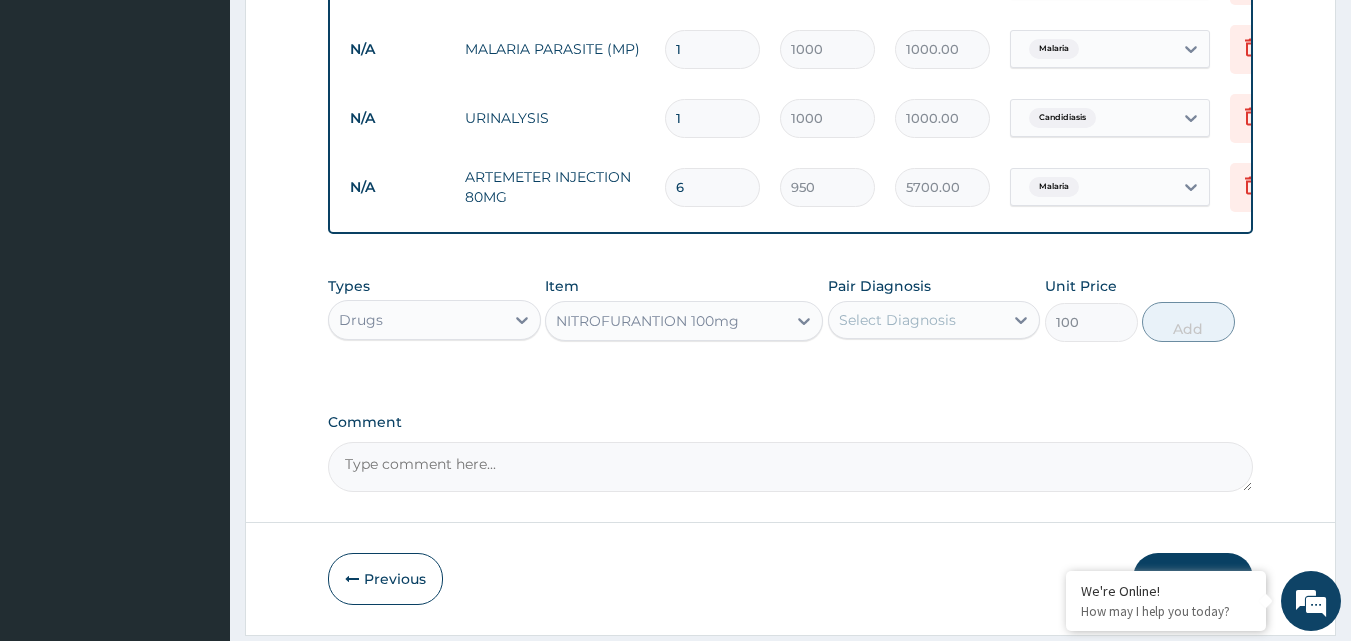 click on "Select Diagnosis" at bounding box center (897, 320) 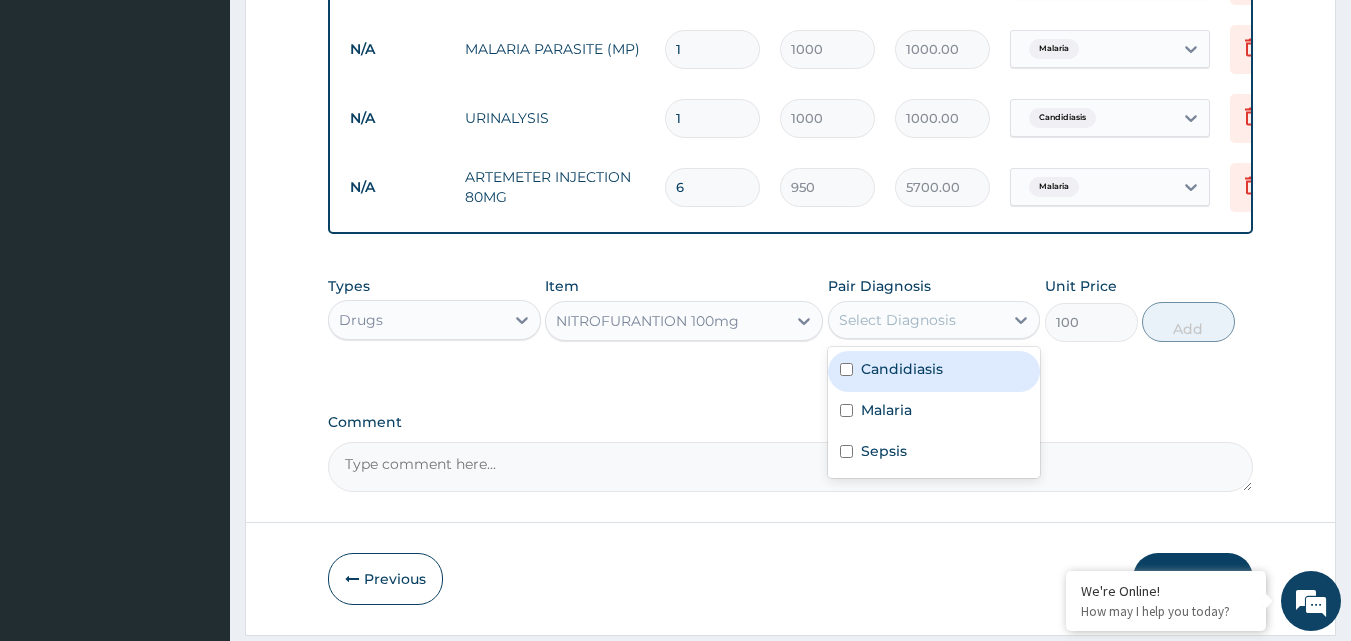 click at bounding box center [846, 369] 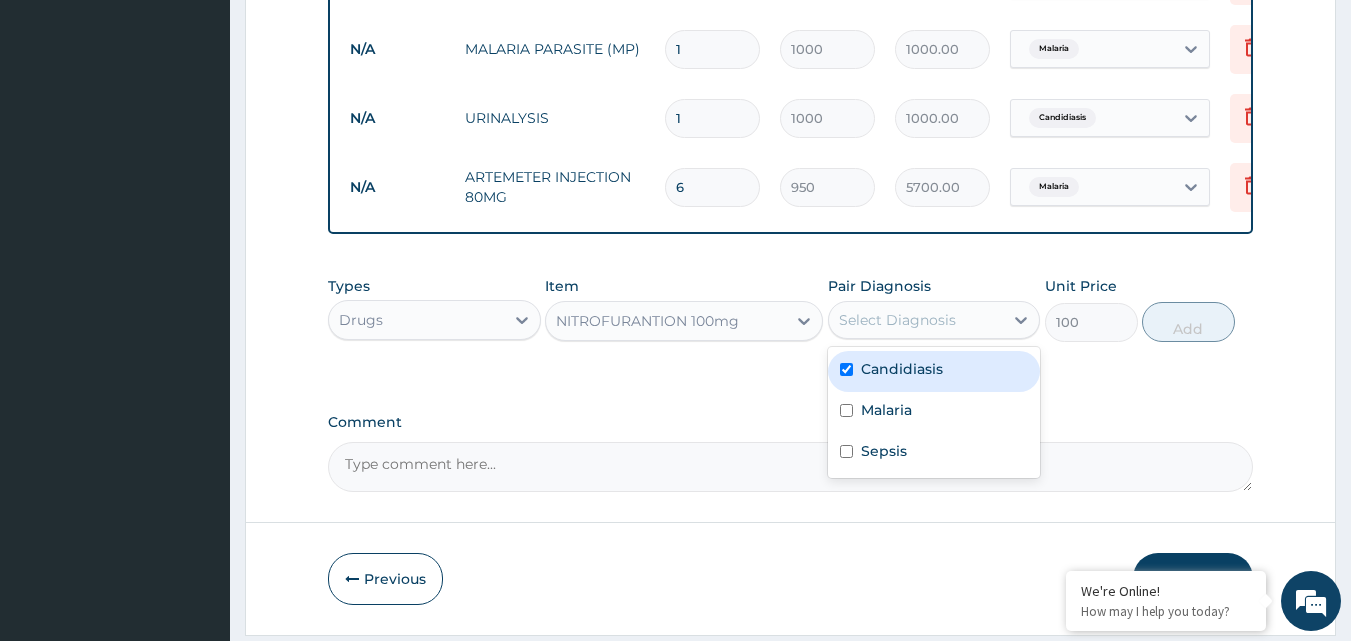 checkbox on "true" 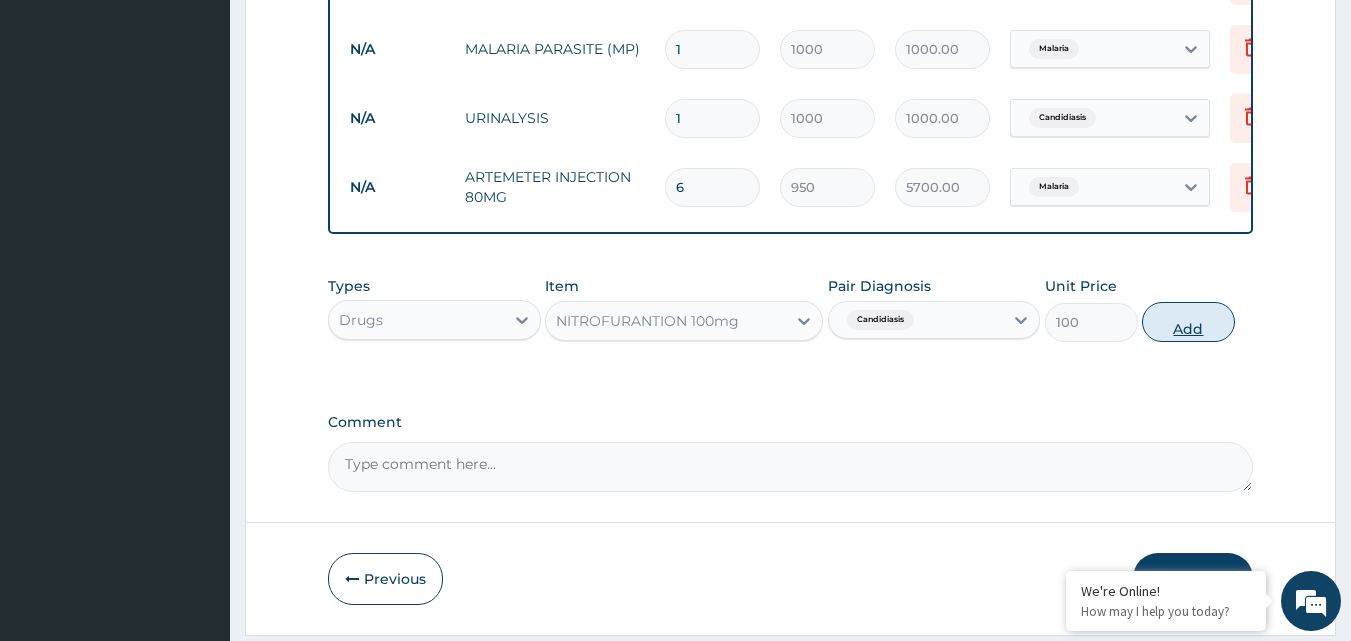 click on "Add" at bounding box center (1188, 322) 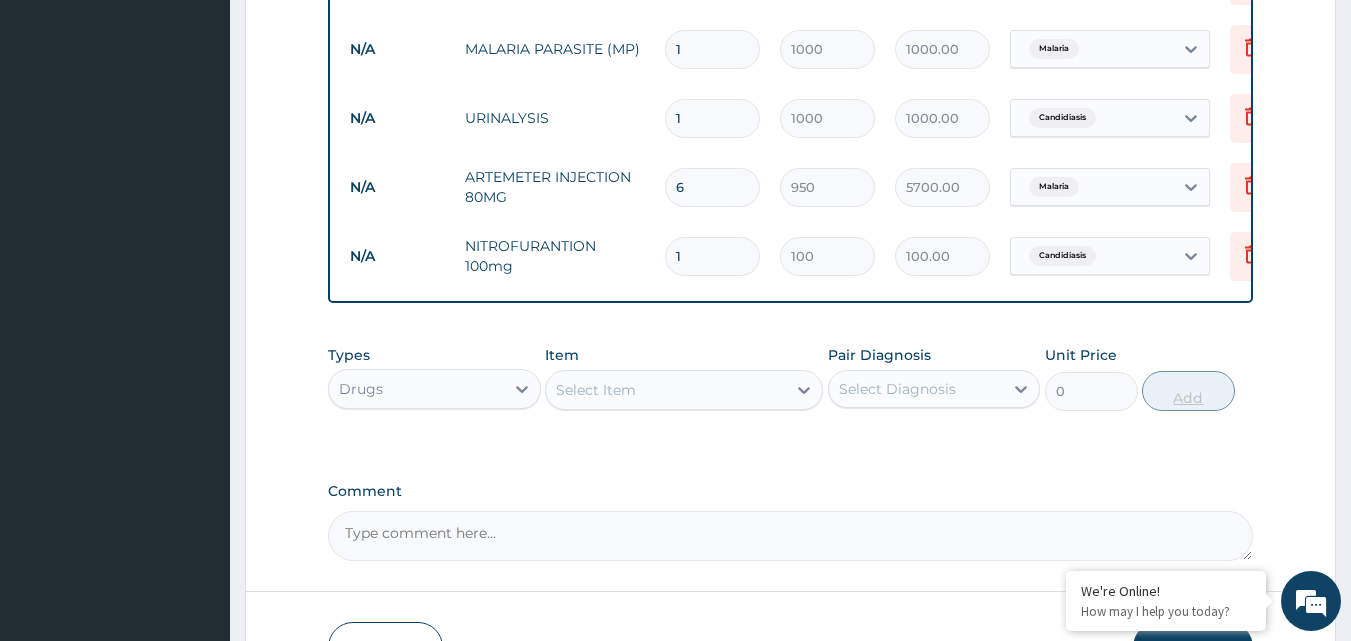 type on "10" 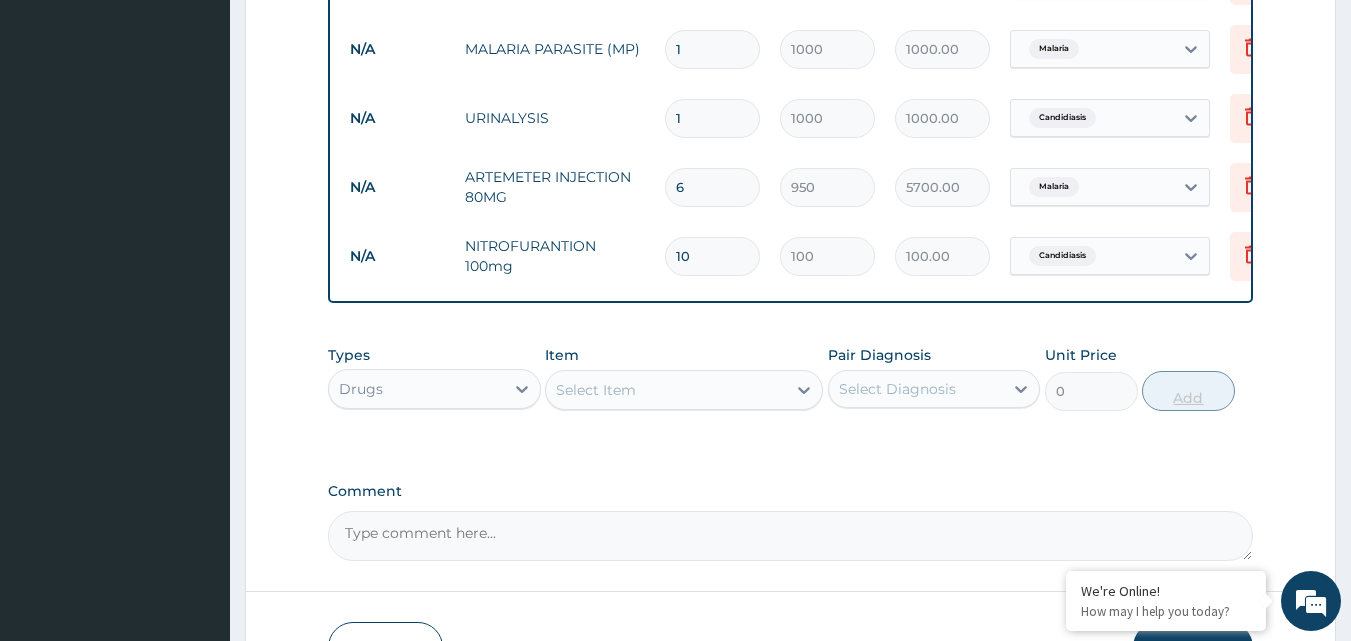 type on "1000.00" 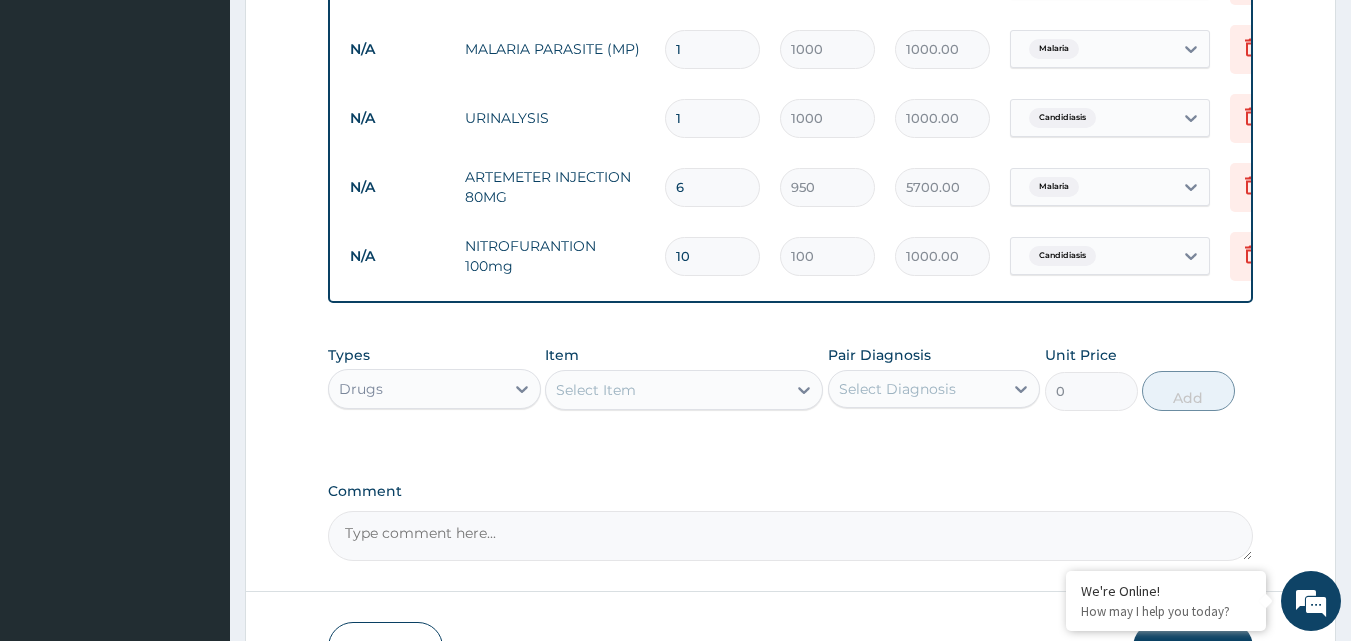 type on "10" 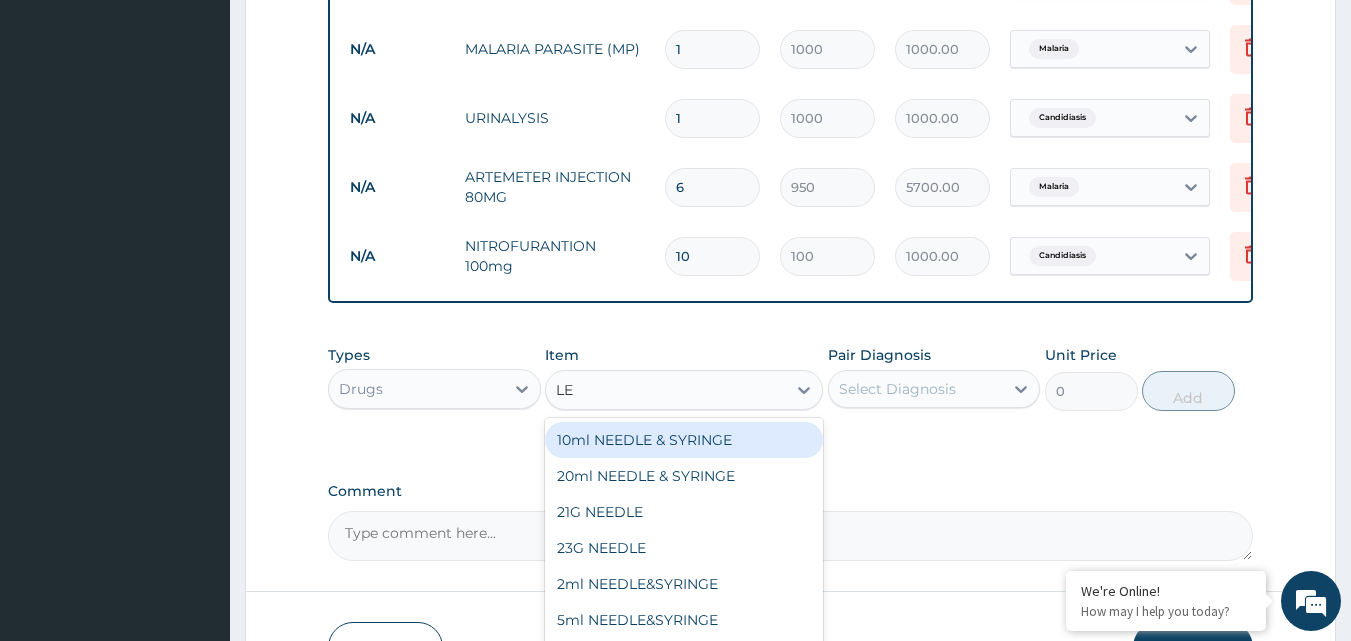 type on "LEV" 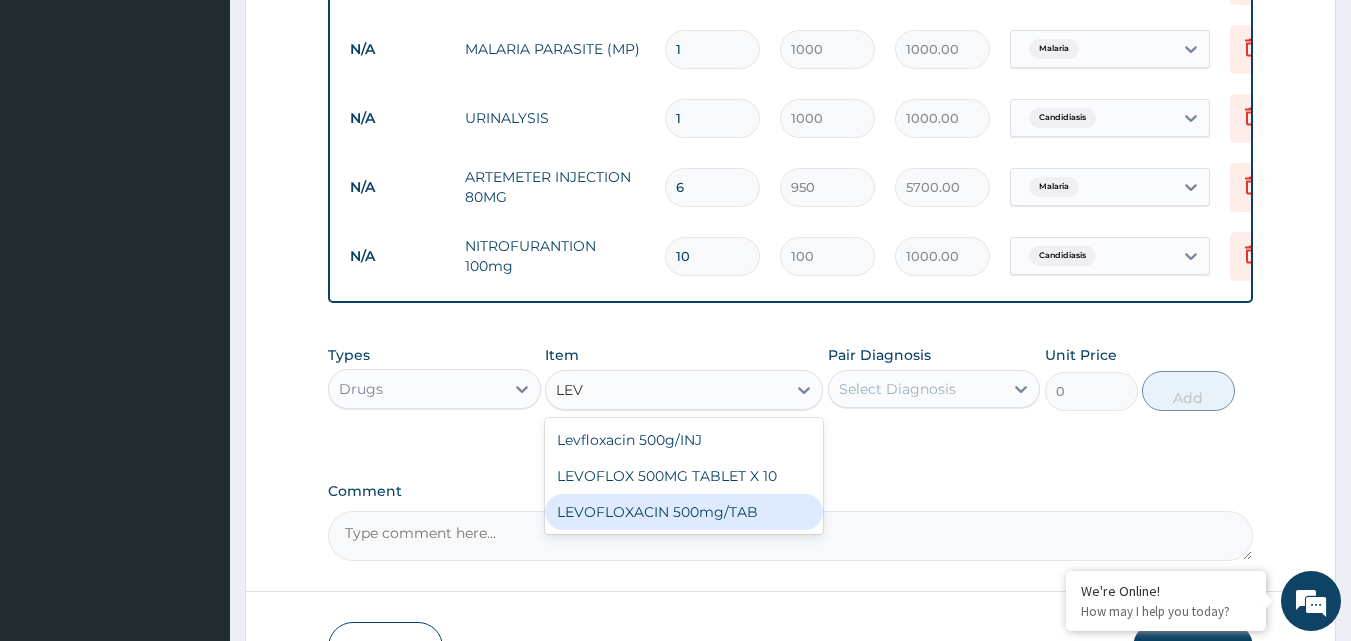 click on "LEVOFLOXACIN 500mg/TAB" at bounding box center (684, 512) 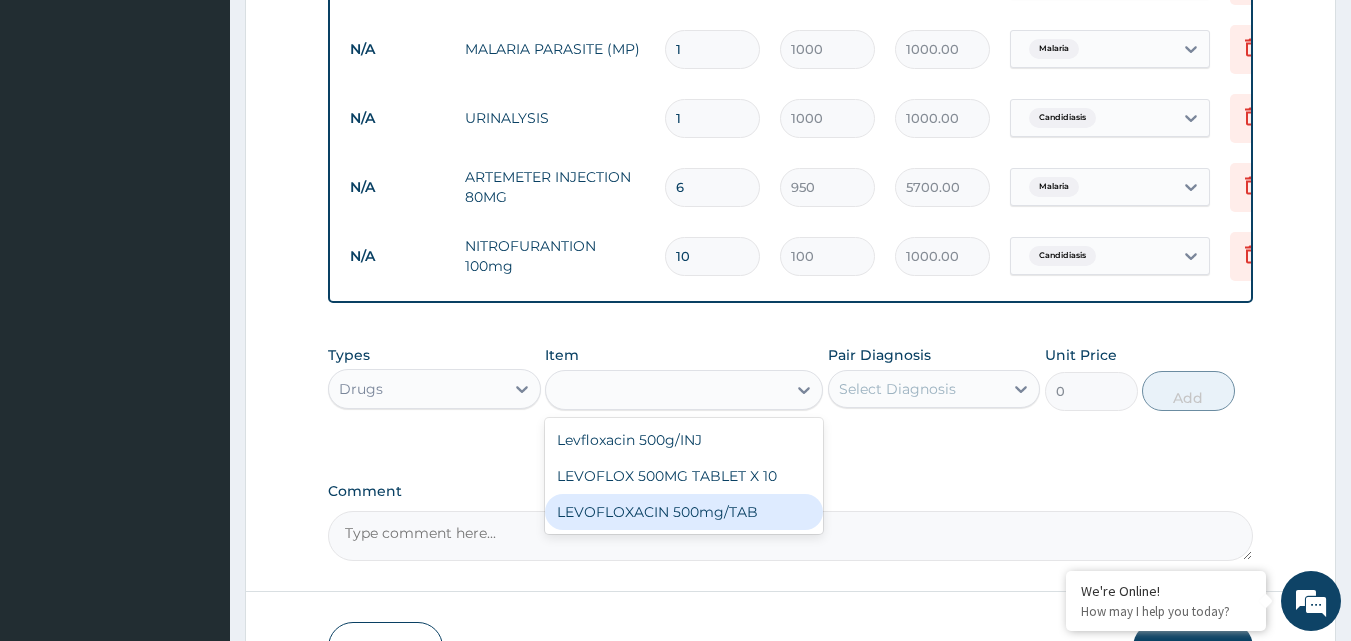 type on "400" 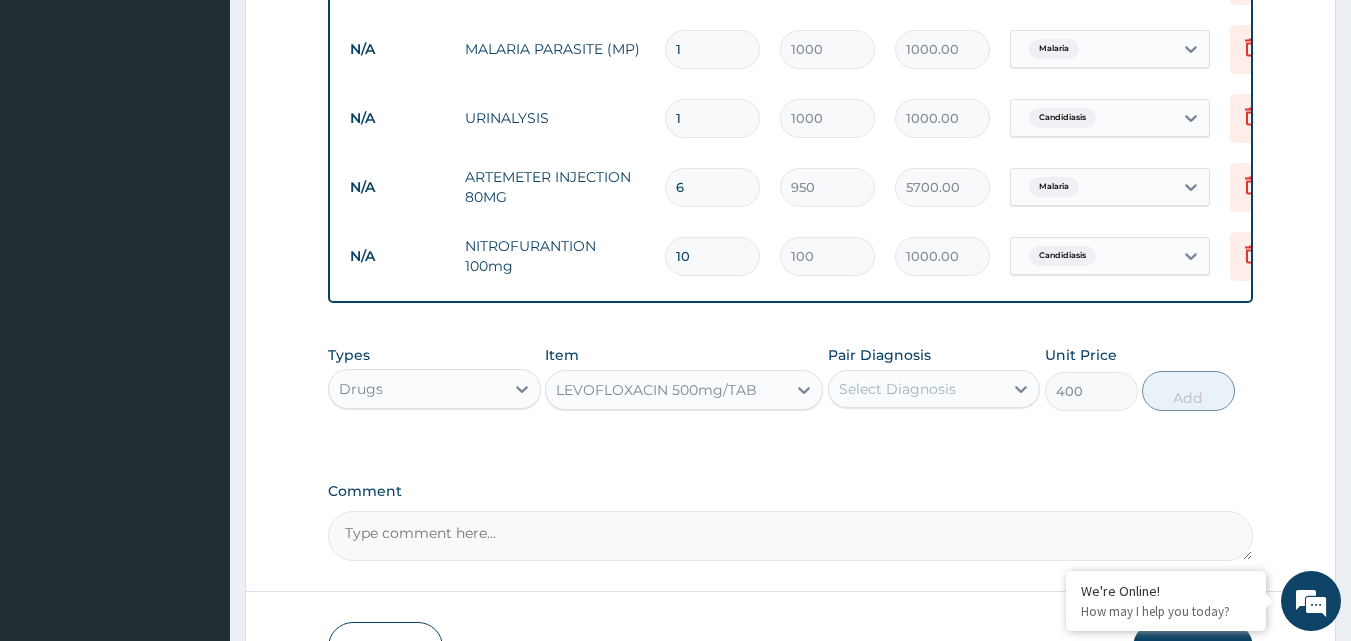 click on "Select Diagnosis" at bounding box center [897, 389] 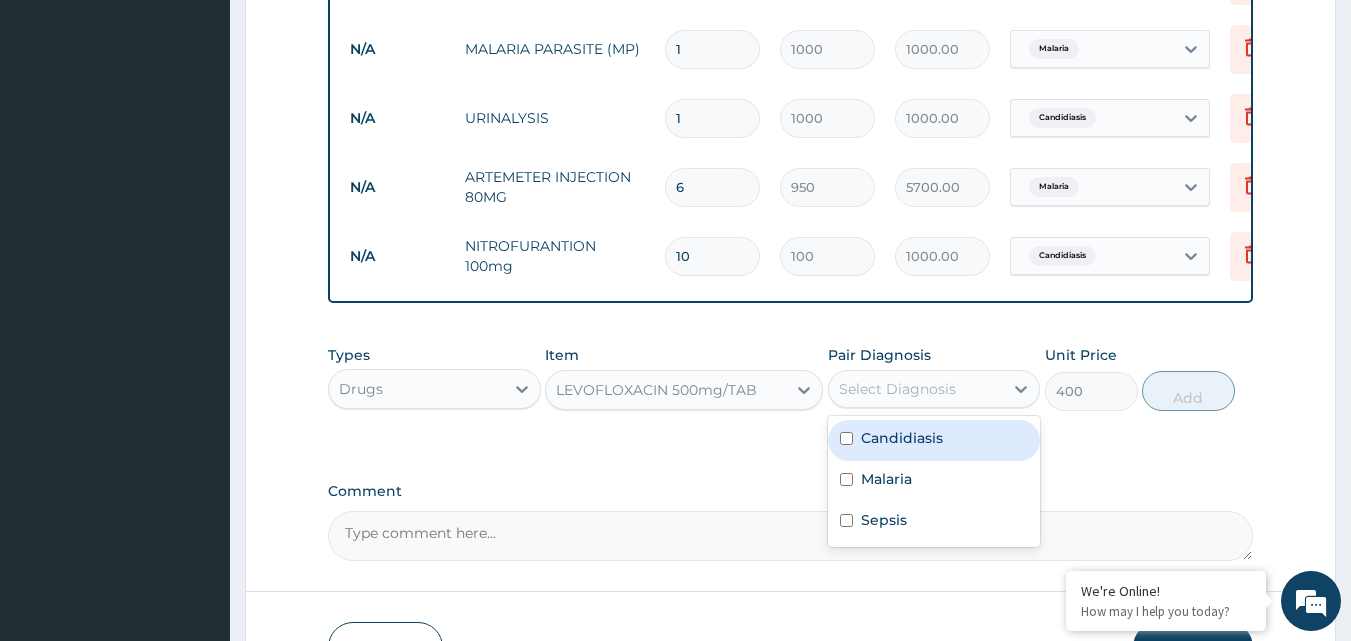 click at bounding box center (846, 438) 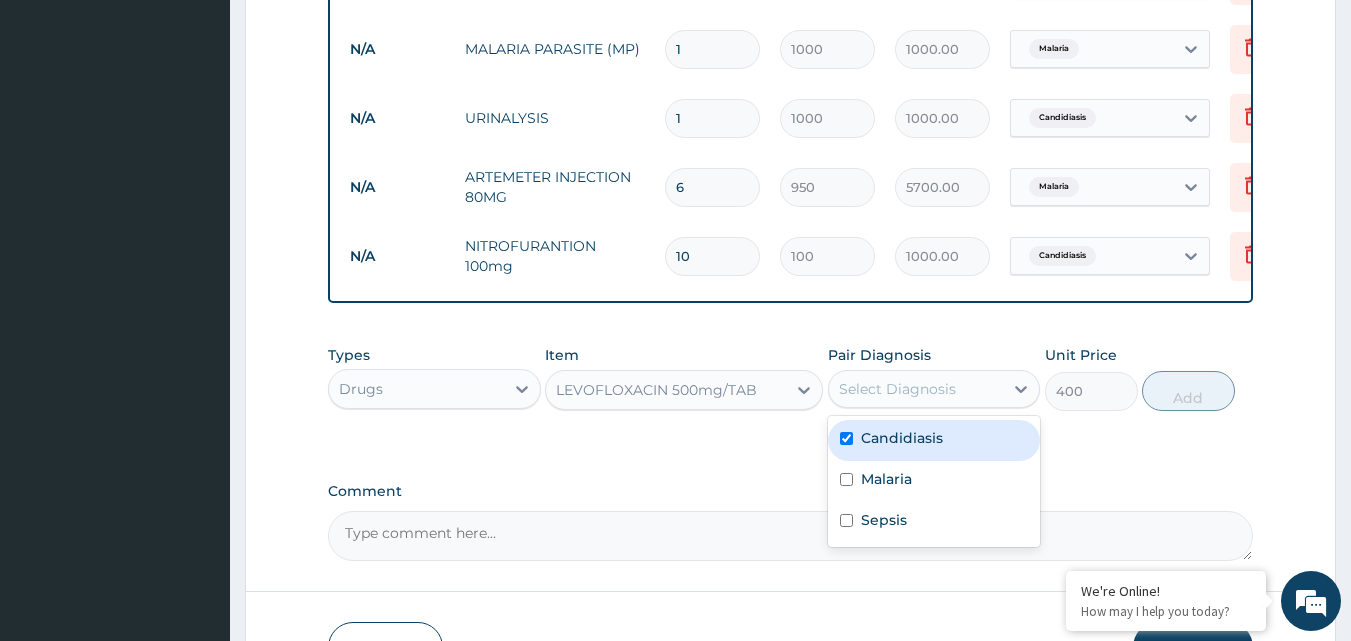 checkbox on "true" 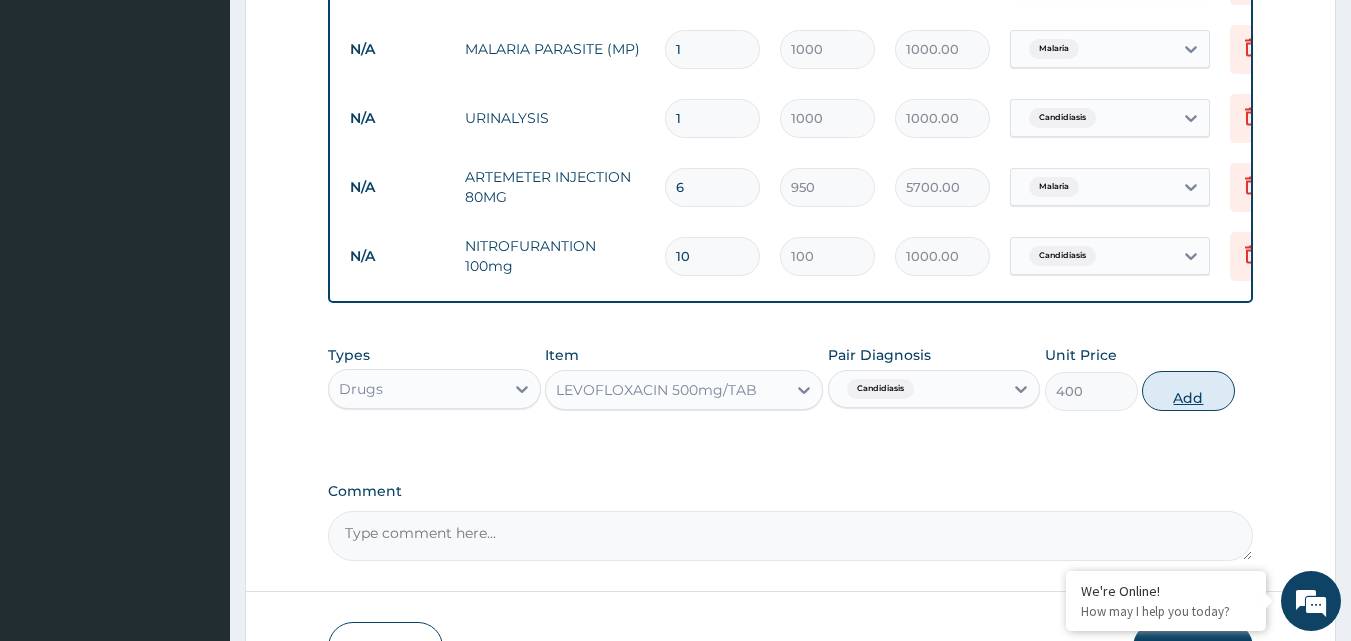 click on "Add" at bounding box center (1188, 391) 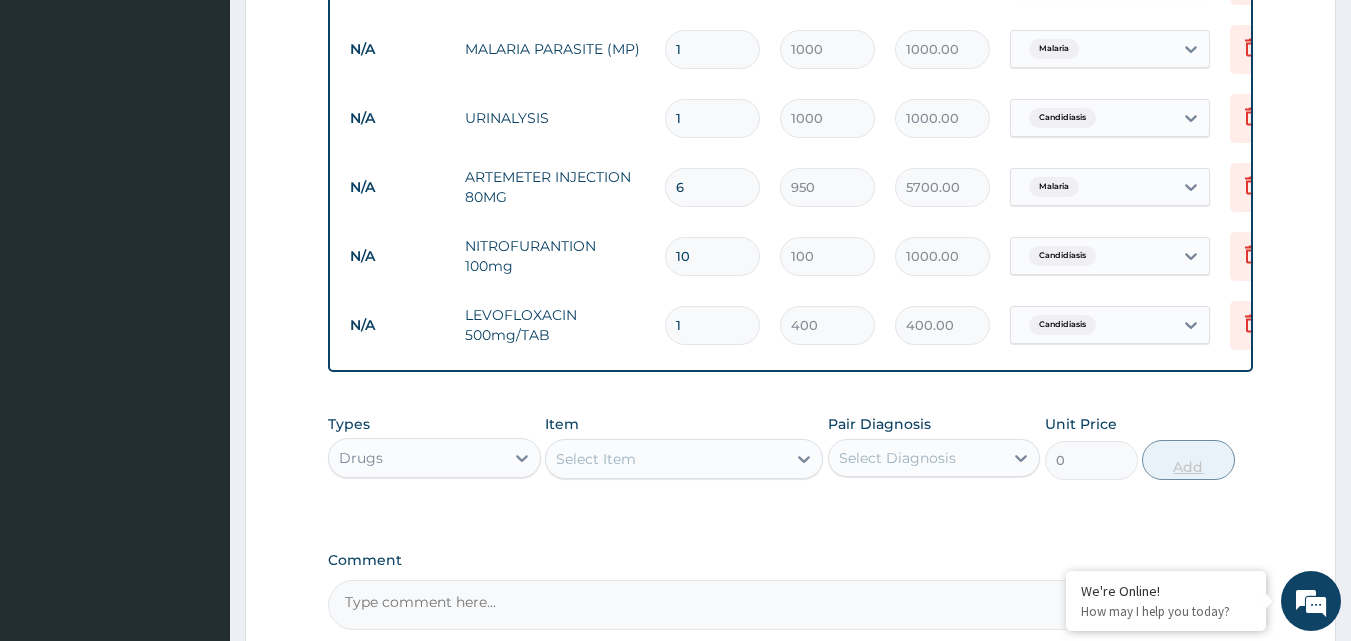 type on "10" 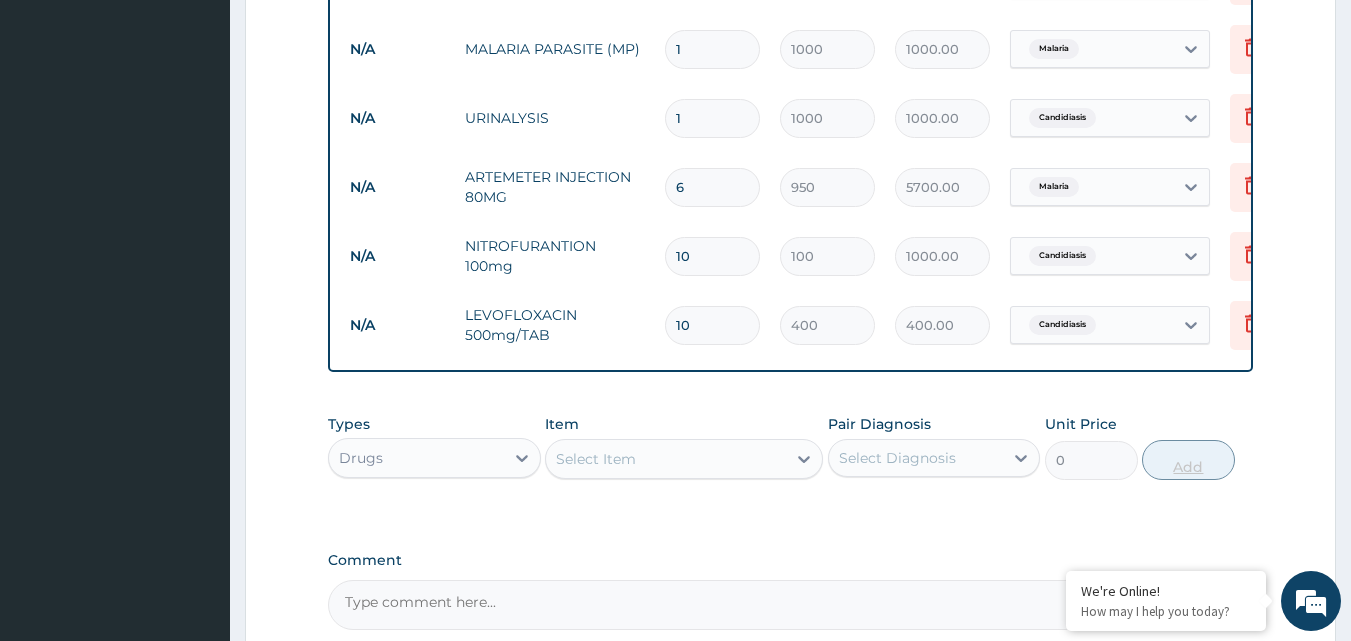 type on "4000.00" 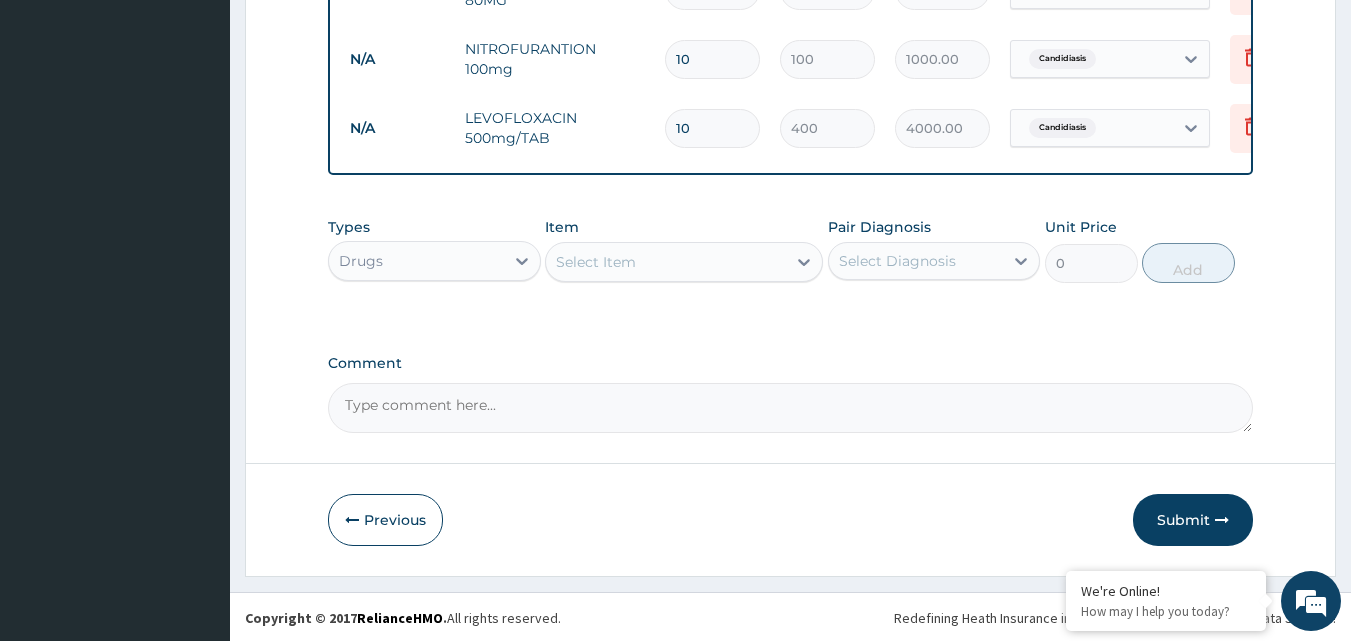 scroll, scrollTop: 1204, scrollLeft: 0, axis: vertical 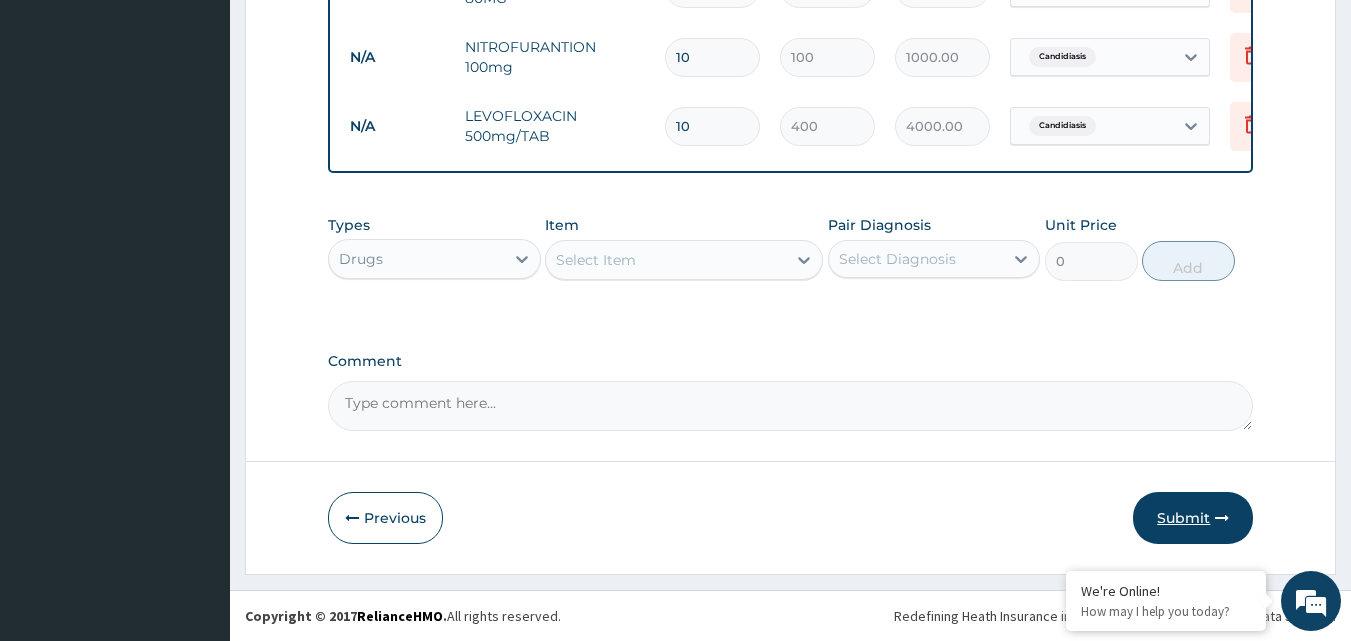 type on "10" 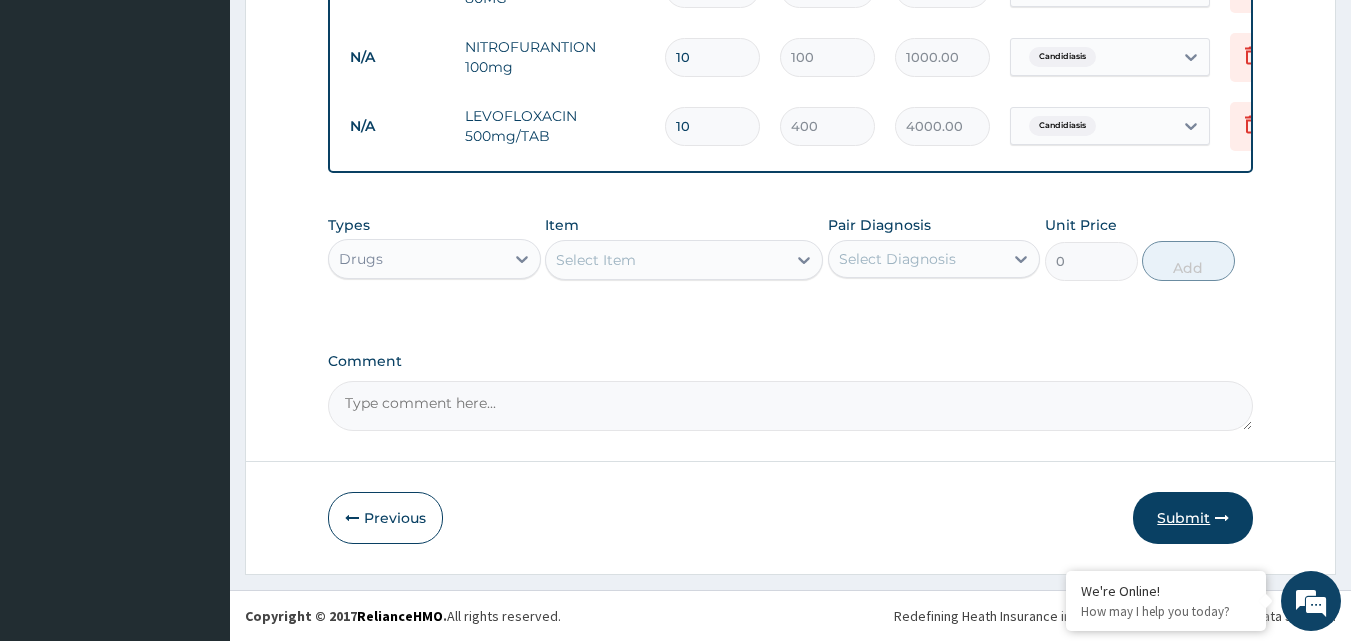 click on "Submit" at bounding box center (1193, 518) 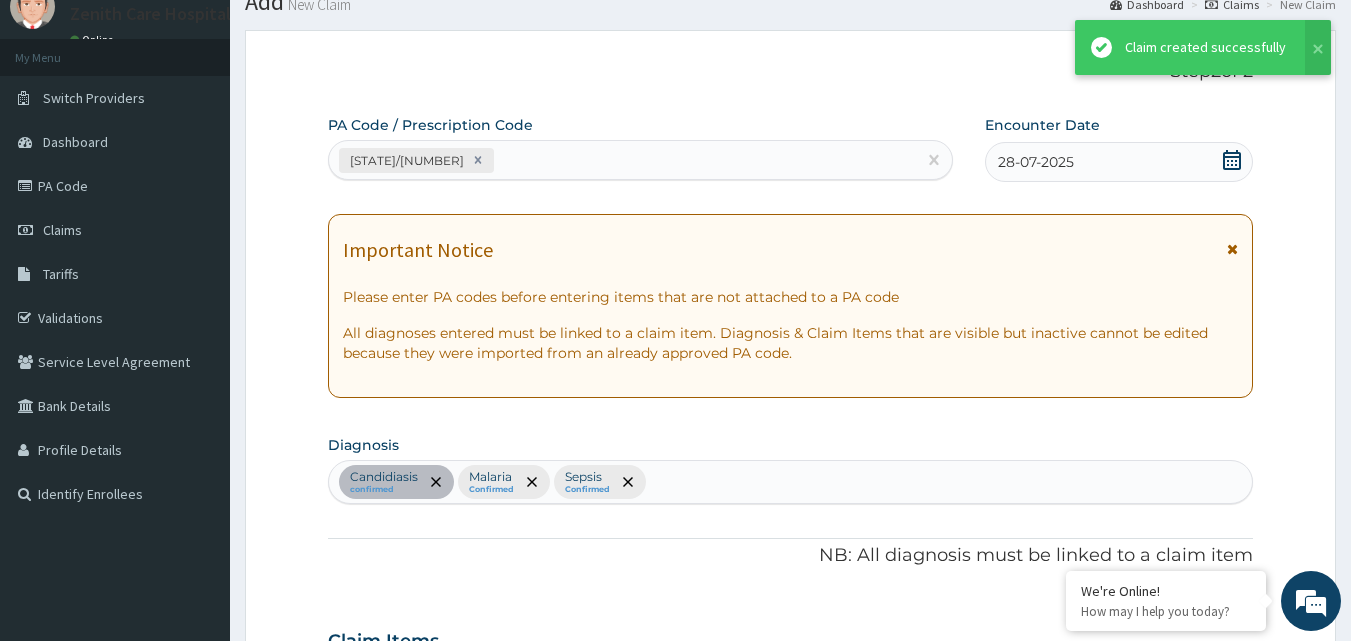 scroll, scrollTop: 1204, scrollLeft: 0, axis: vertical 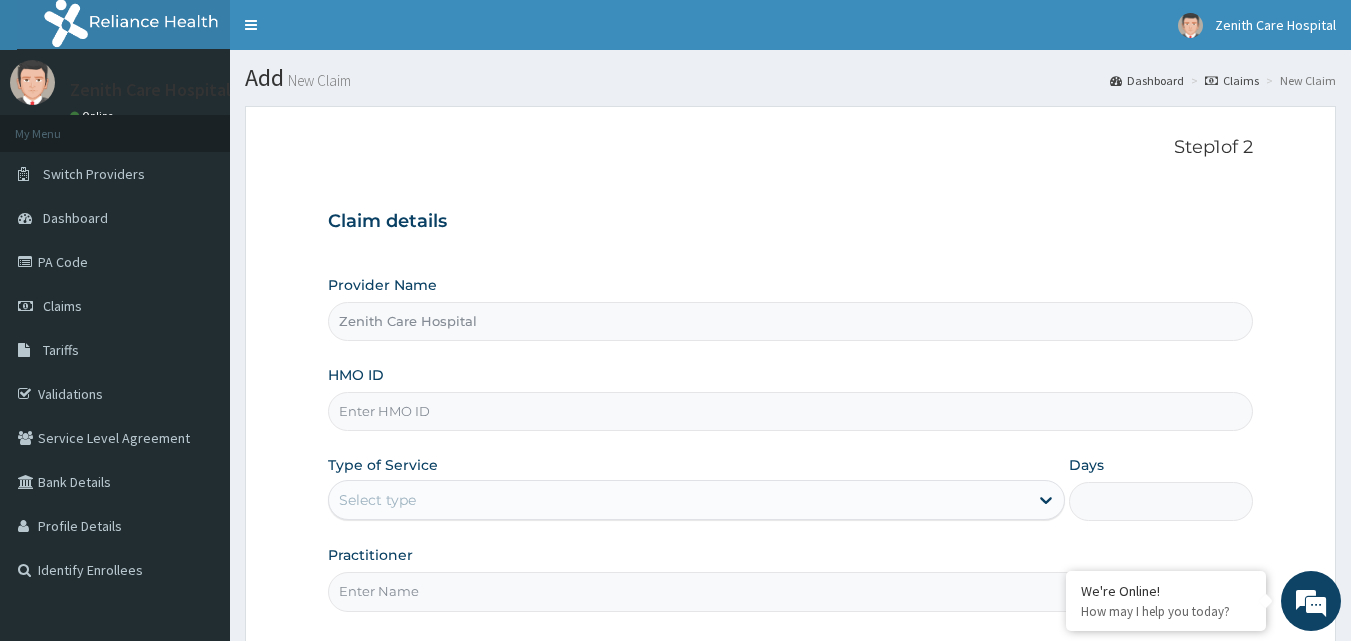 click on "HMO ID" at bounding box center [791, 411] 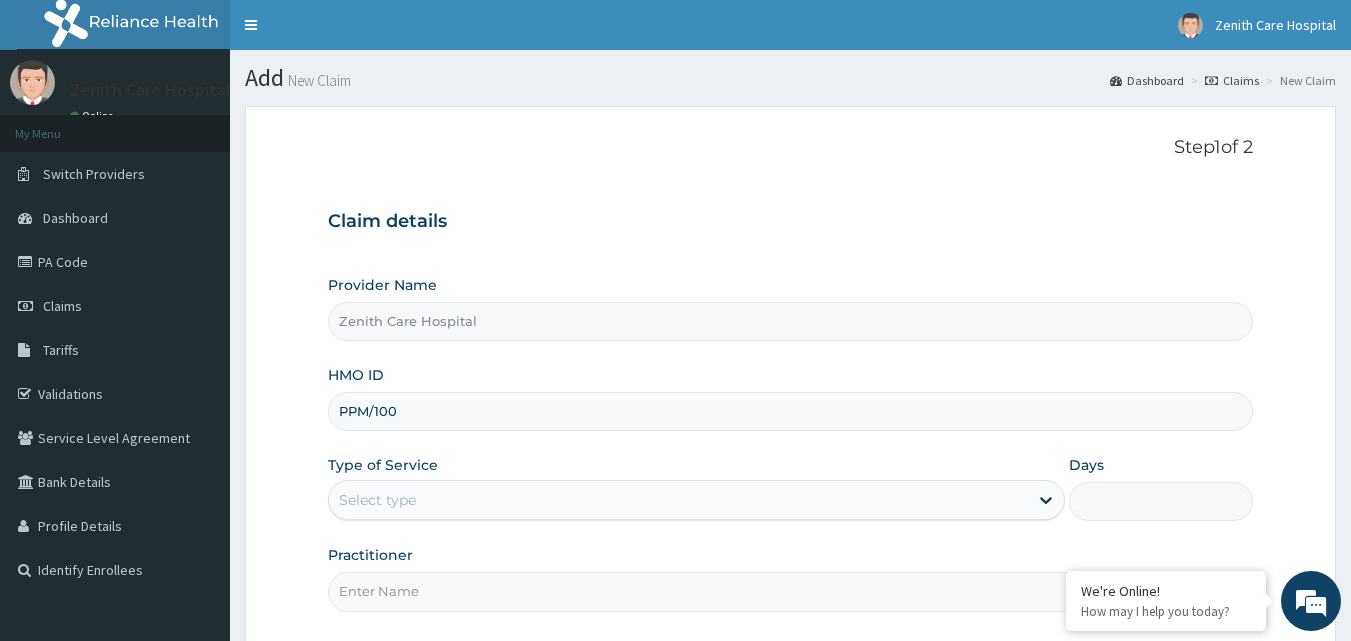 type on "PPM/10004/C" 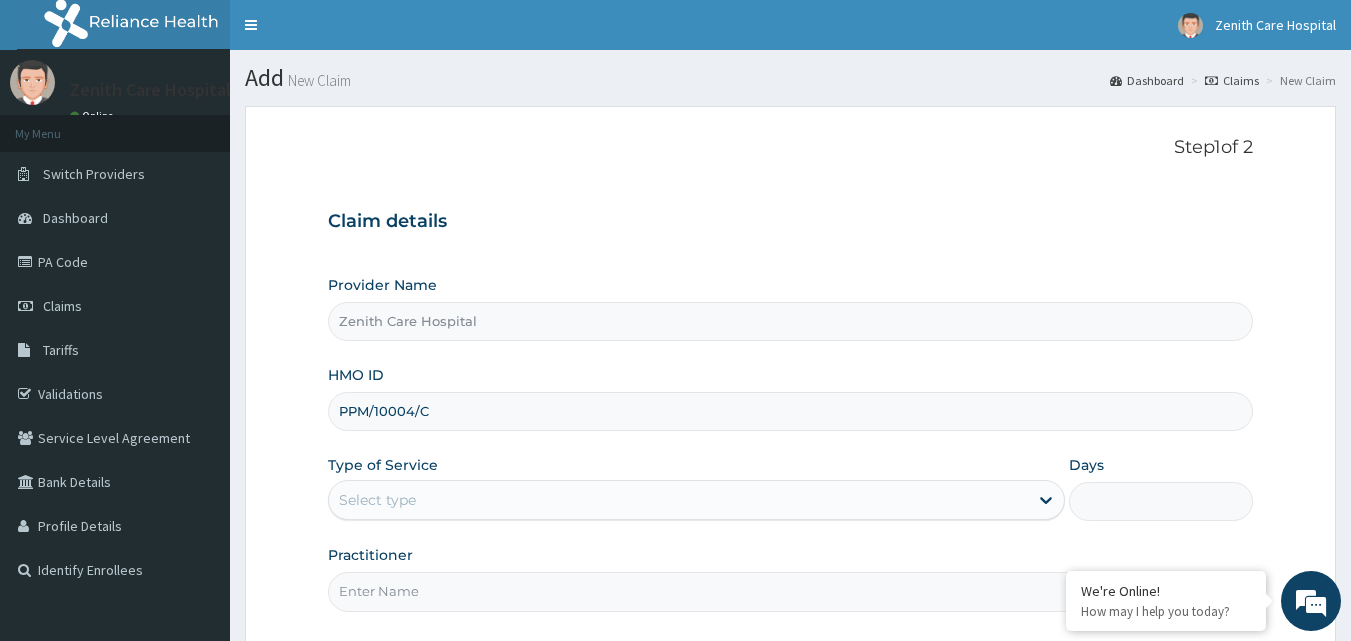 click on "Select type" at bounding box center (678, 500) 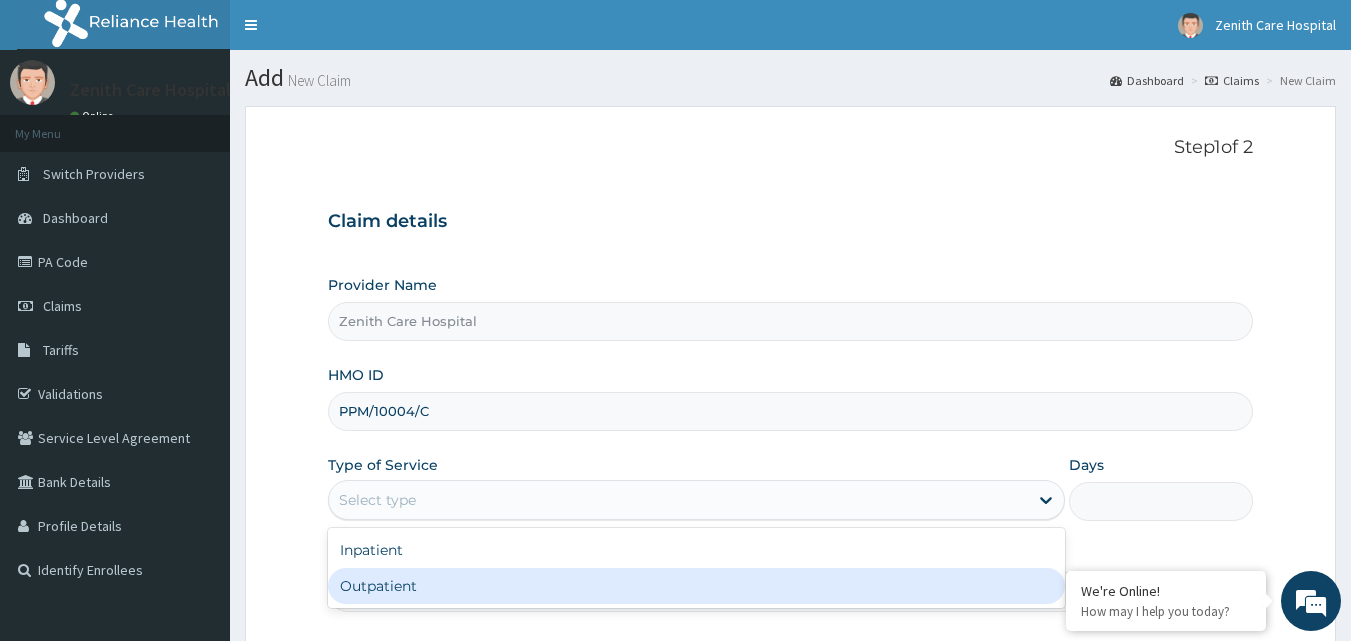 click on "Outpatient" at bounding box center [696, 586] 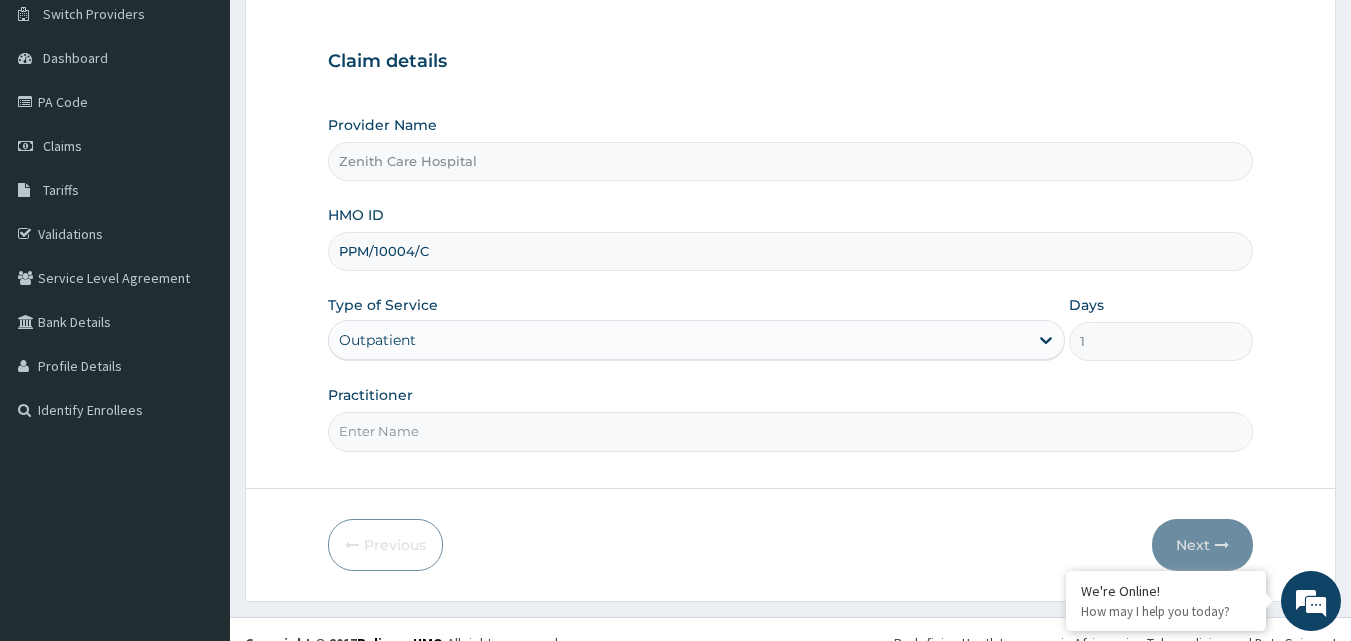 scroll, scrollTop: 187, scrollLeft: 0, axis: vertical 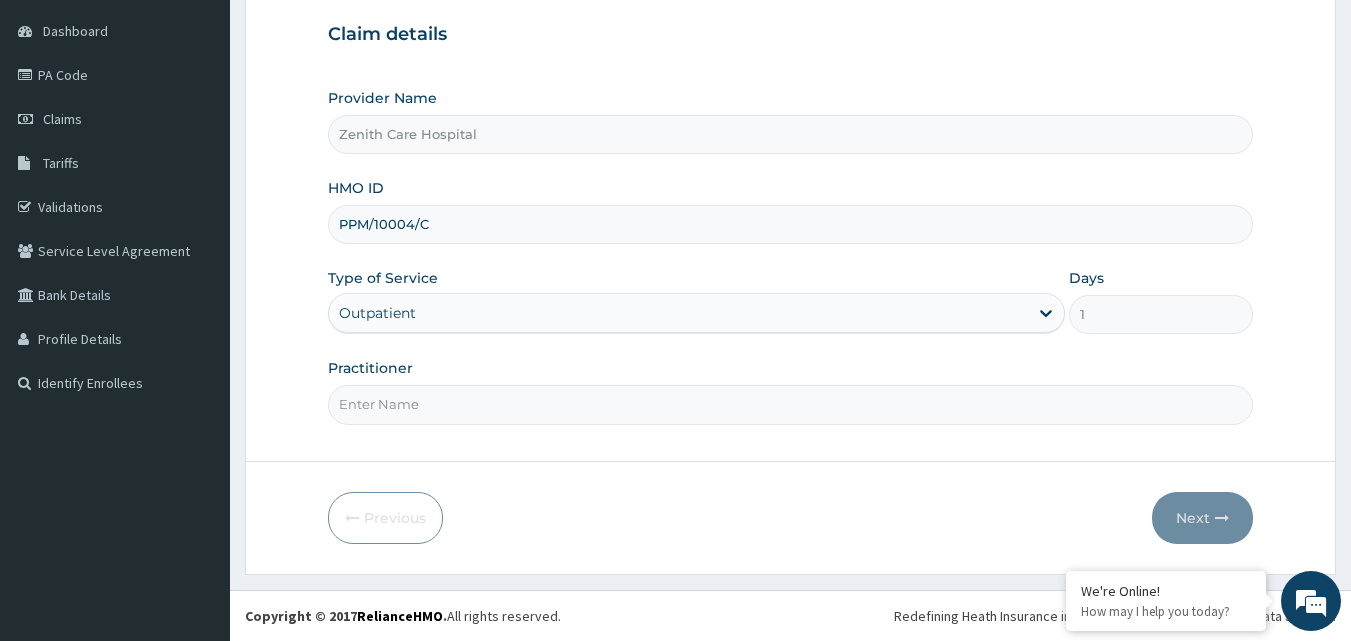 click on "Practitioner" at bounding box center [791, 404] 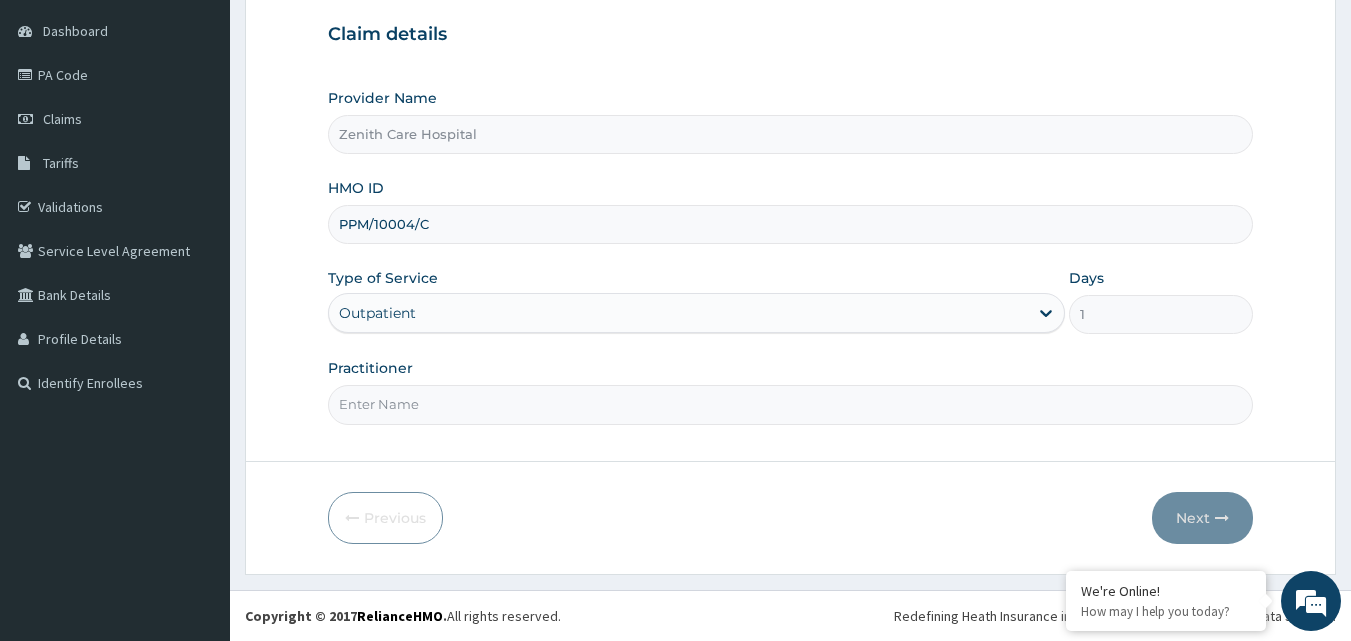 type on "DR [LAST] [INITIAL]. [INITIAL]" 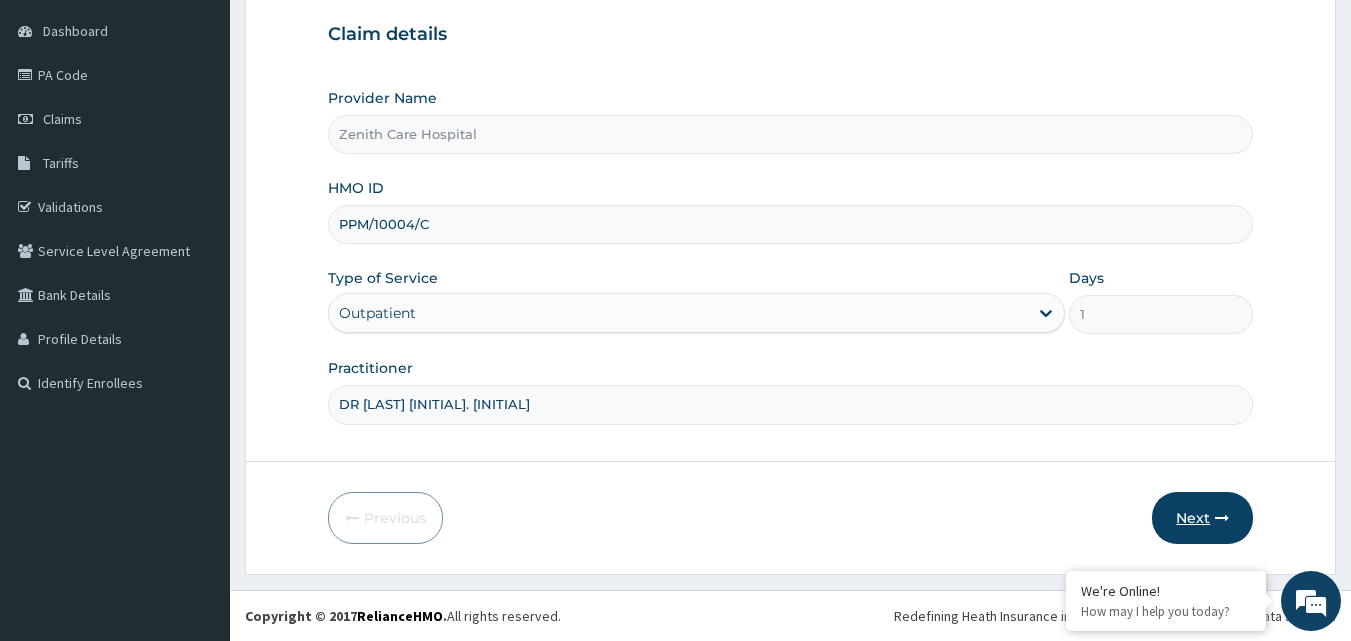 click on "Next" at bounding box center [1202, 518] 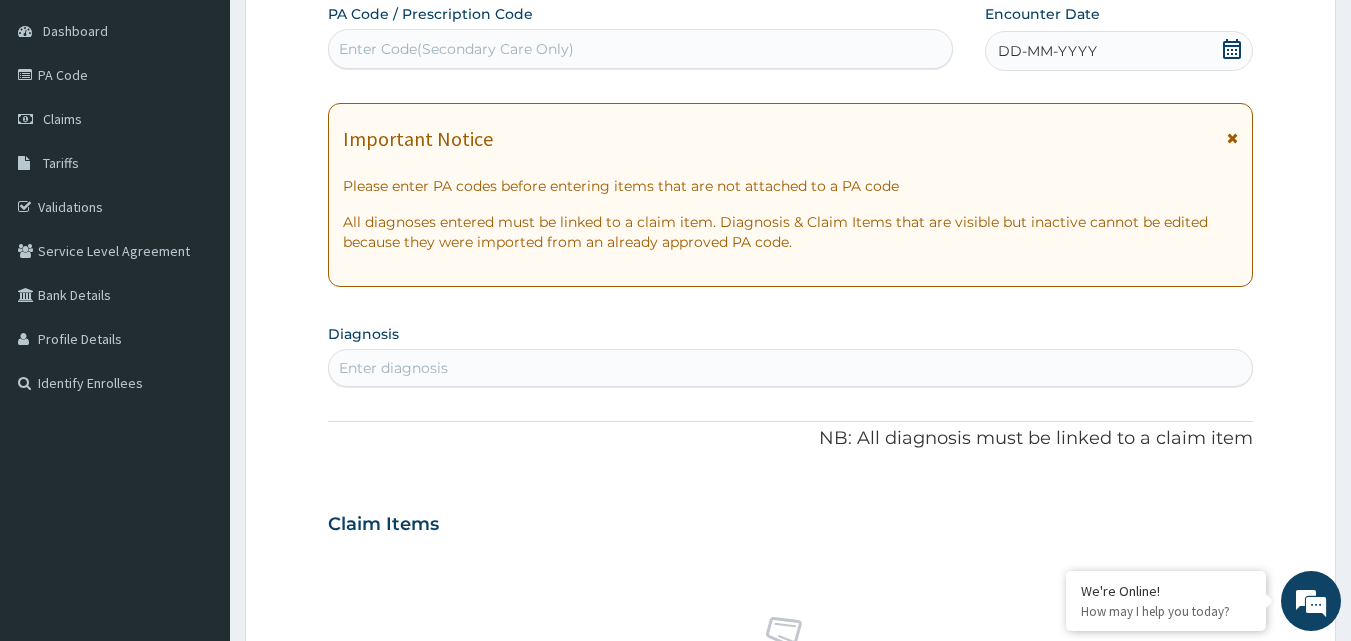 click 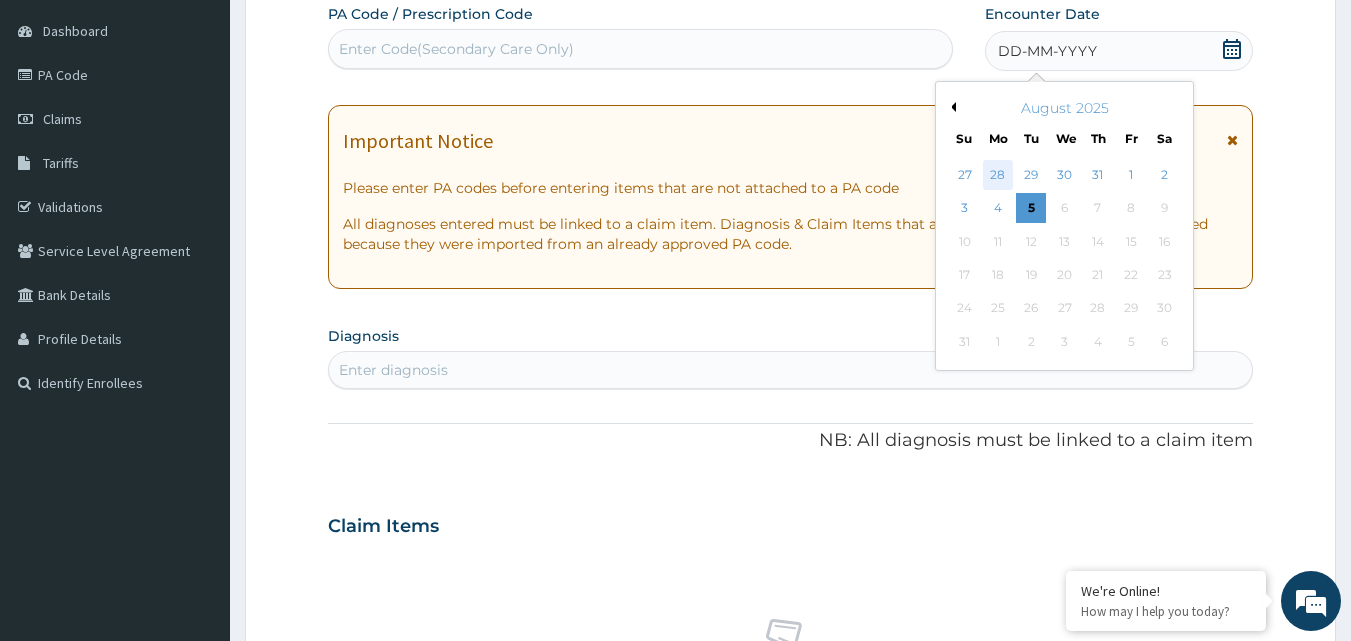 click on "28" at bounding box center (998, 175) 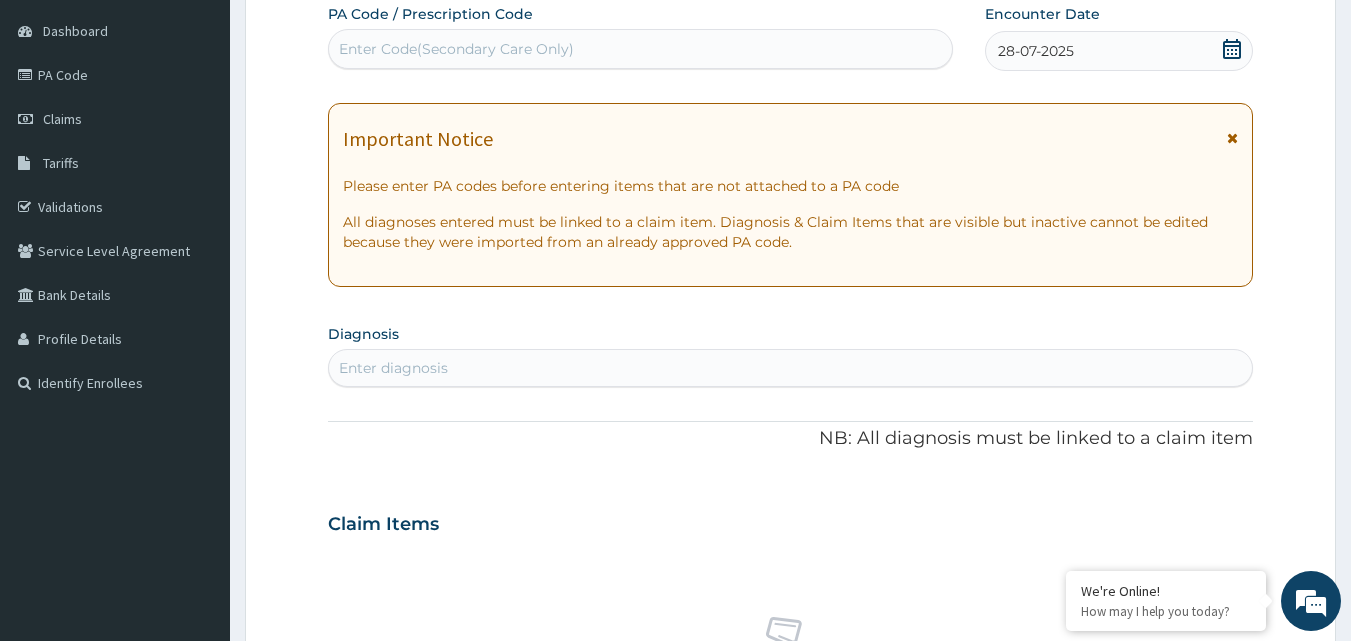 click on "Enter diagnosis" at bounding box center [791, 368] 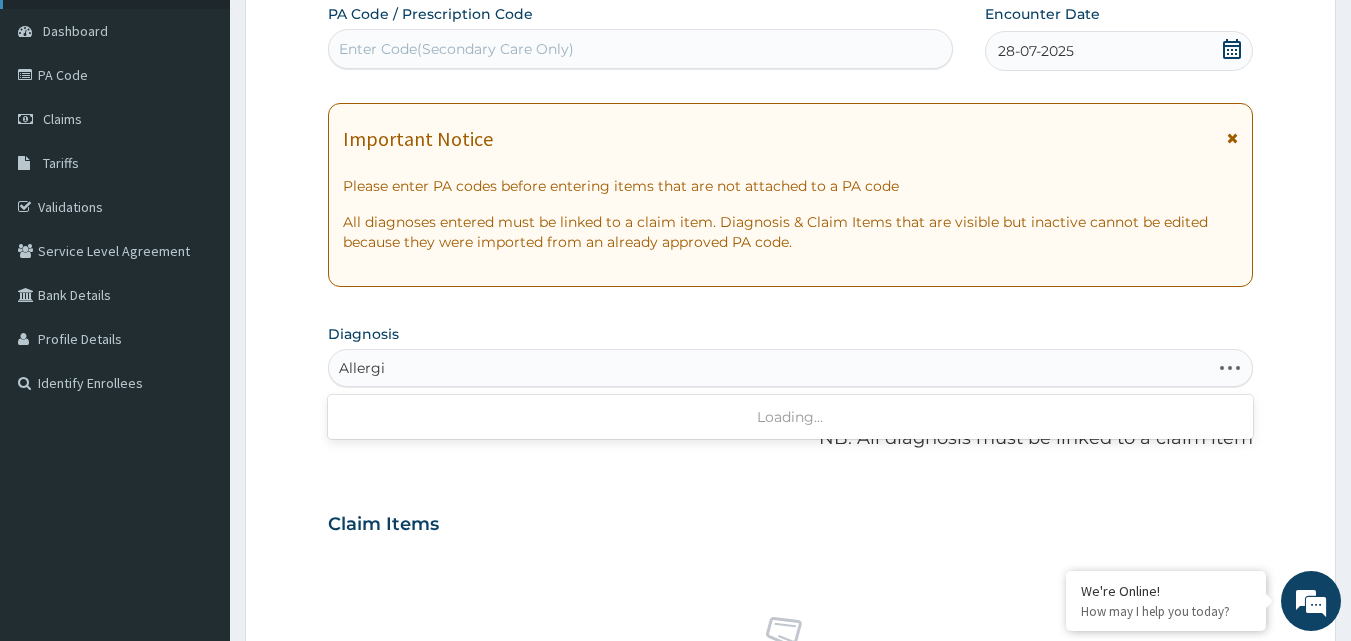 type on "Allergic" 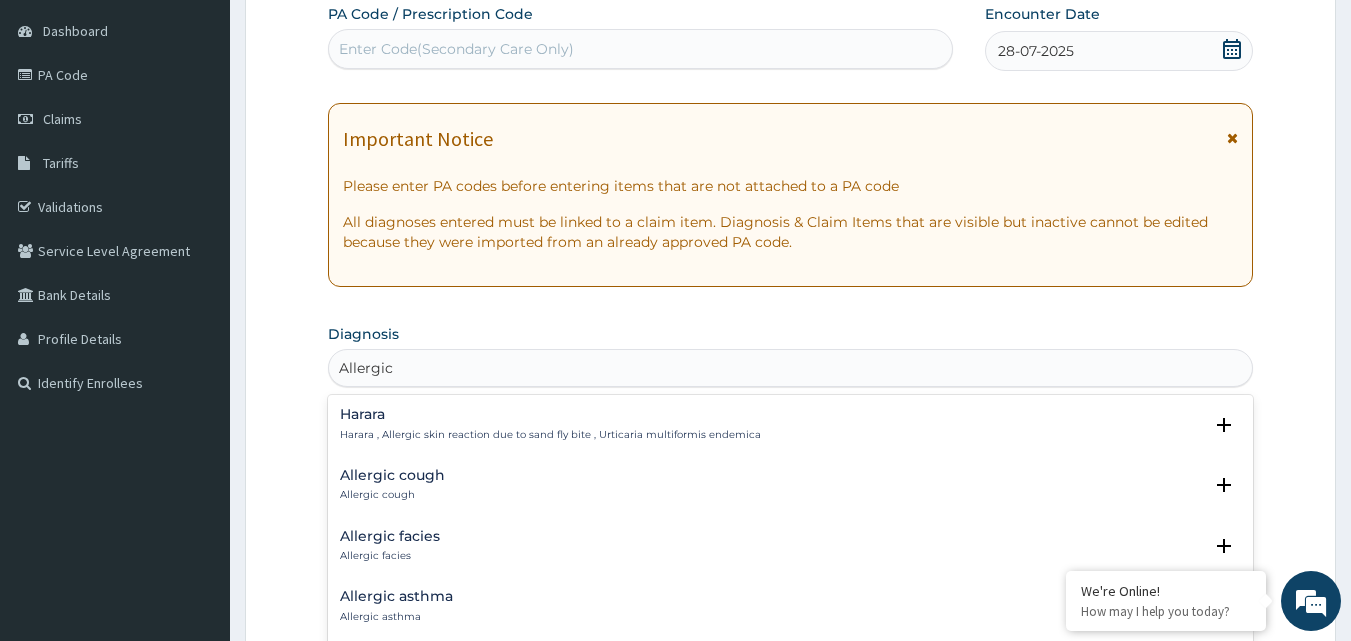 scroll, scrollTop: 262, scrollLeft: 0, axis: vertical 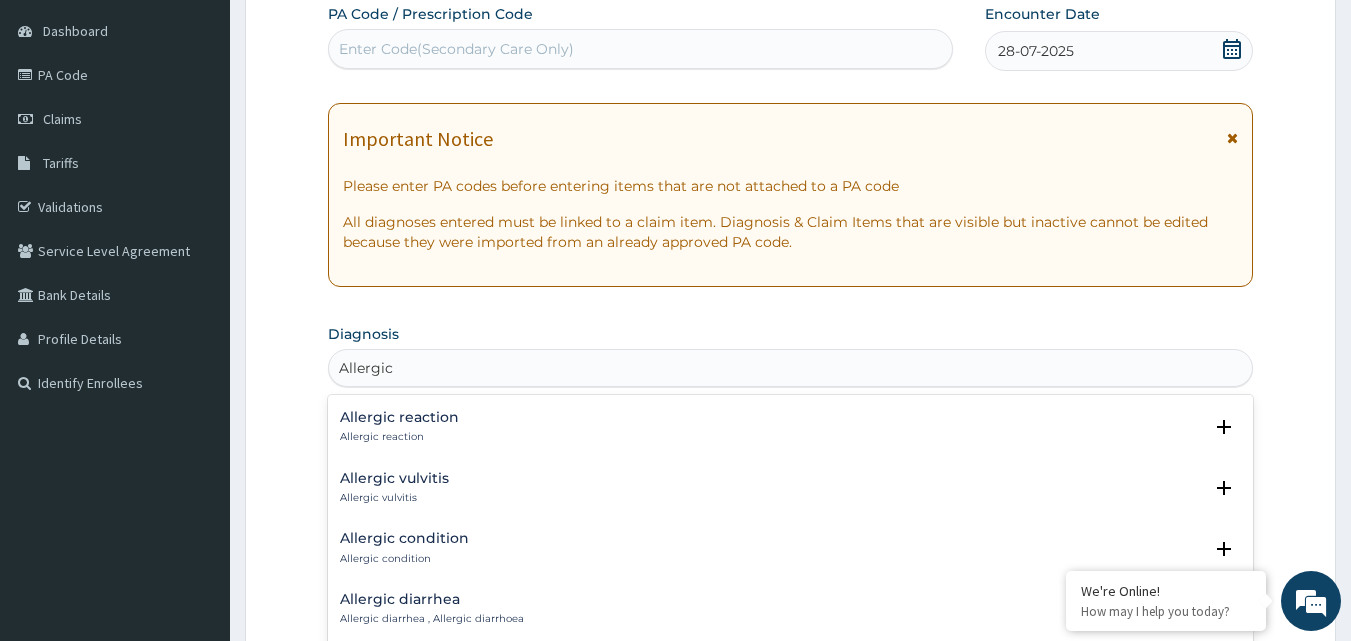 click on "Allergic reaction Allergic reaction" at bounding box center (791, 427) 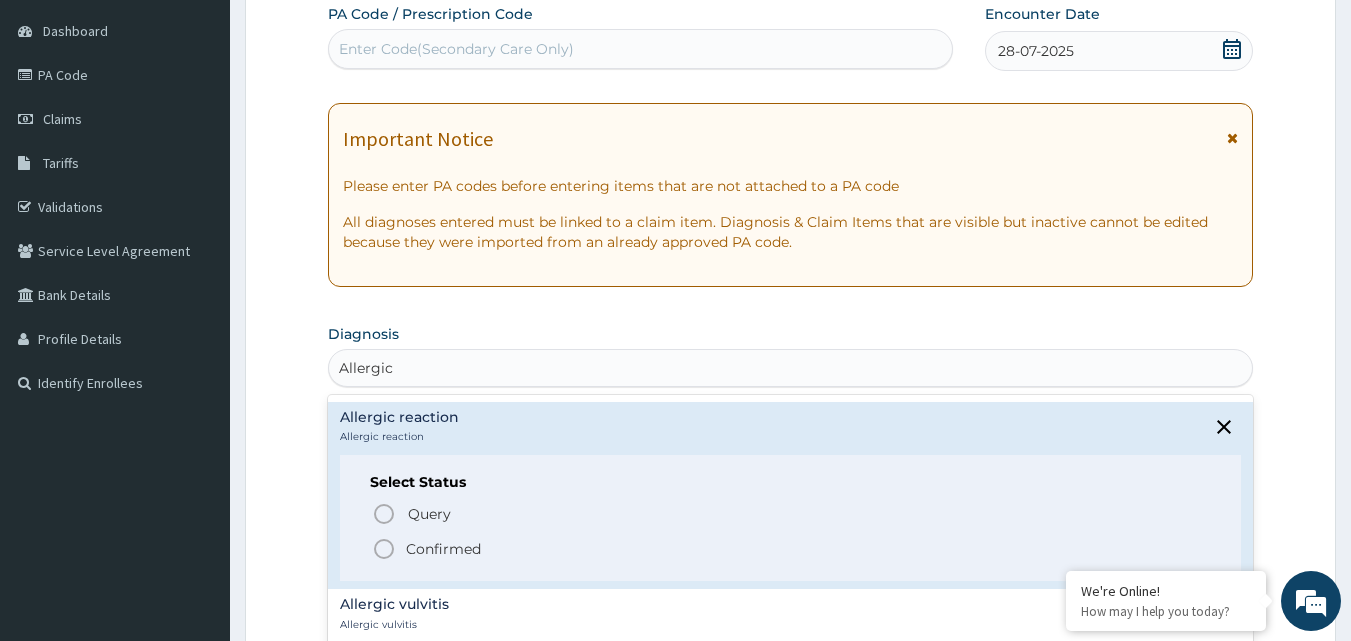 click 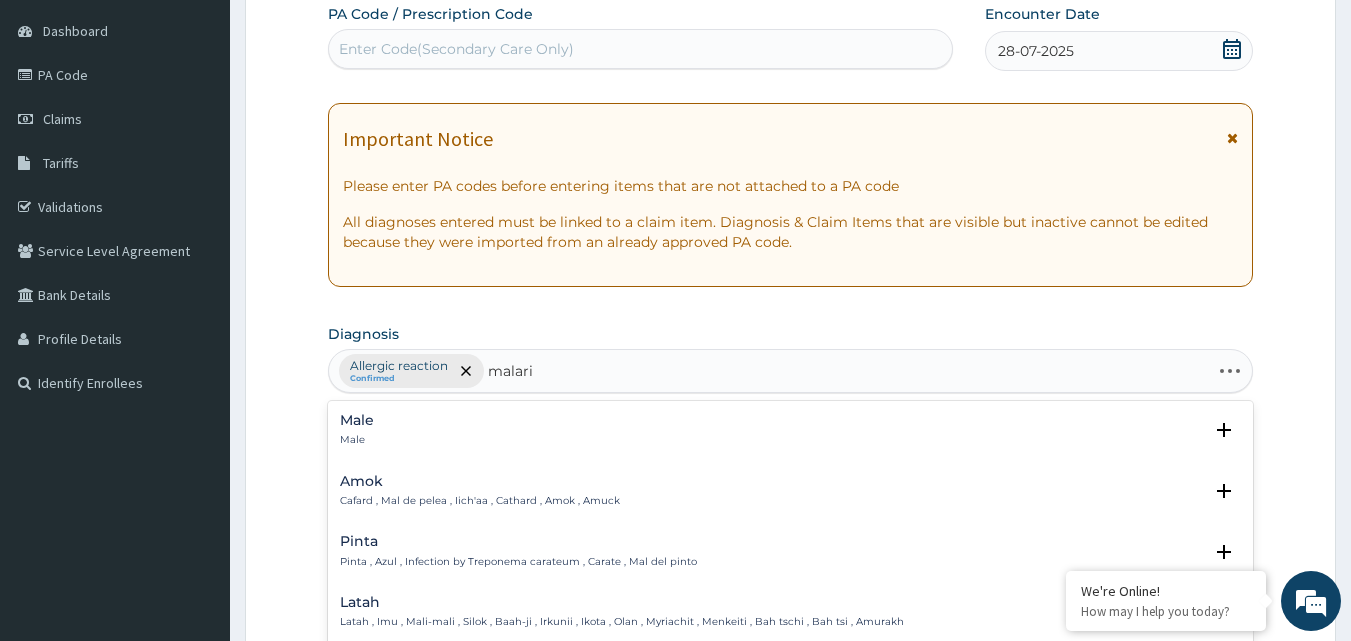 type on "malaria" 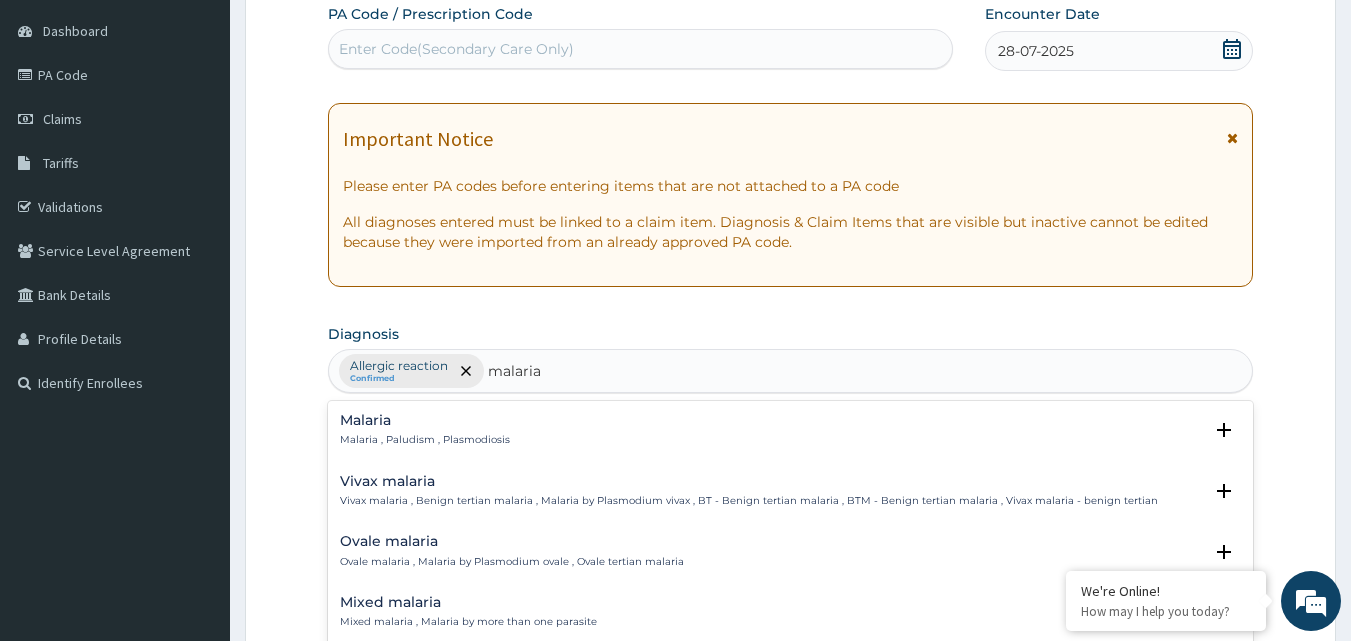 click on "Malaria , Paludism , Plasmodiosis" at bounding box center (425, 440) 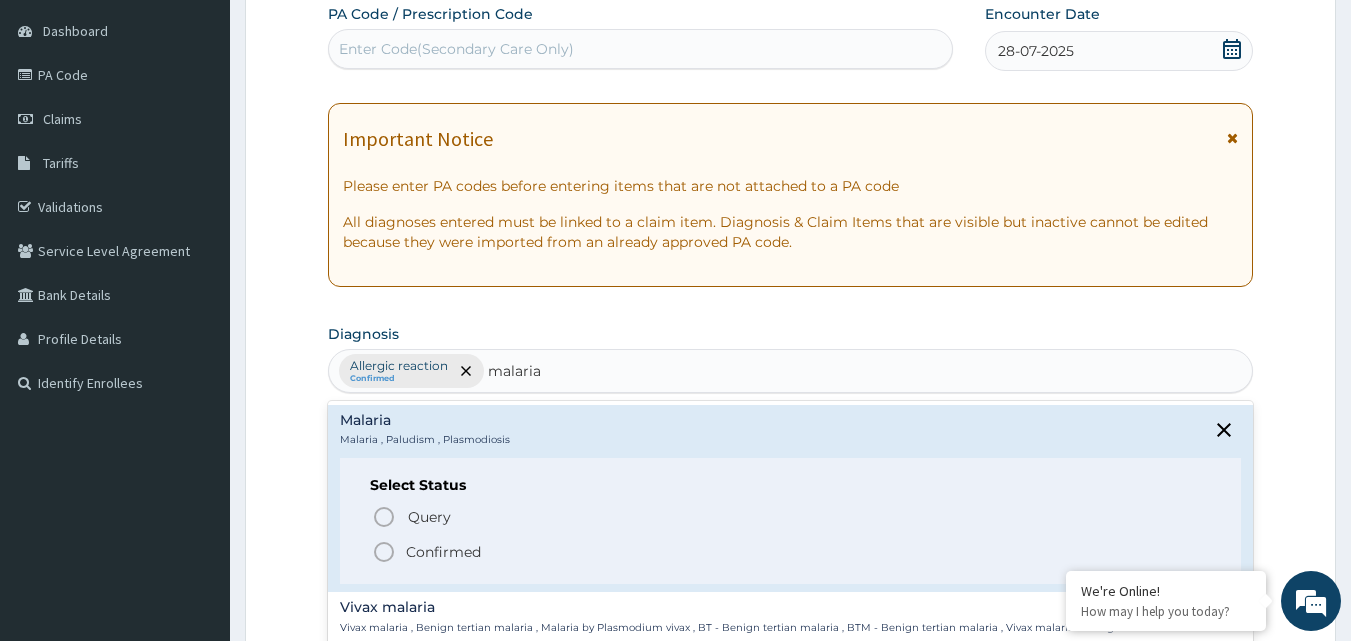 click 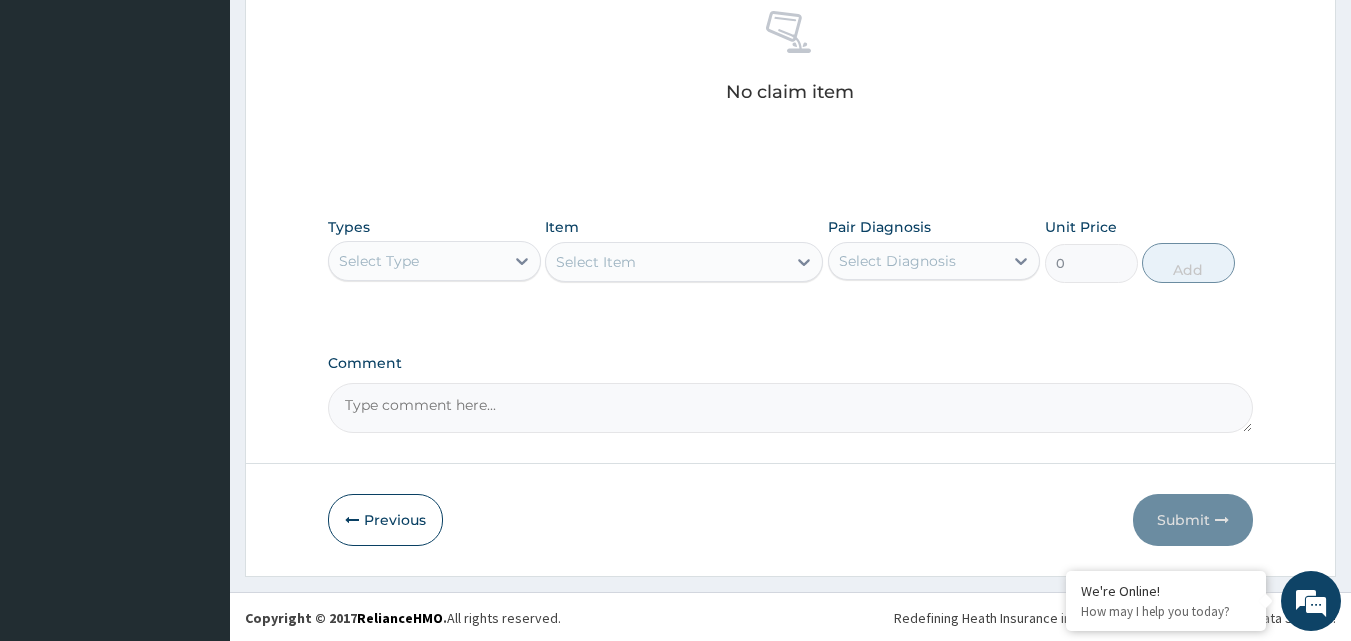 scroll, scrollTop: 801, scrollLeft: 0, axis: vertical 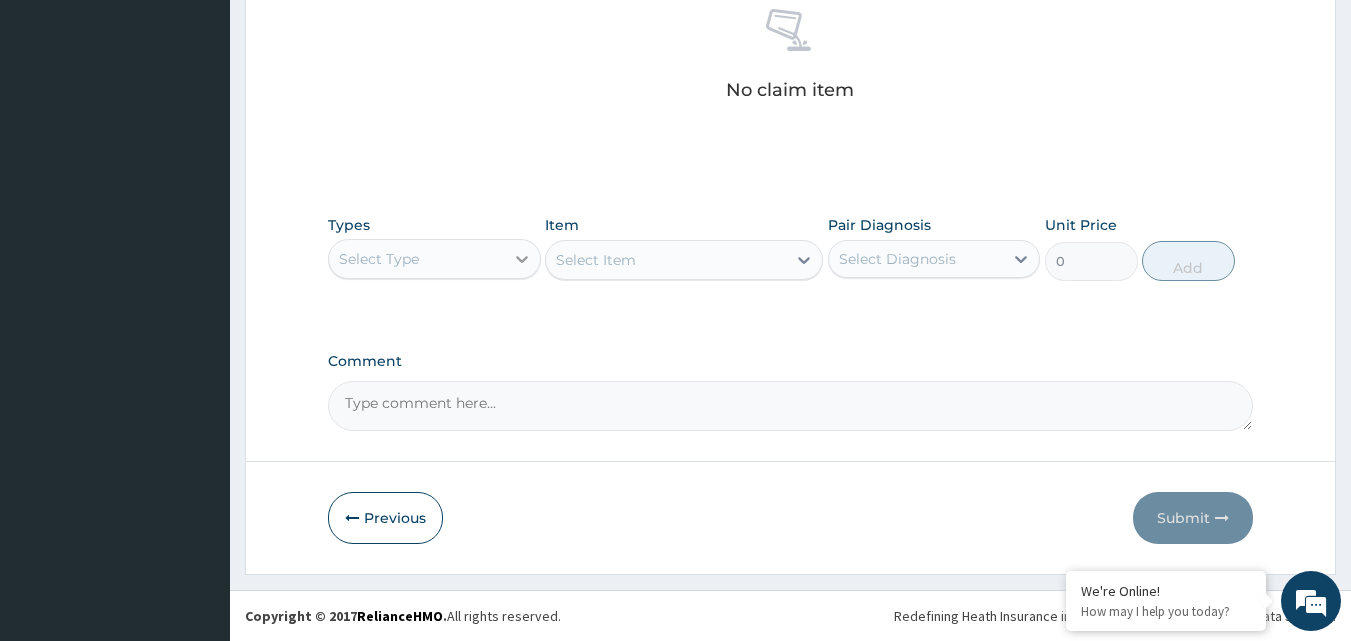 click at bounding box center (522, 259) 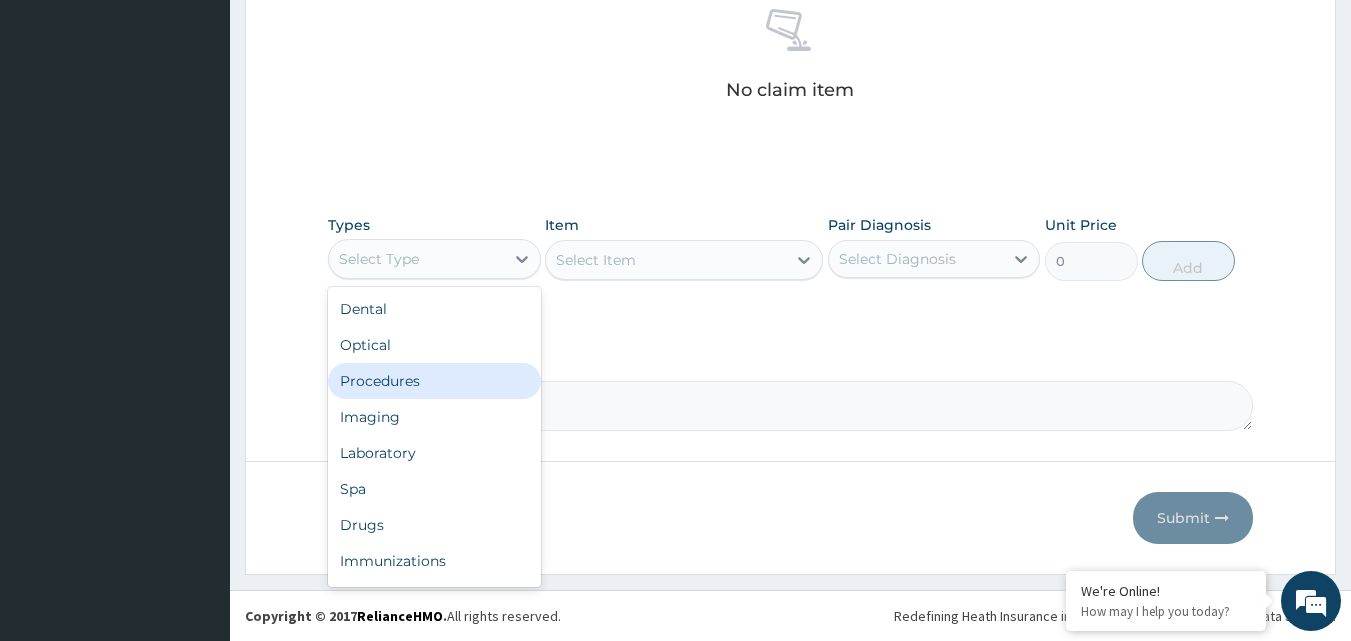 click on "Procedures" at bounding box center (434, 381) 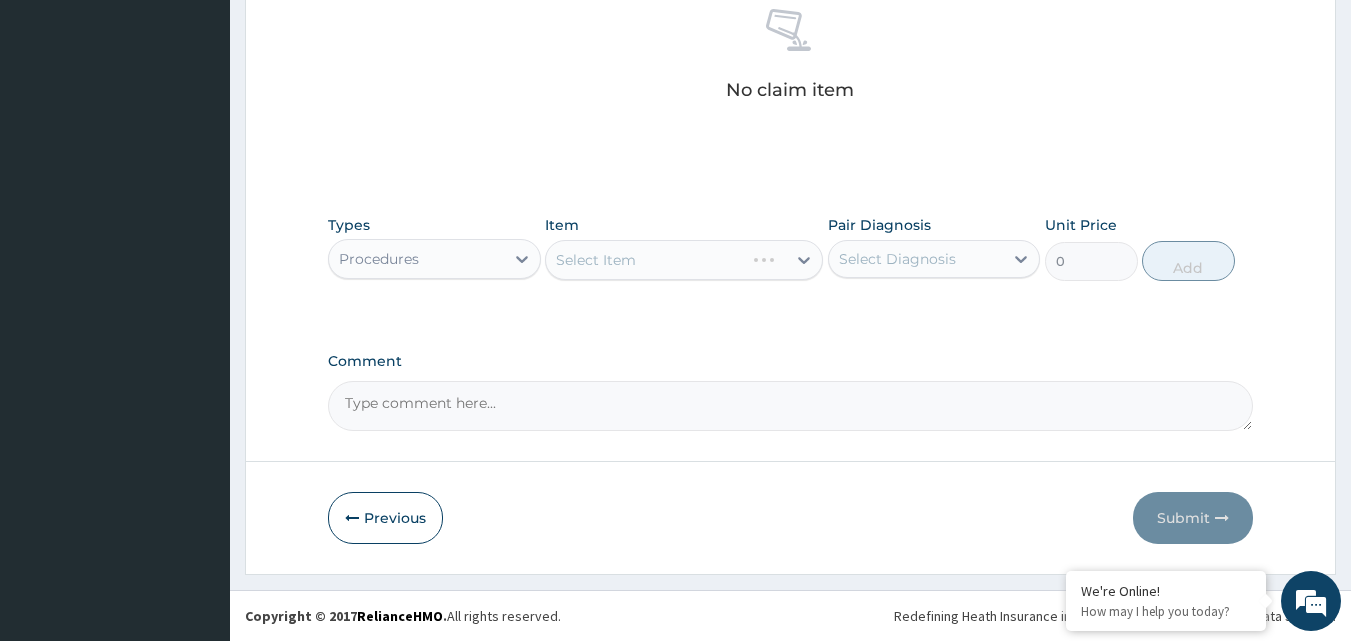 click on "Select Item" at bounding box center (684, 260) 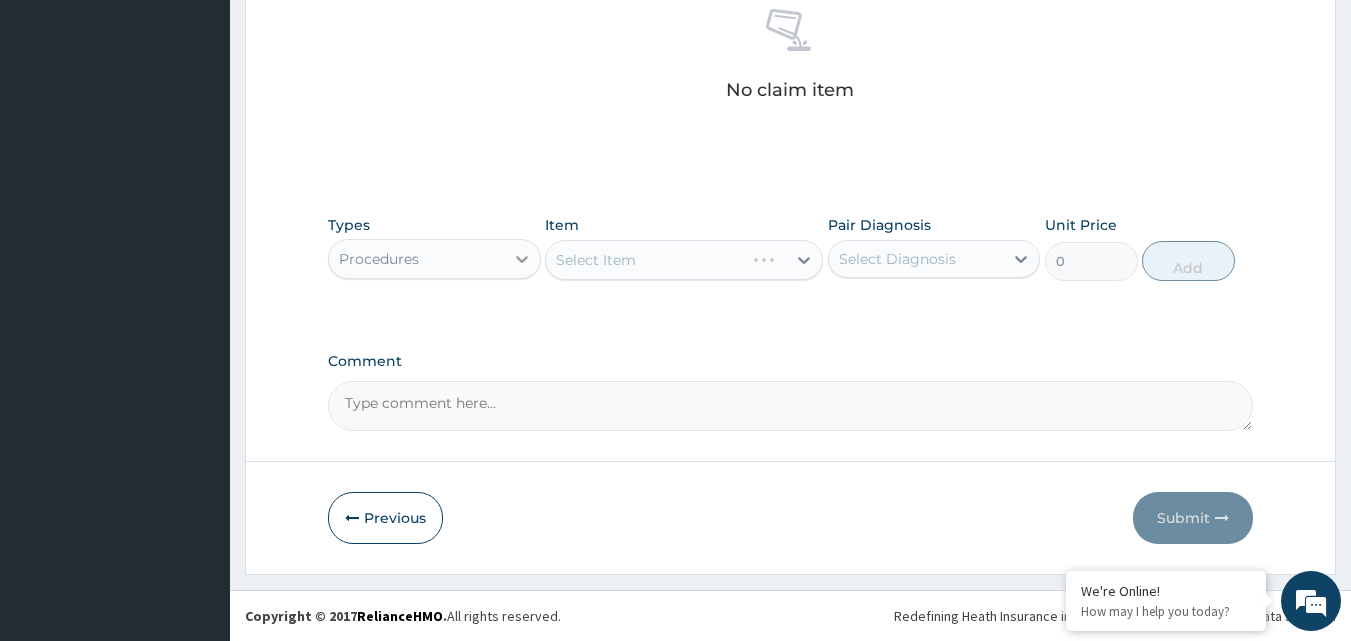 click at bounding box center (522, 259) 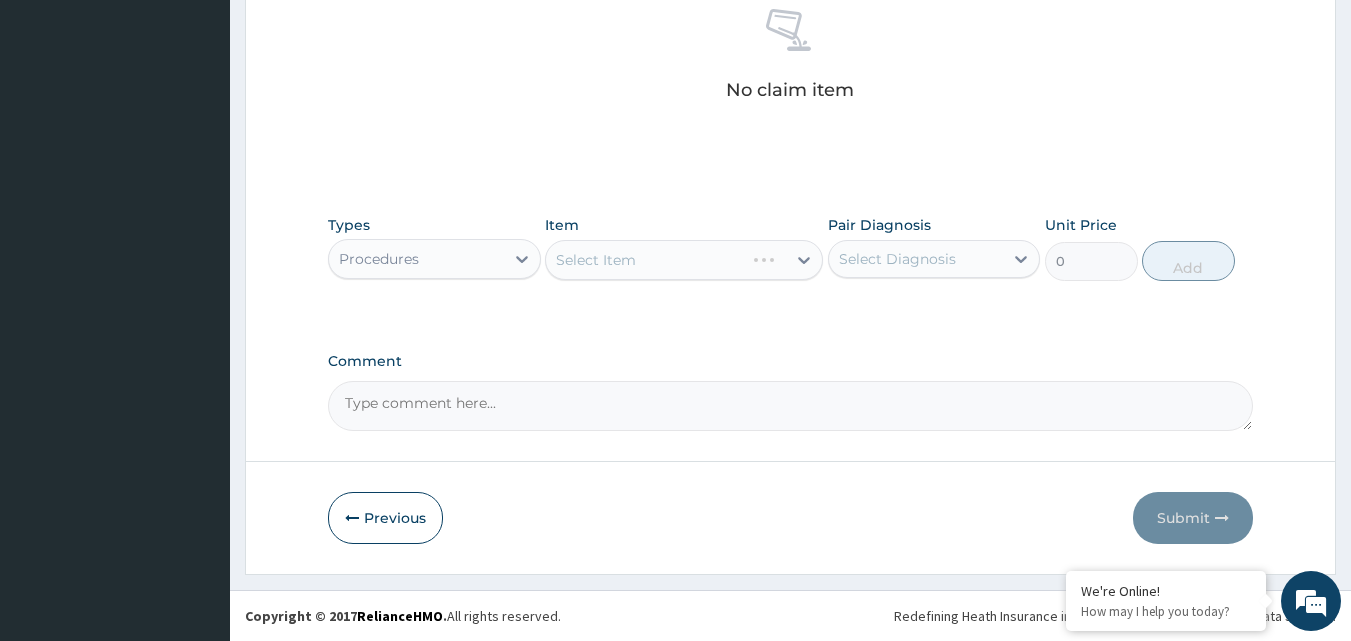 click on "Select Item" at bounding box center (684, 260) 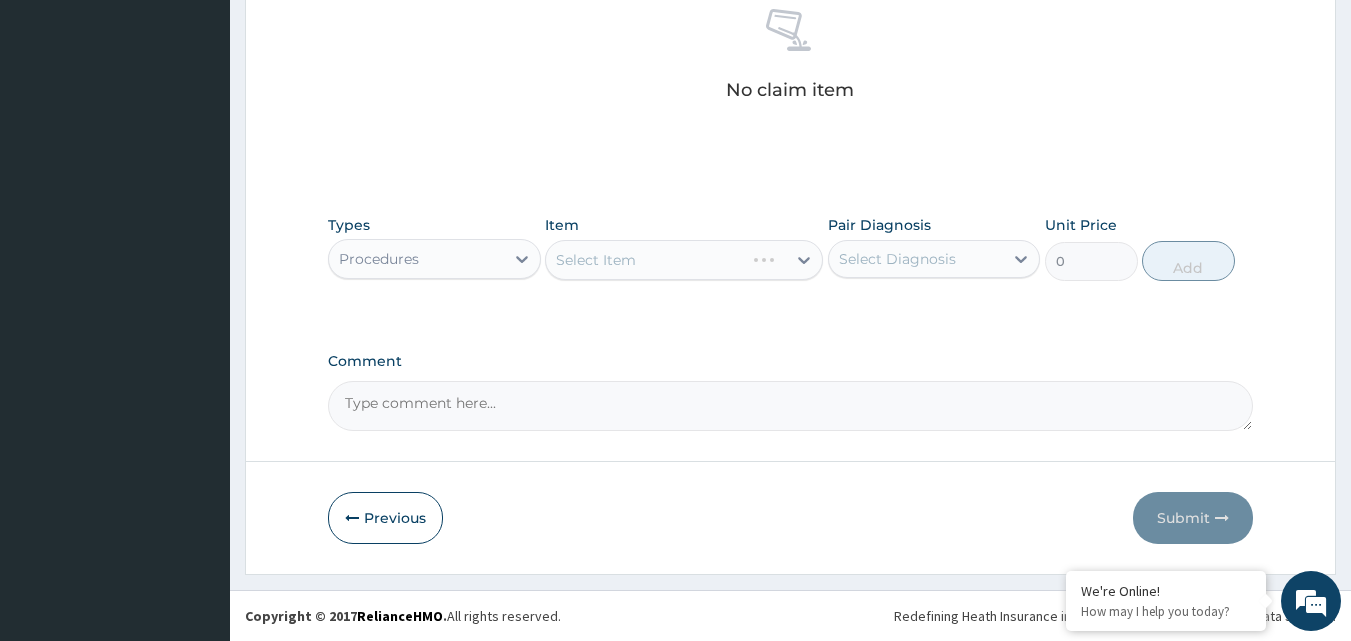 click on "Select Item" at bounding box center (684, 260) 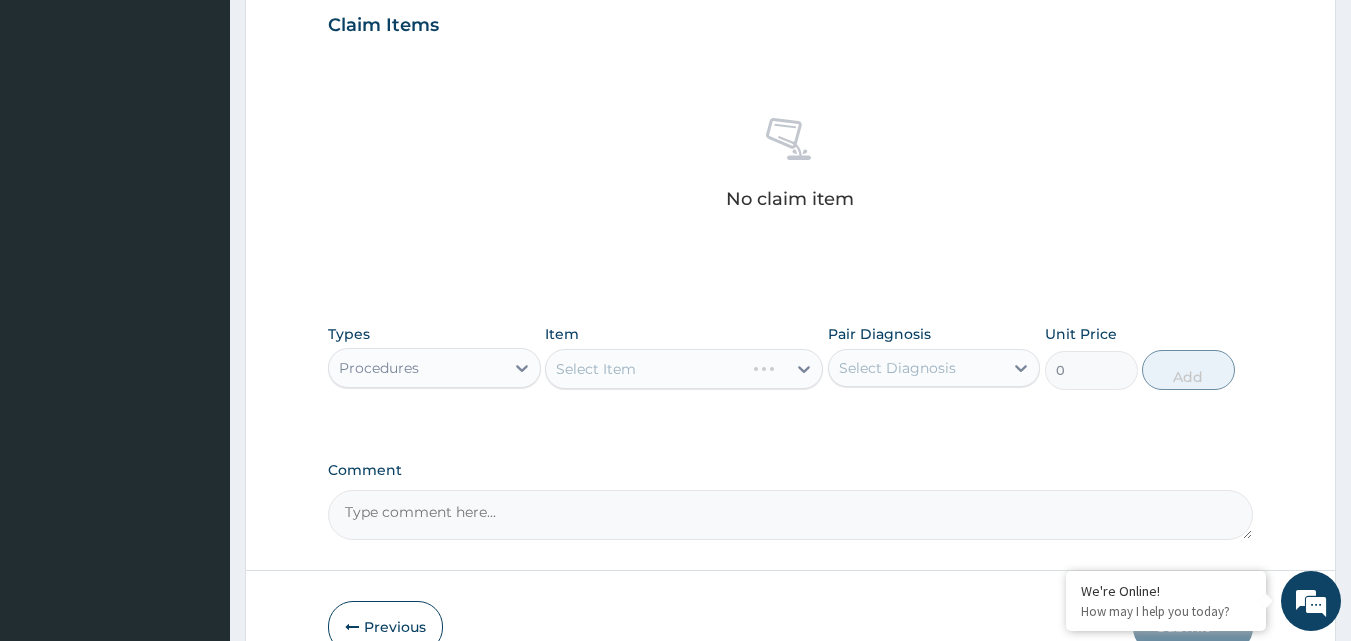 scroll, scrollTop: 681, scrollLeft: 0, axis: vertical 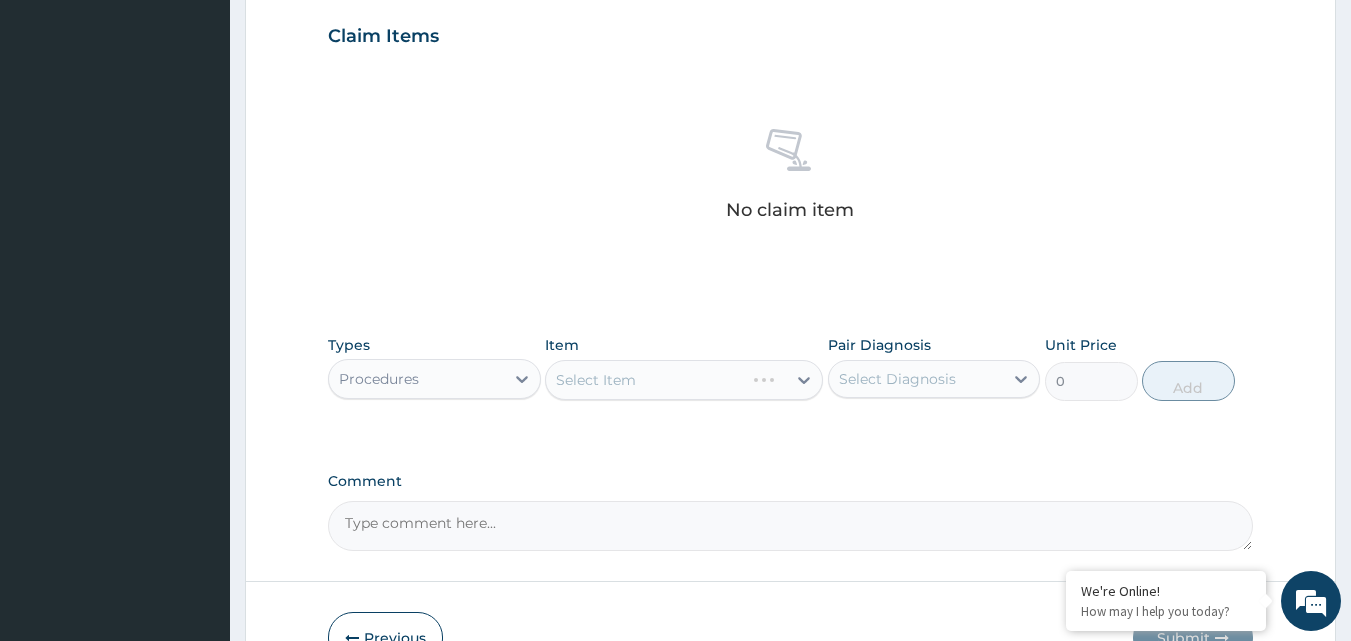 click on "Select Item" at bounding box center (684, 380) 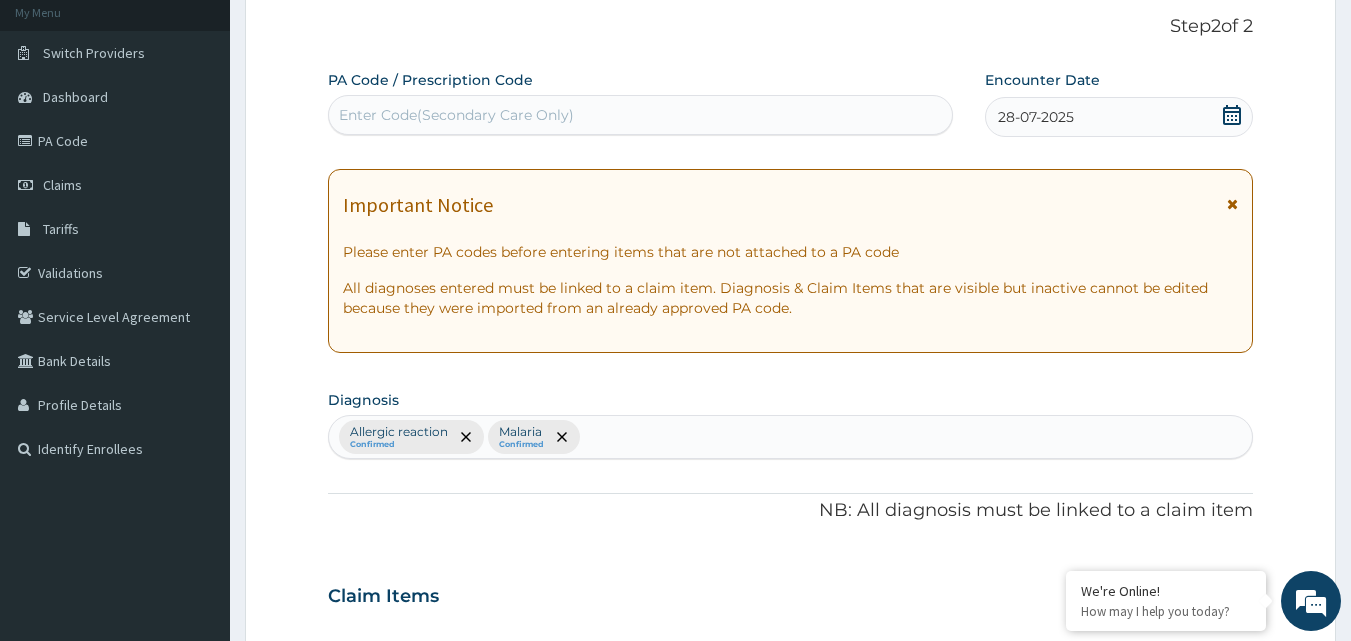 scroll, scrollTop: 681, scrollLeft: 0, axis: vertical 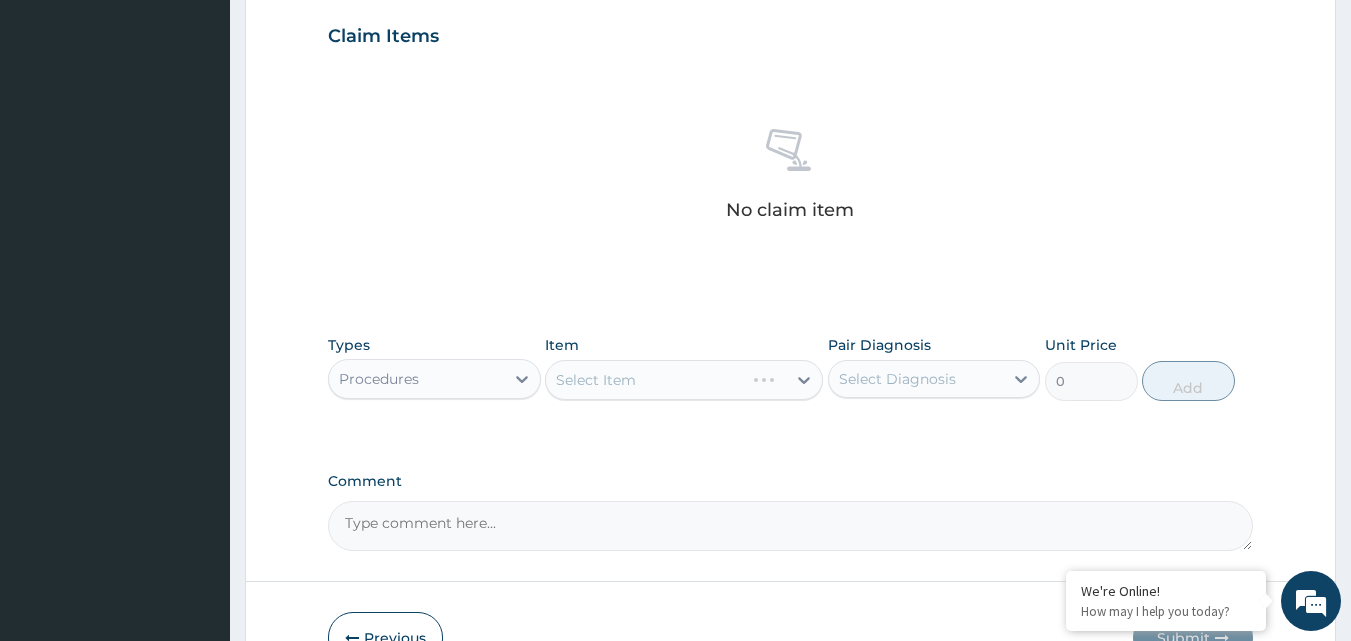 click on "Procedures" at bounding box center (434, 379) 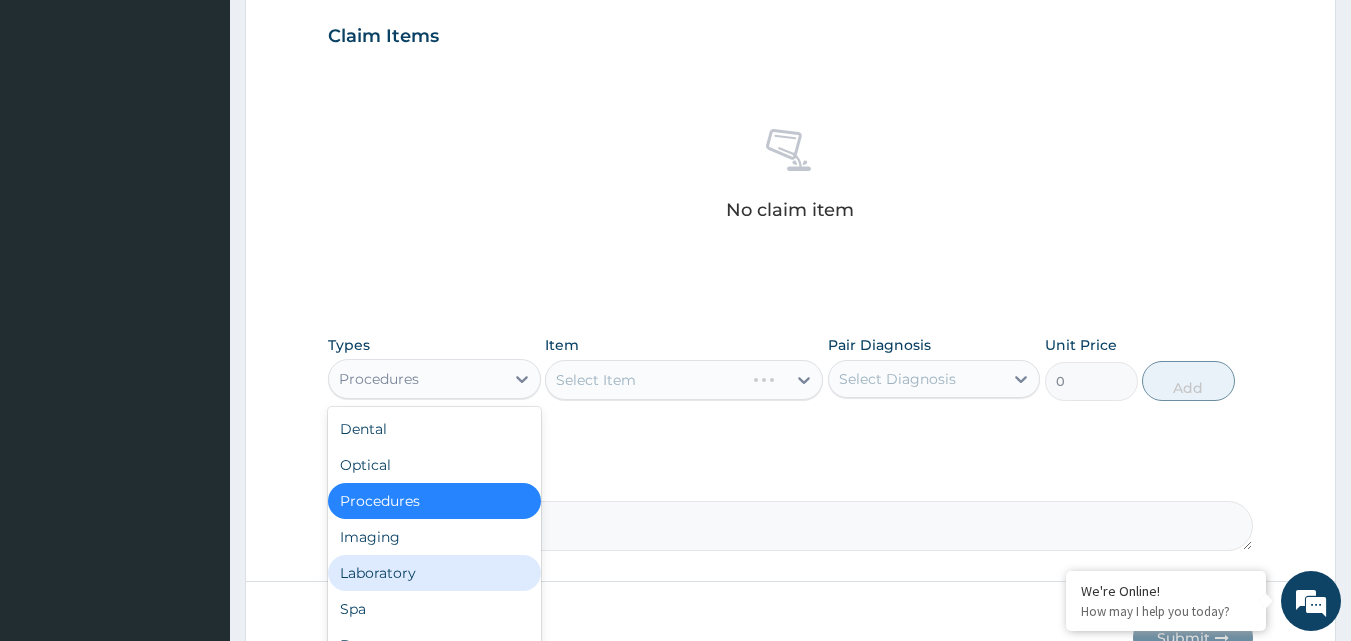 click on "Laboratory" at bounding box center [434, 573] 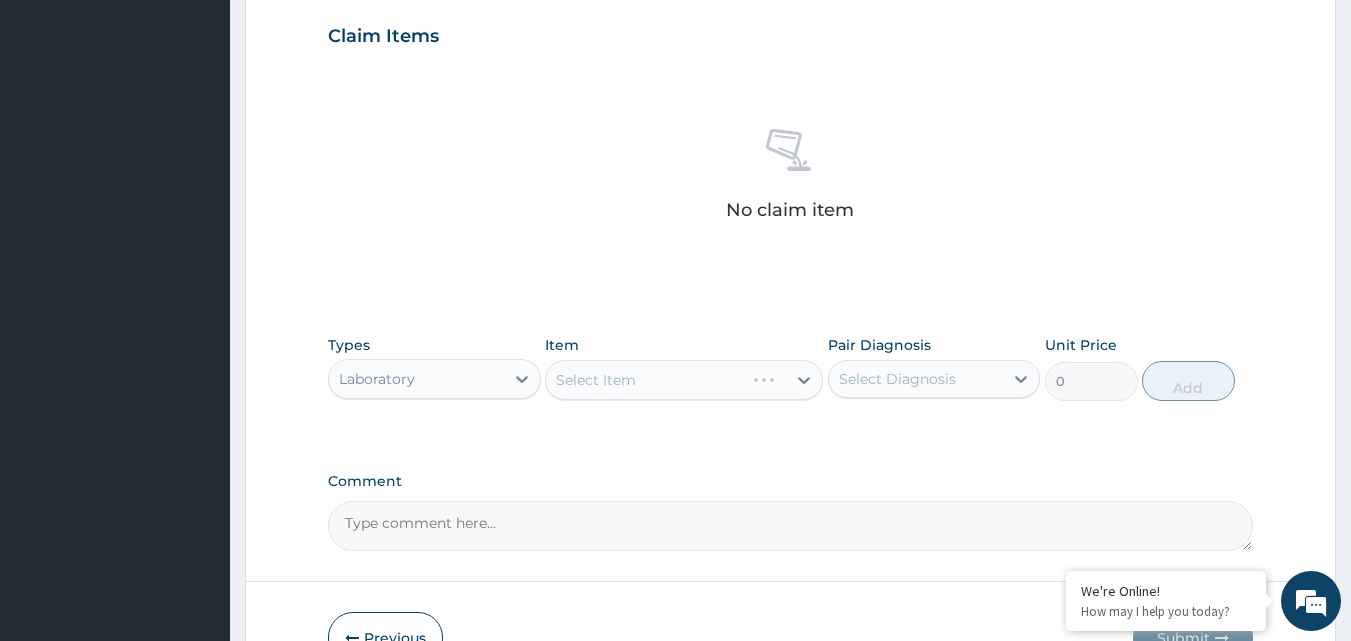 click on "Select Item" at bounding box center (684, 380) 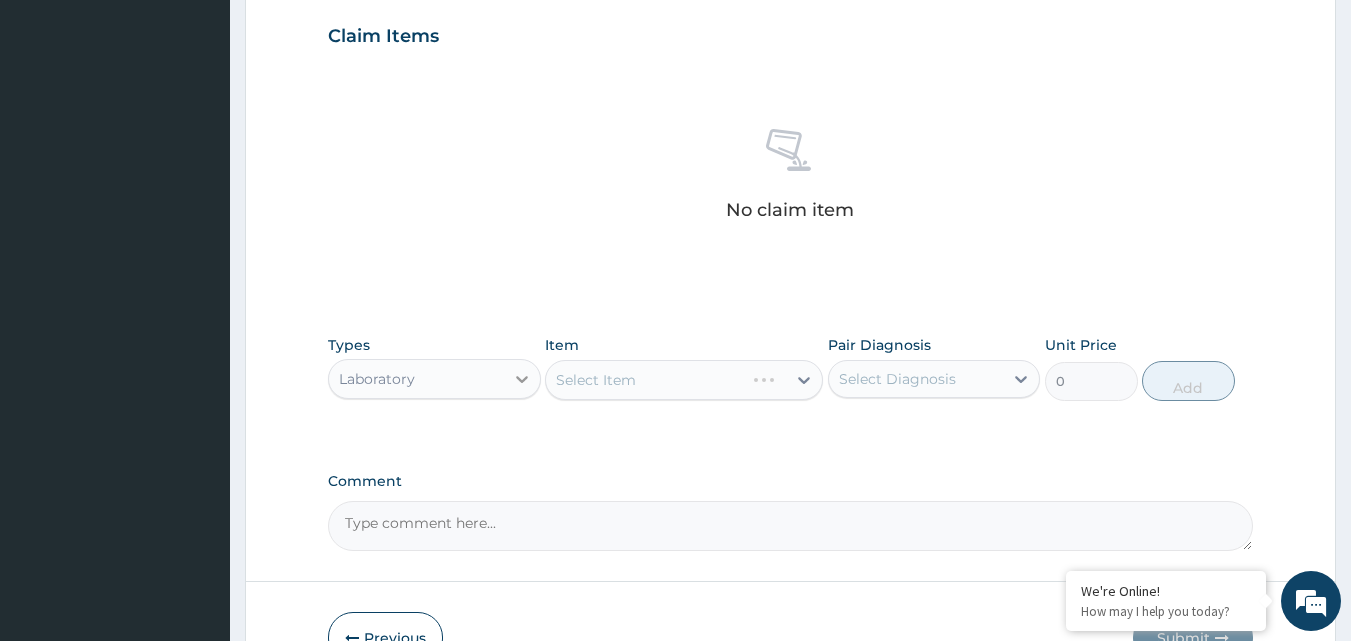 click 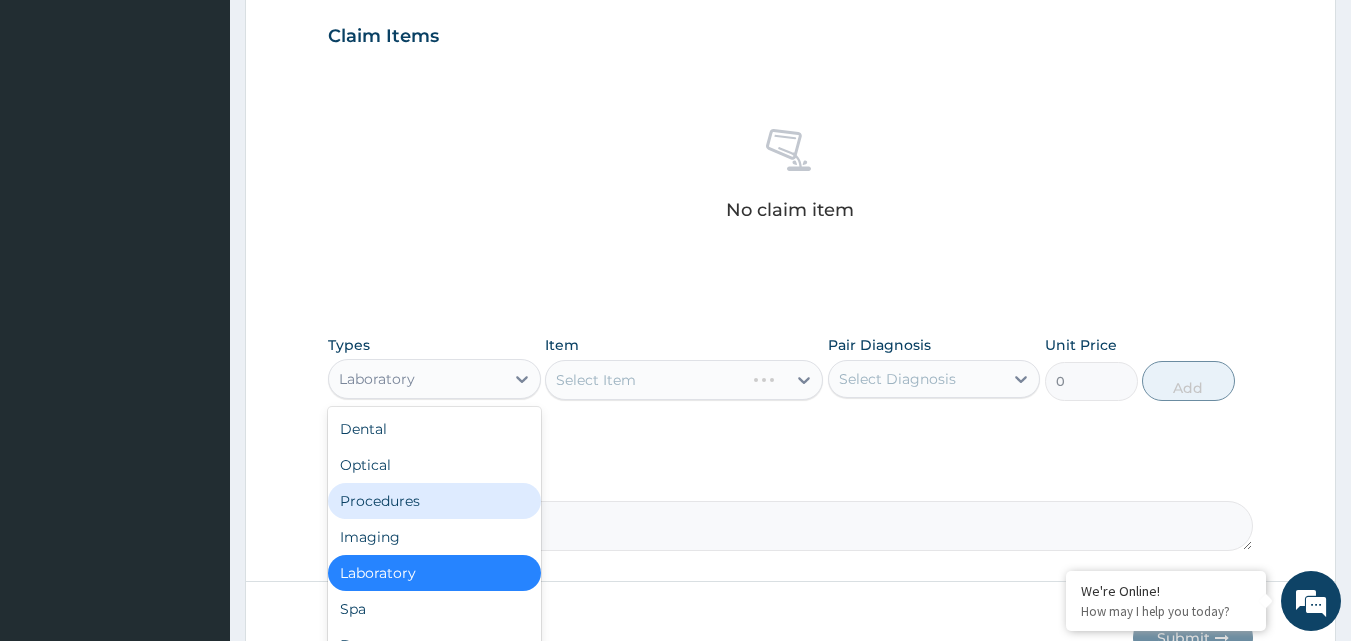 click on "Procedures" at bounding box center (434, 501) 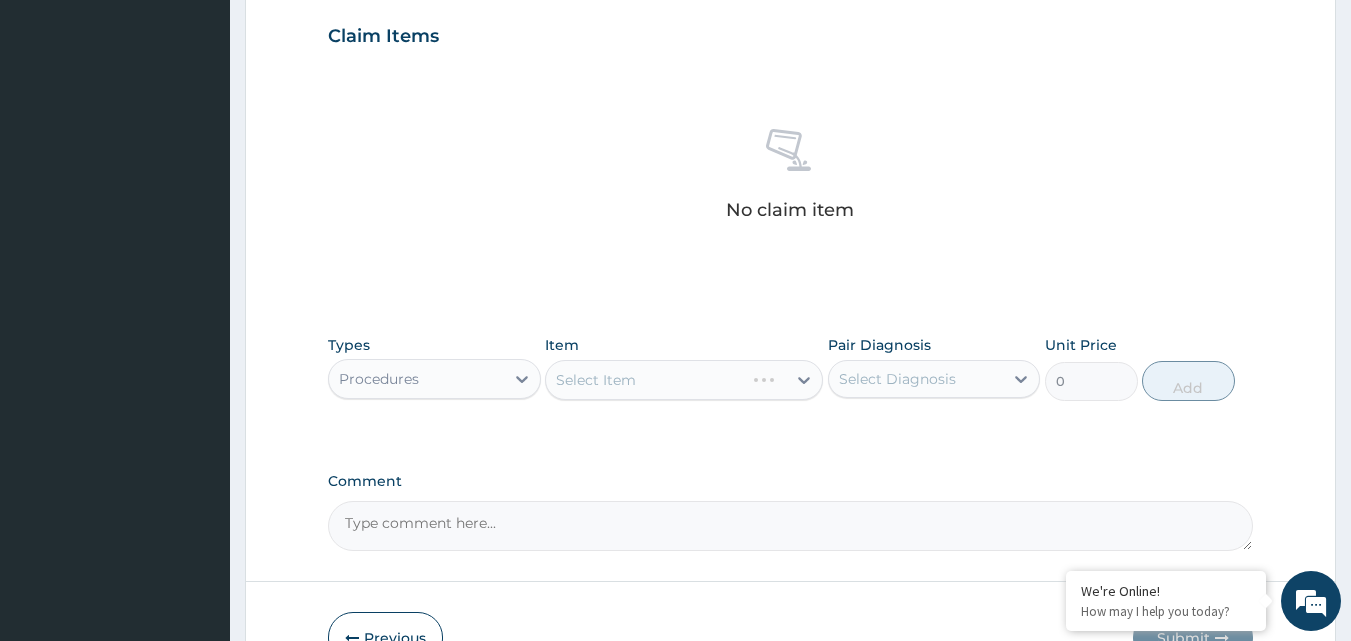 click on "Select Item" at bounding box center [684, 380] 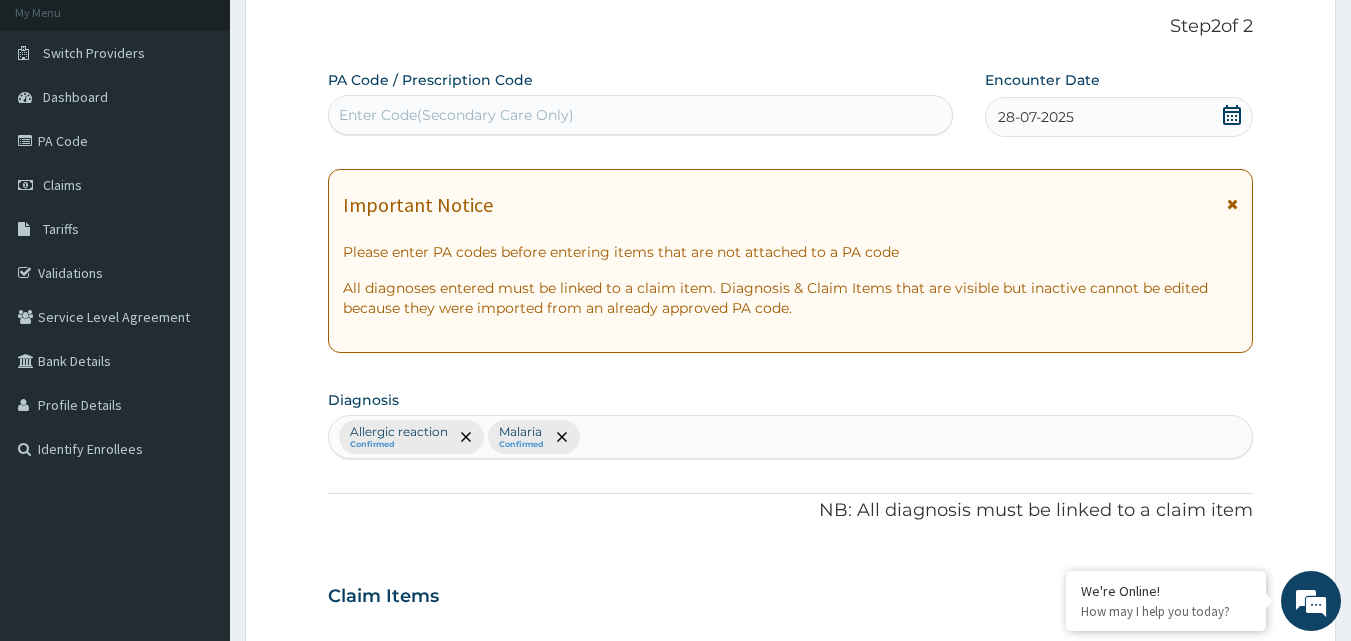 scroll, scrollTop: 38, scrollLeft: 0, axis: vertical 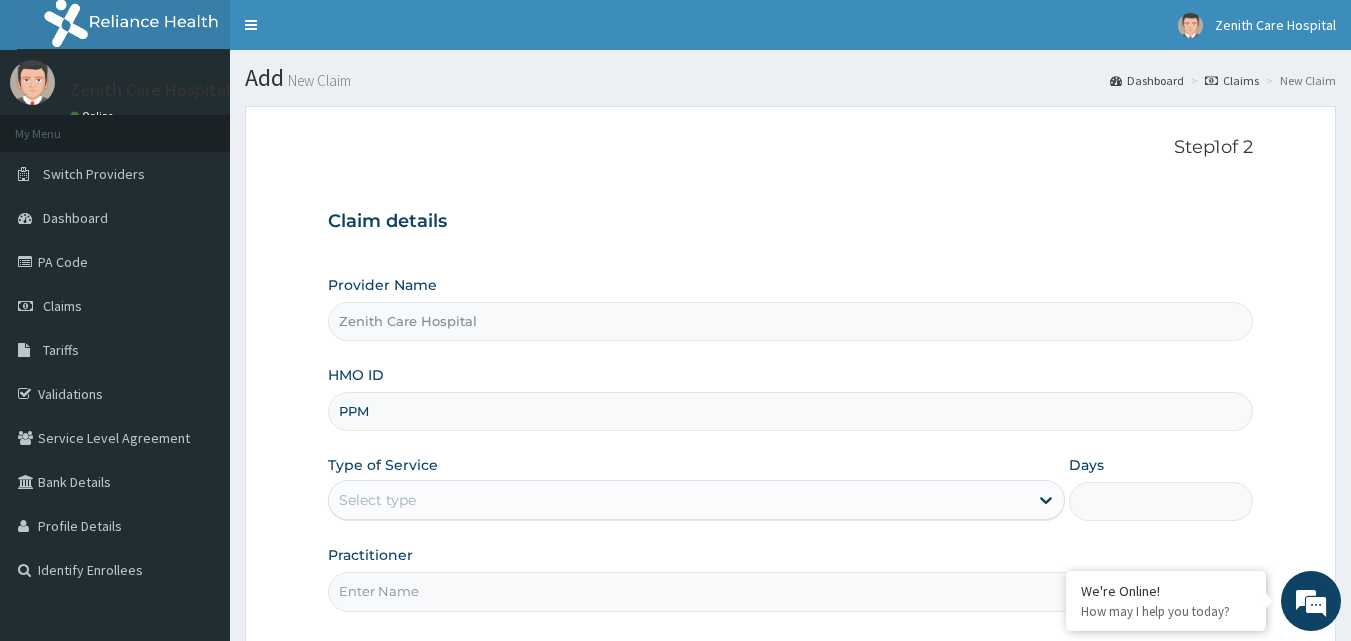 type on "PPM/10004/C" 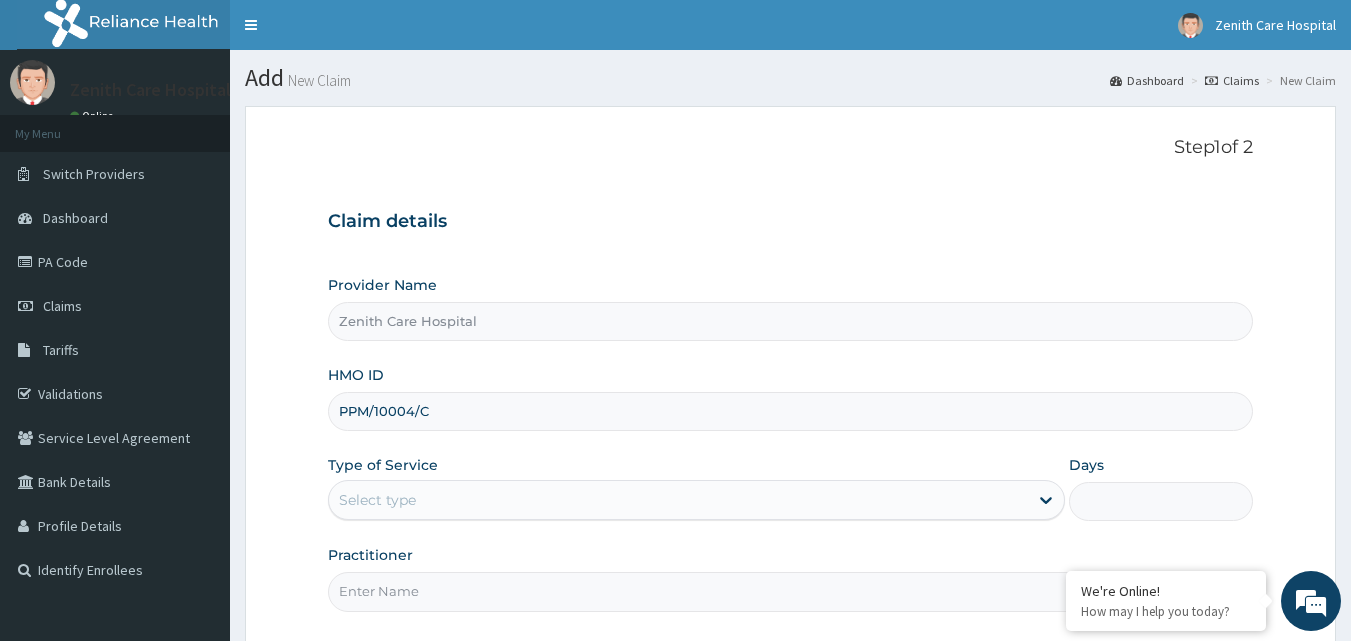 click on "Select type" at bounding box center [678, 500] 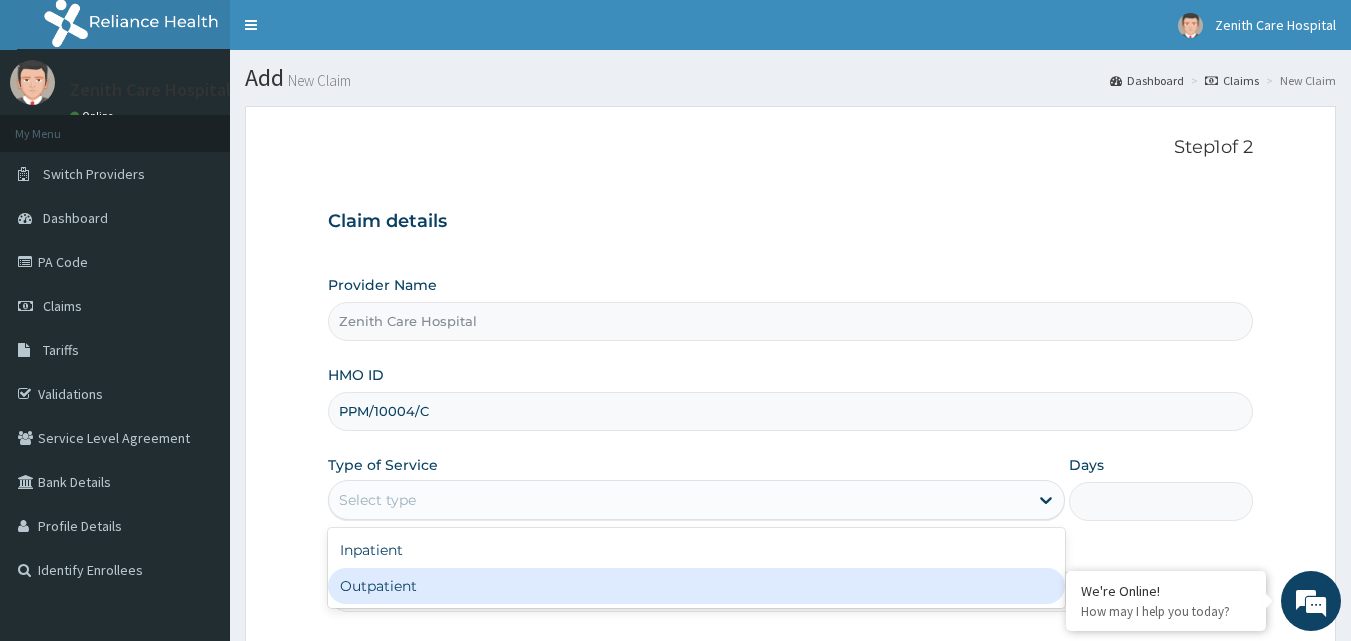 click on "Outpatient" at bounding box center (696, 586) 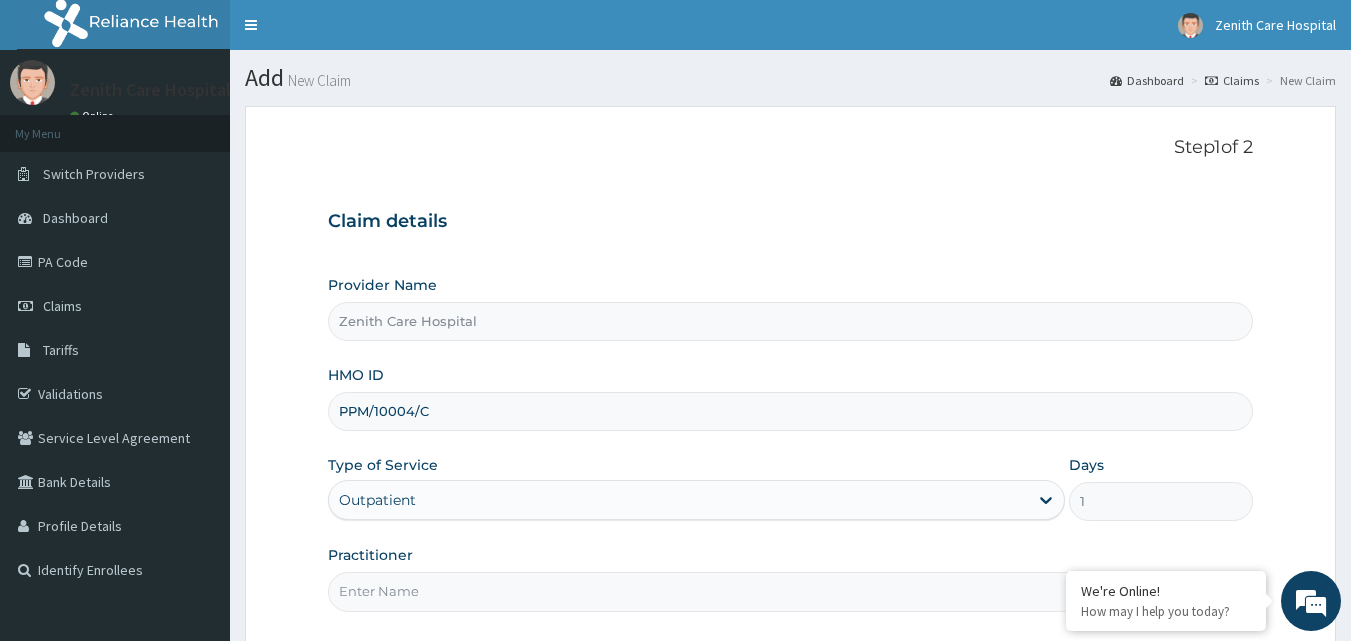 scroll, scrollTop: 14, scrollLeft: 0, axis: vertical 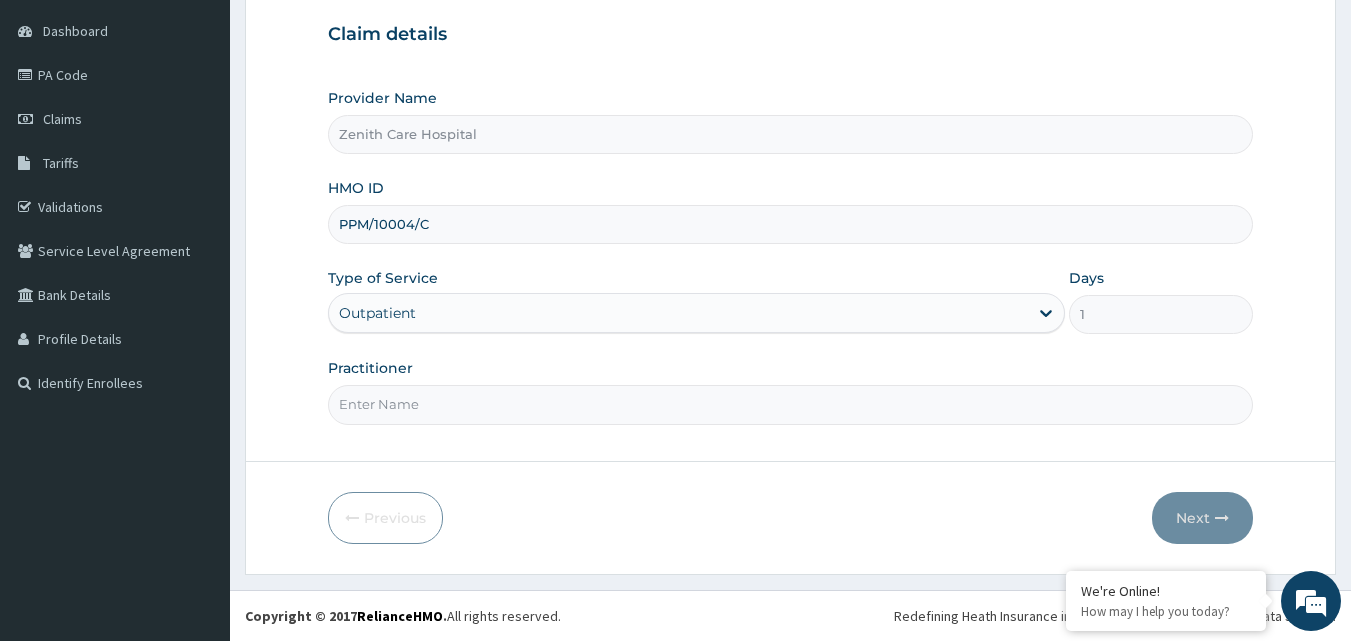 click on "Practitioner" at bounding box center (791, 404) 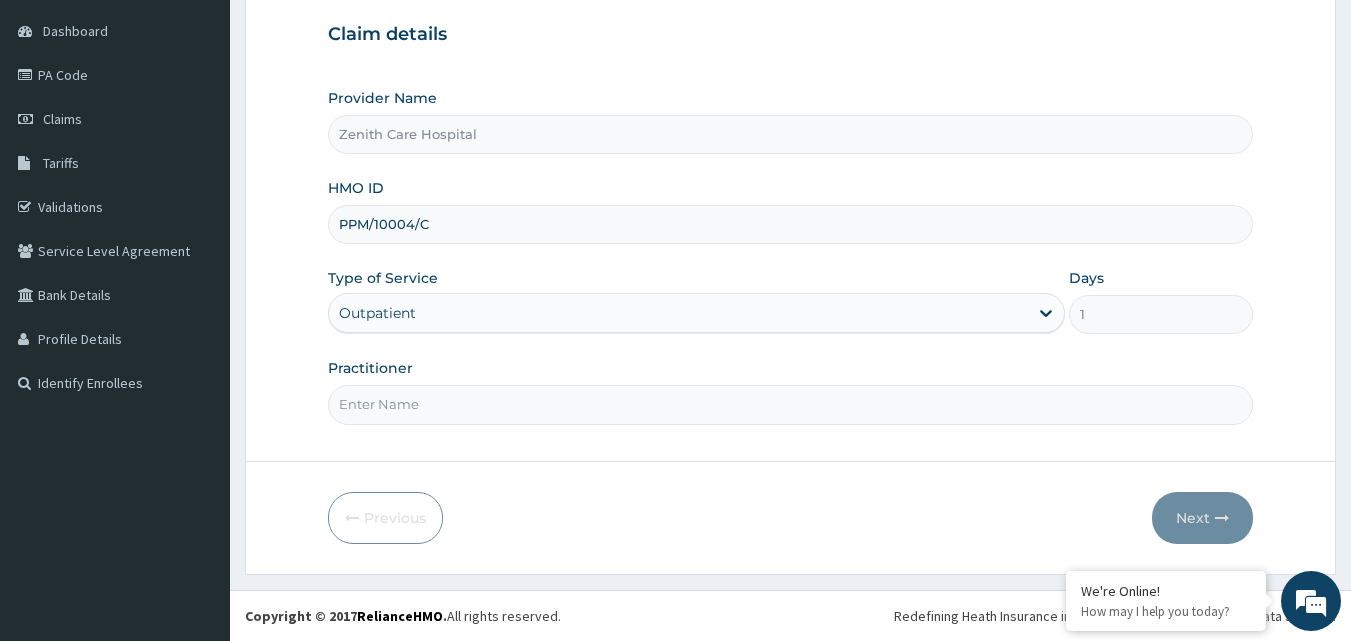 type on "DR [NAME]" 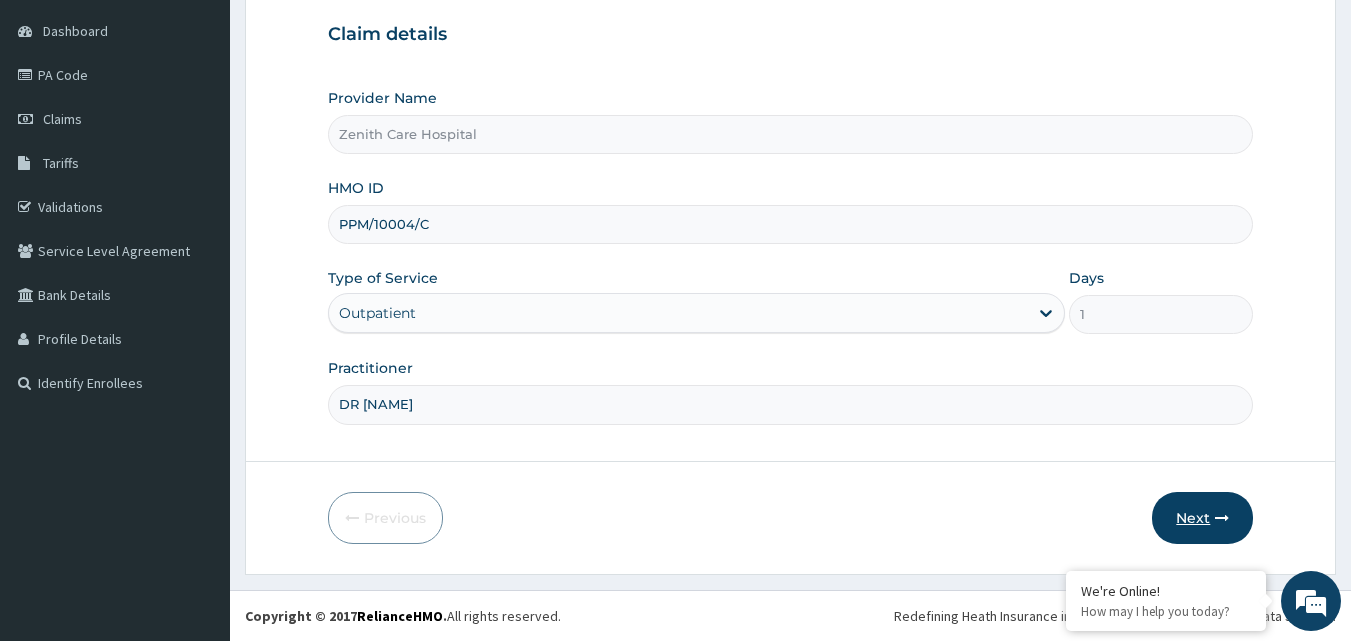 click on "Next" at bounding box center (1202, 518) 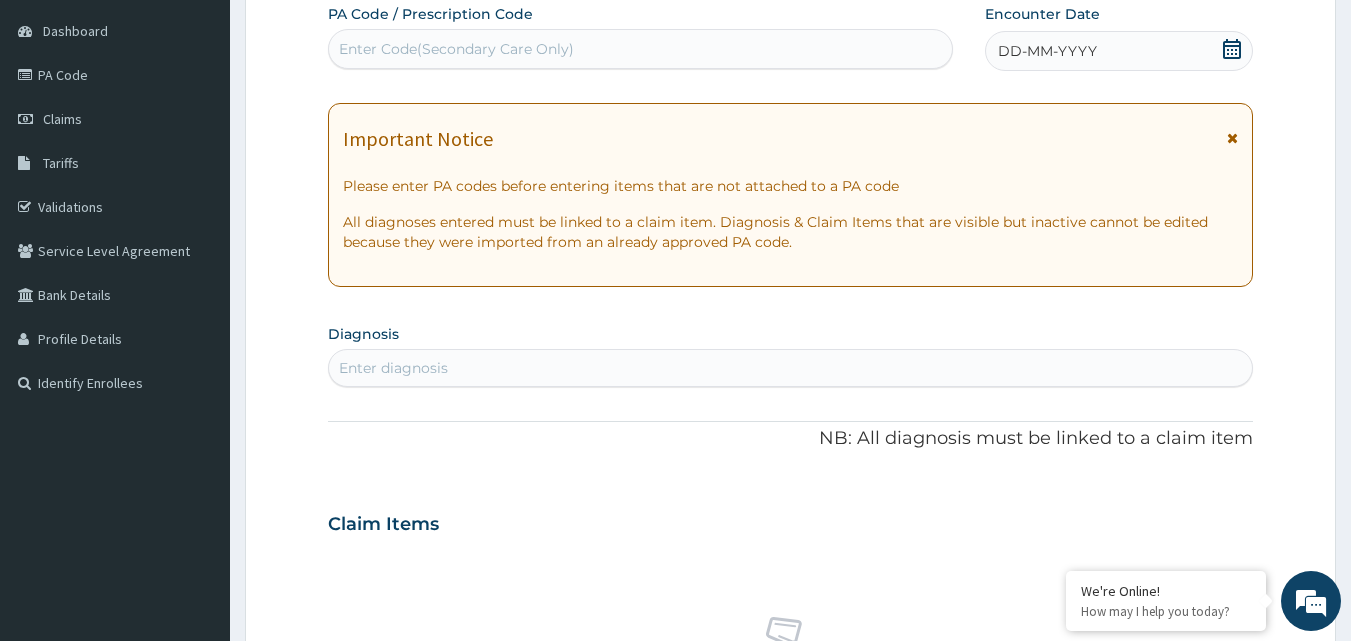 click 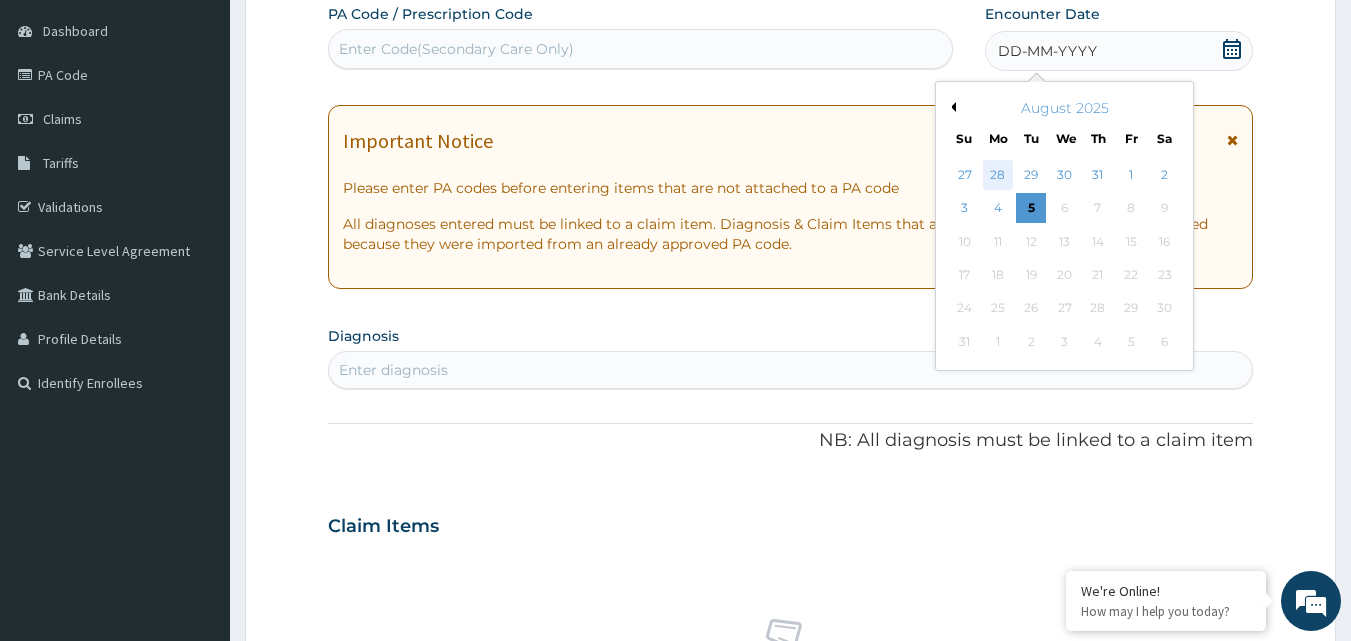 click on "28" at bounding box center (998, 175) 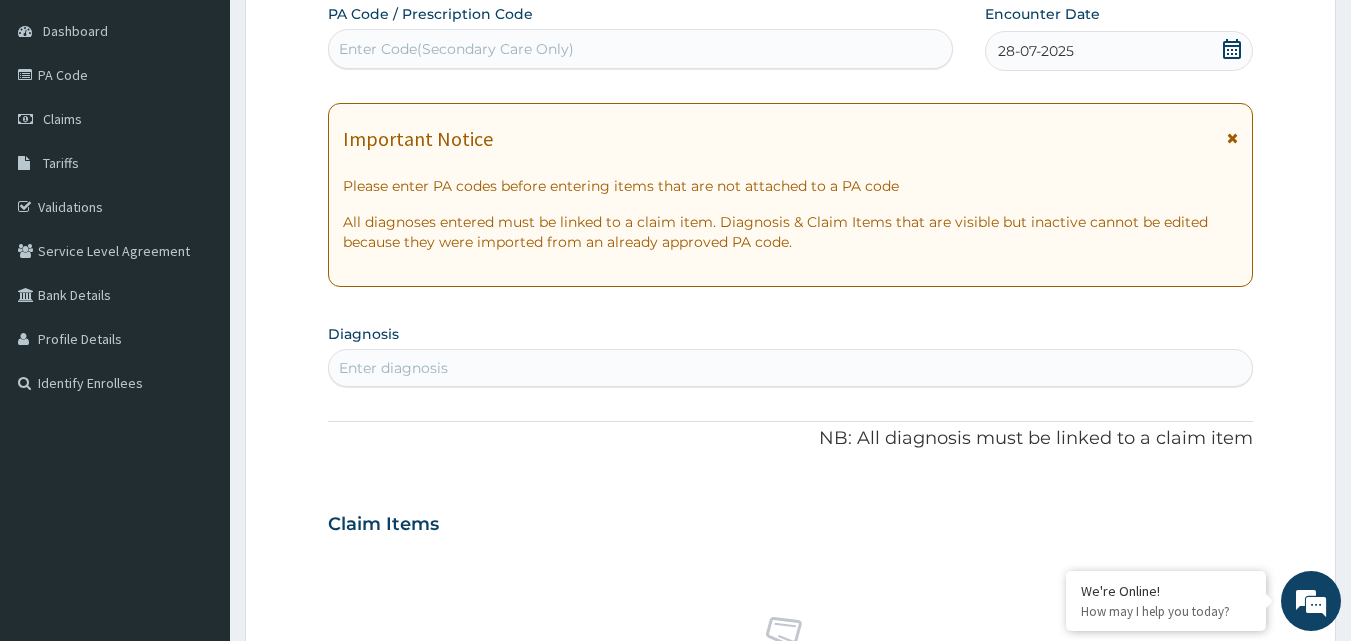 click on "Enter diagnosis" at bounding box center [791, 368] 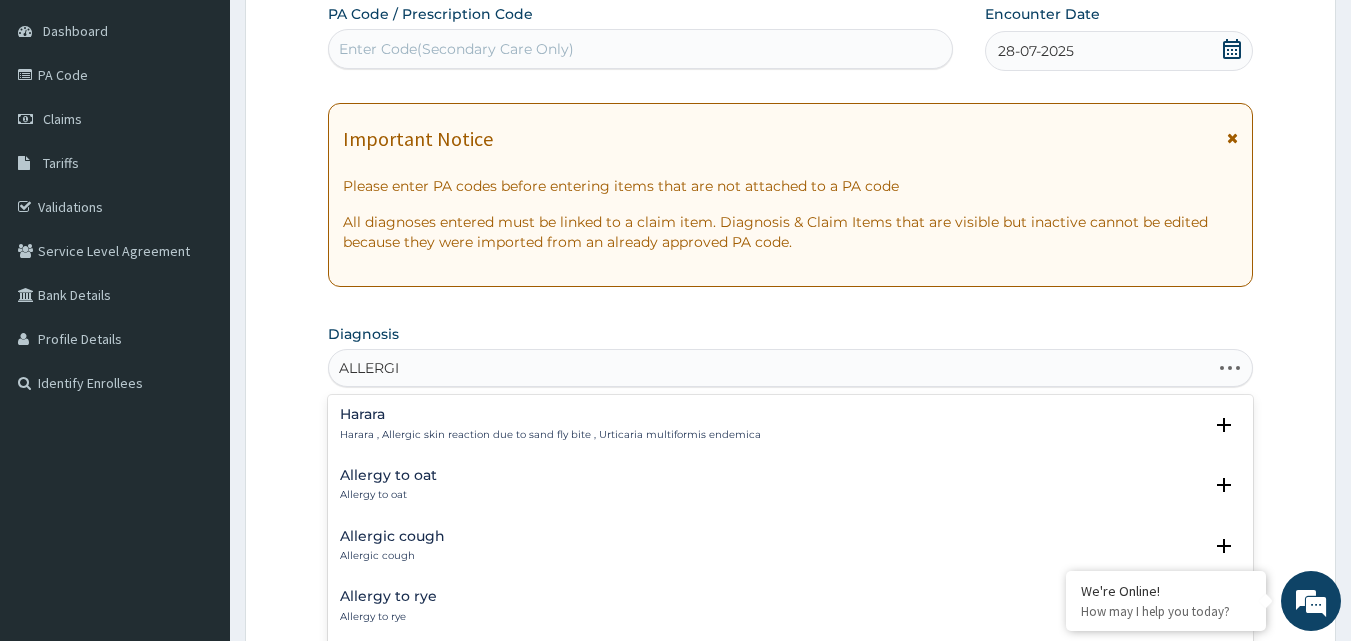 type on "ALLERGIC" 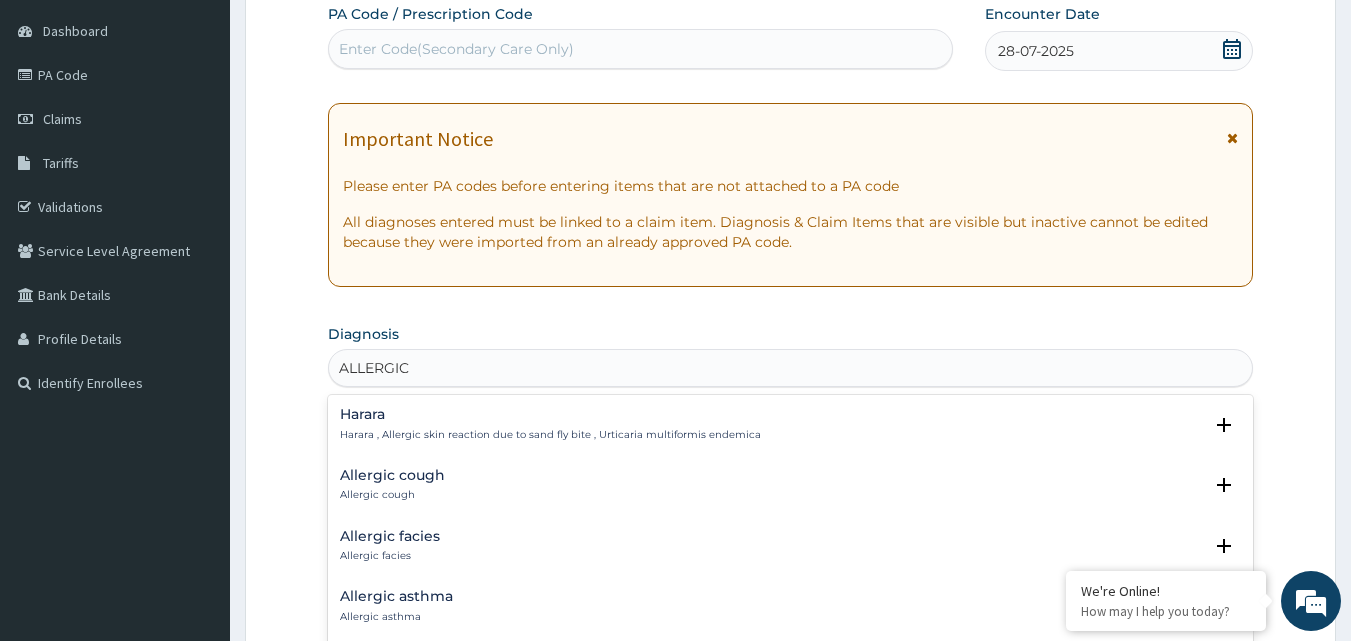 scroll, scrollTop: 262, scrollLeft: 0, axis: vertical 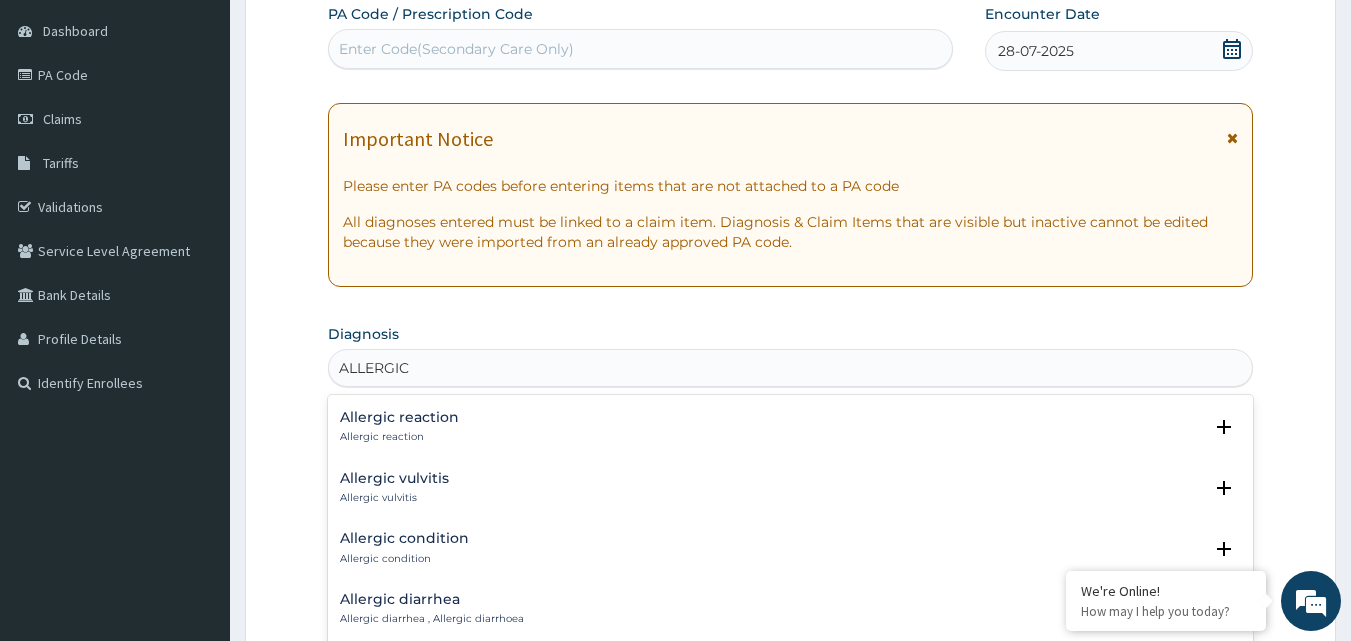 click on "Allergic reaction" at bounding box center (399, 437) 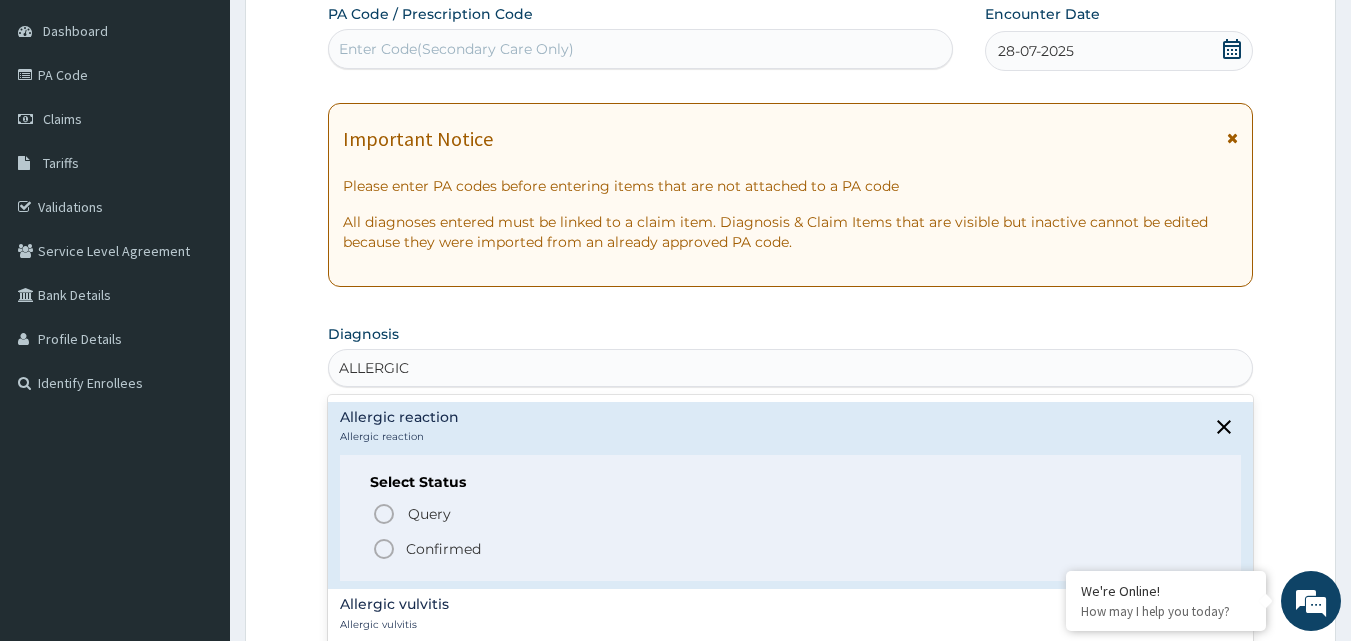 click 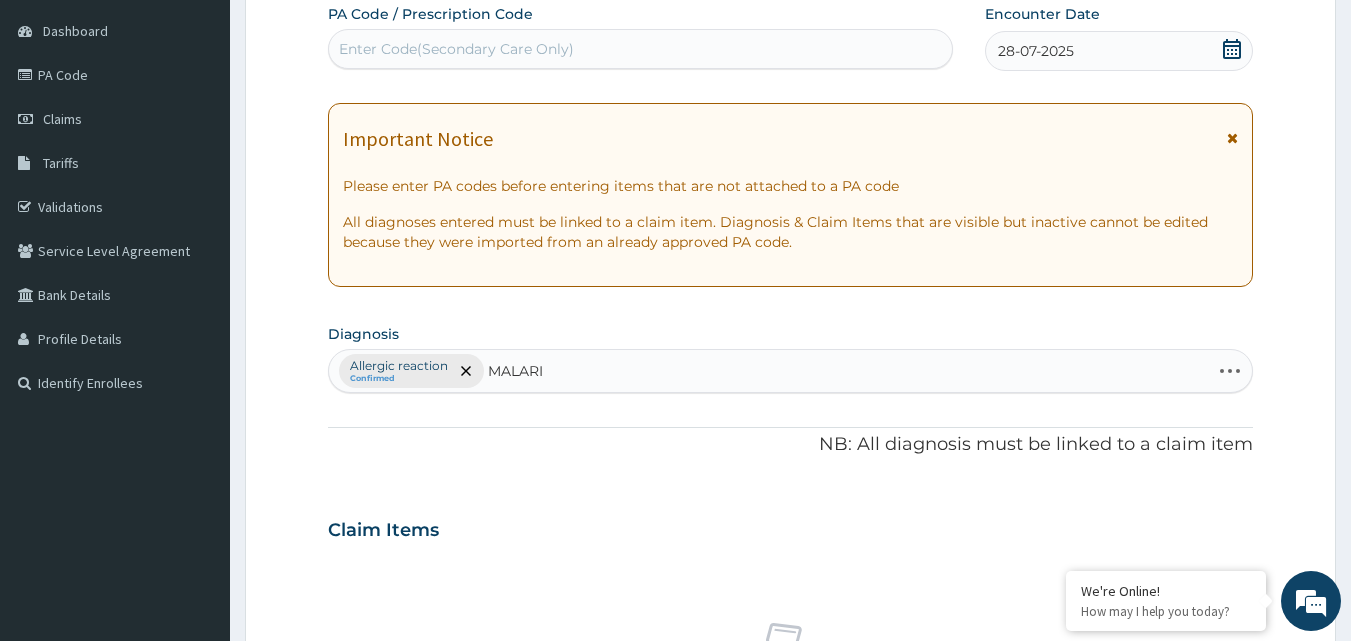 type on "MALARIA" 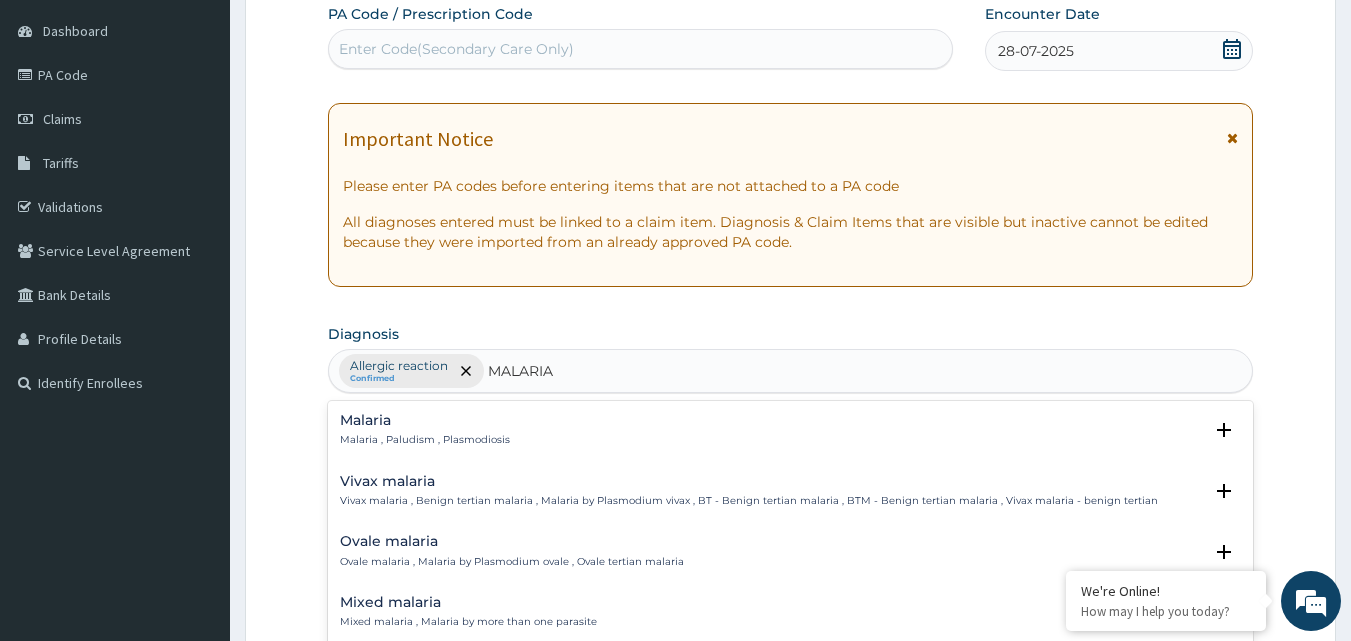 click on "Malaria , Paludism , Plasmodiosis" at bounding box center [425, 440] 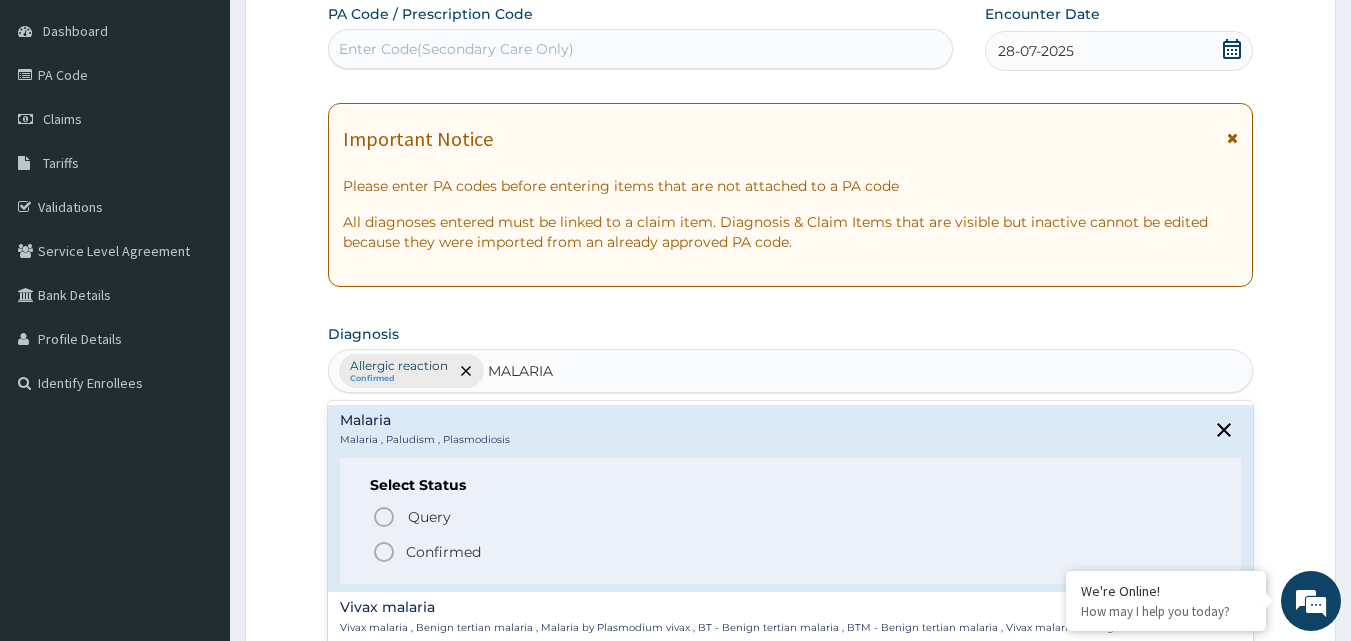 click 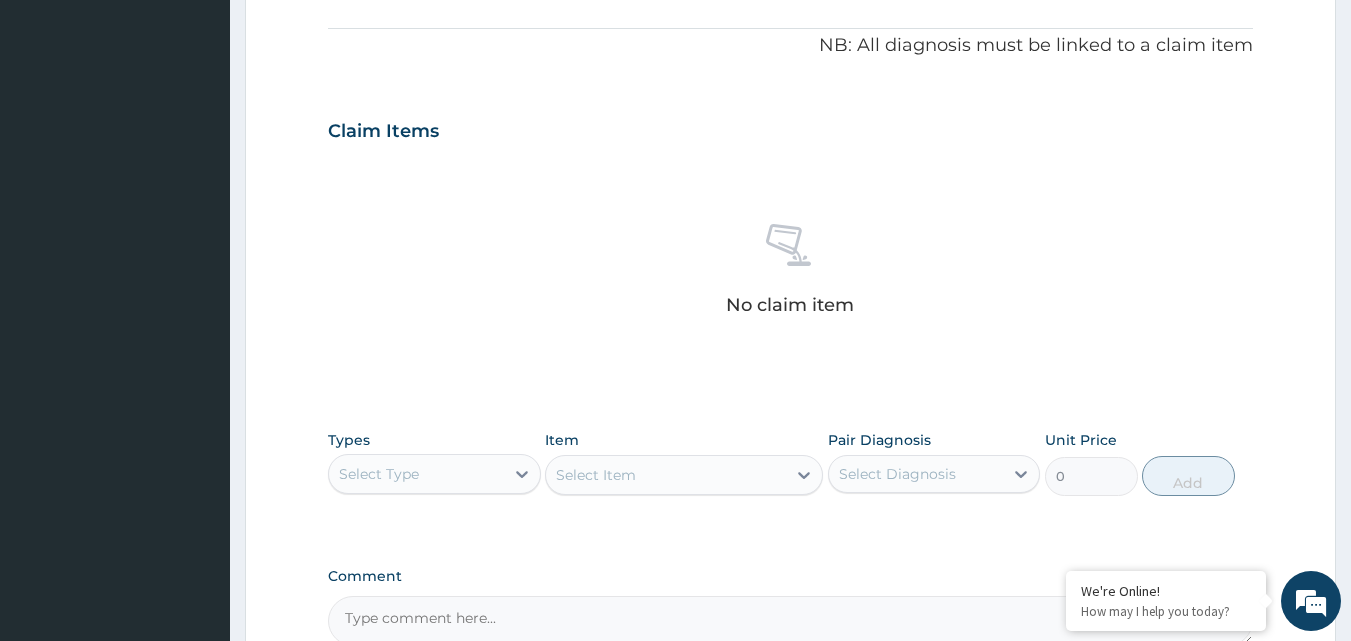 scroll, scrollTop: 587, scrollLeft: 0, axis: vertical 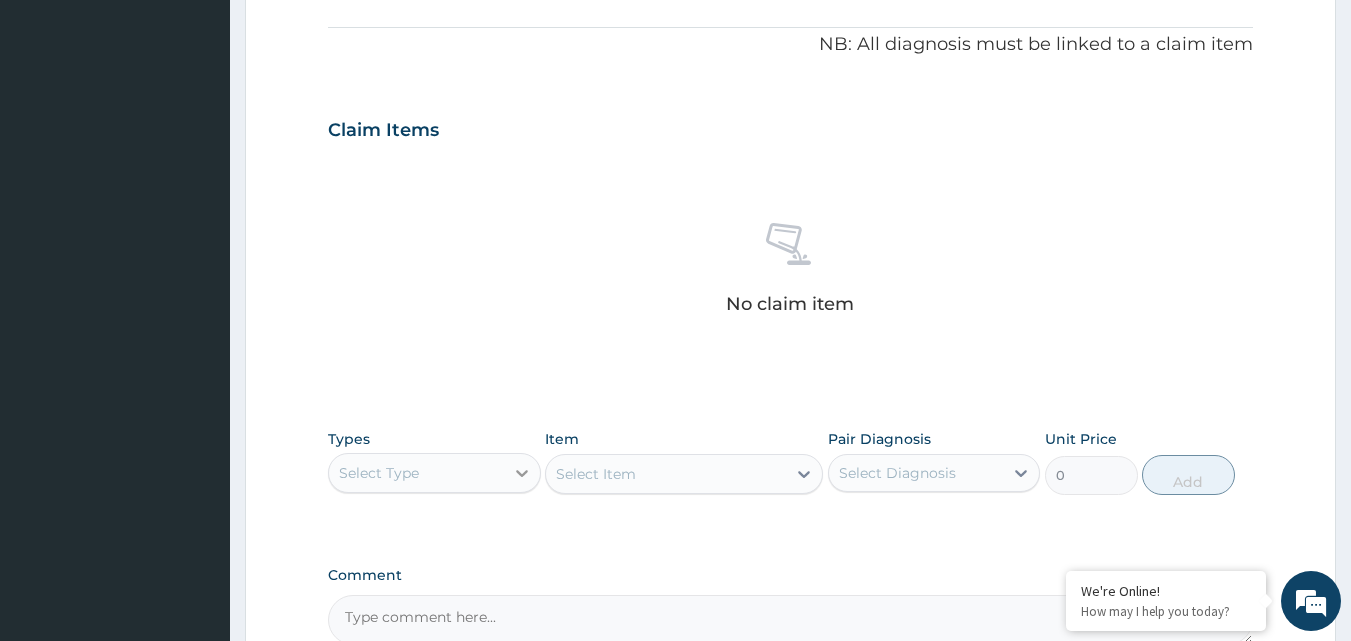 click 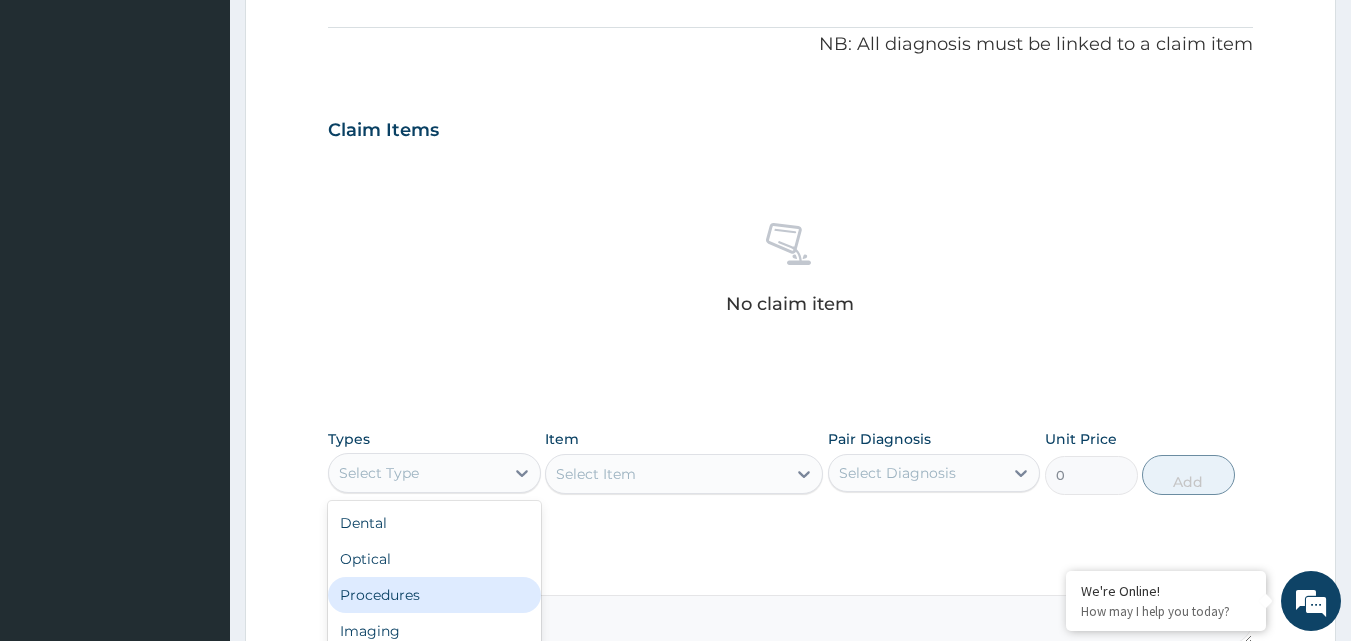 click on "Procedures" at bounding box center (434, 595) 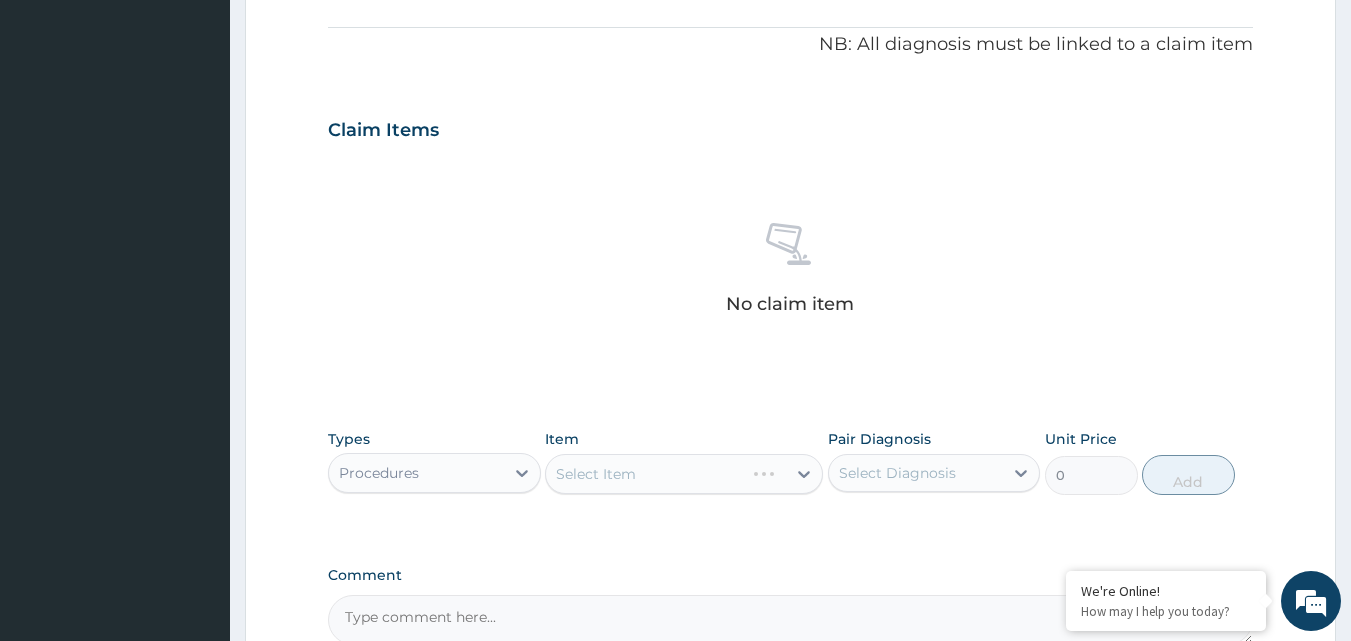click on "Select Item" at bounding box center (684, 474) 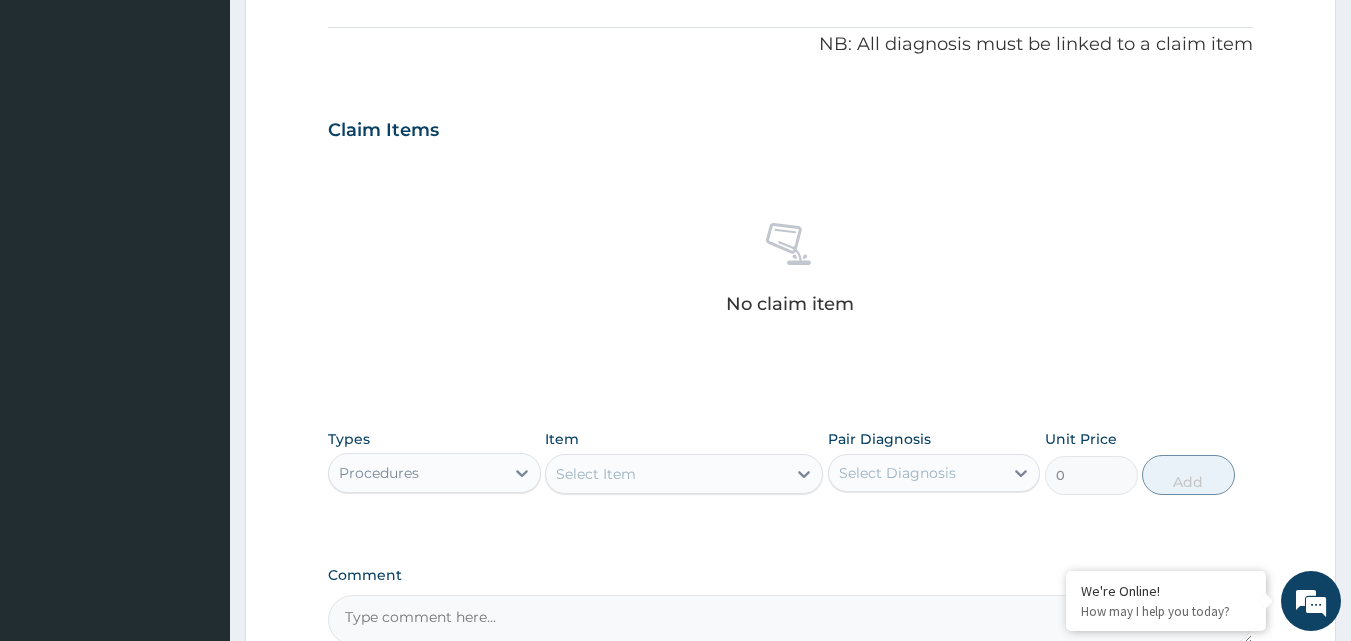 click on "Select Item" at bounding box center [666, 474] 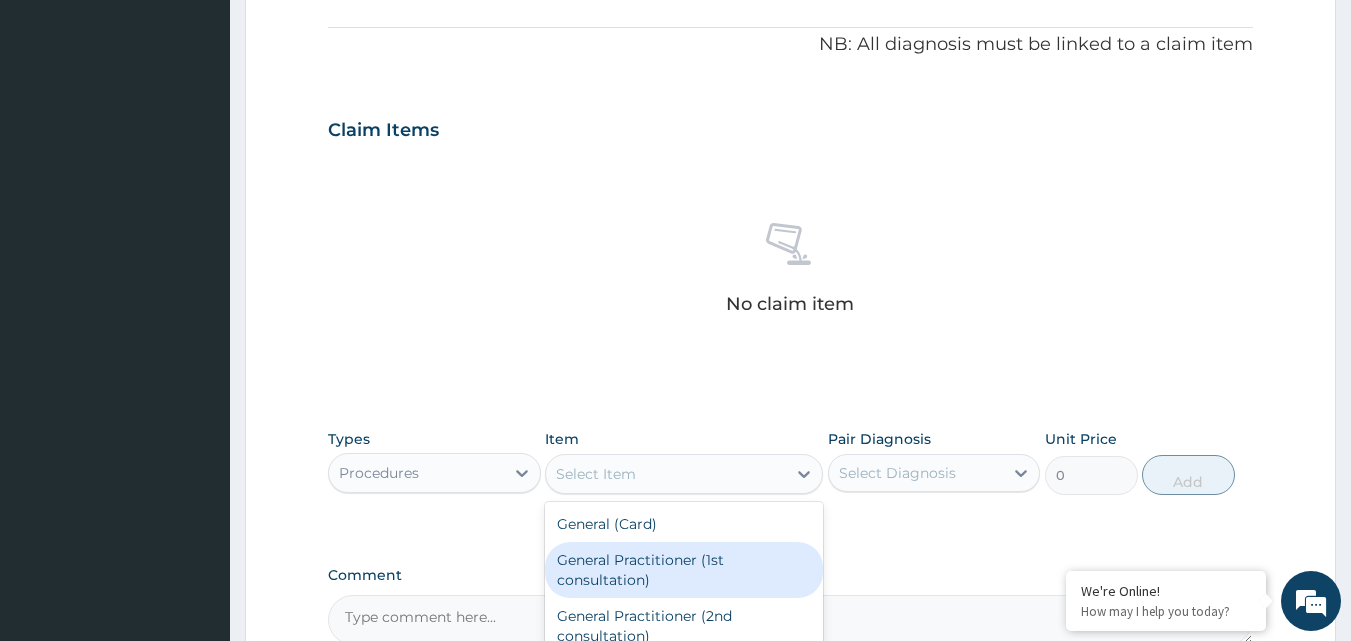 click on "General Practitioner (1st consultation)" at bounding box center [684, 570] 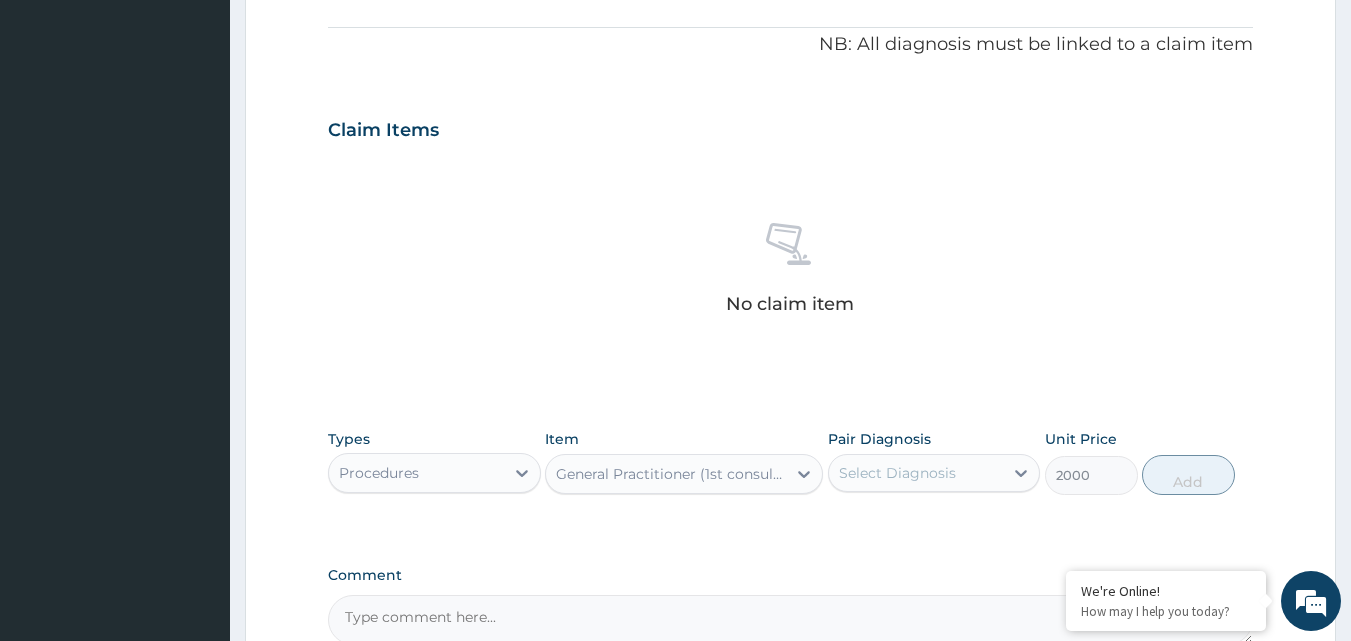 click on "Select Diagnosis" at bounding box center (897, 473) 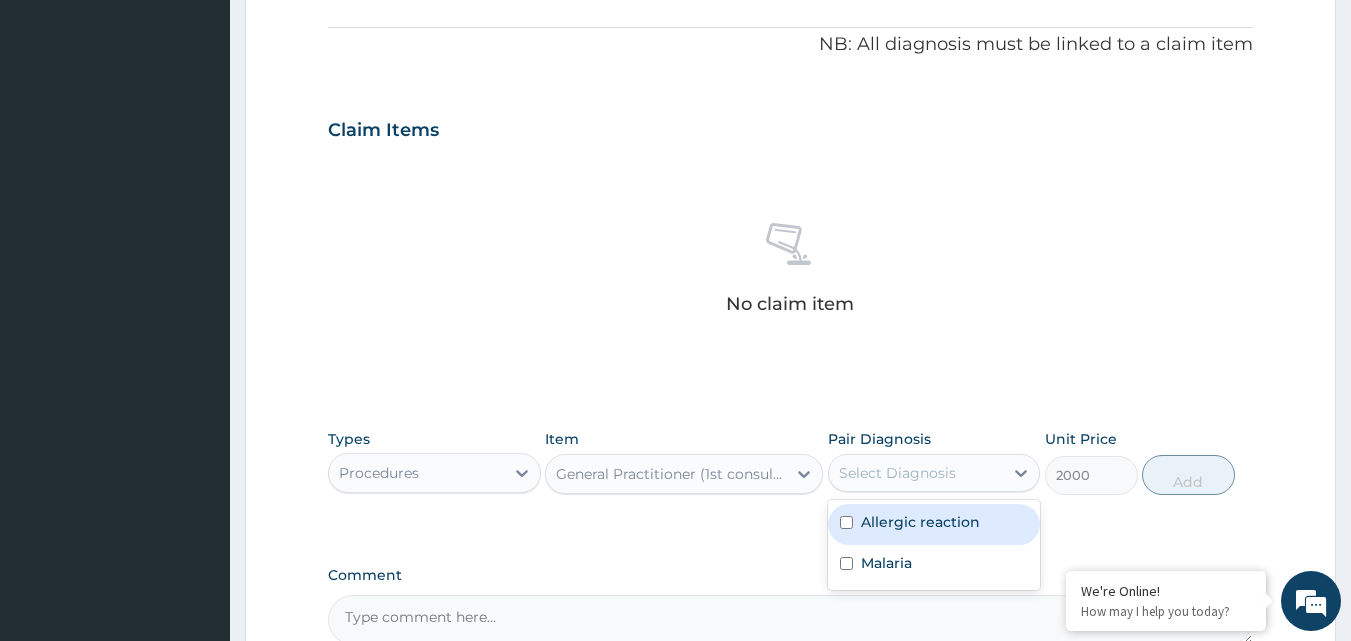 click at bounding box center (846, 522) 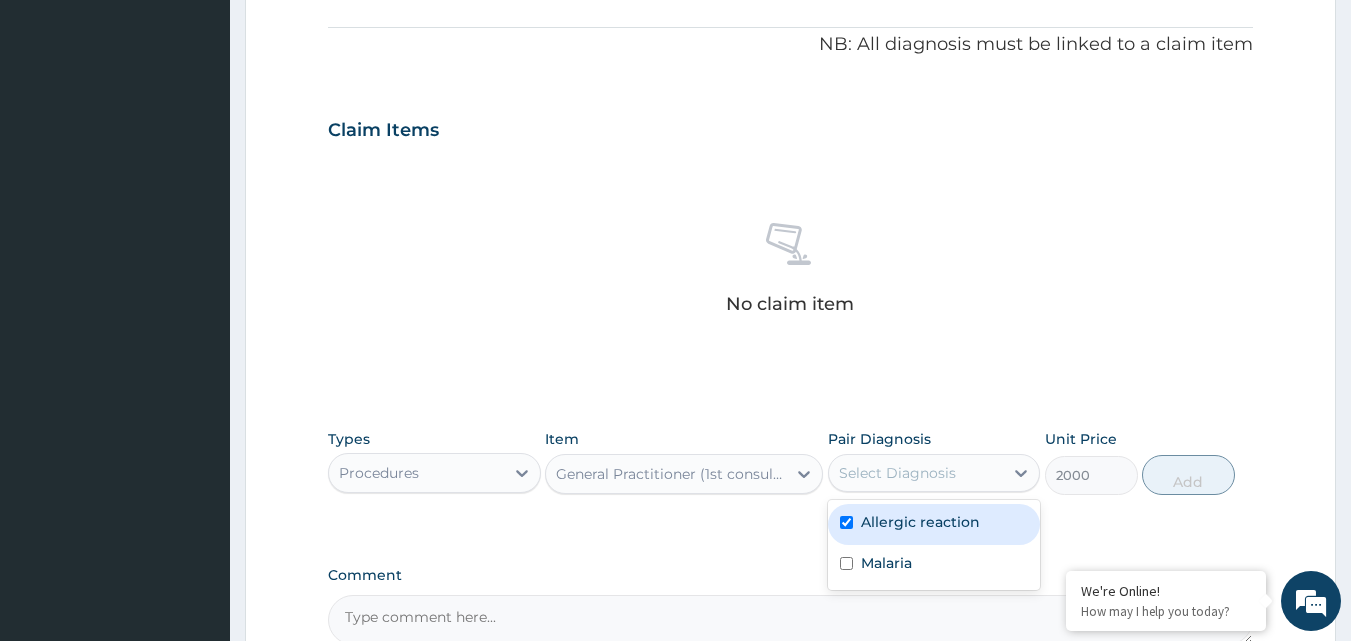 checkbox on "true" 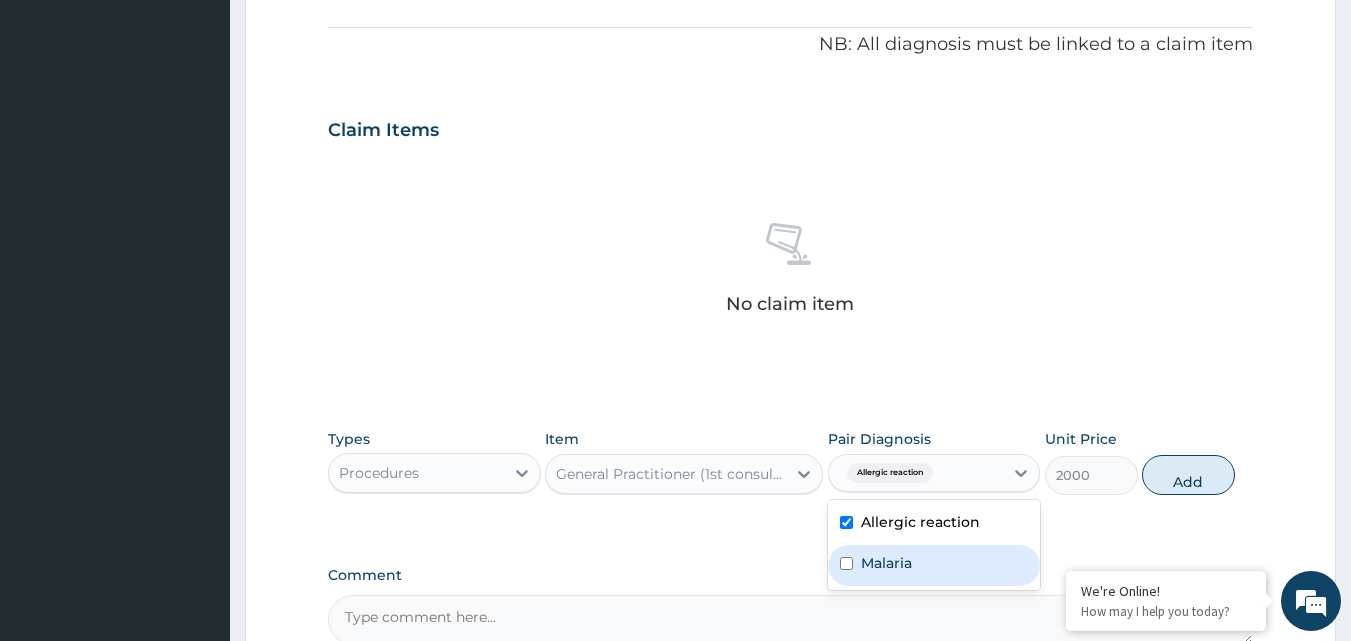 click at bounding box center [846, 563] 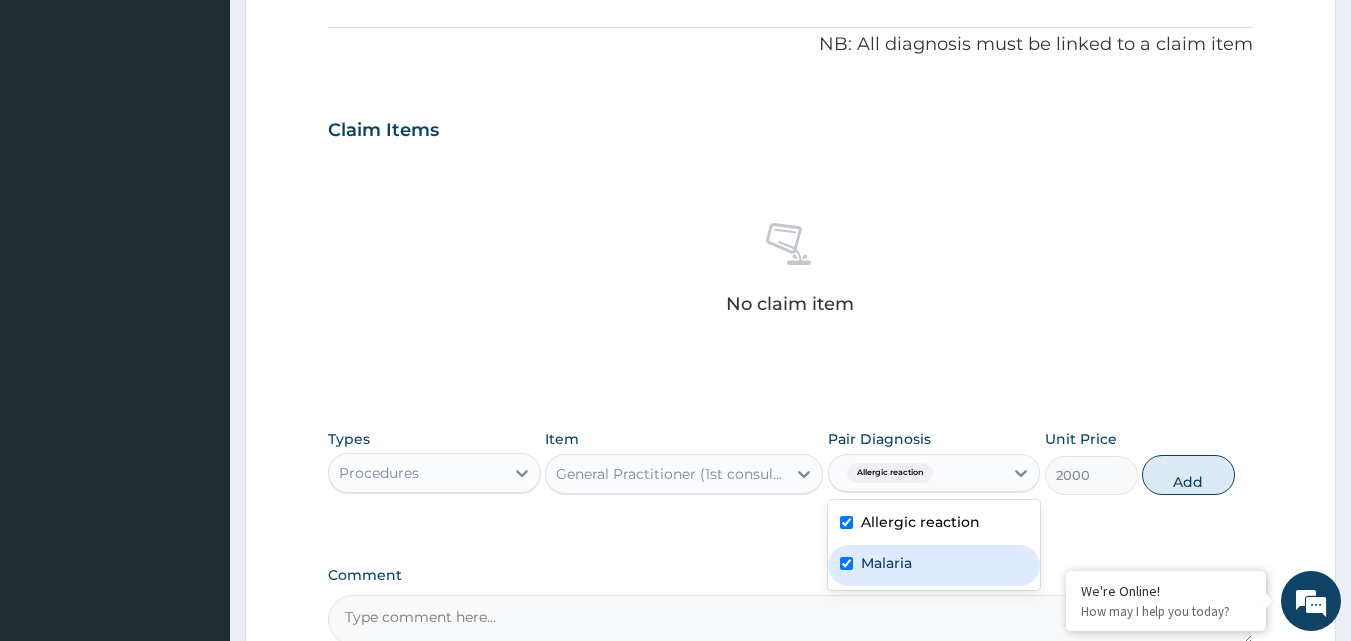 checkbox on "true" 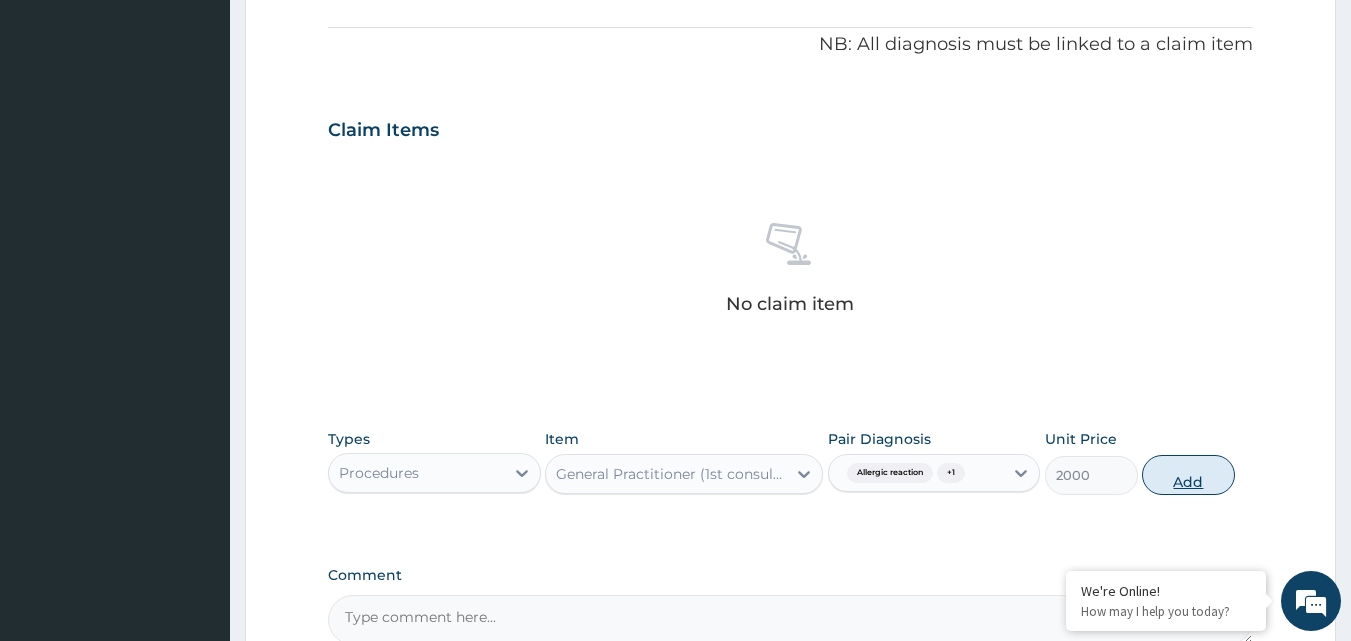 click on "Add" at bounding box center (1188, 475) 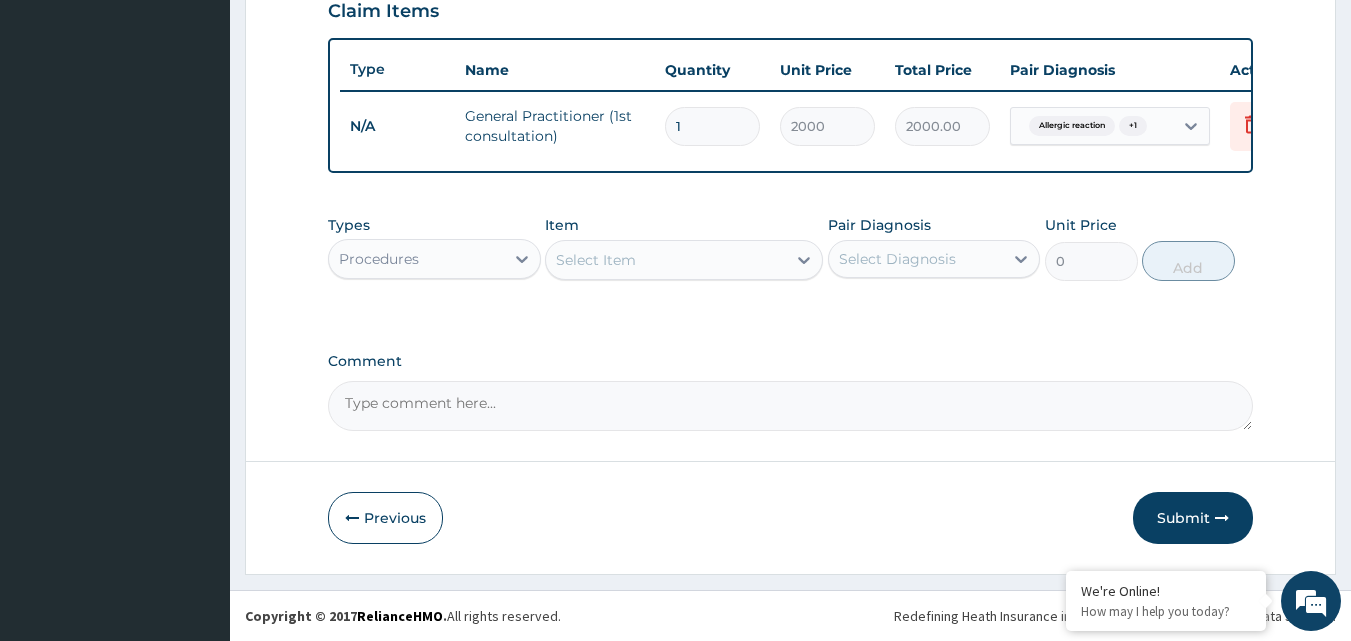 scroll, scrollTop: 721, scrollLeft: 0, axis: vertical 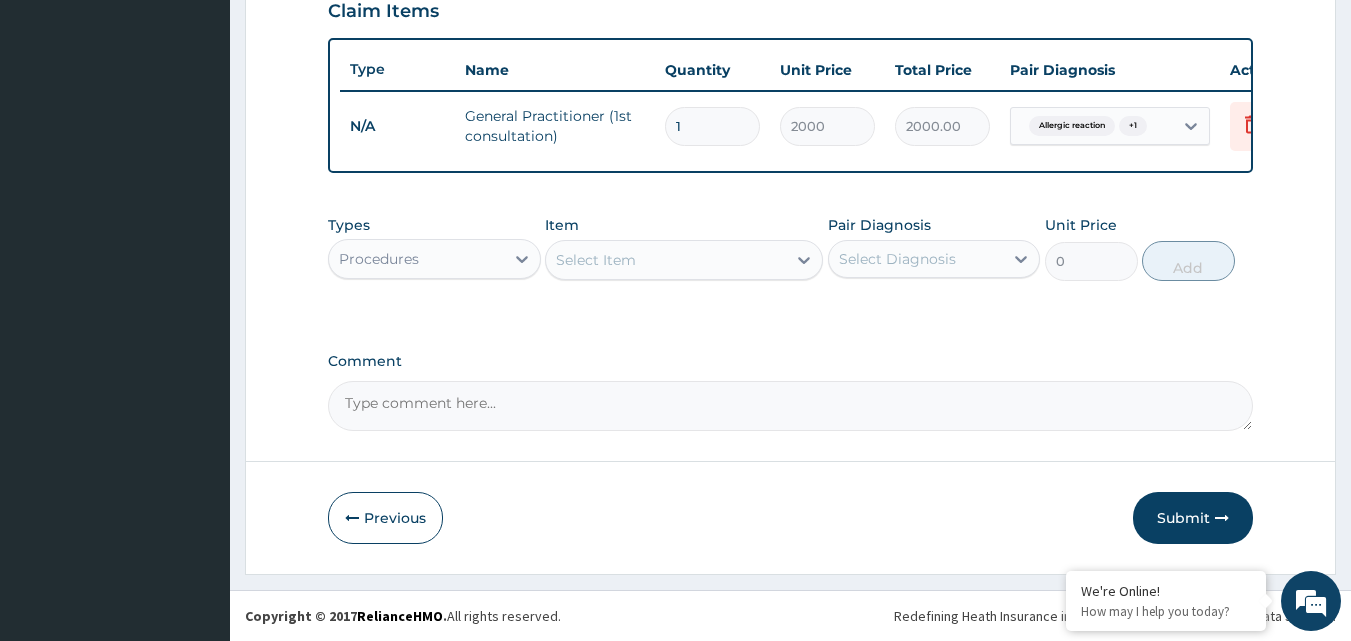 click on "Select Item" at bounding box center [596, 260] 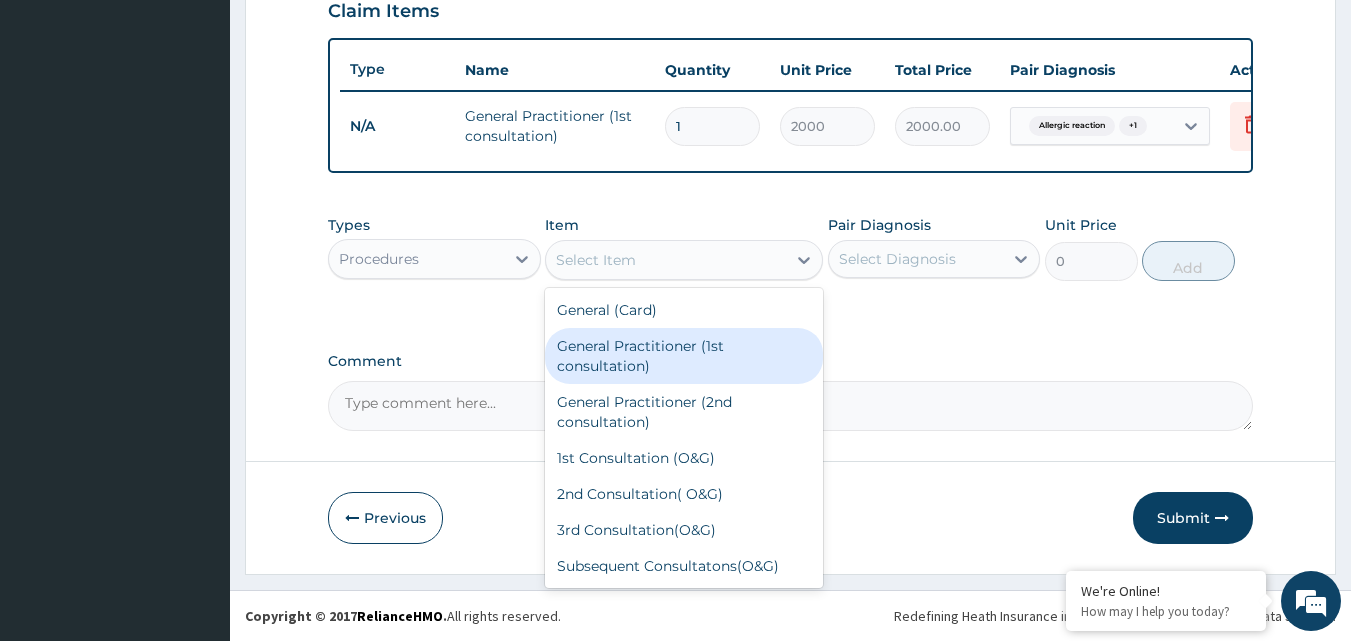 click on "General Practitioner (1st consultation)" at bounding box center (684, 356) 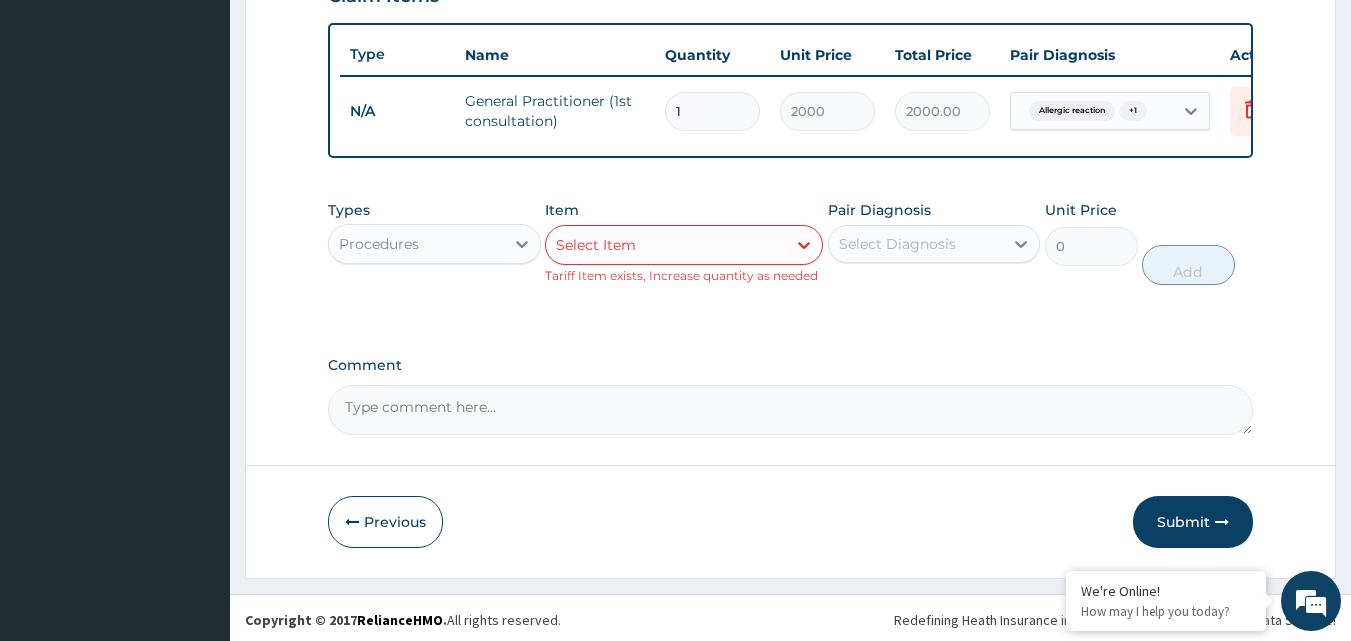 click on "Select Item" at bounding box center (666, 245) 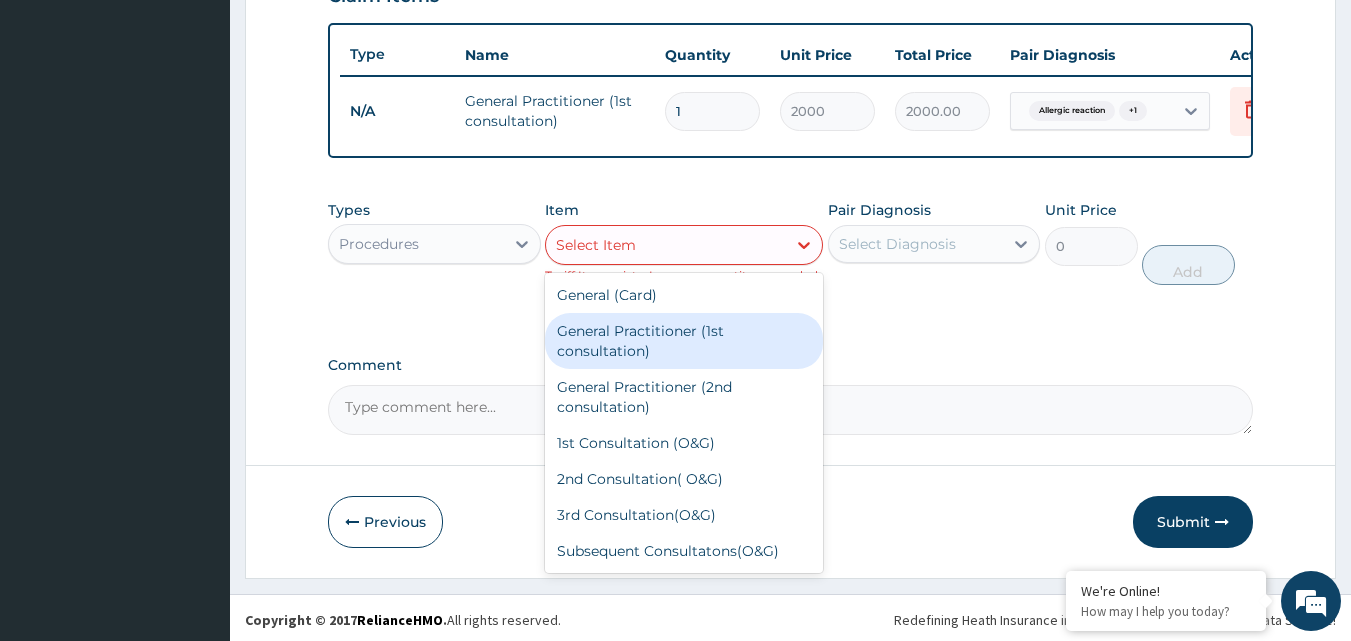 click on "General Practitioner (1st consultation)" at bounding box center (684, 341) 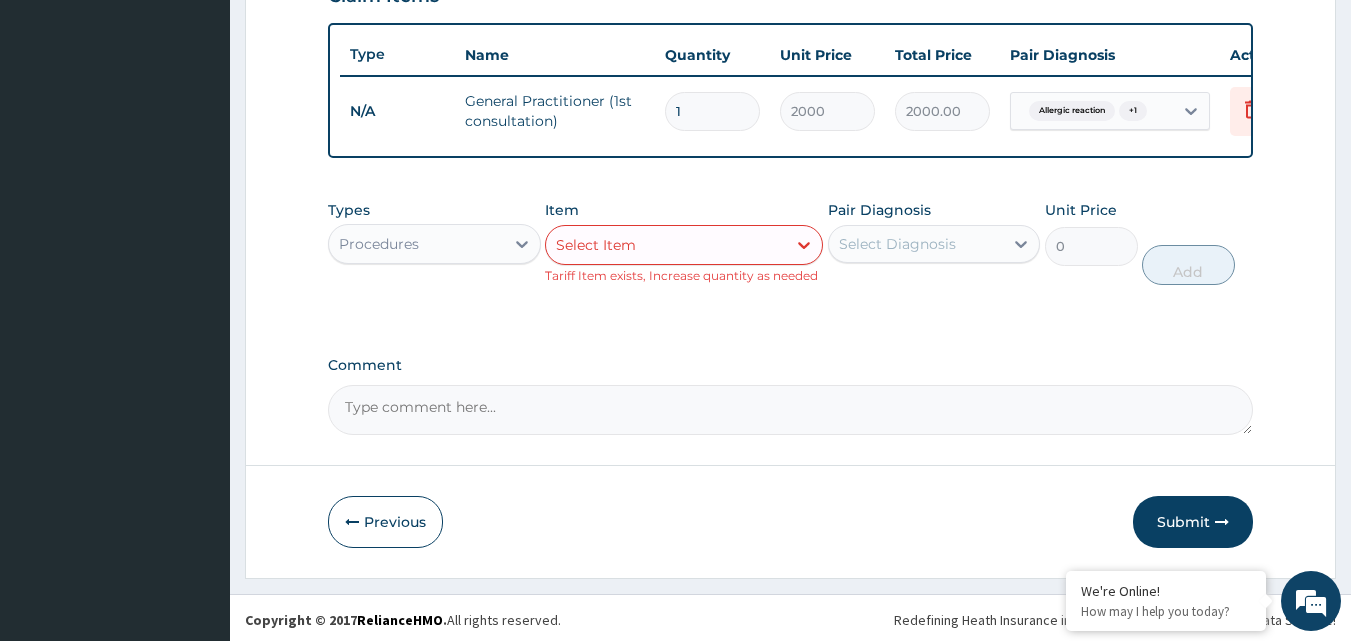 click on "Procedures" at bounding box center (416, 244) 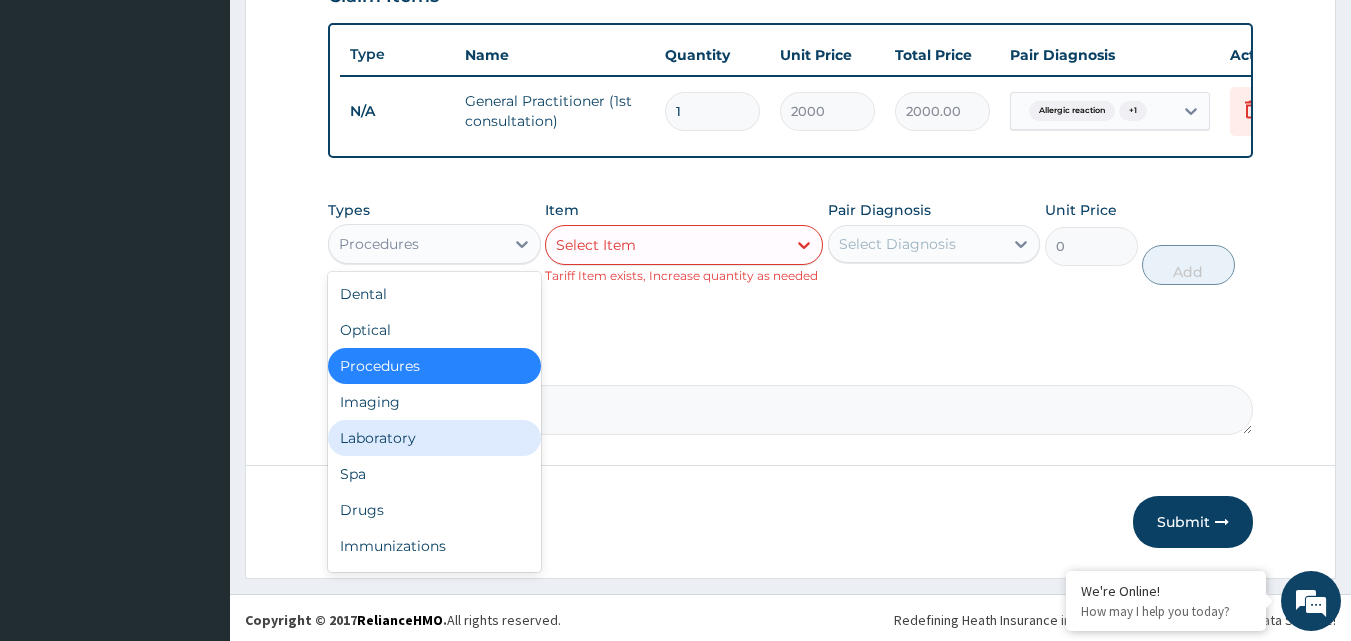 click on "Laboratory" at bounding box center (434, 438) 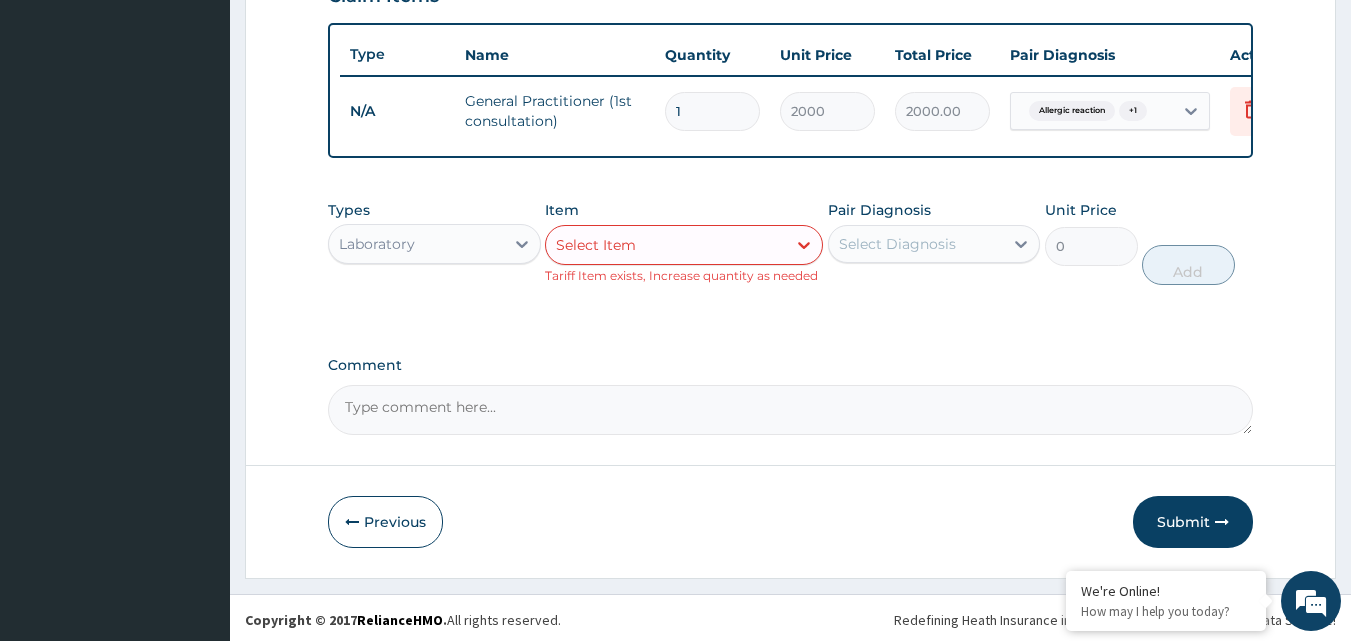 click on "Select Item" at bounding box center [666, 245] 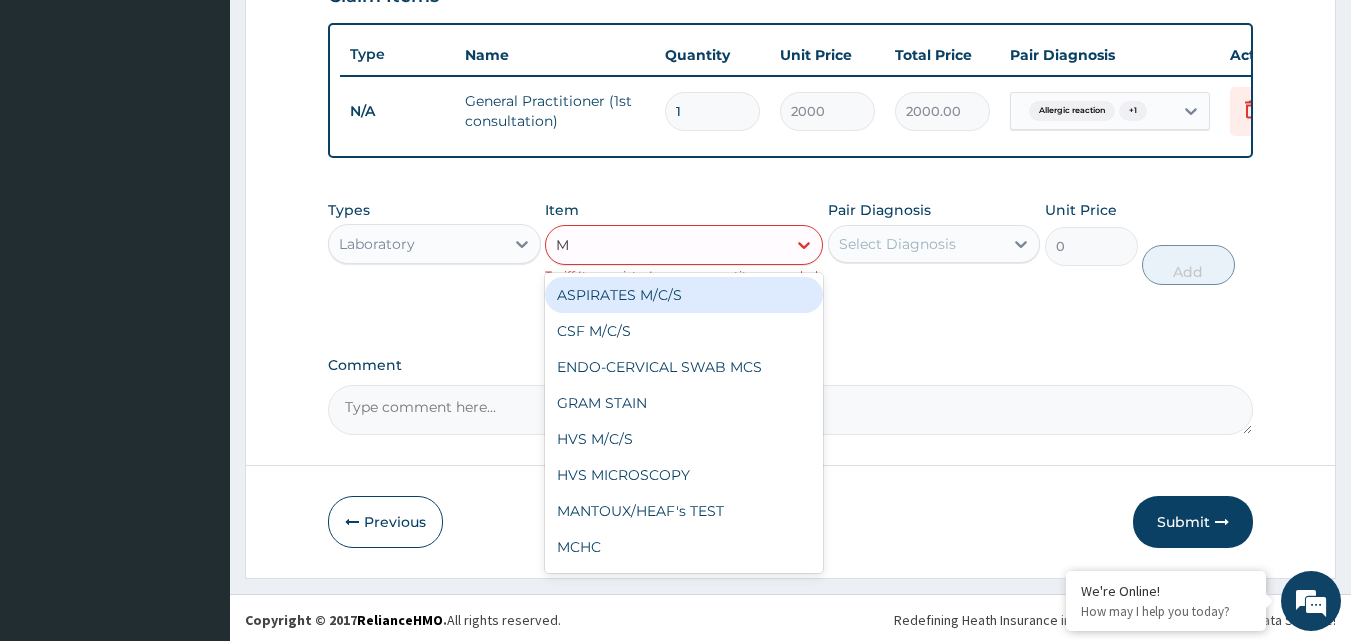 type on "MP" 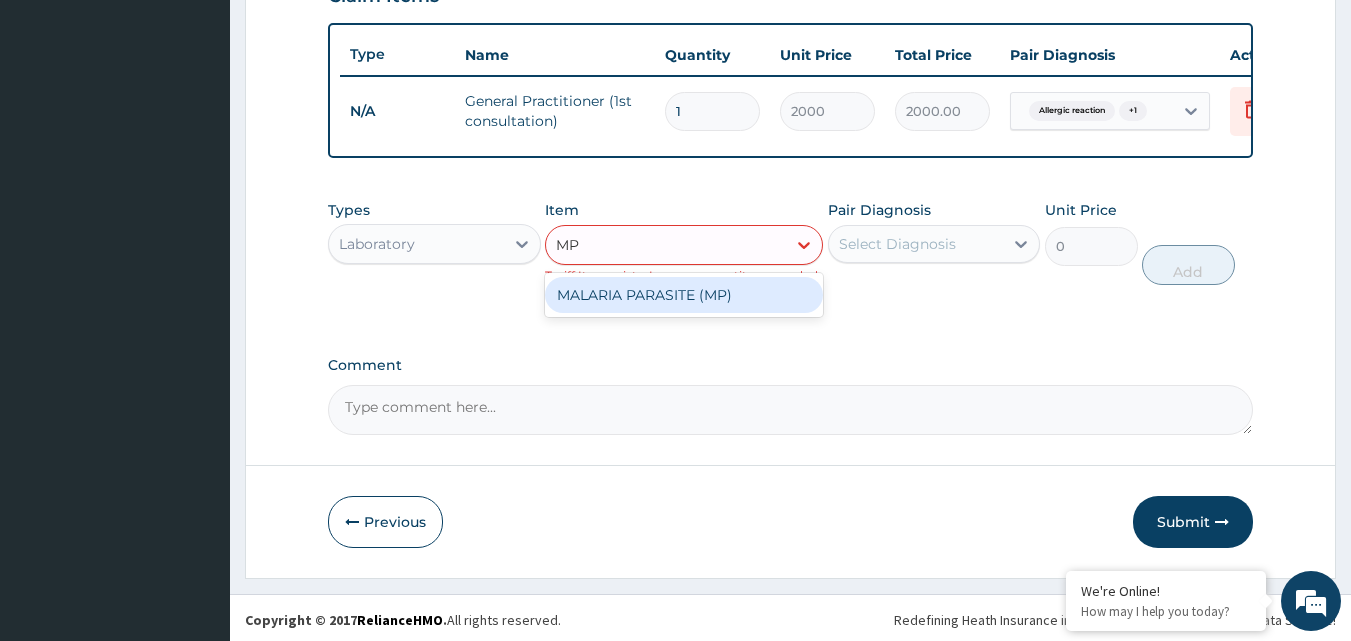 click on "MALARIA PARASITE (MP)" at bounding box center (684, 295) 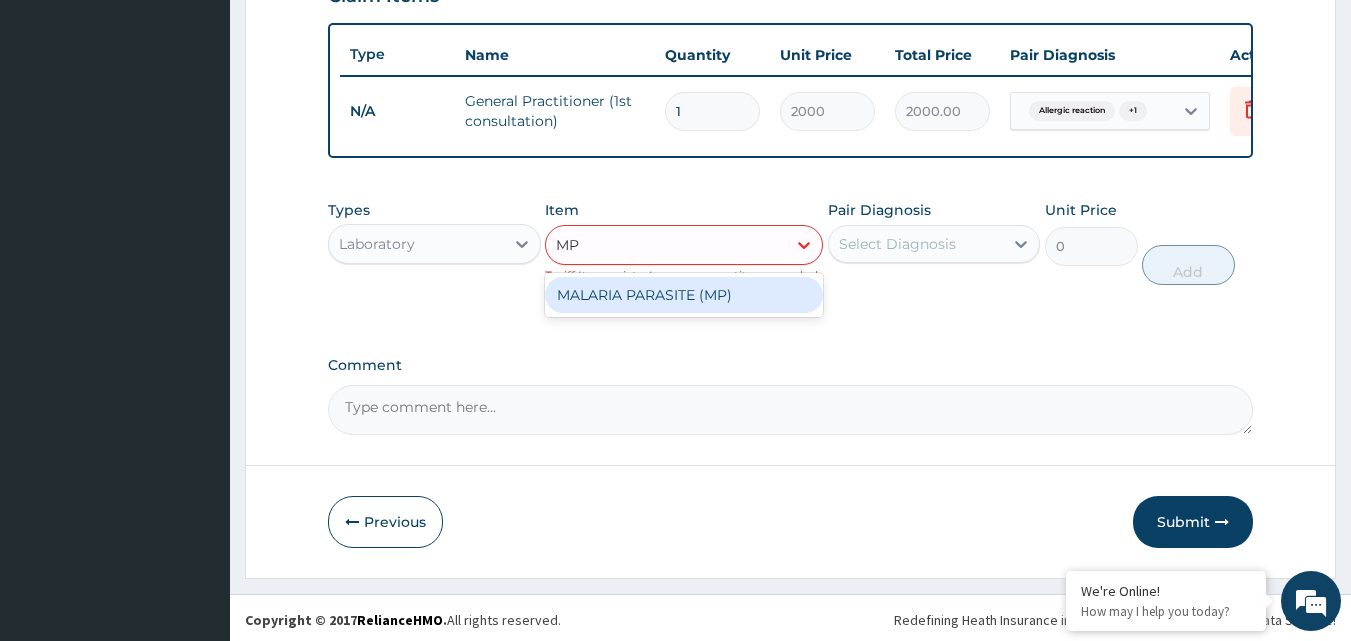 type 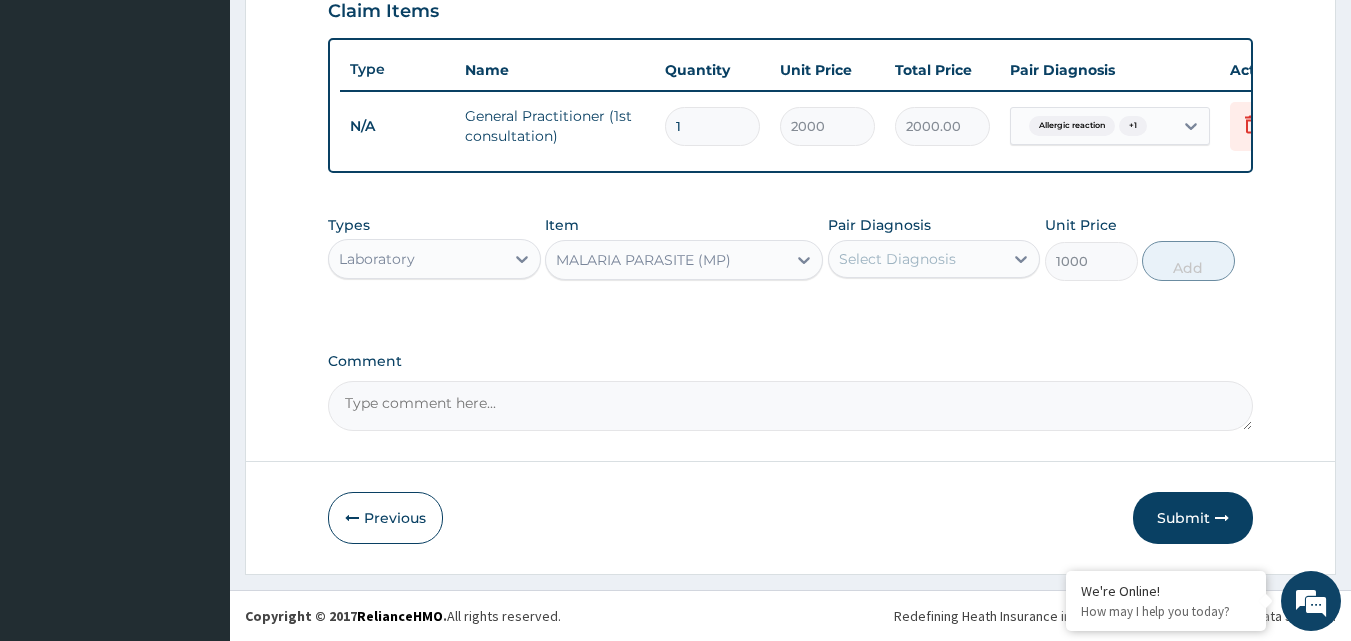 click on "Select Diagnosis" at bounding box center [897, 259] 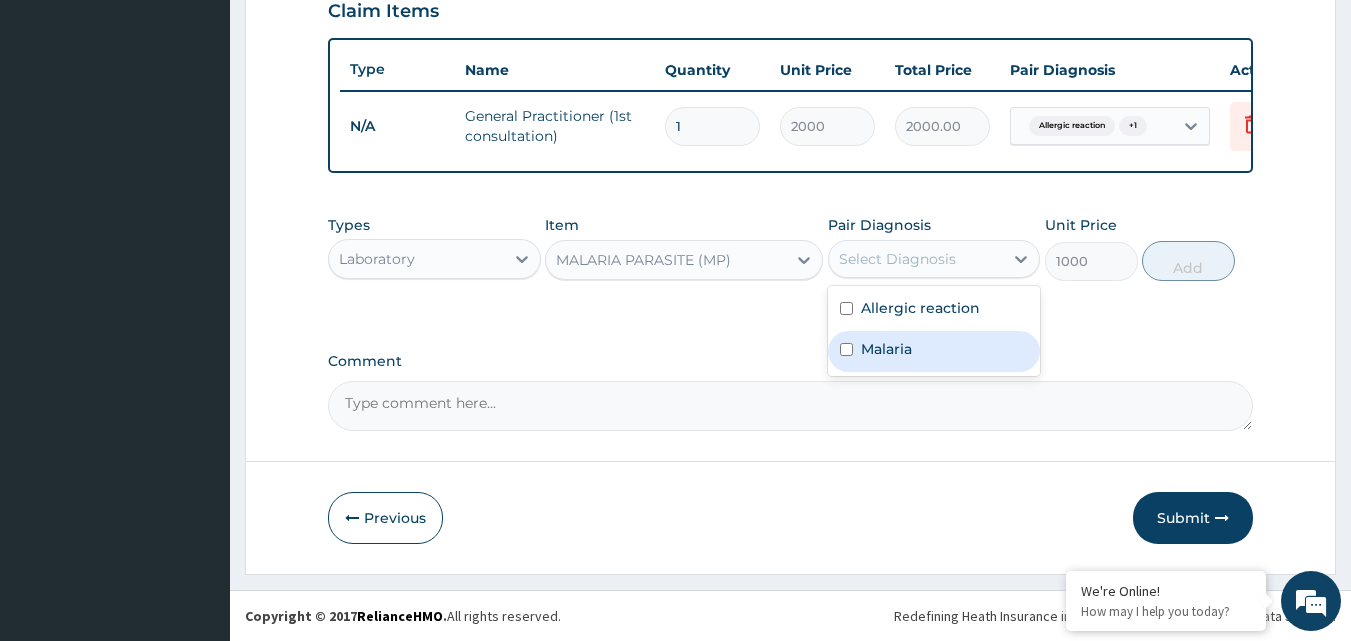 click at bounding box center [846, 349] 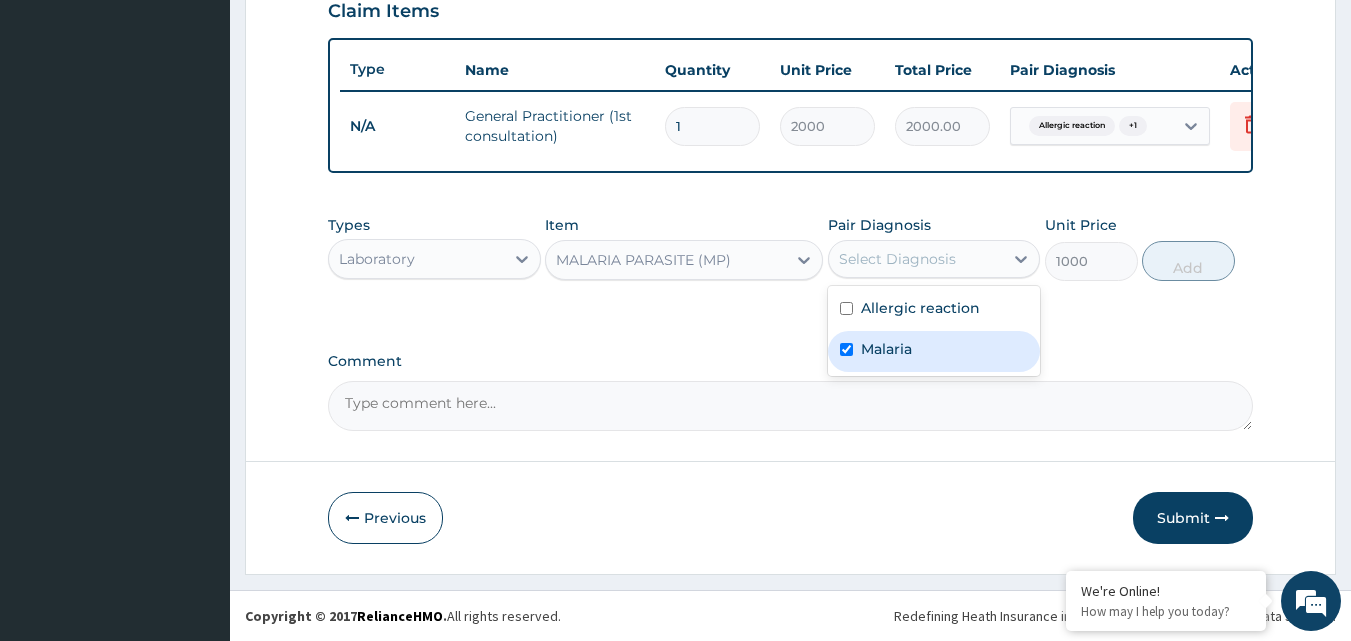 checkbox on "true" 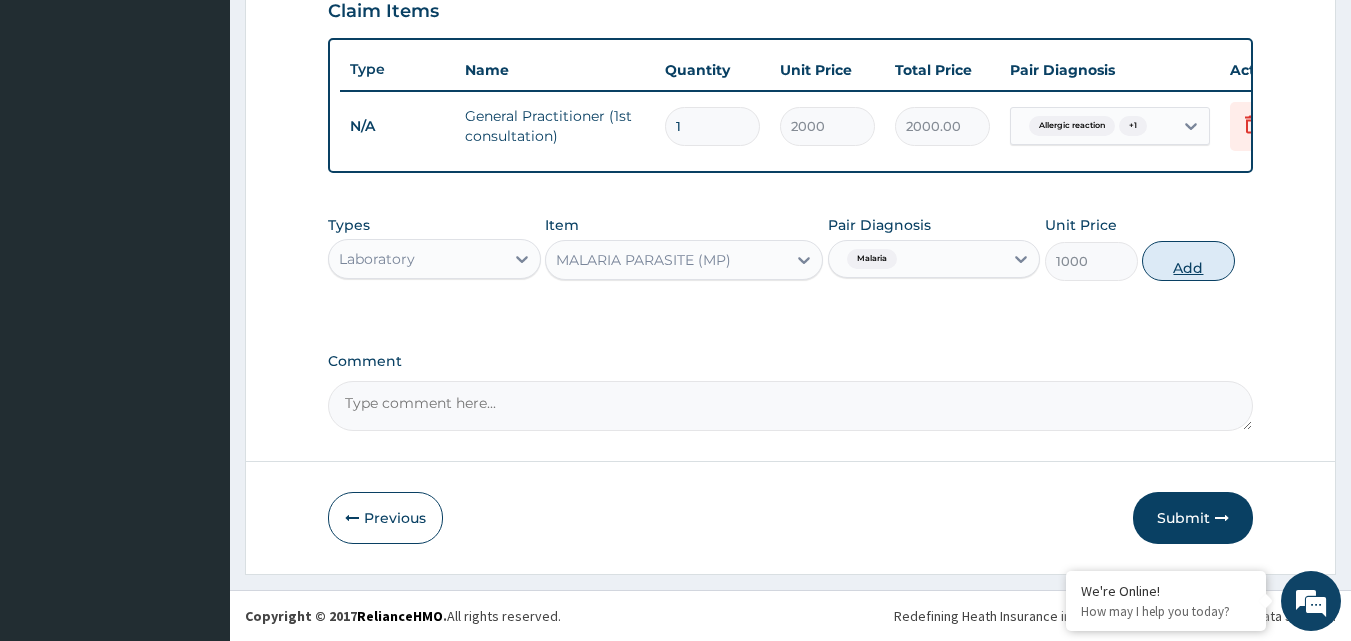 click on "Add" at bounding box center (1188, 261) 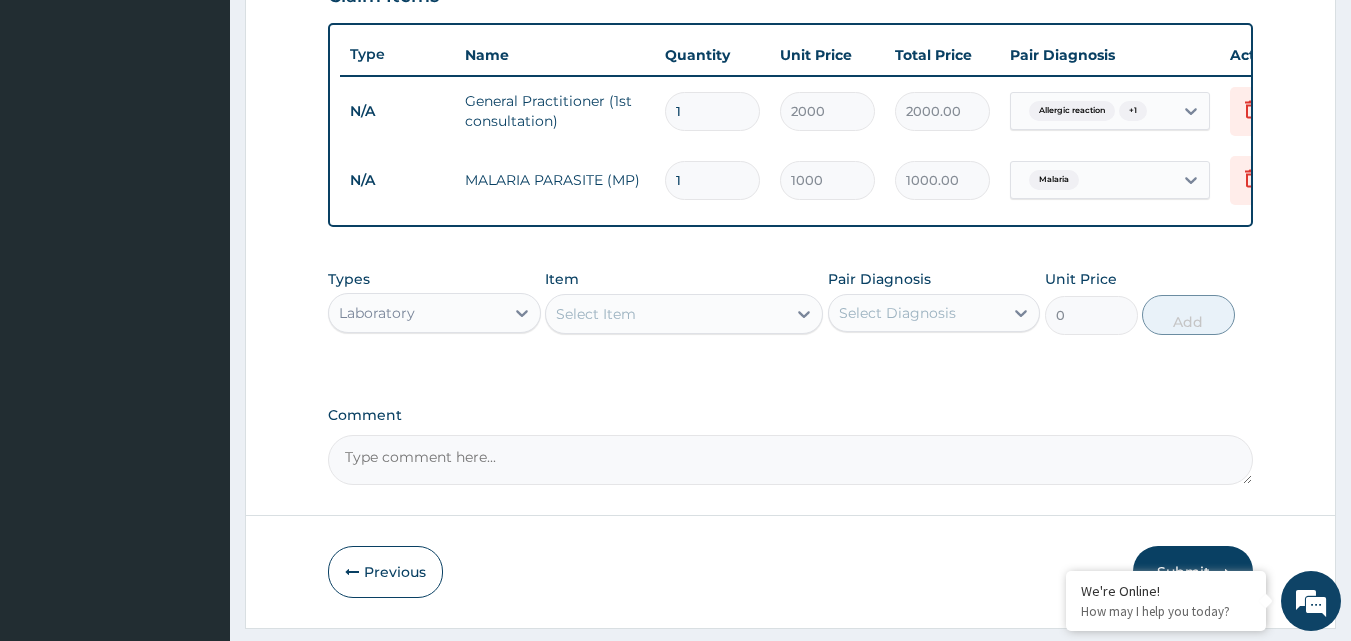 click on "Select Item" at bounding box center (666, 314) 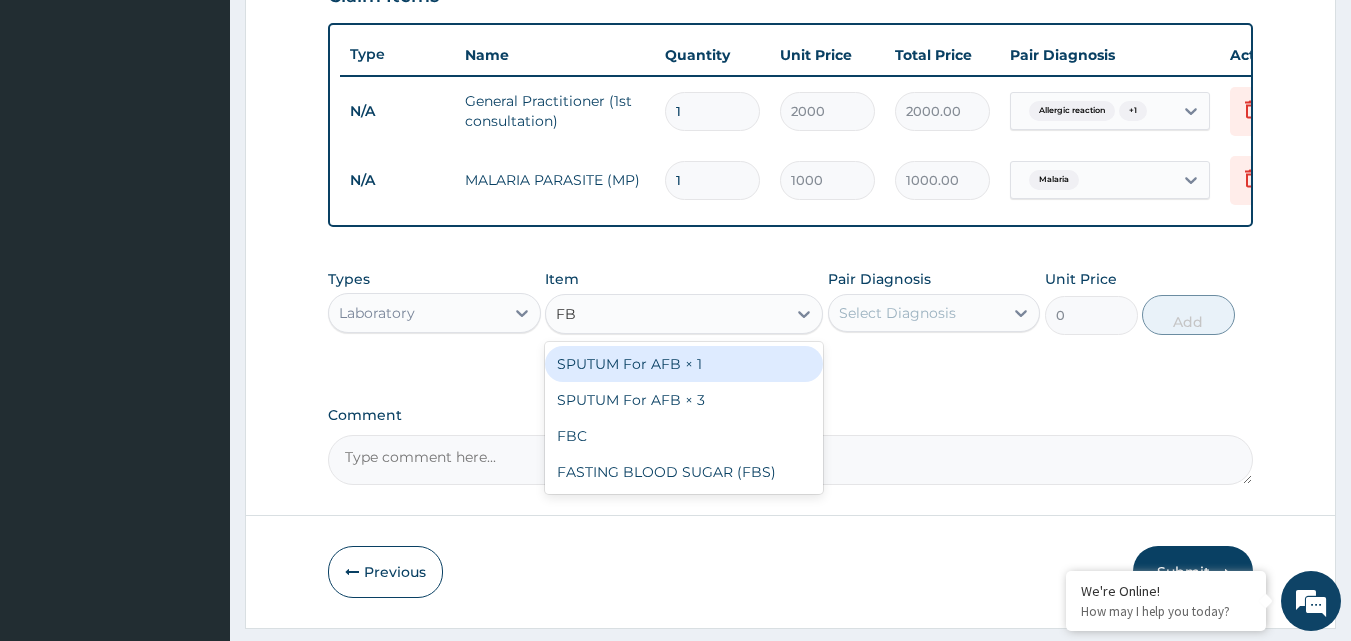 type on "FBC" 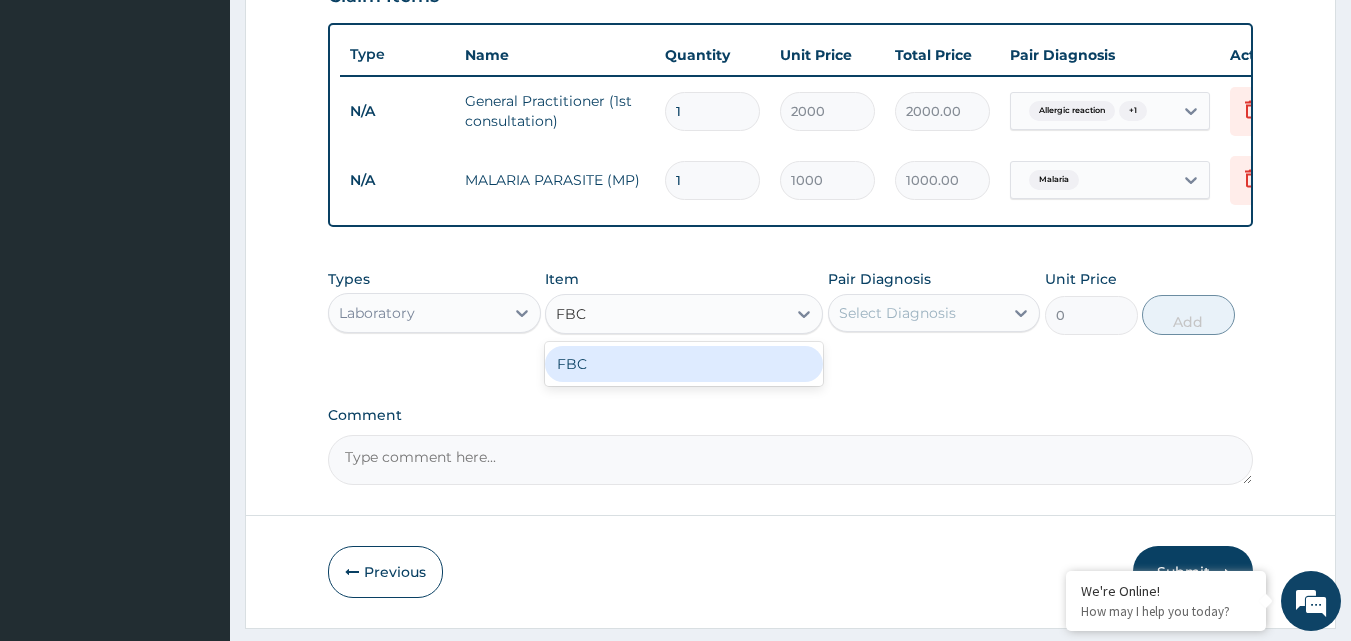 click on "FBC" at bounding box center (684, 364) 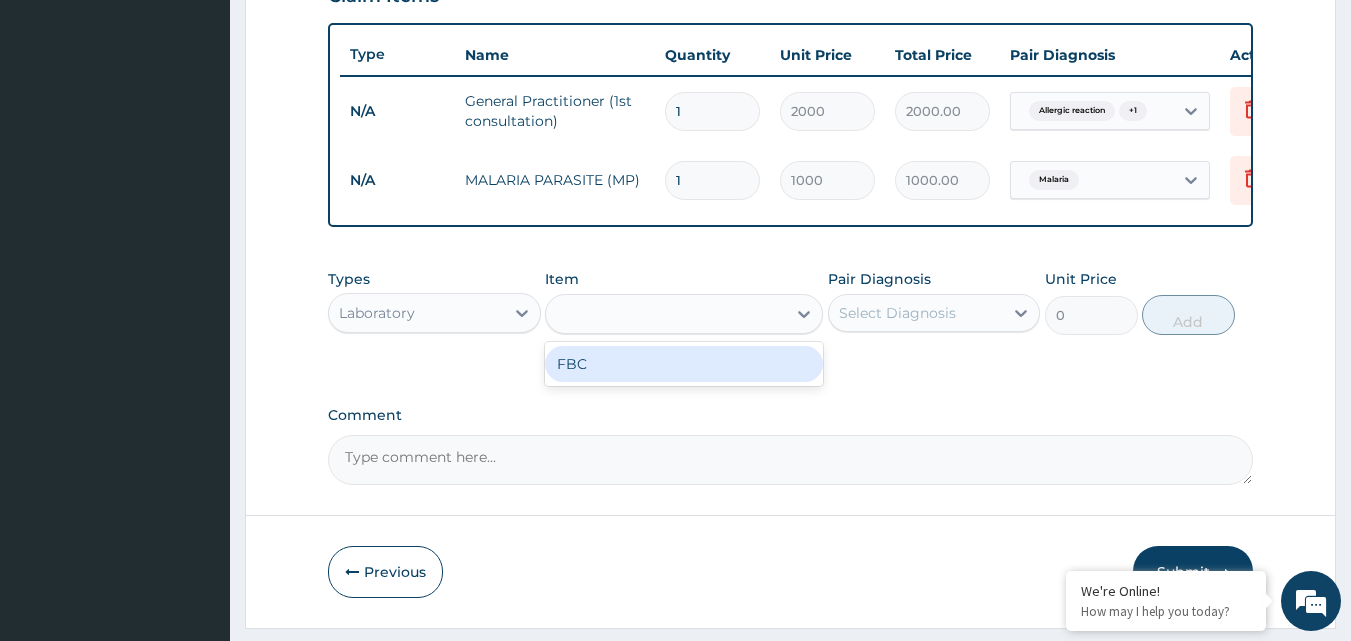 type on "2000" 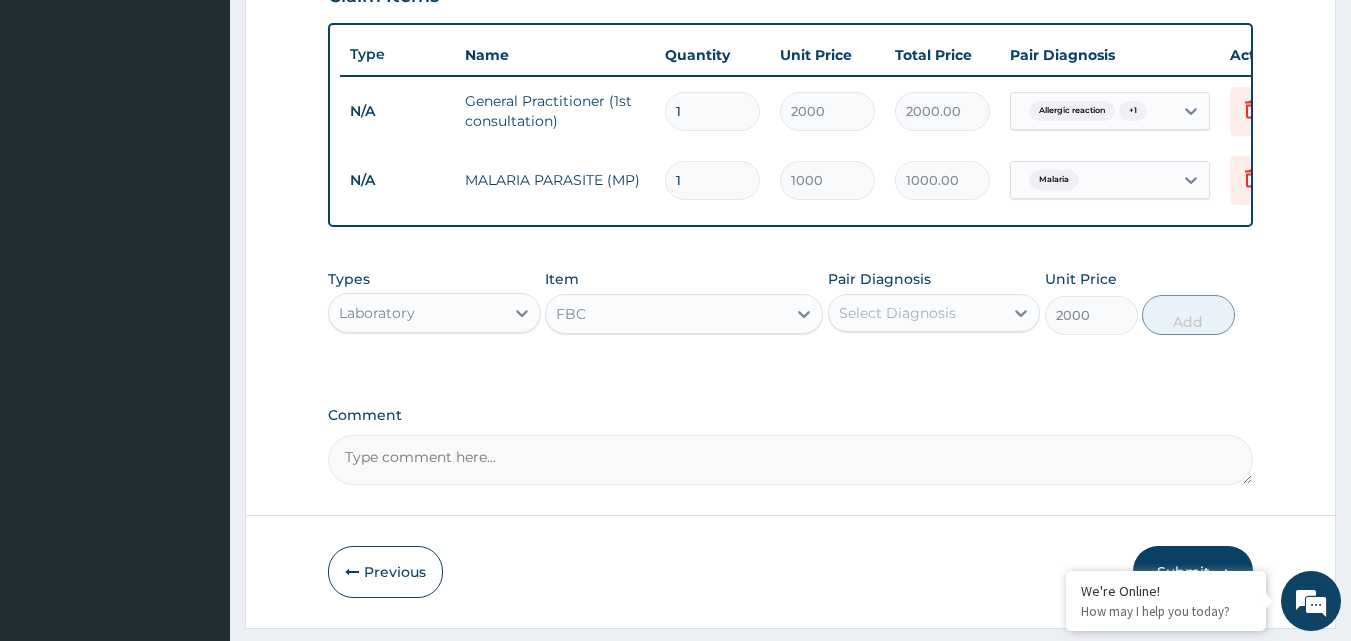 click on "Select Diagnosis" at bounding box center (897, 313) 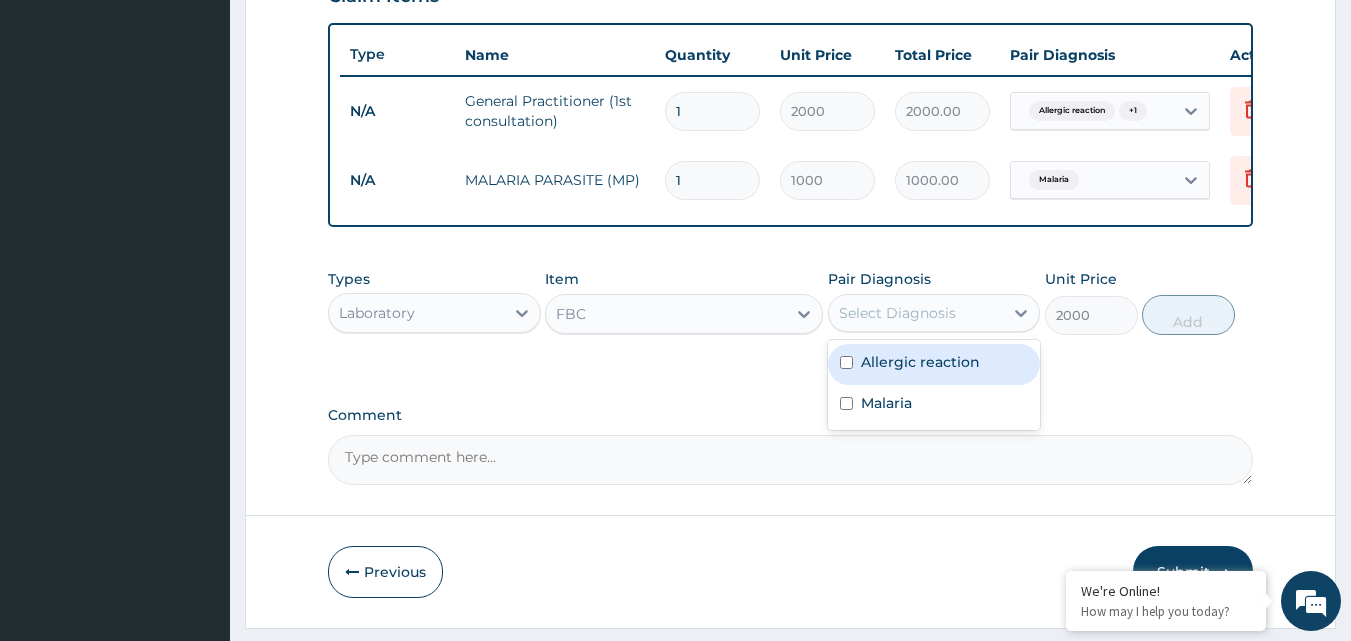 click at bounding box center (846, 362) 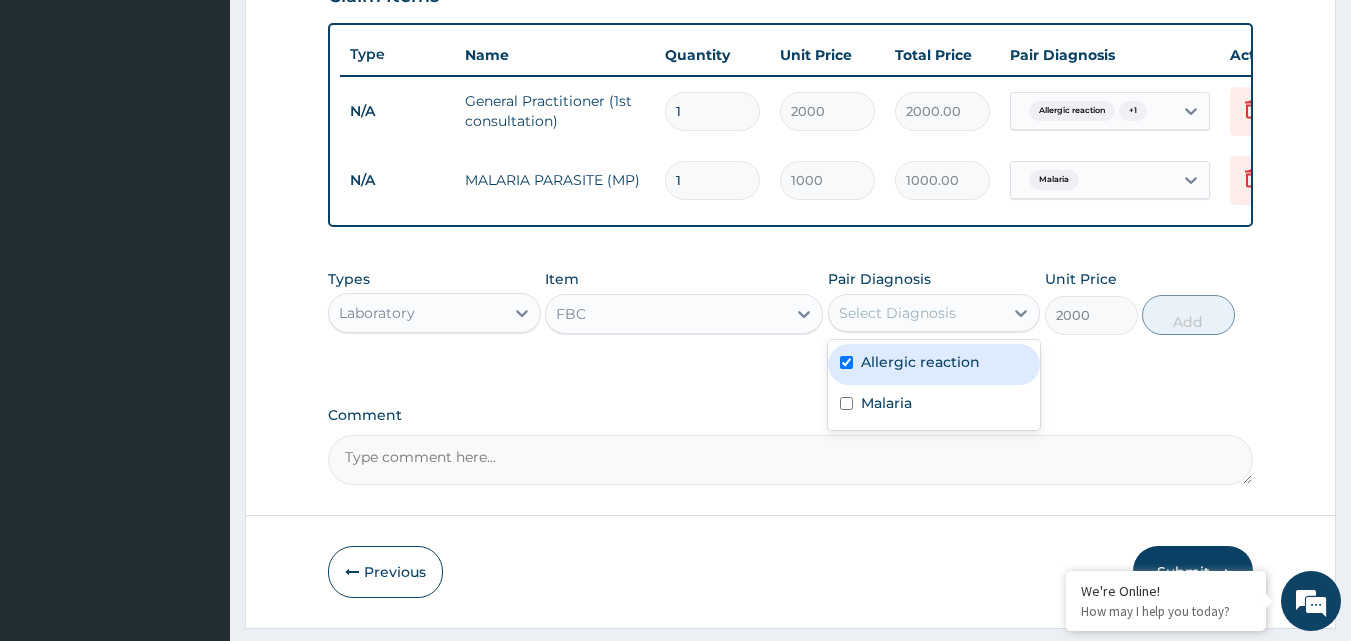 checkbox on "true" 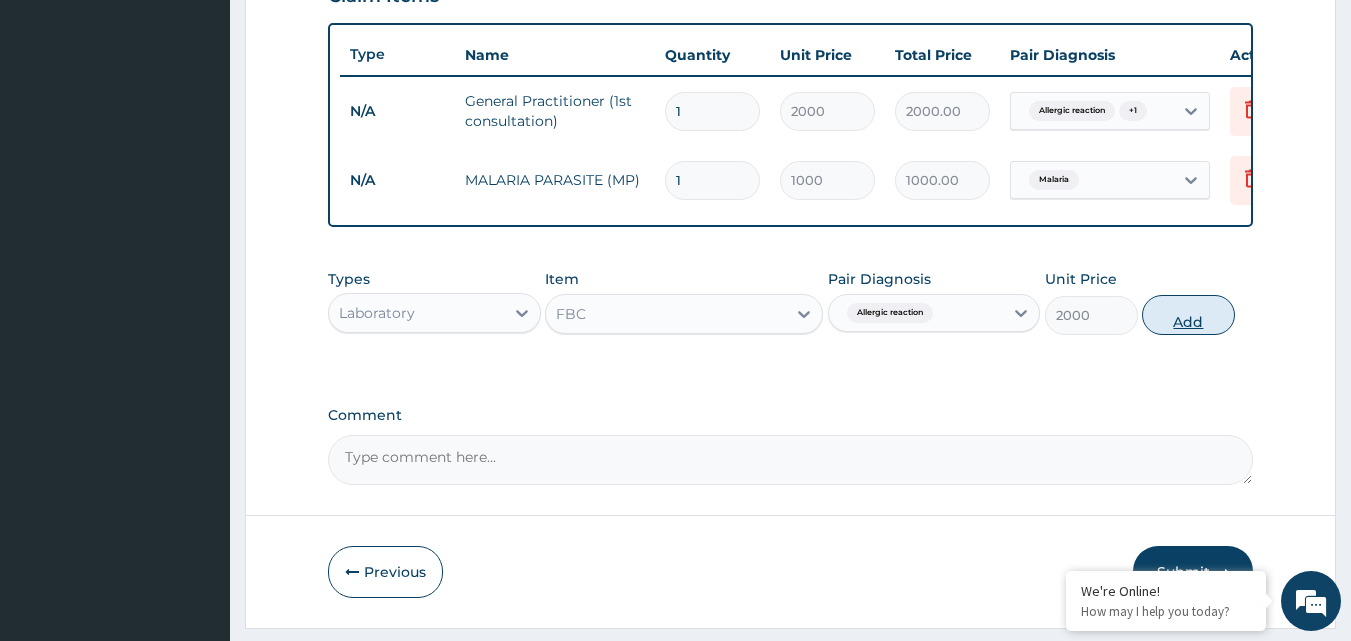 click on "Add" at bounding box center [1188, 315] 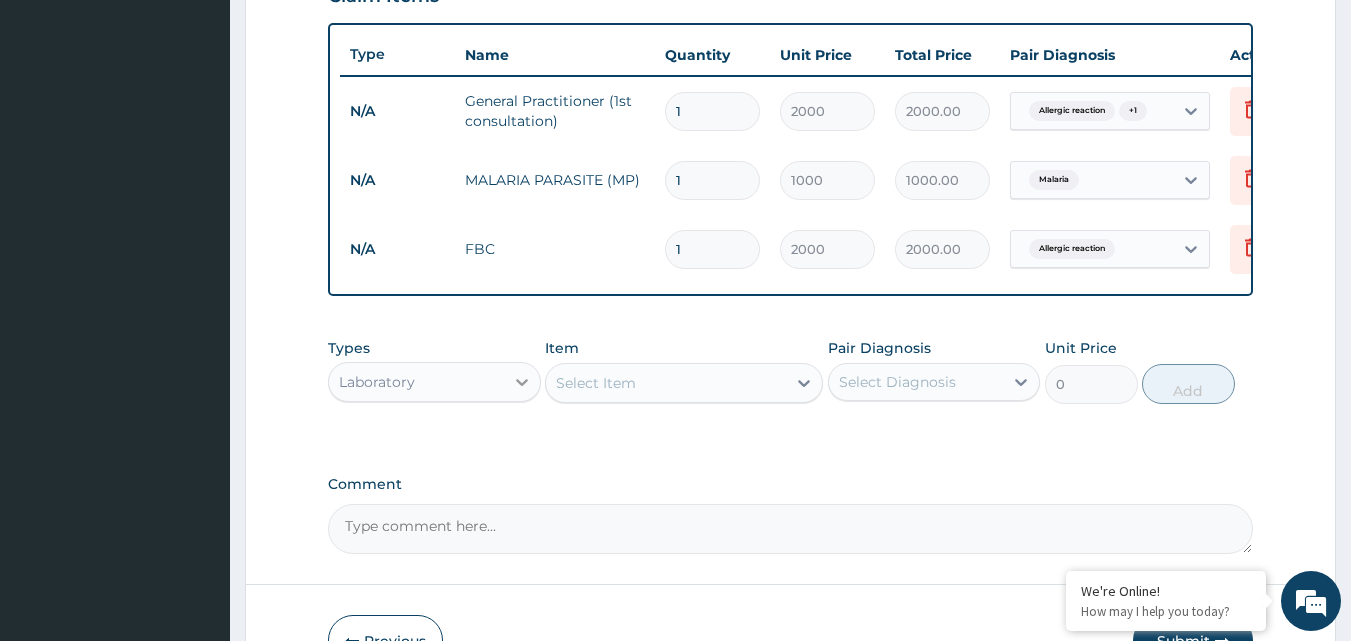 click 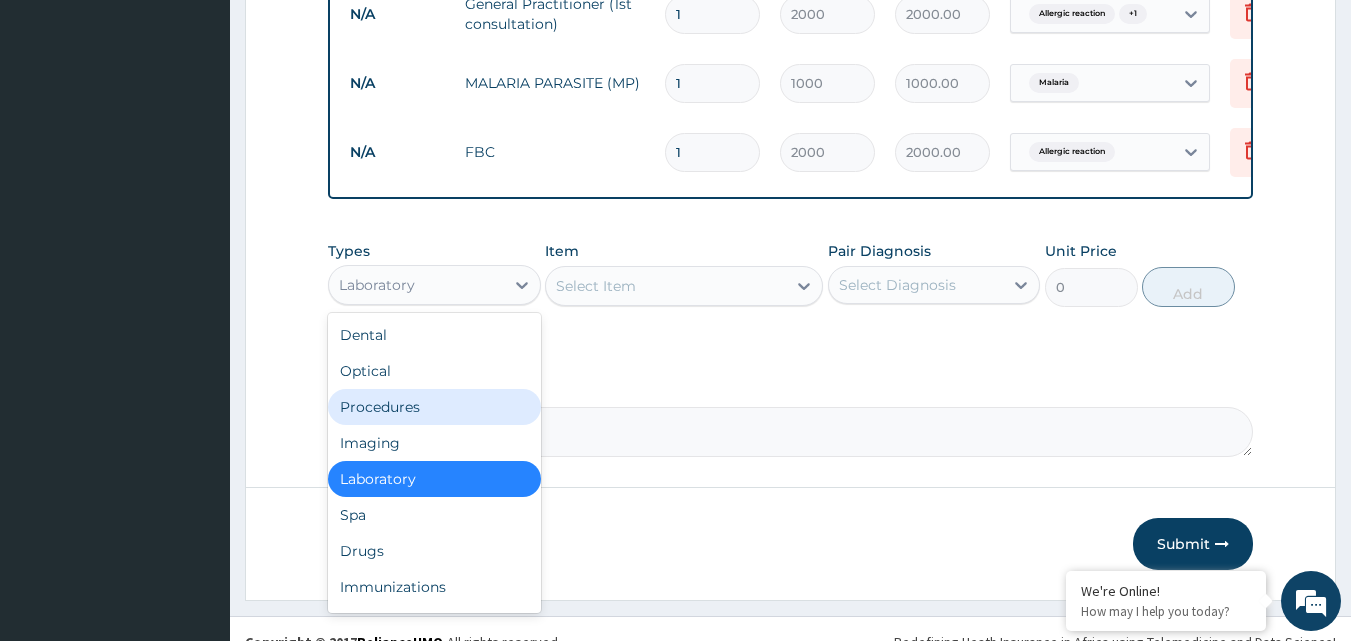 scroll, scrollTop: 859, scrollLeft: 0, axis: vertical 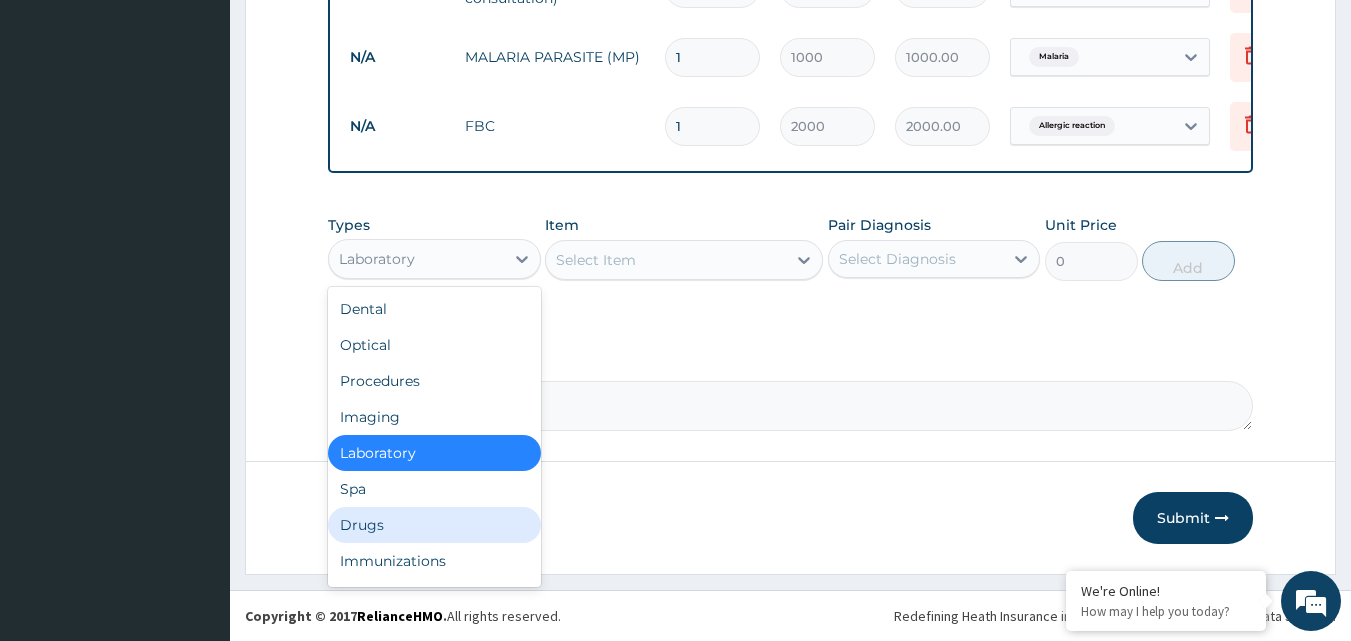 click on "Drugs" at bounding box center (434, 525) 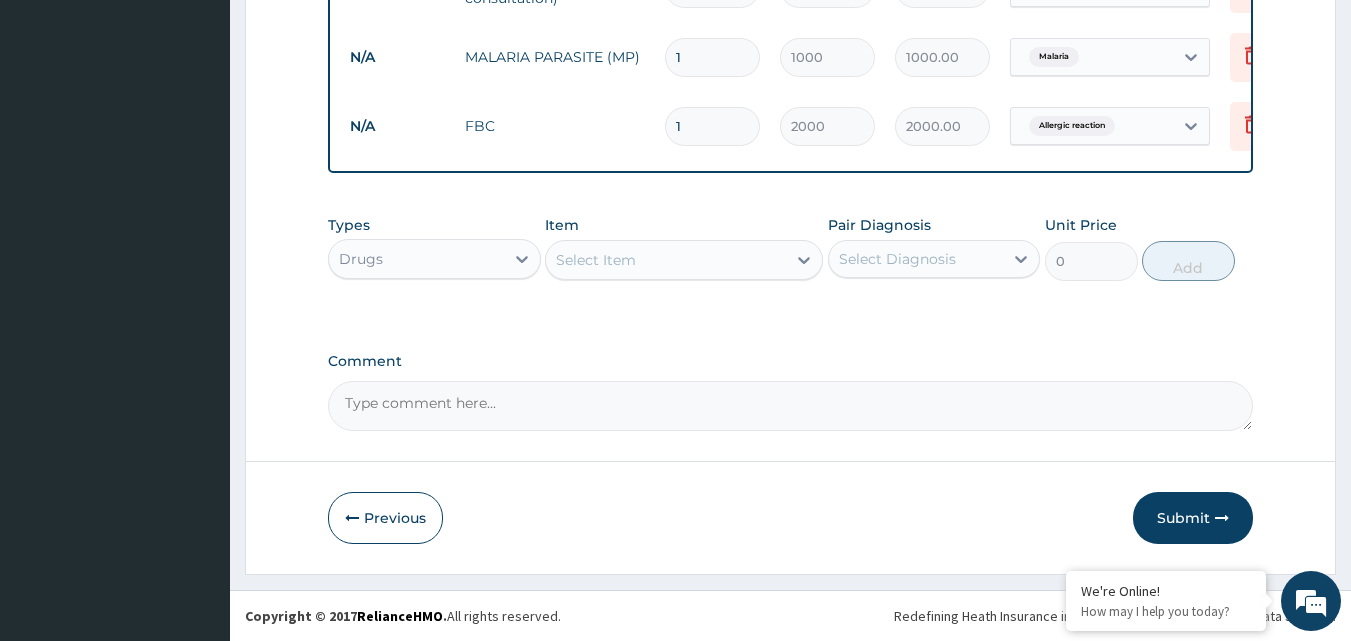 click on "Select Item" at bounding box center [666, 260] 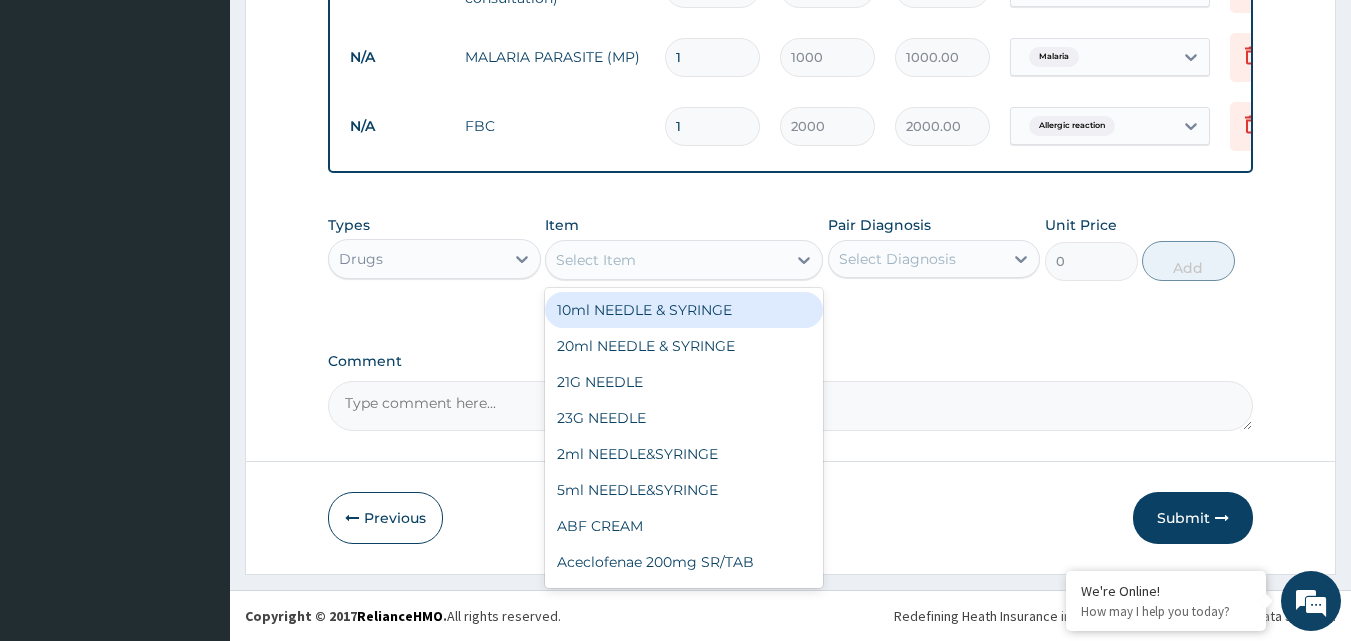 type on "G" 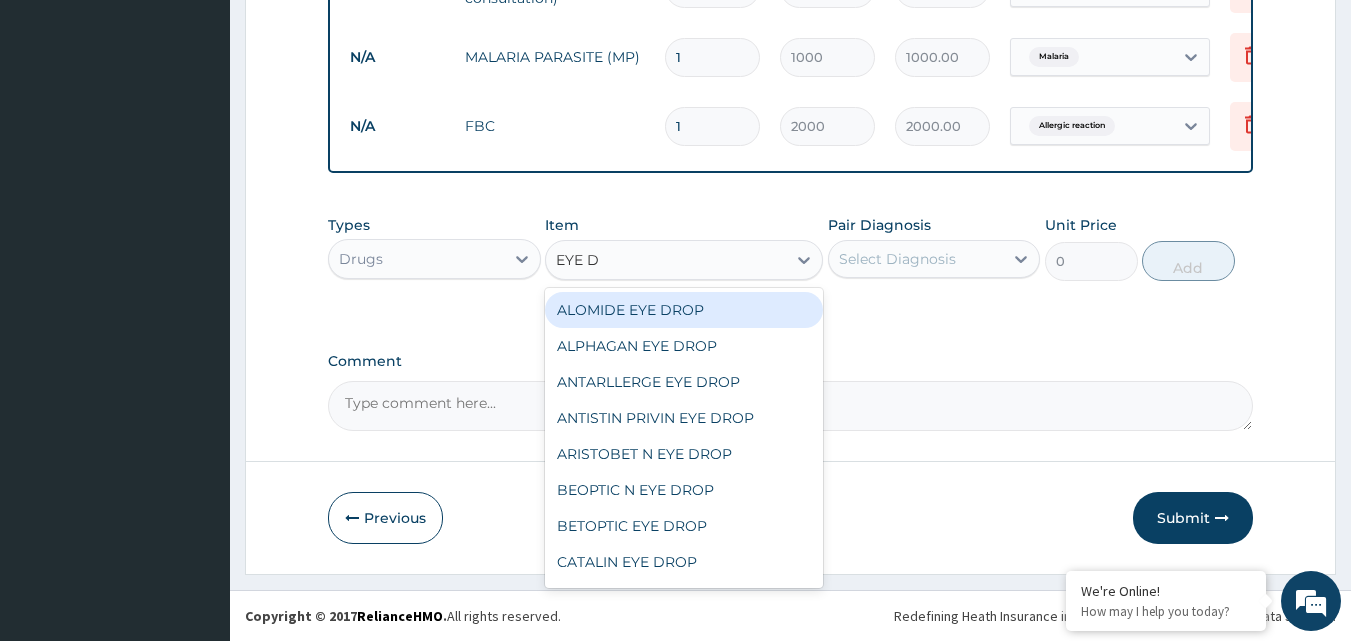 type on "EYE DR" 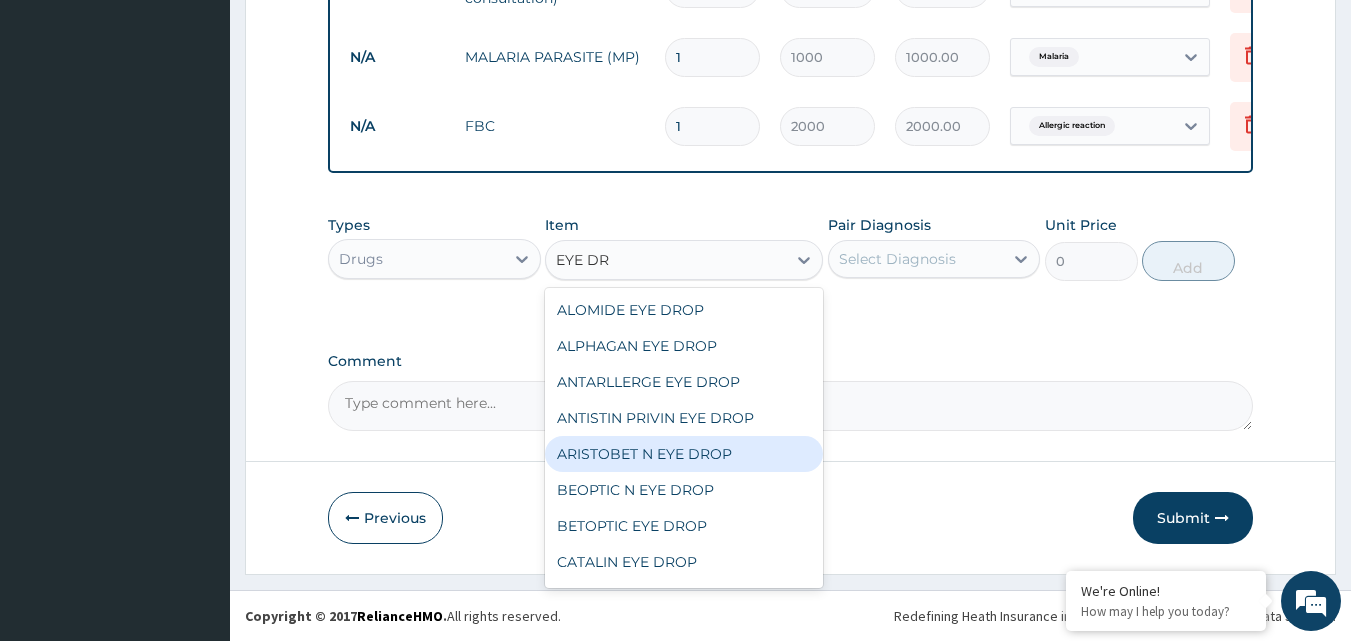 click on "ARISTOBET N EYE DROP" at bounding box center (684, 454) 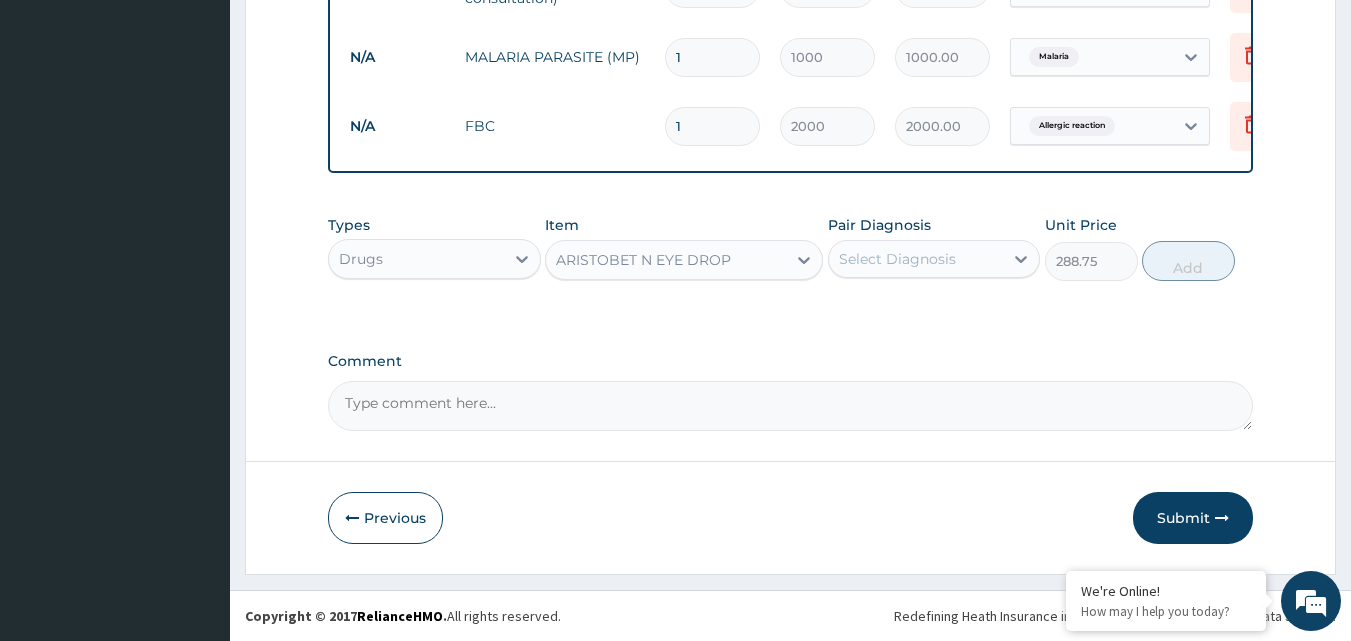 click on "ARISTOBET N EYE DROP" at bounding box center (643, 260) 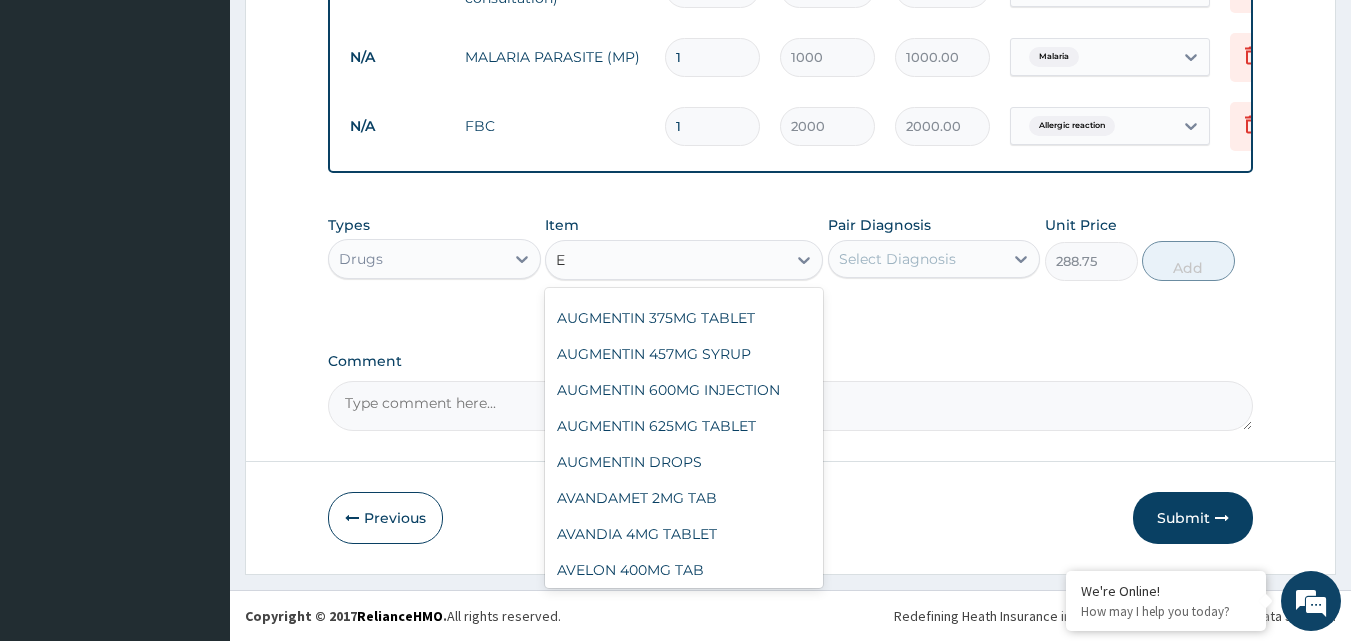 scroll, scrollTop: 2636, scrollLeft: 0, axis: vertical 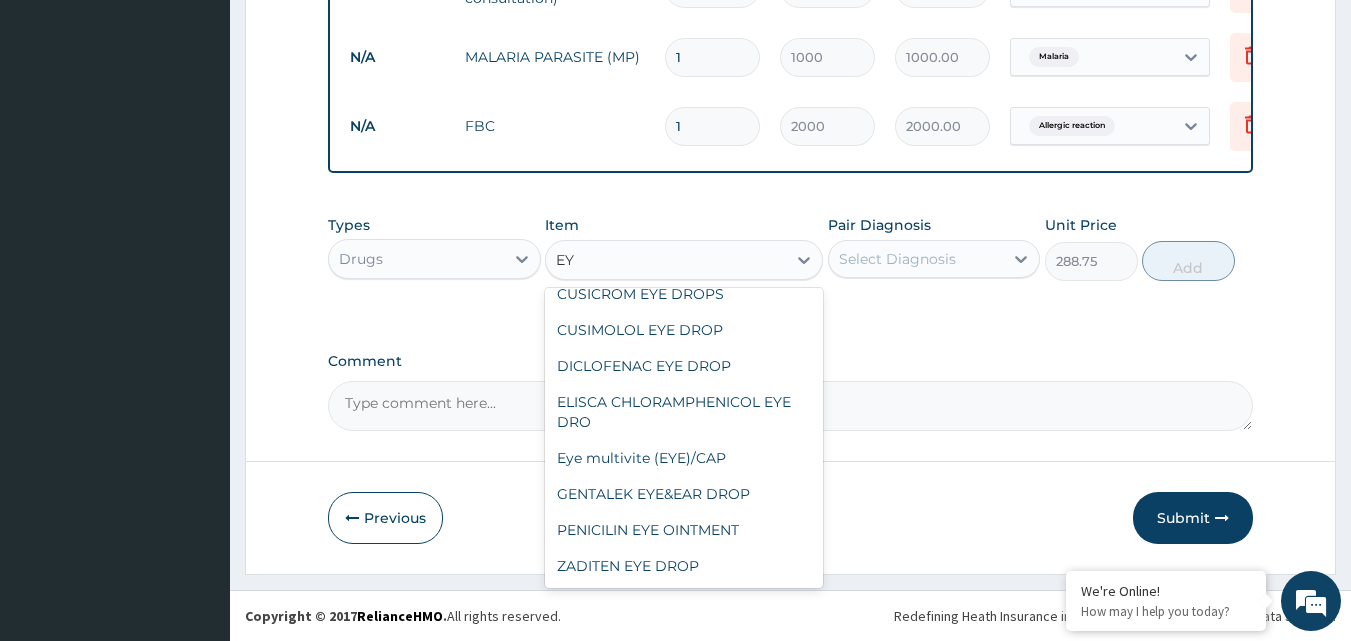 type on "EYE" 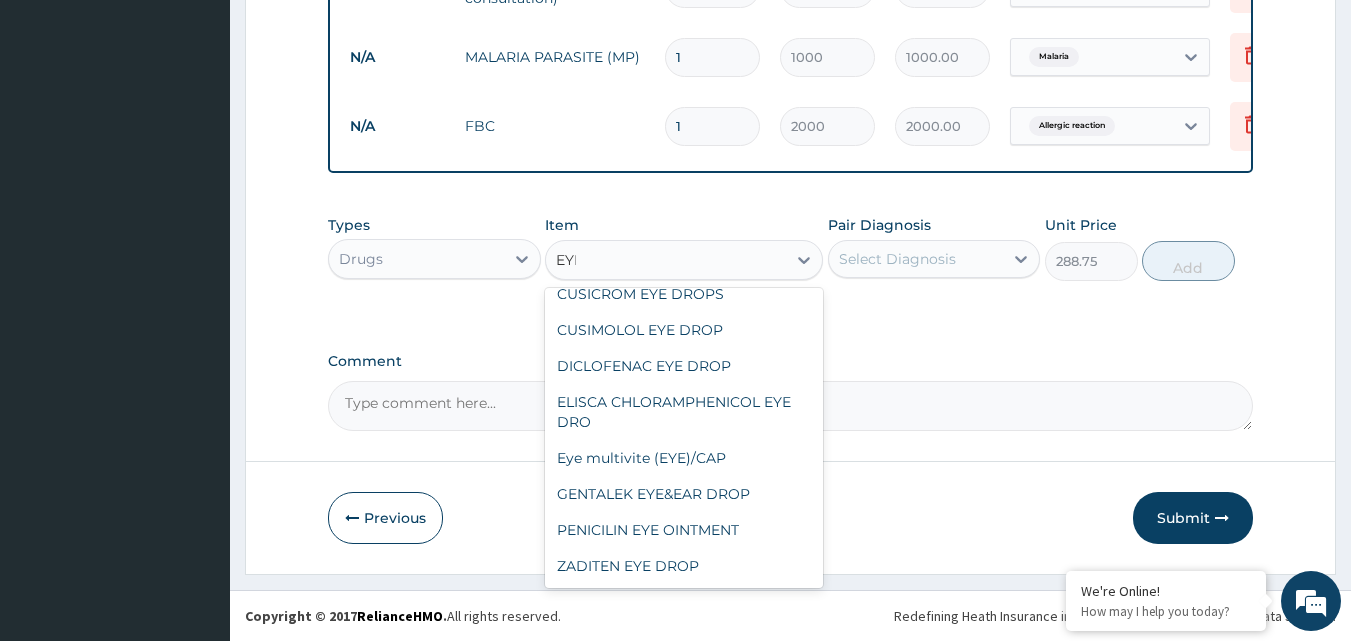 scroll, scrollTop: 0, scrollLeft: 0, axis: both 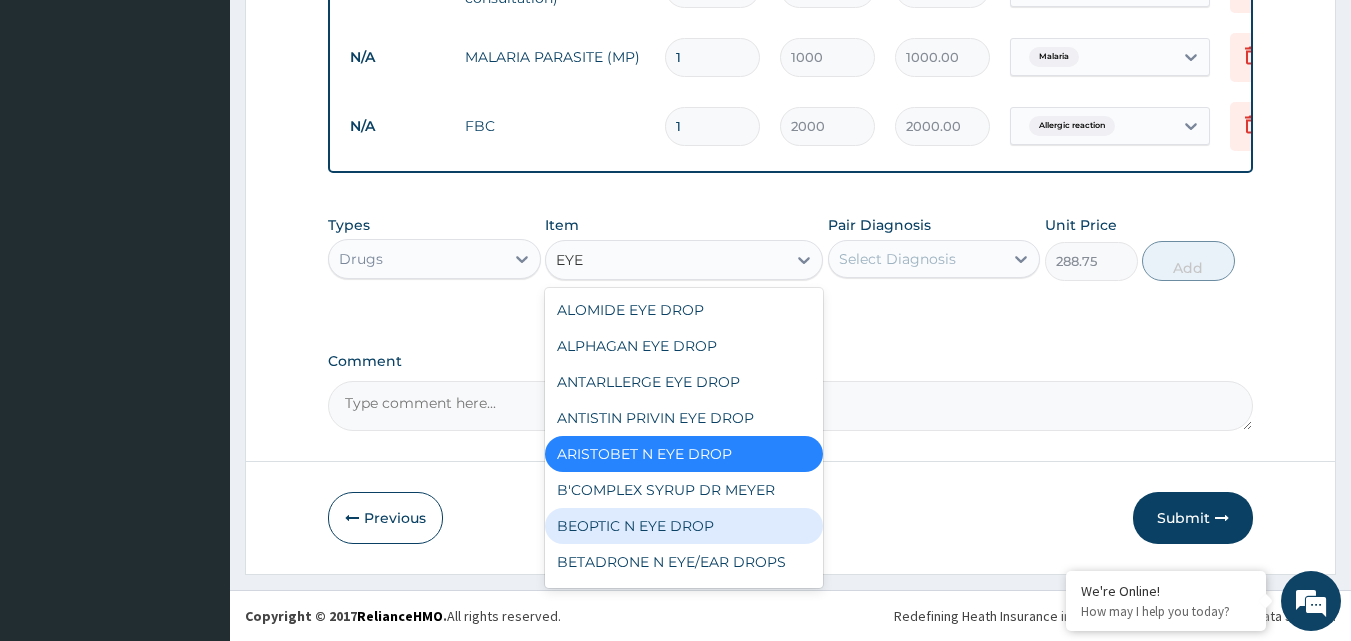click on "BEOPTIC N EYE DROP" at bounding box center [684, 526] 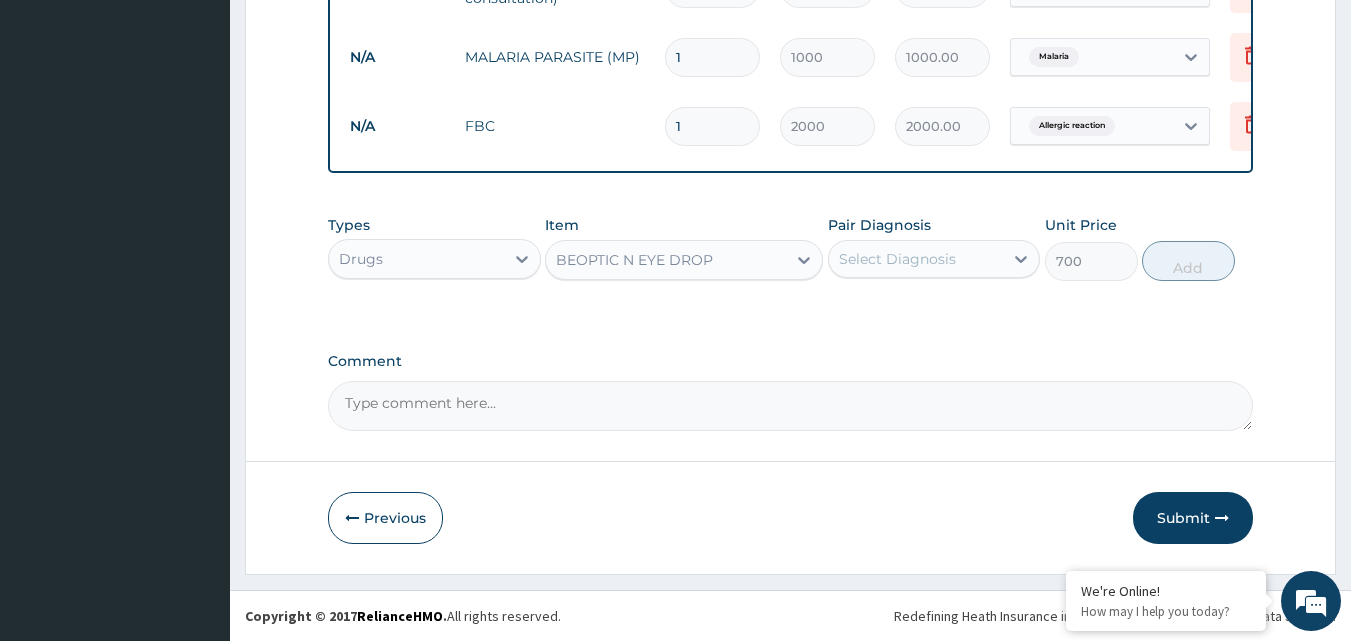 click on "Select Diagnosis" at bounding box center (897, 259) 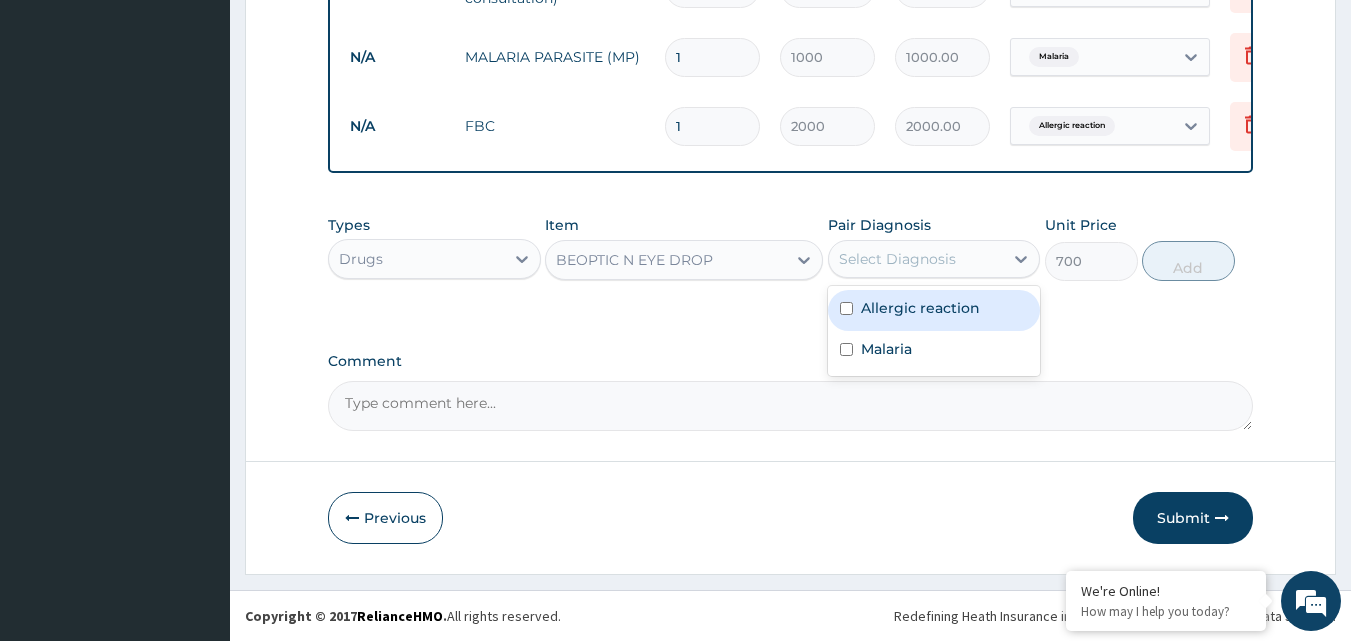 click at bounding box center (846, 308) 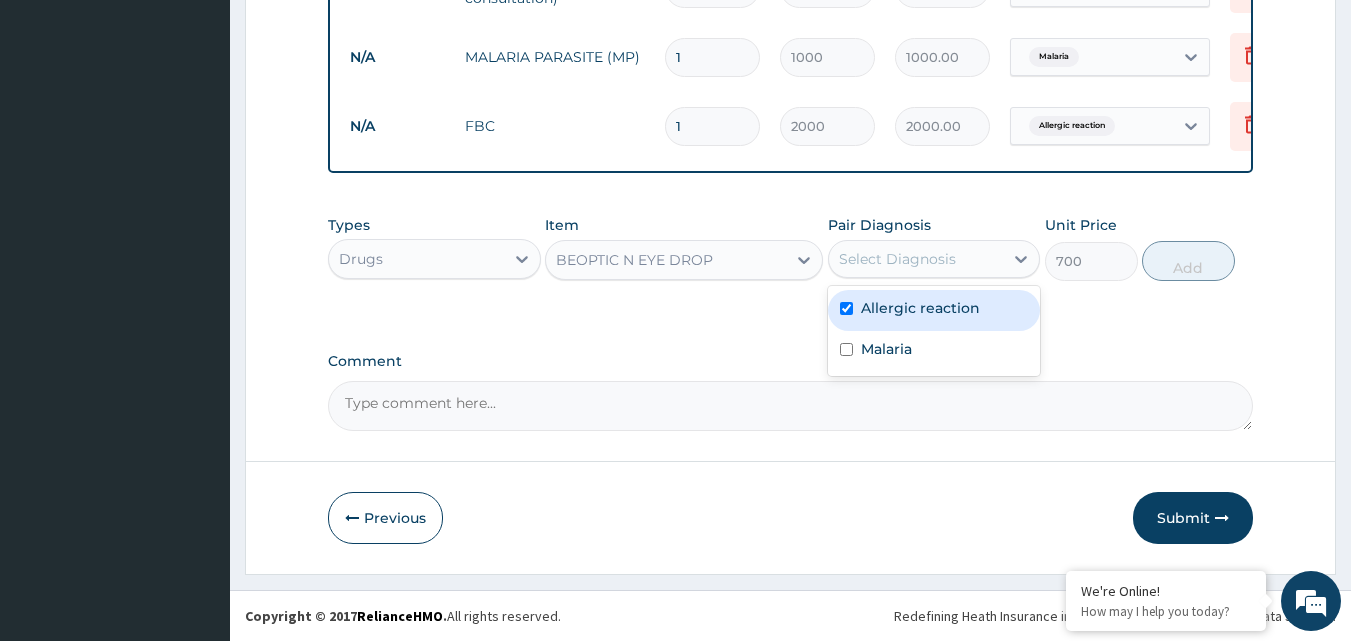 checkbox on "true" 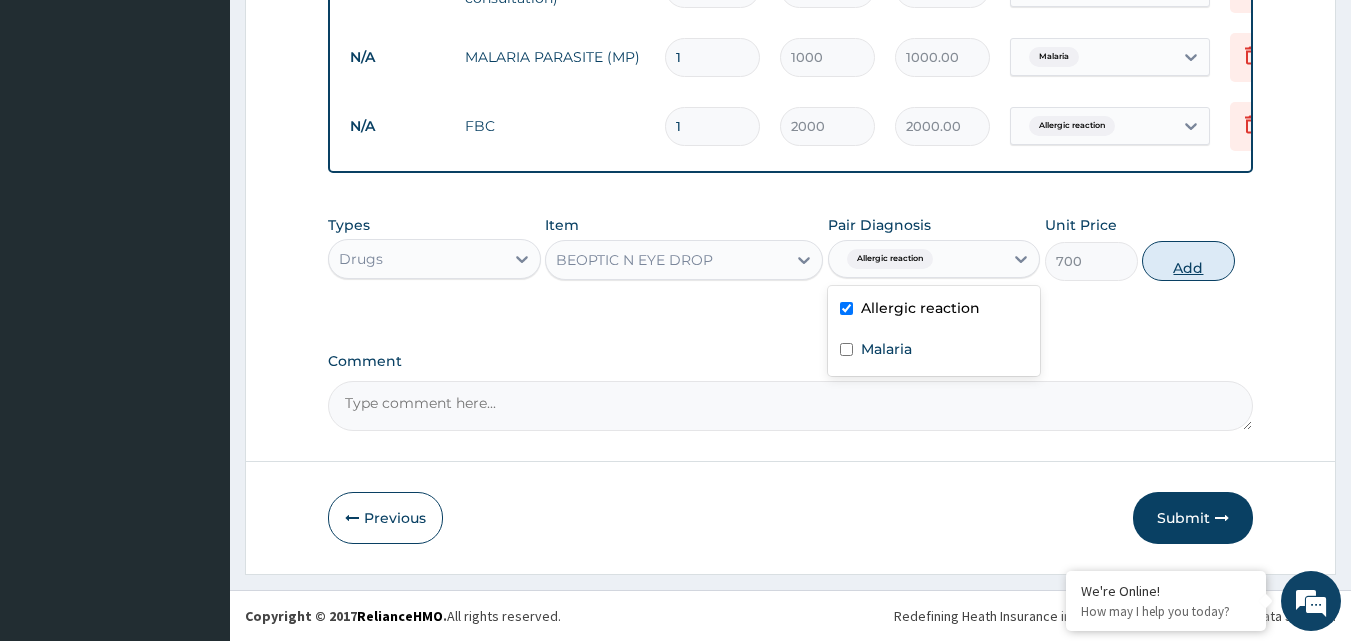 click on "Add" at bounding box center [1188, 261] 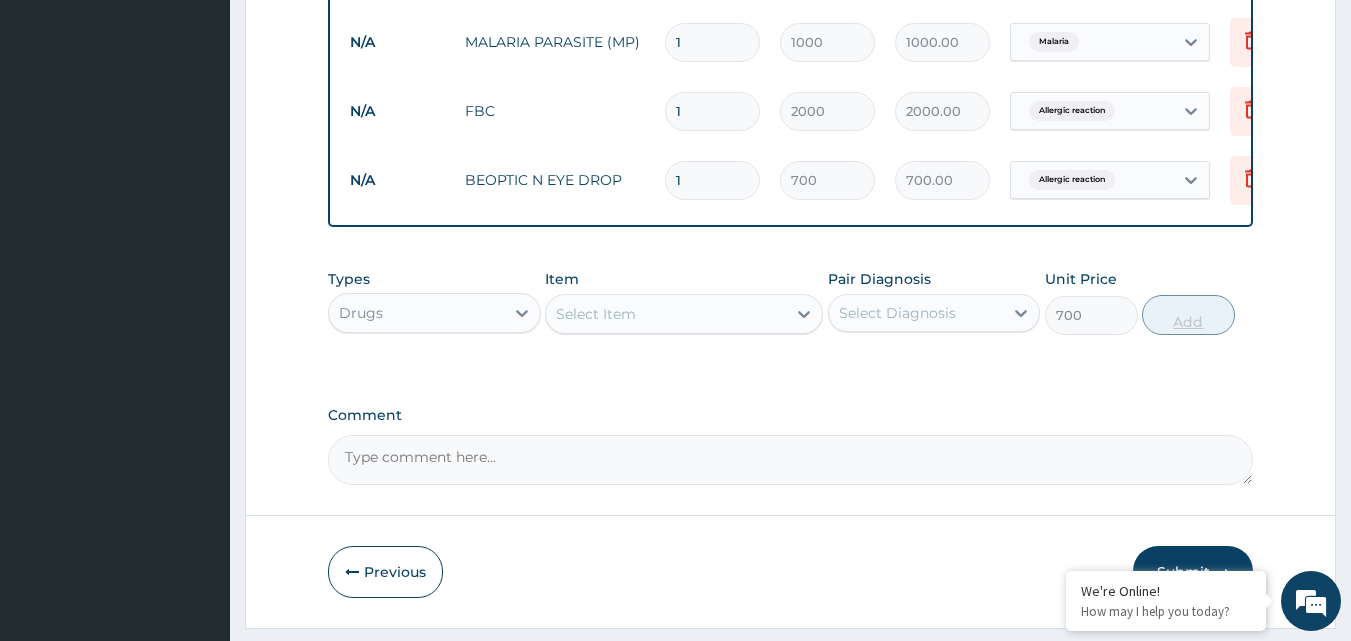 type on "0" 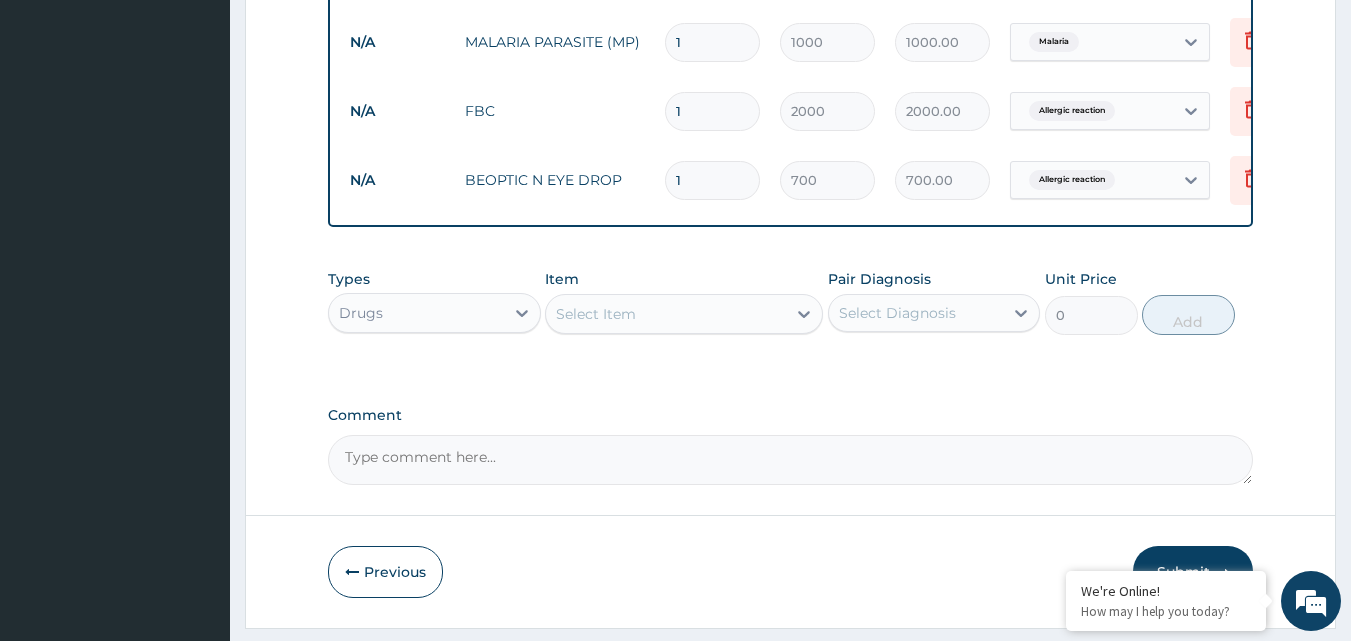 click on "Select Item" at bounding box center [596, 314] 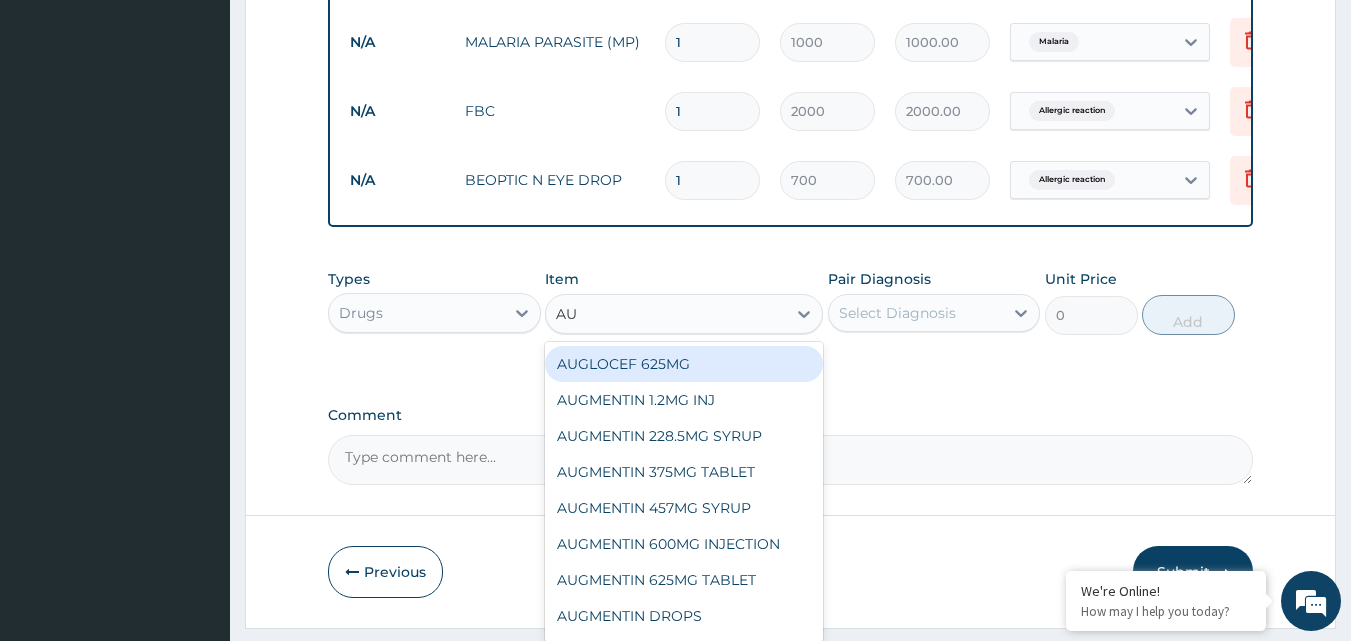 type on "AUG" 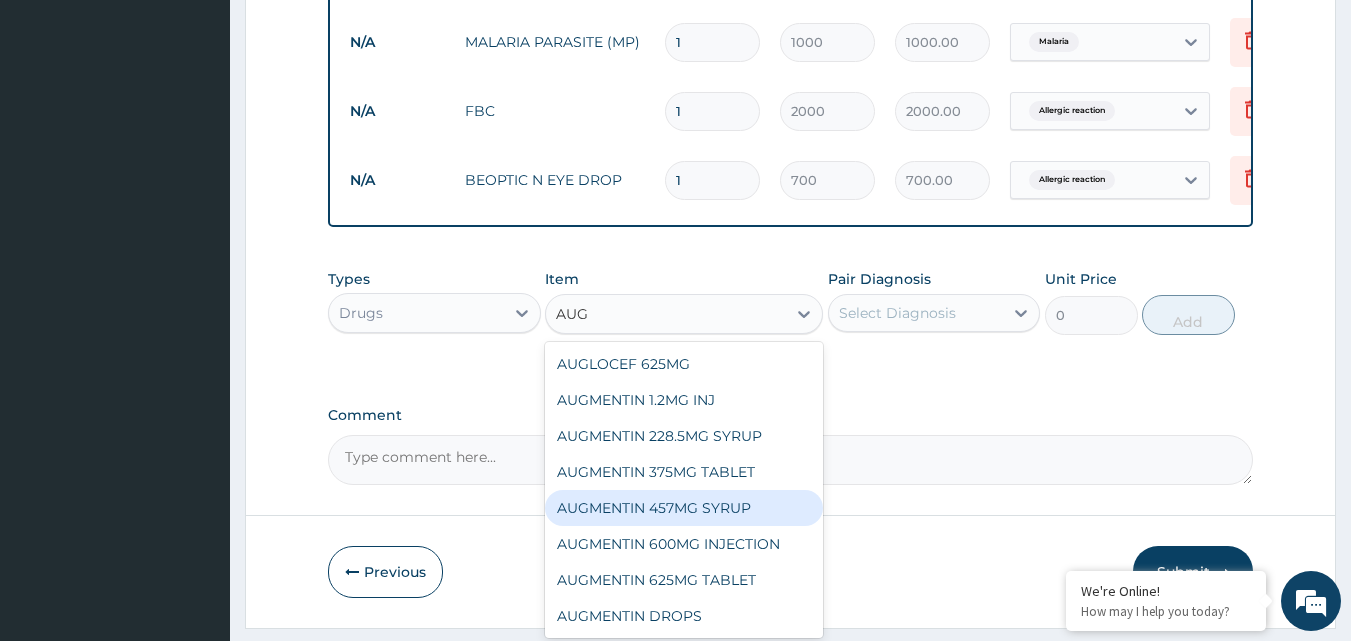 click on "AUGMENTIN 457MG SYRUP" at bounding box center [684, 508] 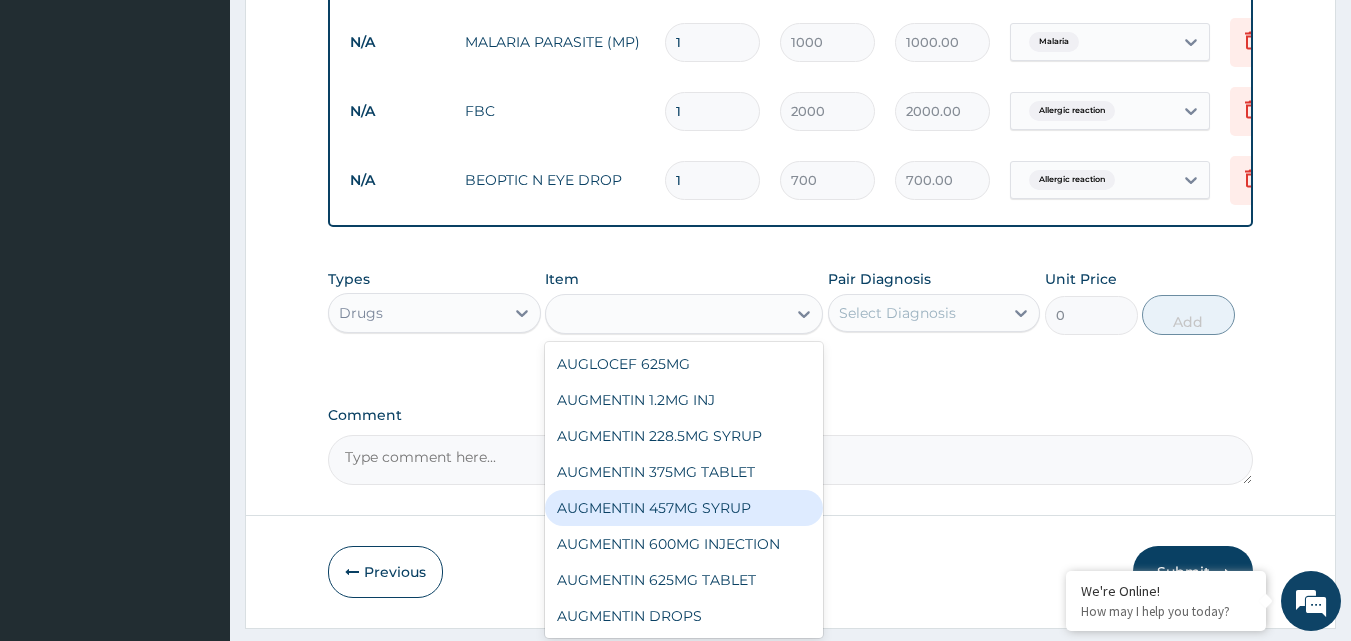 type on "3500" 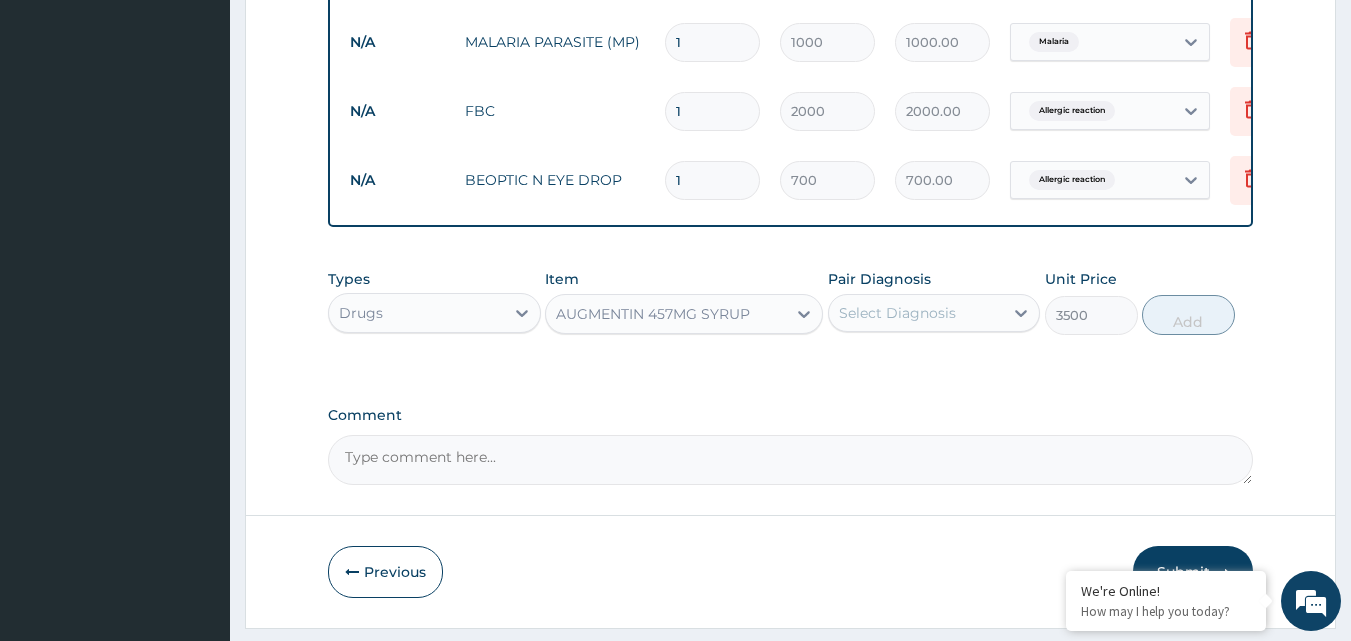 click on "Select Diagnosis" at bounding box center [897, 313] 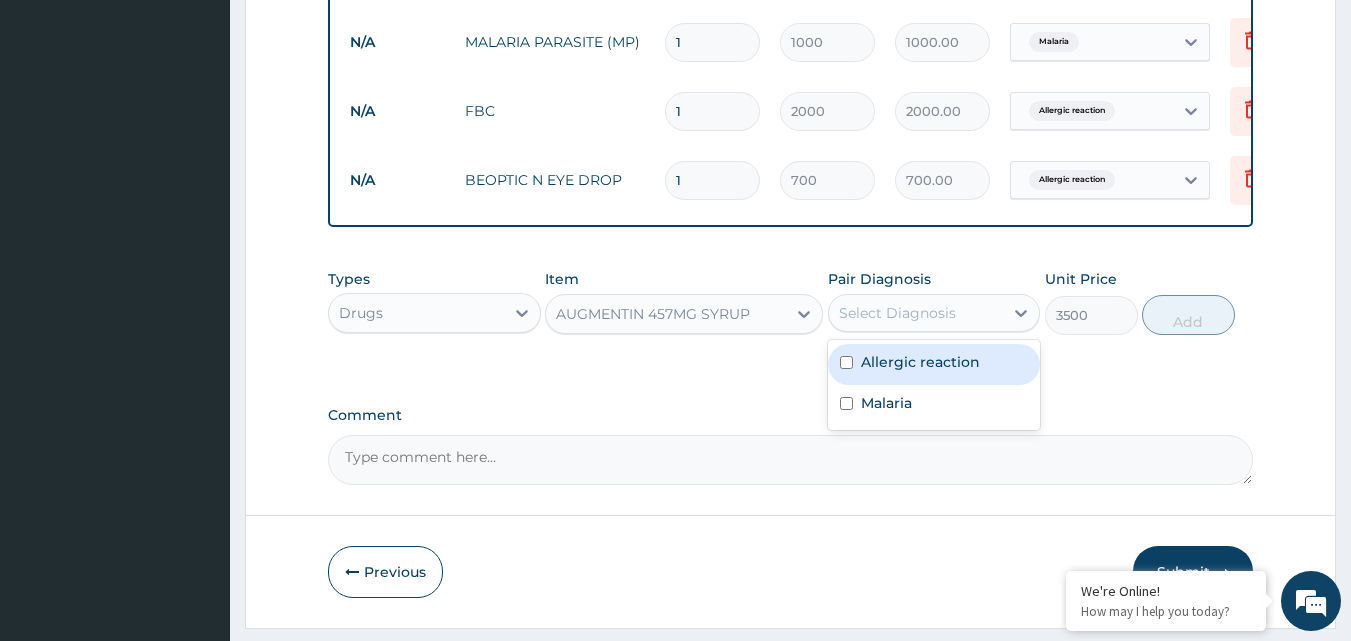 click at bounding box center [846, 362] 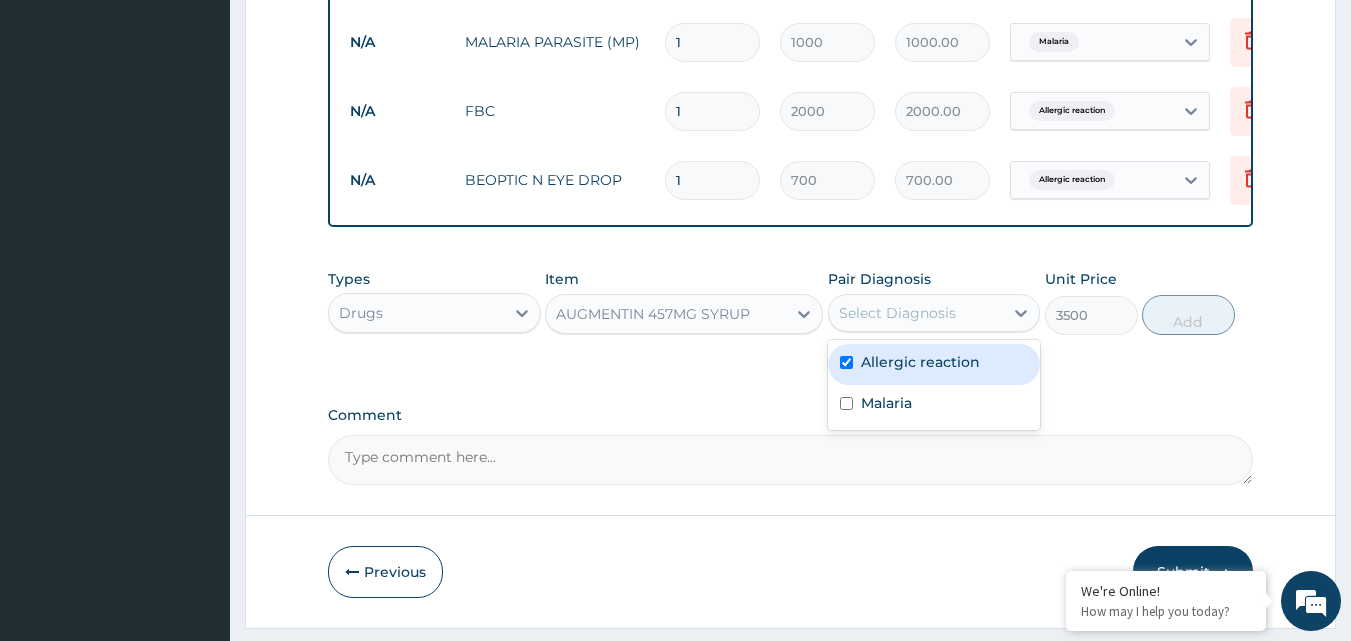 checkbox on "true" 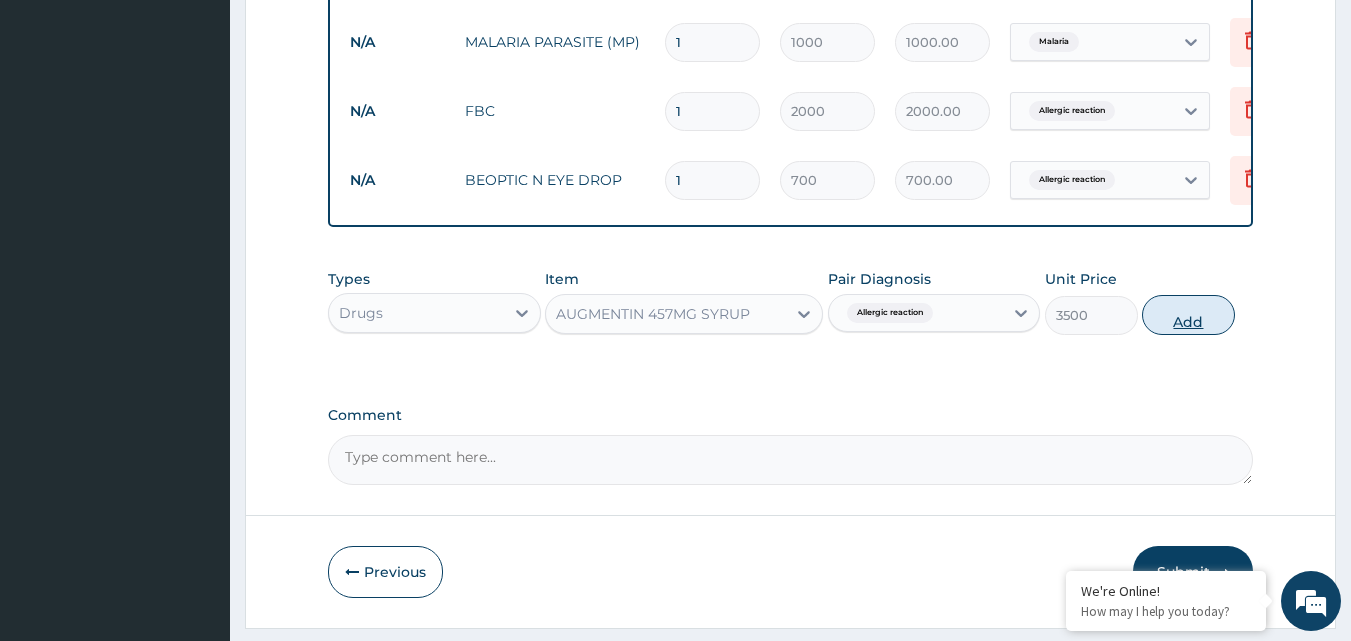 click on "Add" at bounding box center (1188, 315) 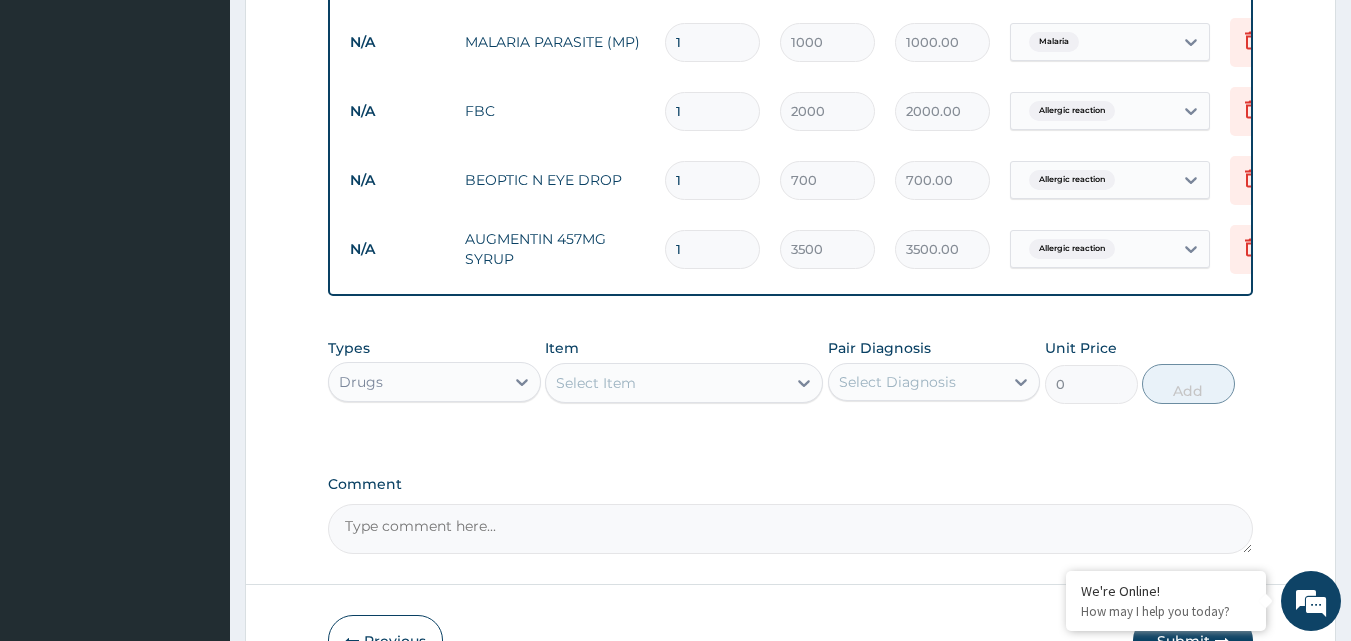 click on "Select Item" at bounding box center [666, 383] 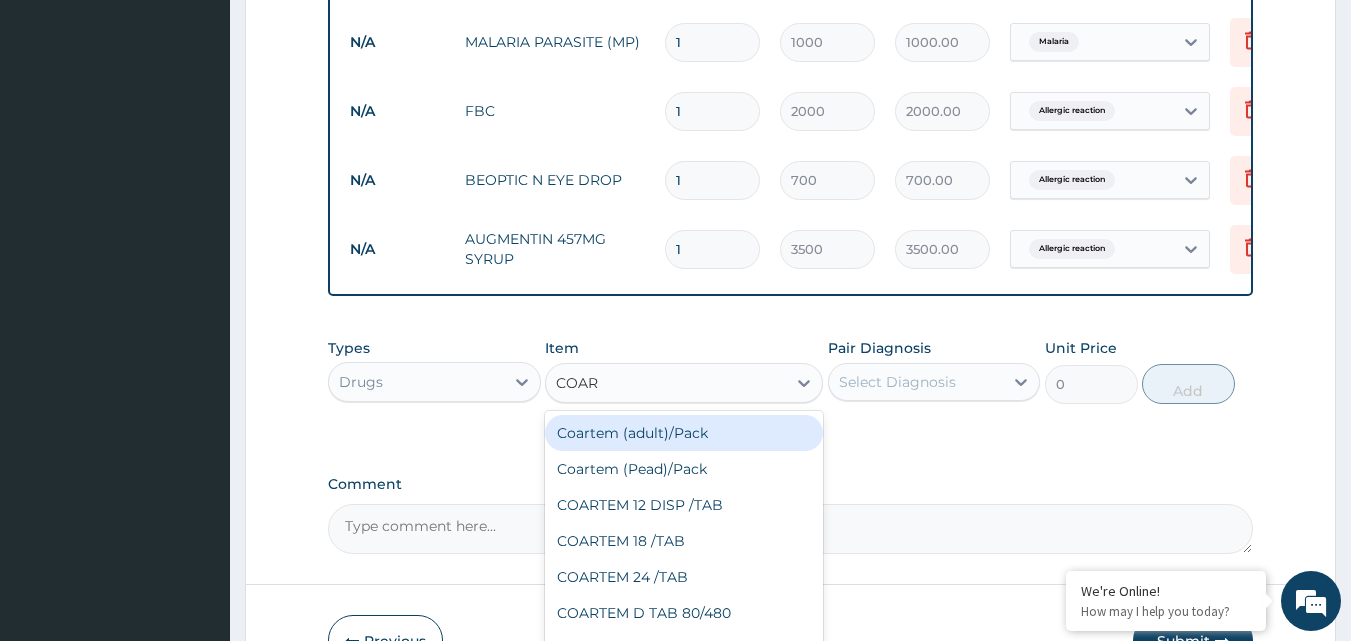 type on "COART" 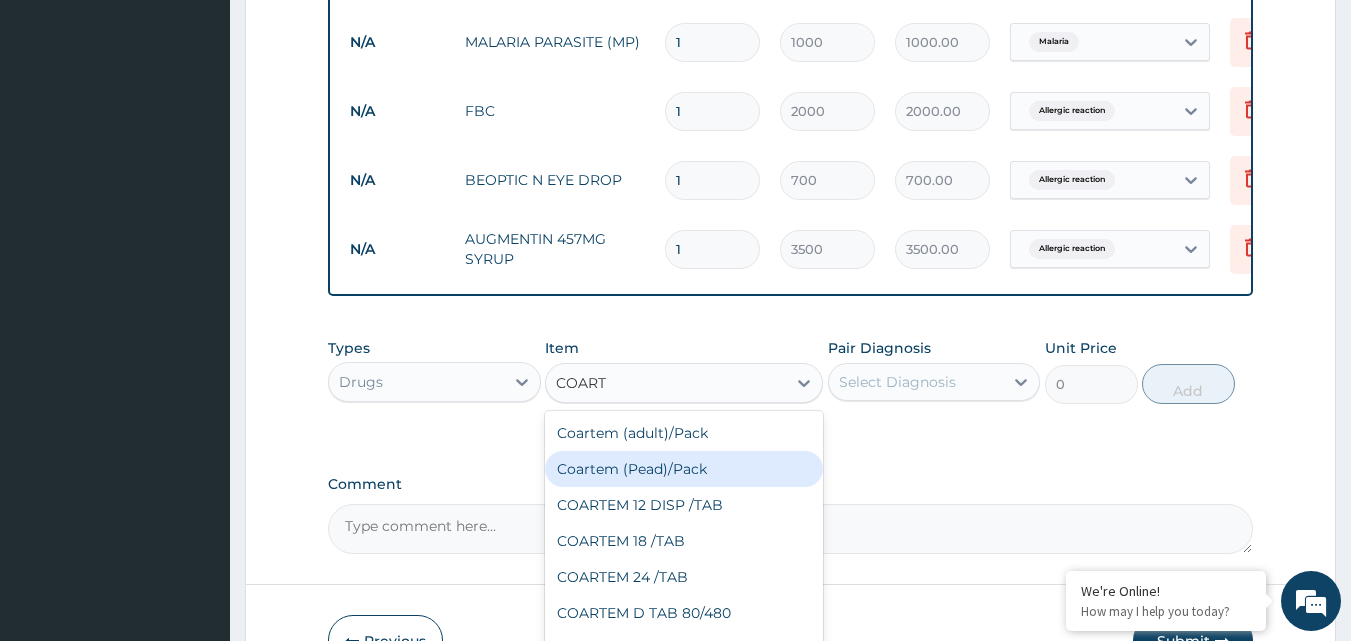 click on "Coartem (Pead)/Pack" at bounding box center (684, 469) 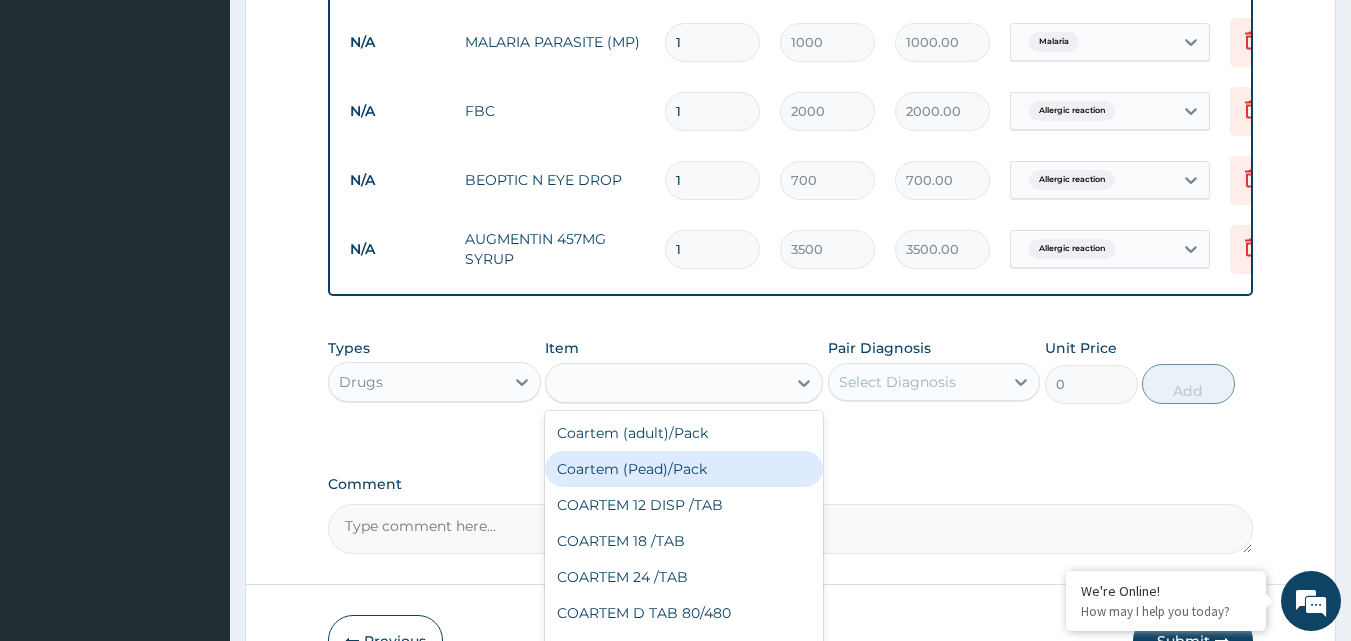 type on "700" 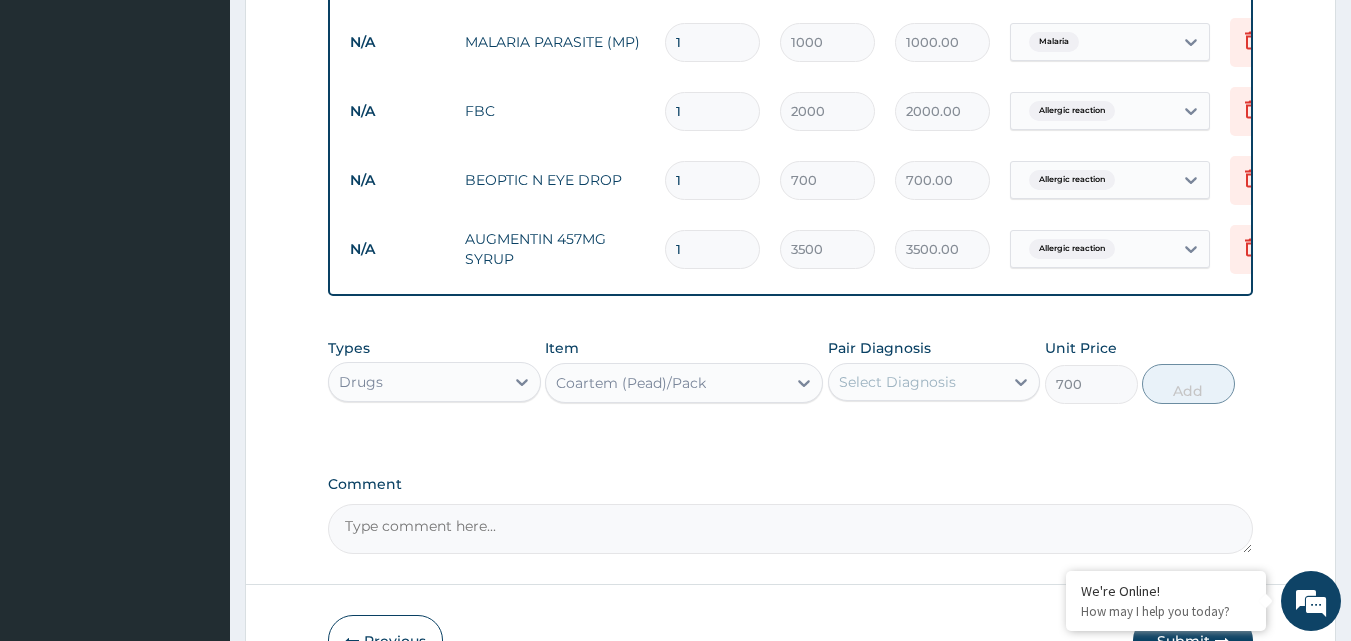 click on "Select Diagnosis" at bounding box center (897, 382) 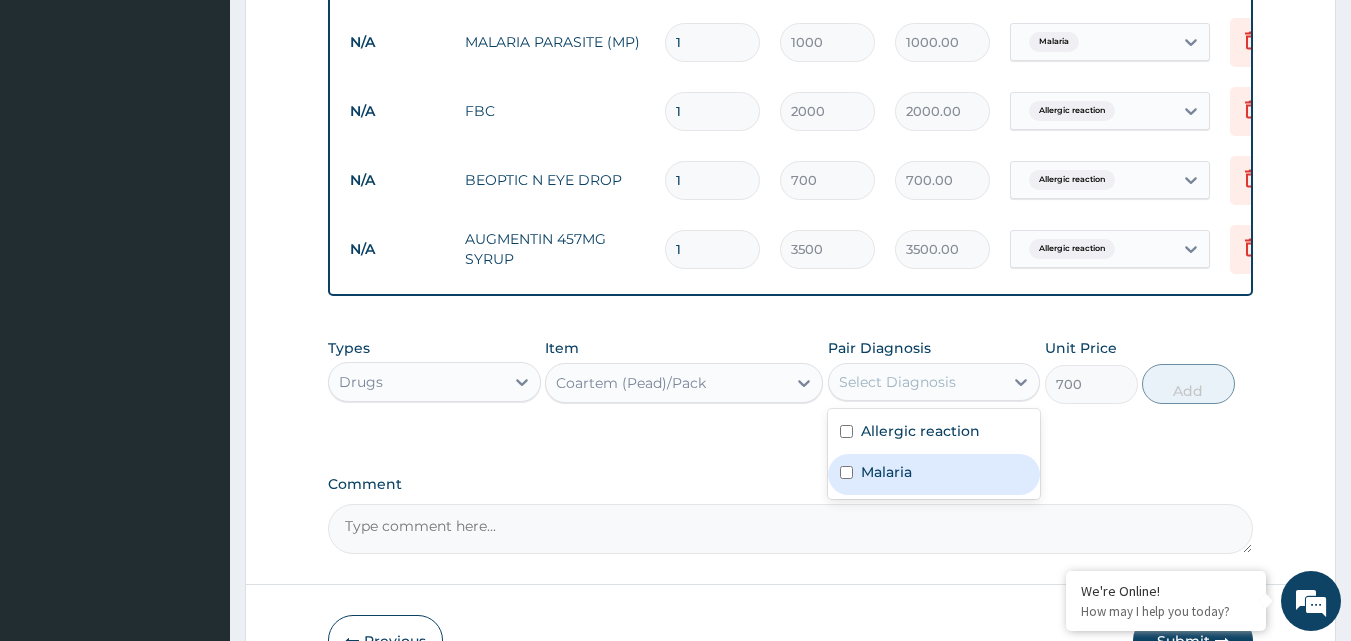 click at bounding box center [846, 472] 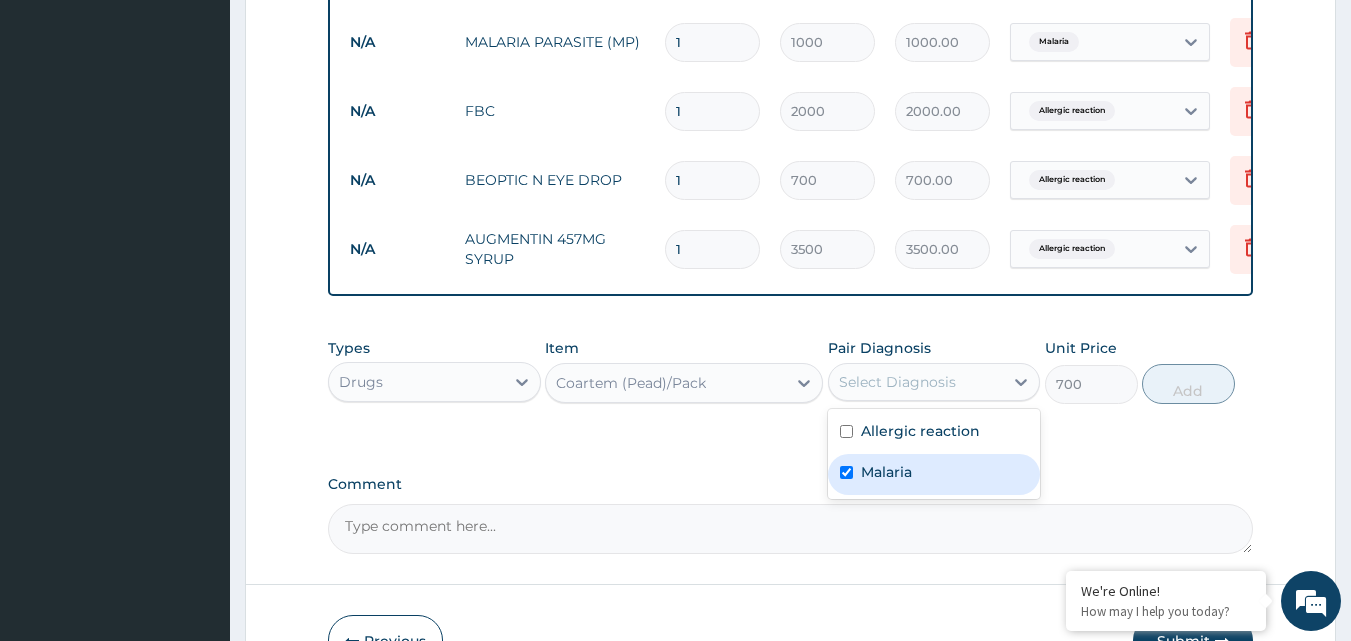 checkbox on "true" 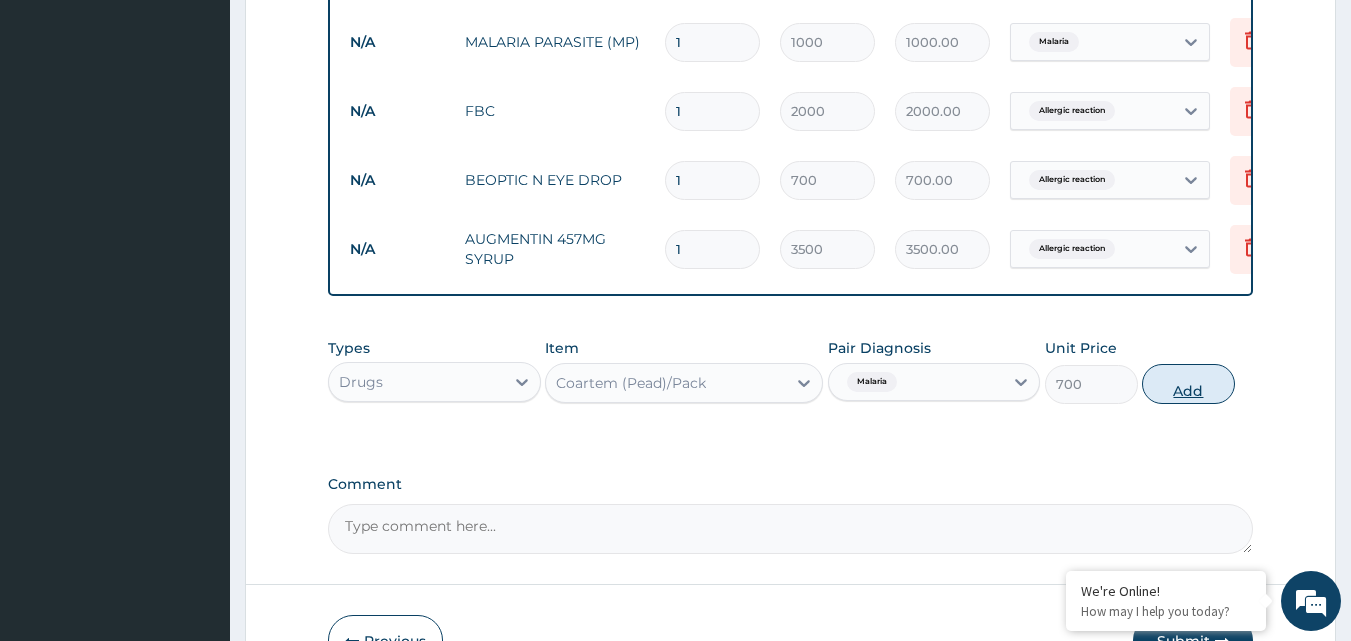 click on "Add" at bounding box center (1188, 384) 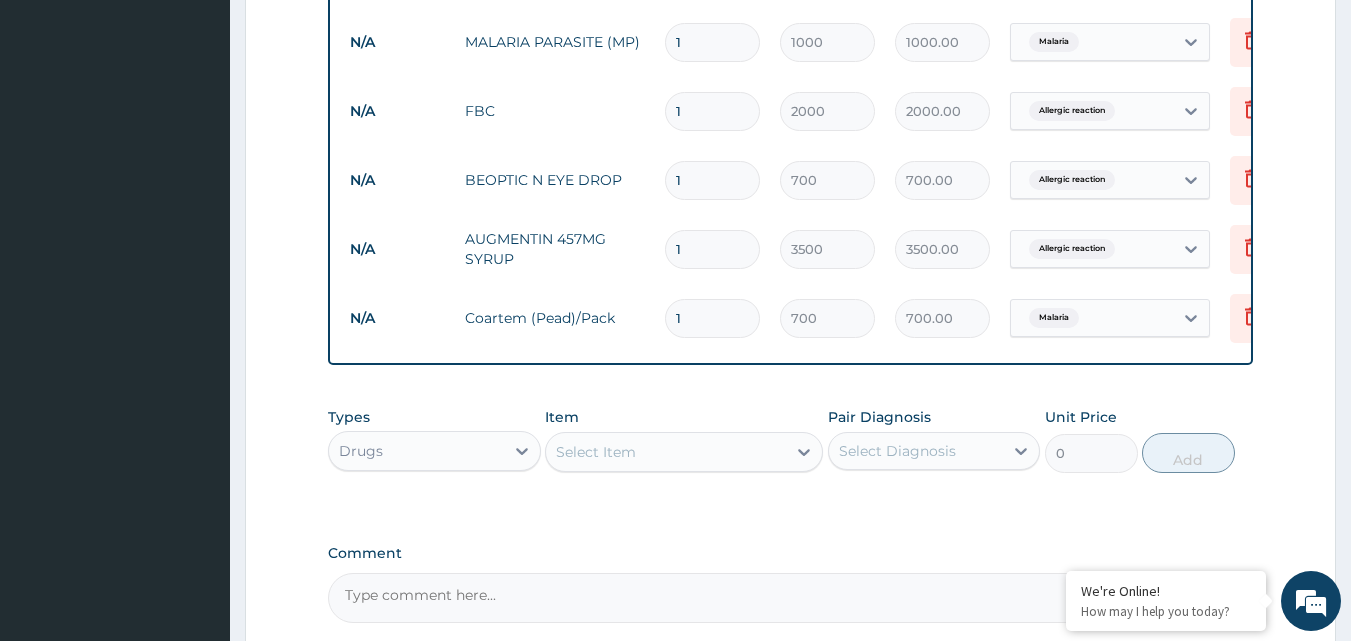 scroll, scrollTop: 1066, scrollLeft: 0, axis: vertical 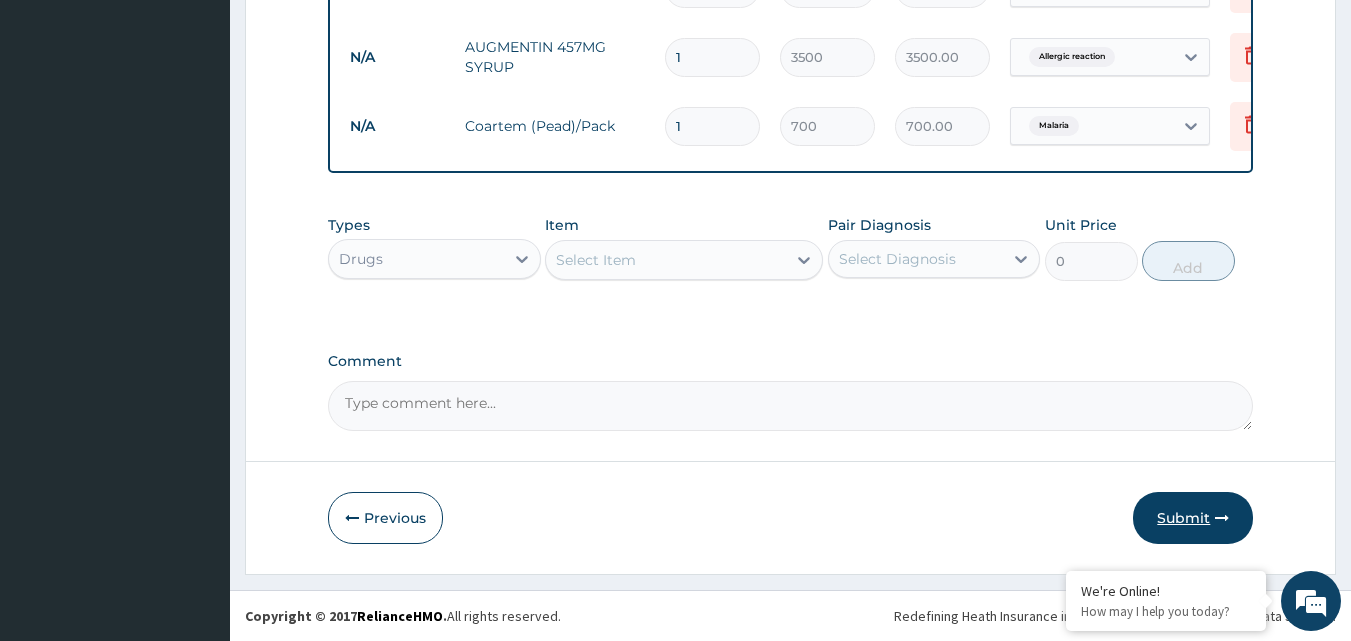 click on "Submit" at bounding box center [1193, 518] 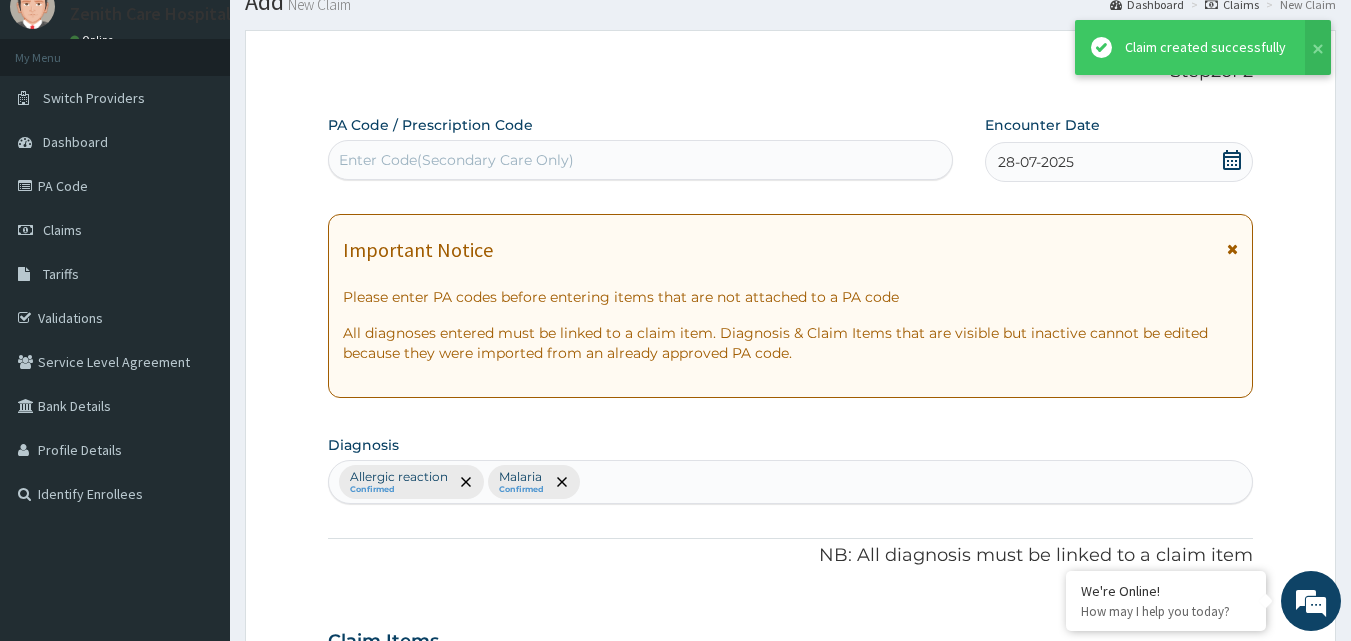 scroll, scrollTop: 1066, scrollLeft: 0, axis: vertical 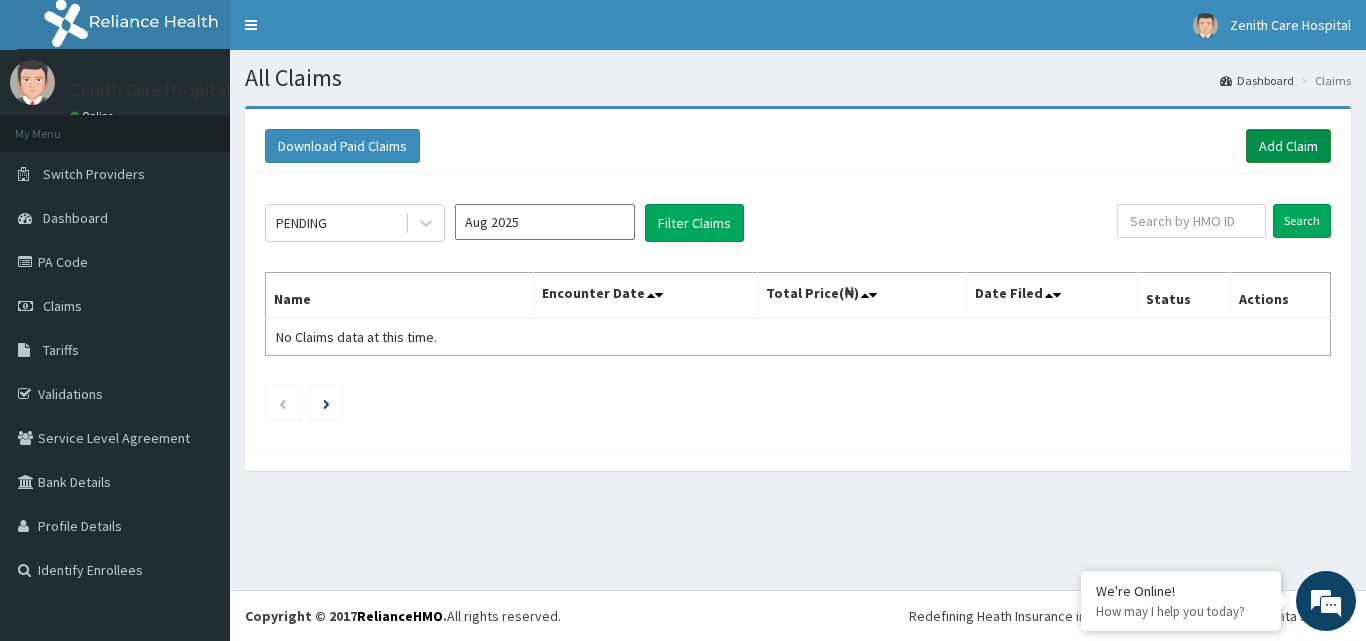 click on "Add Claim" at bounding box center (1288, 146) 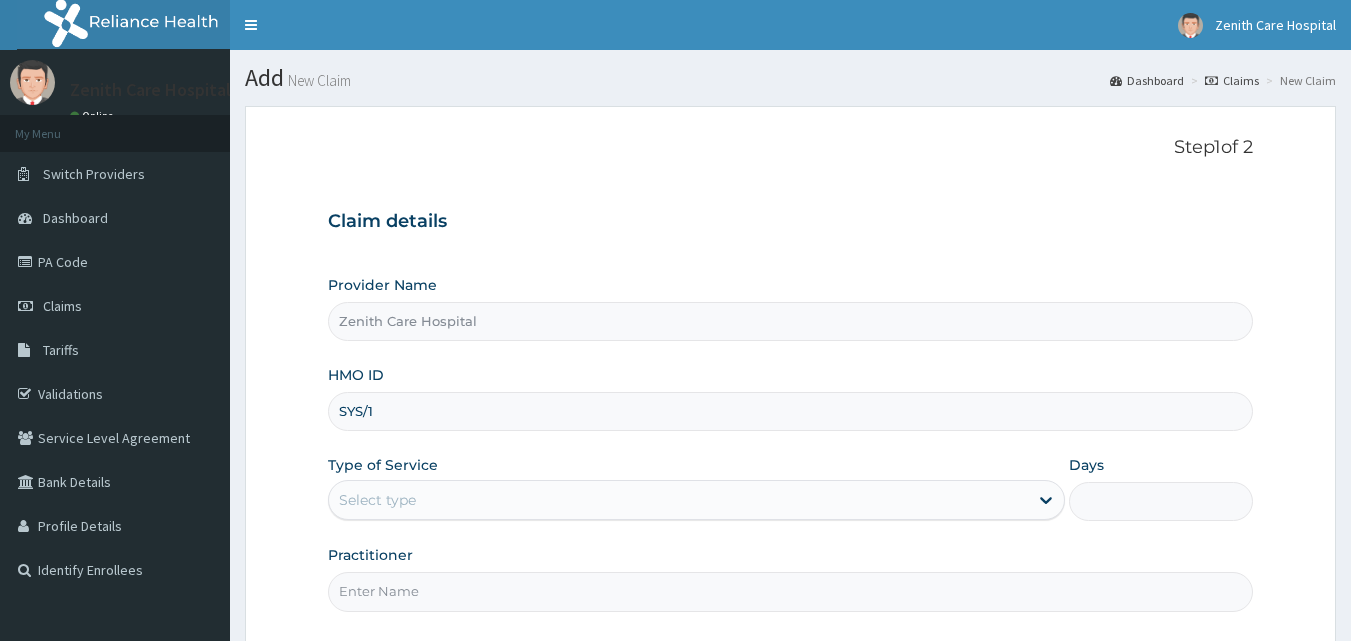 scroll, scrollTop: 0, scrollLeft: 0, axis: both 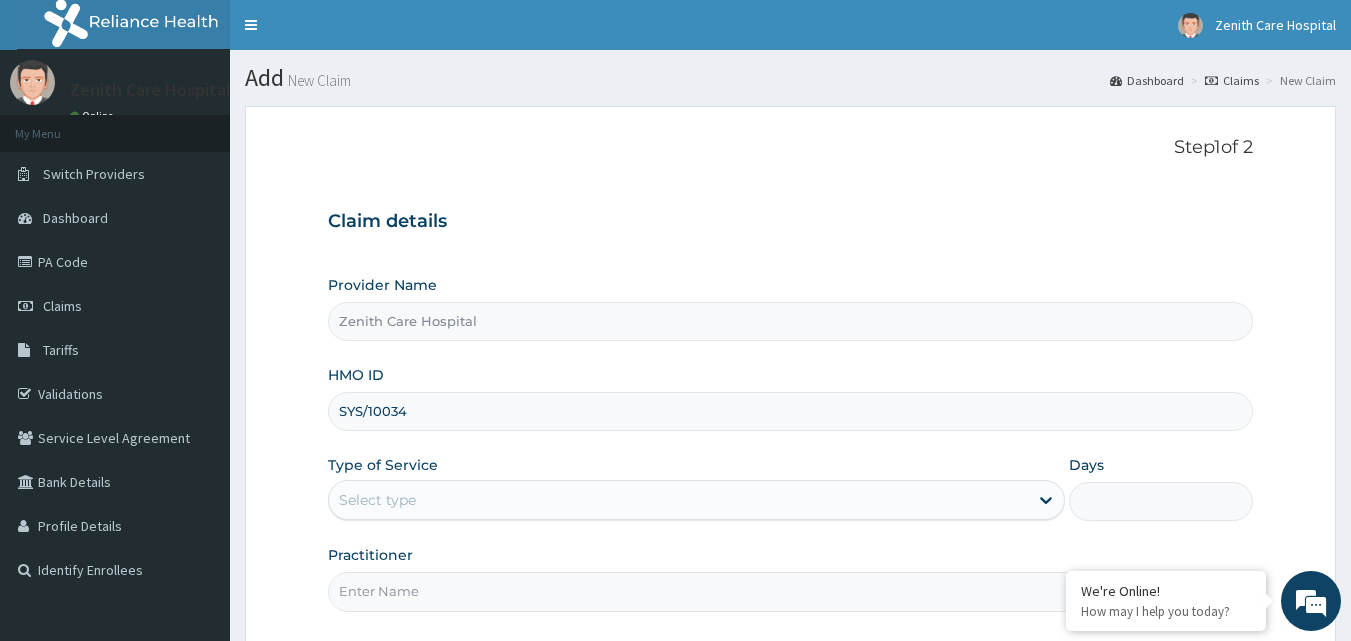 type on "SYS/10034/A" 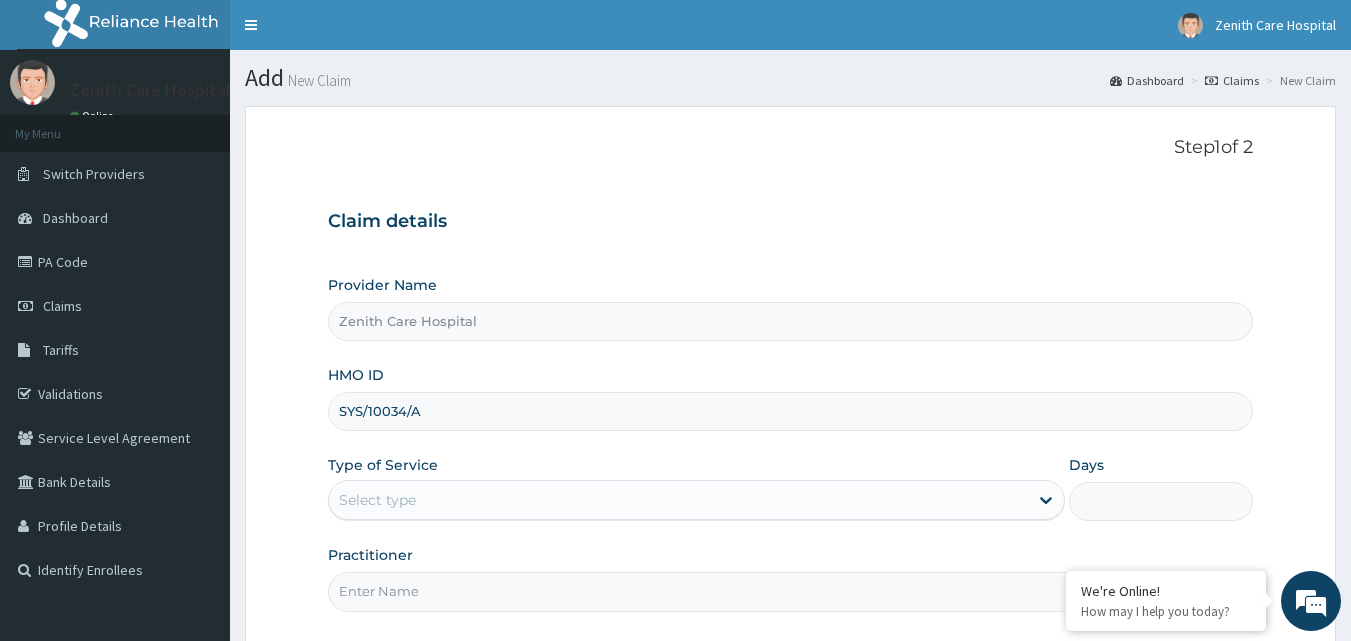 drag, startPoint x: 510, startPoint y: 452, endPoint x: 516, endPoint y: 486, distance: 34.525352 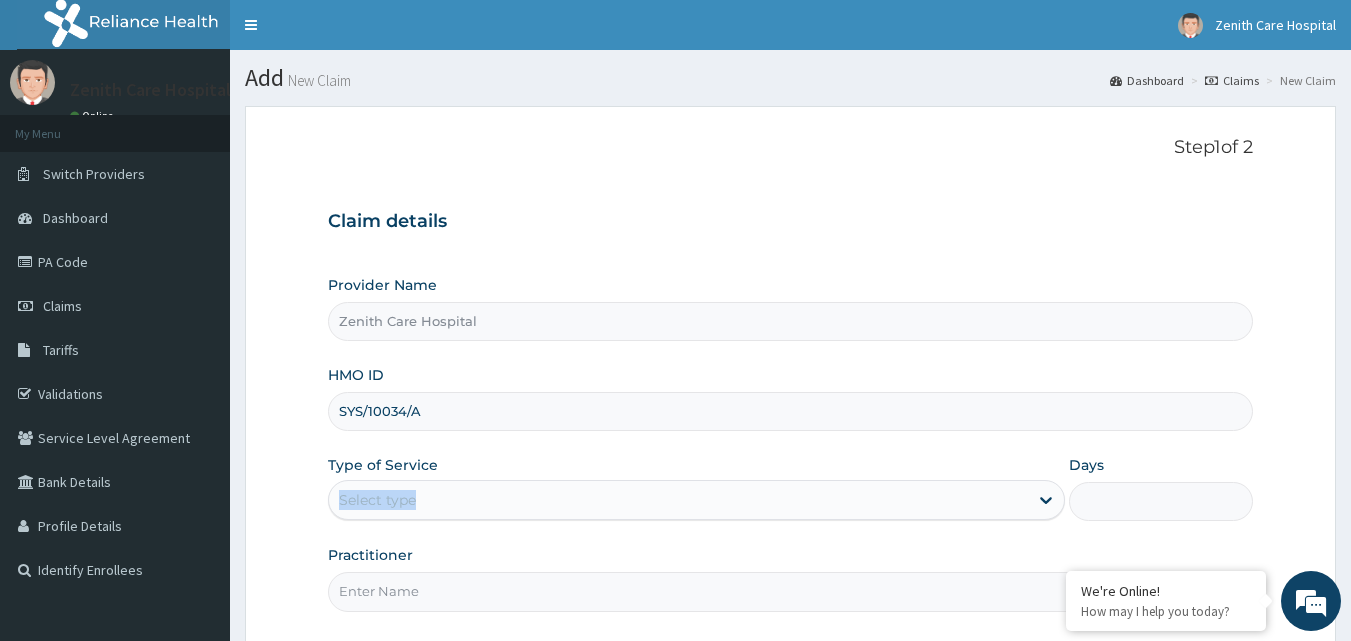 click on "Select type" at bounding box center (678, 500) 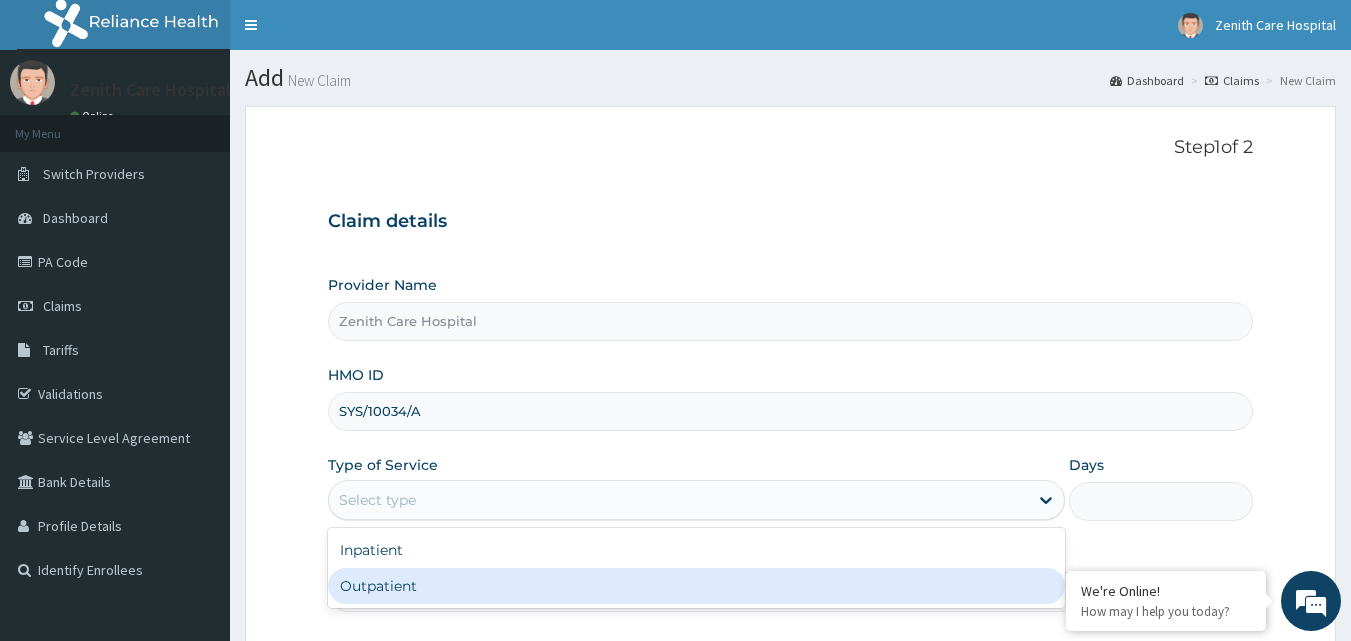click on "Outpatient" at bounding box center (696, 586) 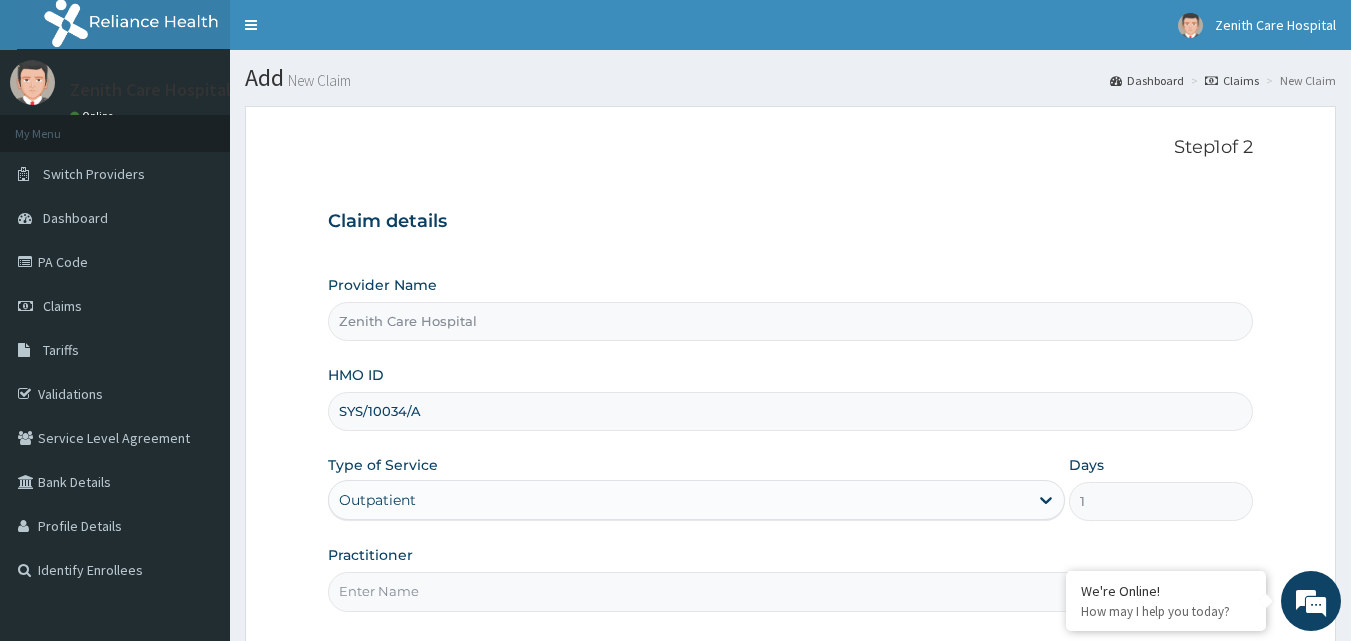 scroll, scrollTop: 0, scrollLeft: 0, axis: both 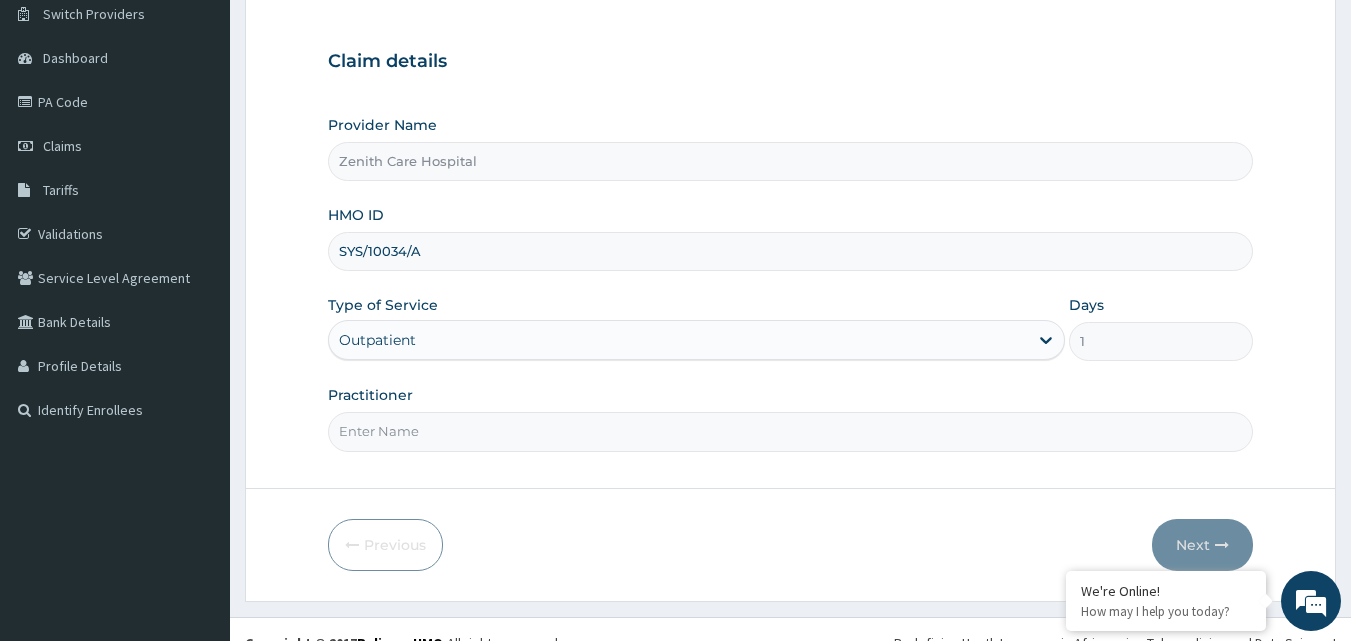 click on "Practitioner" at bounding box center [791, 431] 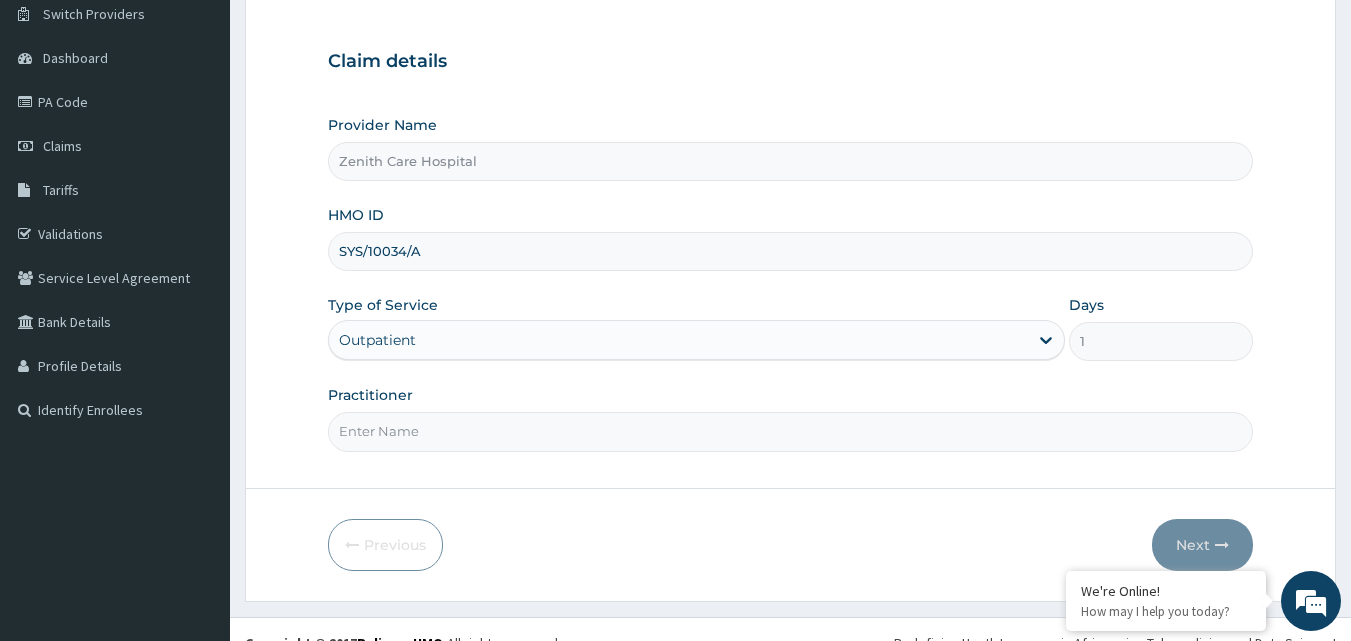 type on "DR [LAST] [INITIAL]. [INITIAL]" 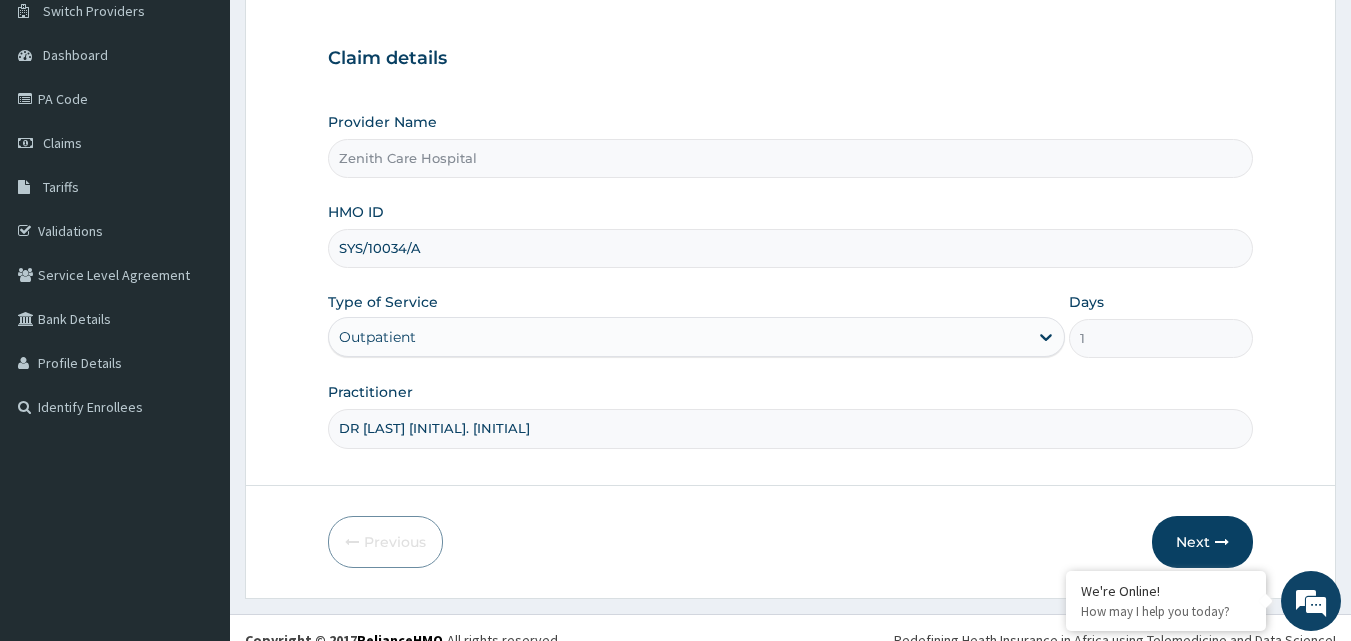 scroll, scrollTop: 187, scrollLeft: 0, axis: vertical 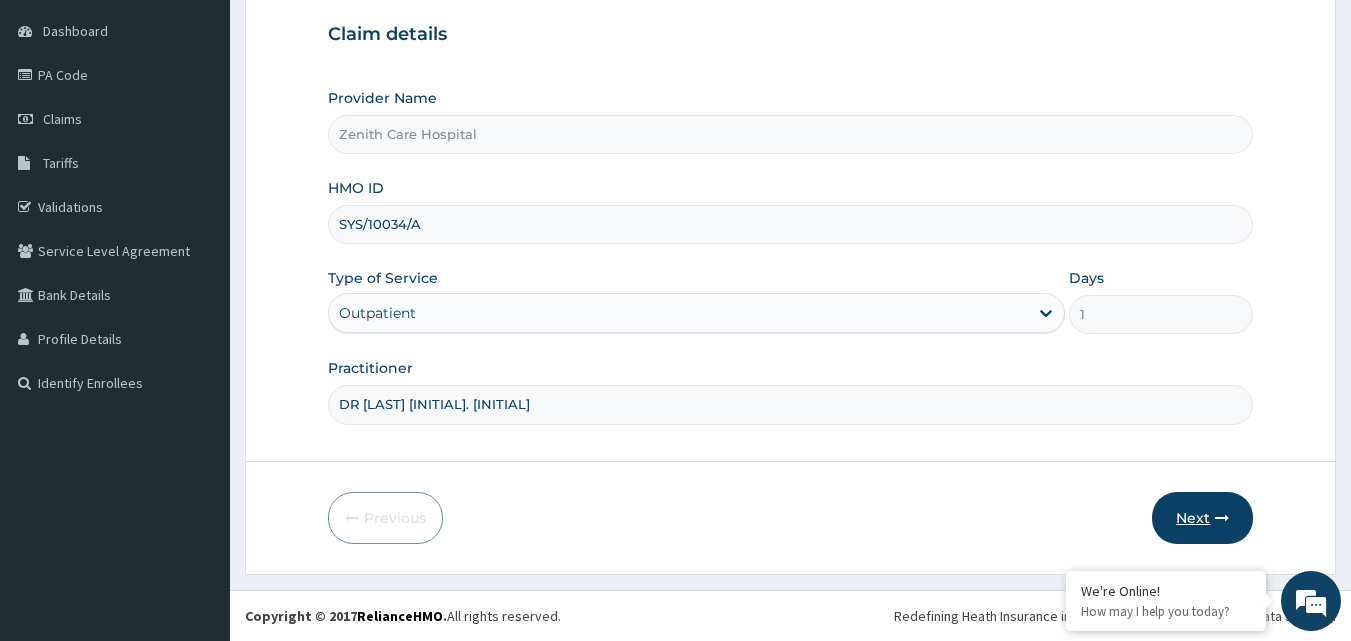click on "Next" at bounding box center (1202, 518) 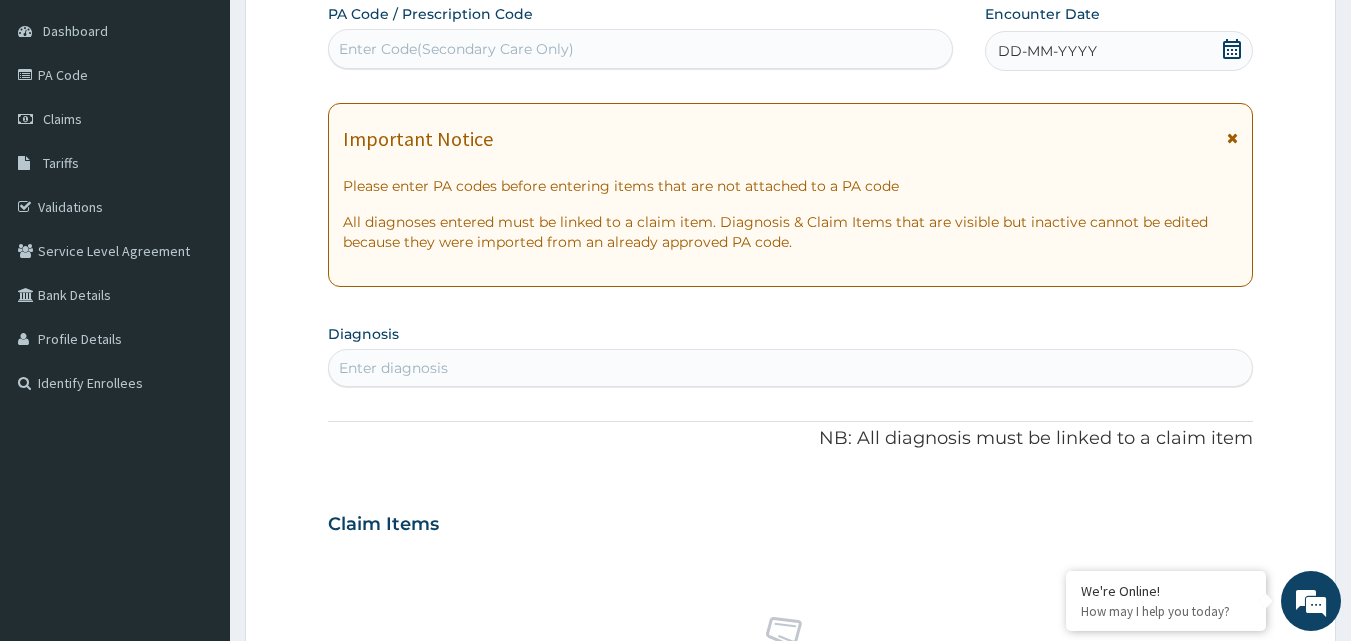 click on "Claim Items" at bounding box center (791, 520) 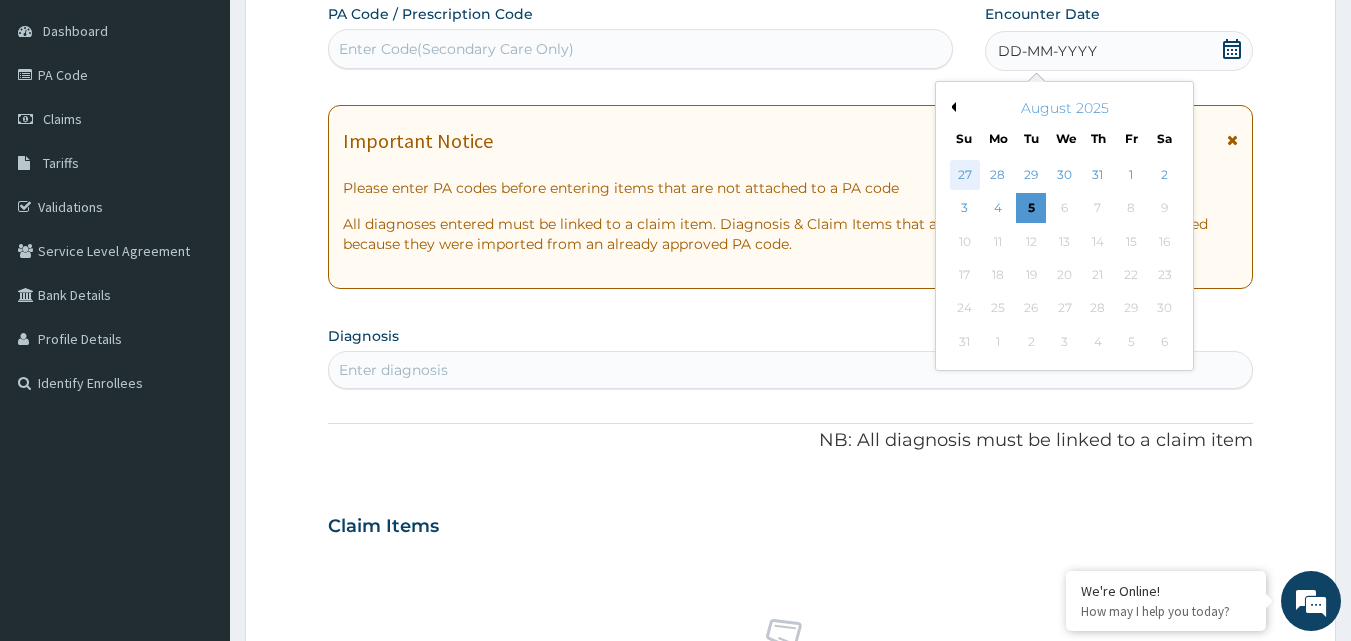 click on "27" at bounding box center (965, 175) 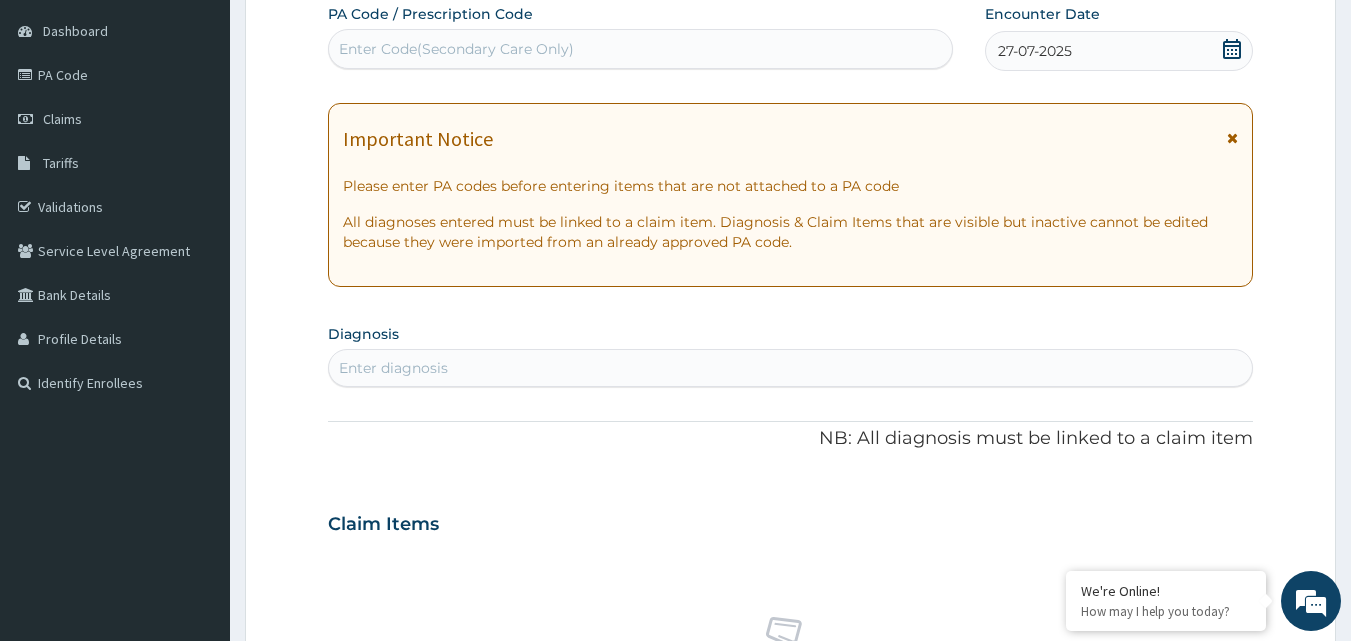click on "Enter diagnosis" at bounding box center (791, 368) 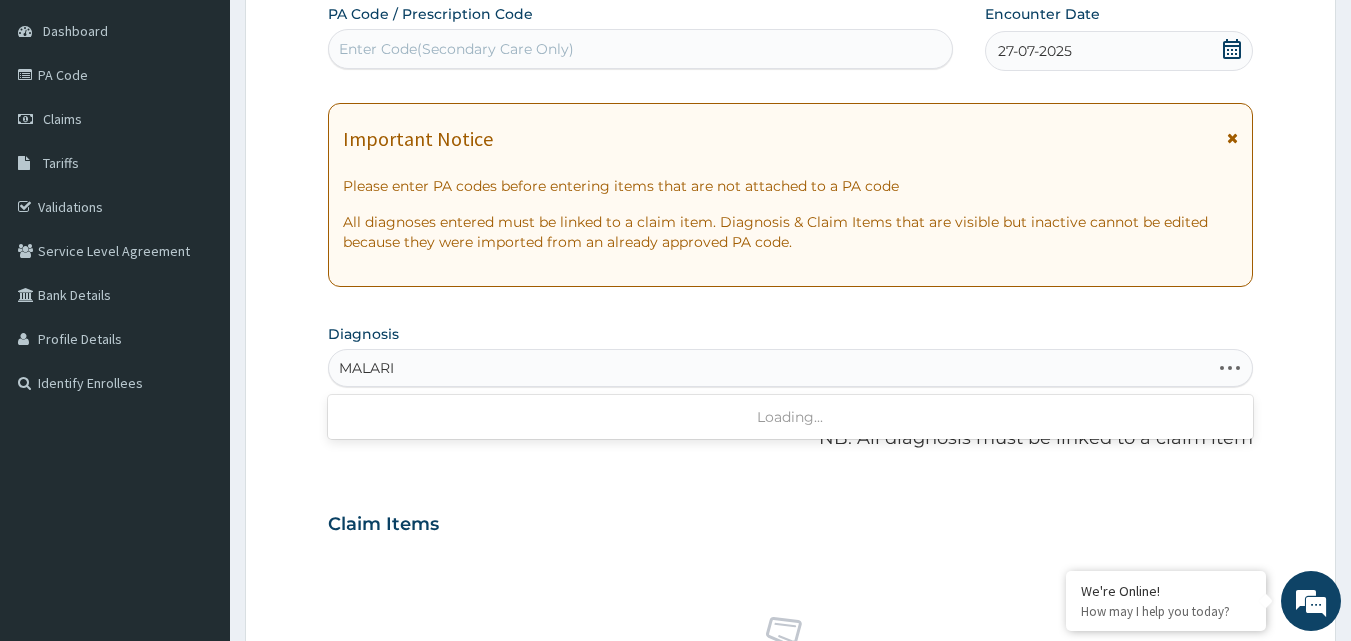 type on "MALARIA" 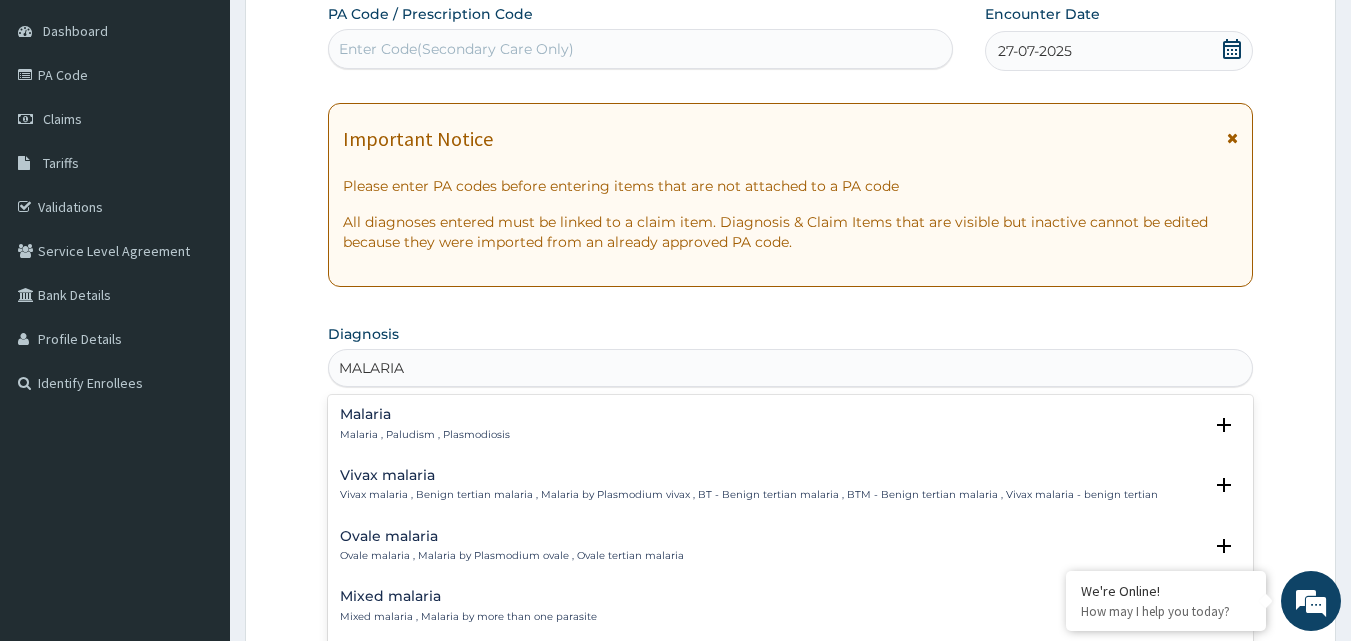 click on "Malaria Malaria , Paludism , Plasmodiosis" at bounding box center [791, 424] 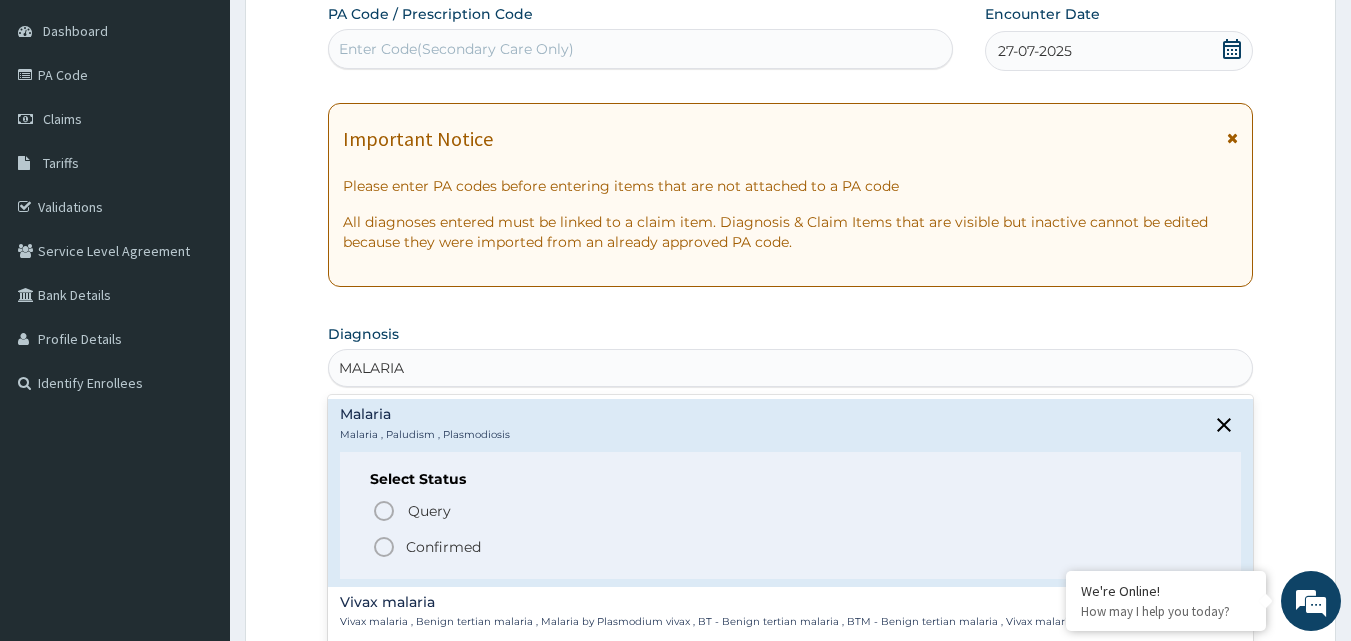 click 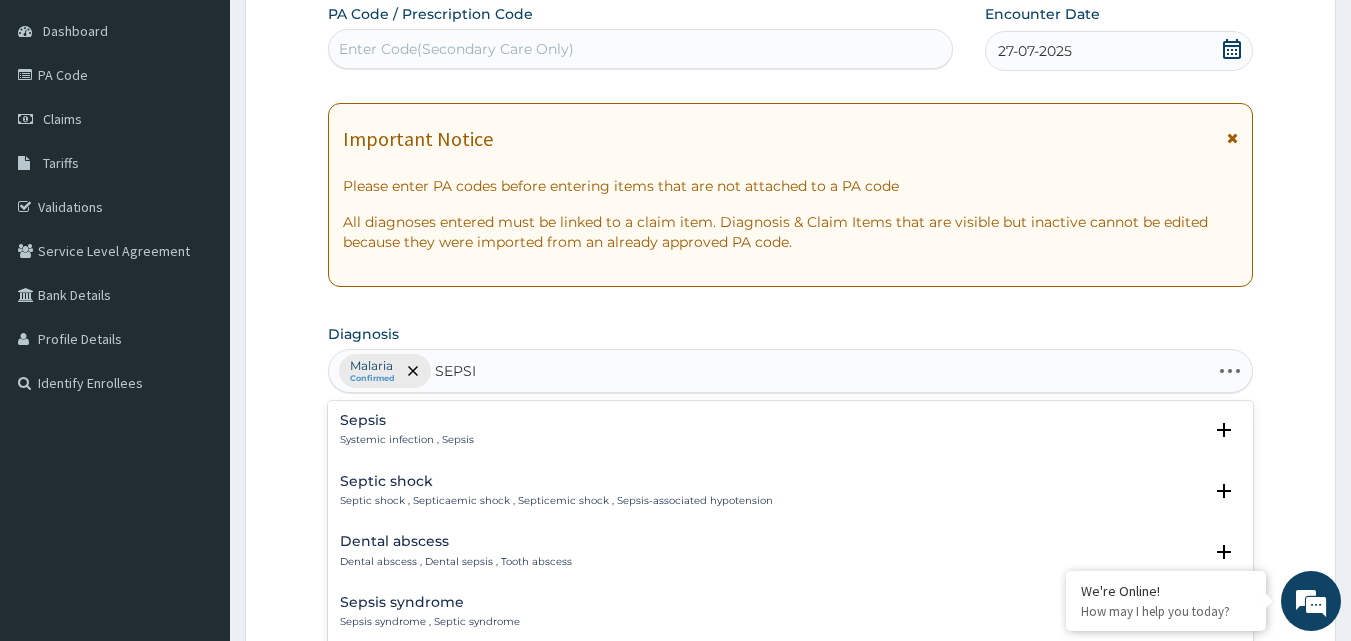 type on "SEPSIS" 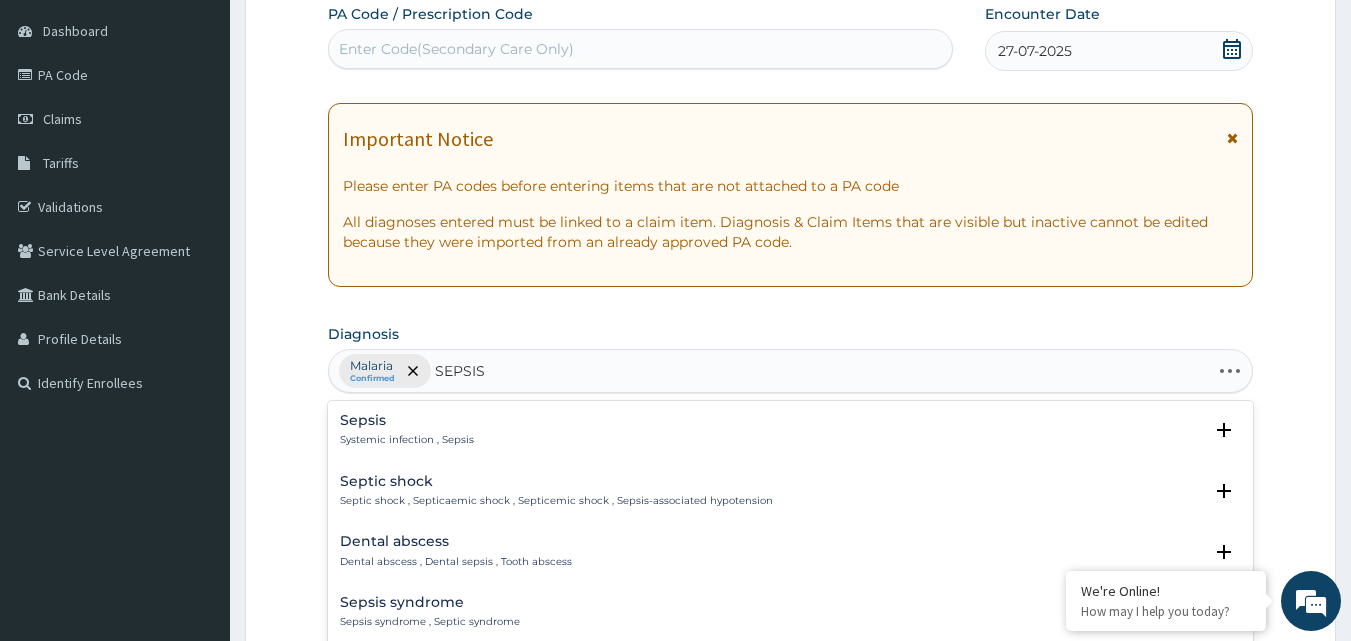 click on "Systemic infection , Sepsis" at bounding box center [407, 440] 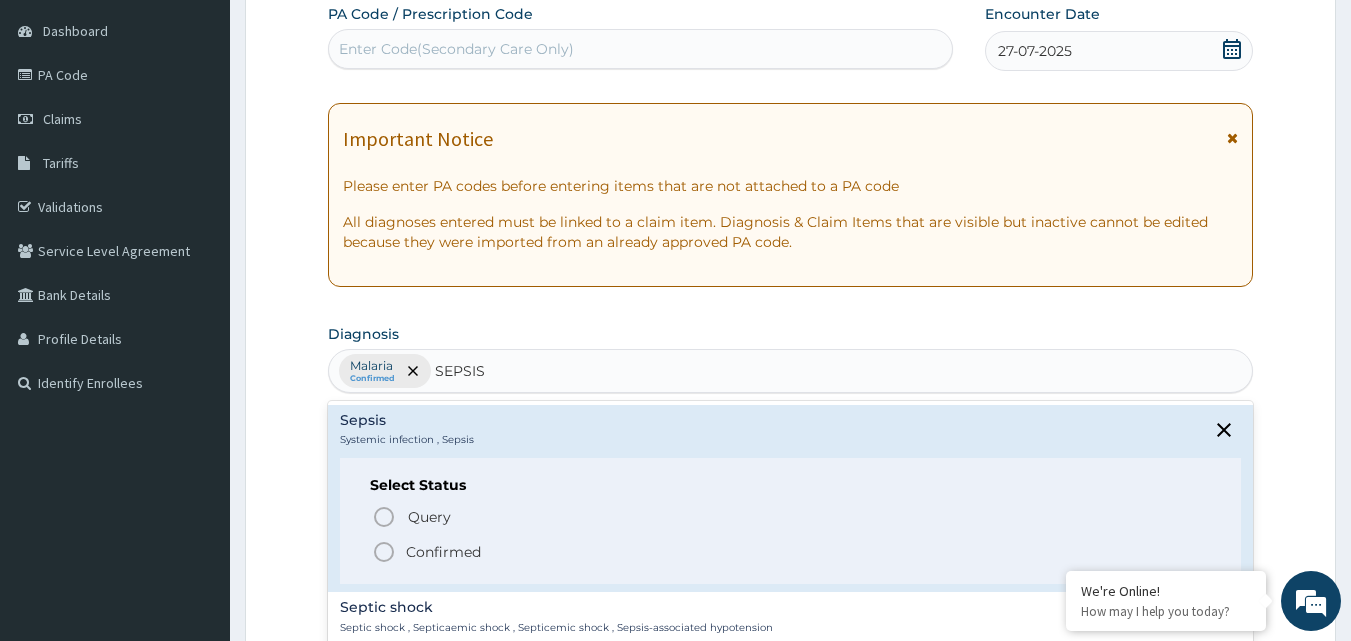 click 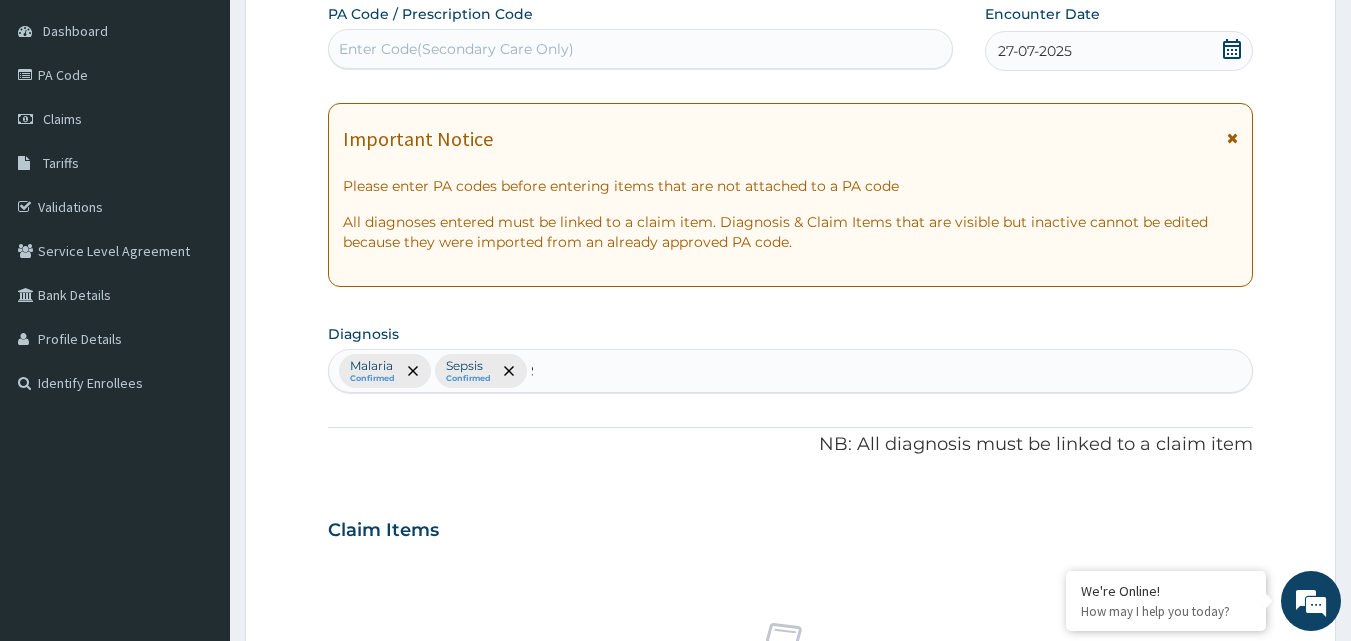 type 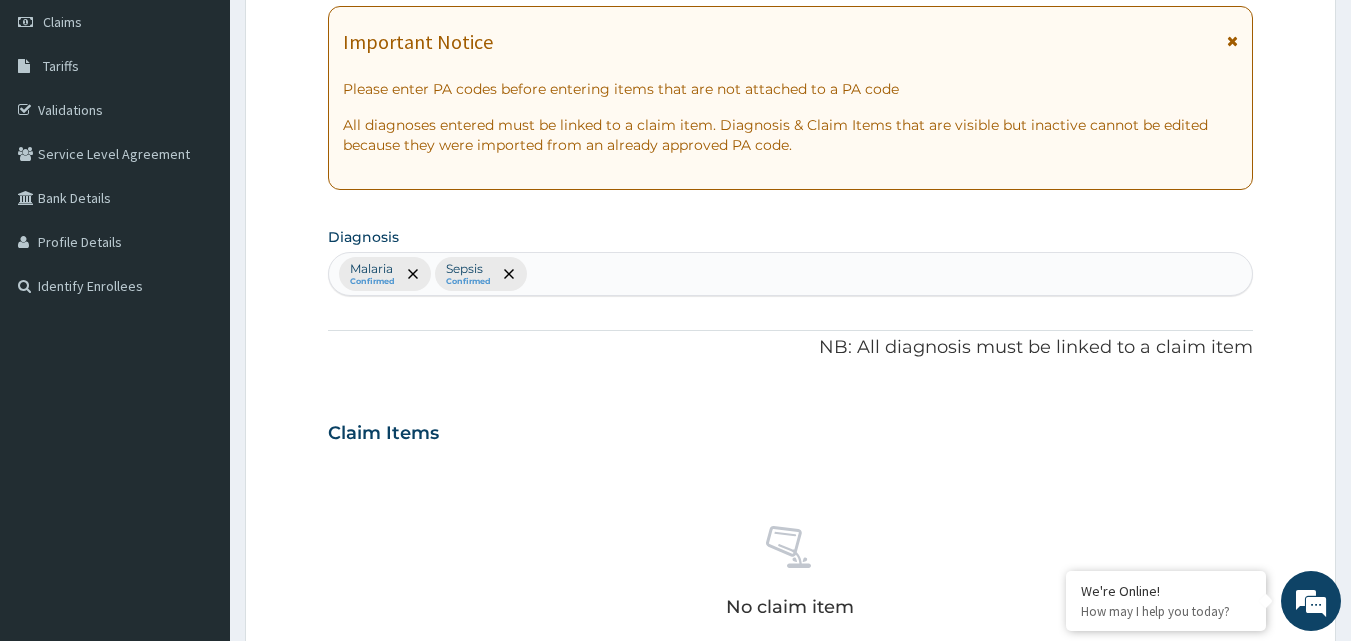 scroll, scrollTop: 307, scrollLeft: 0, axis: vertical 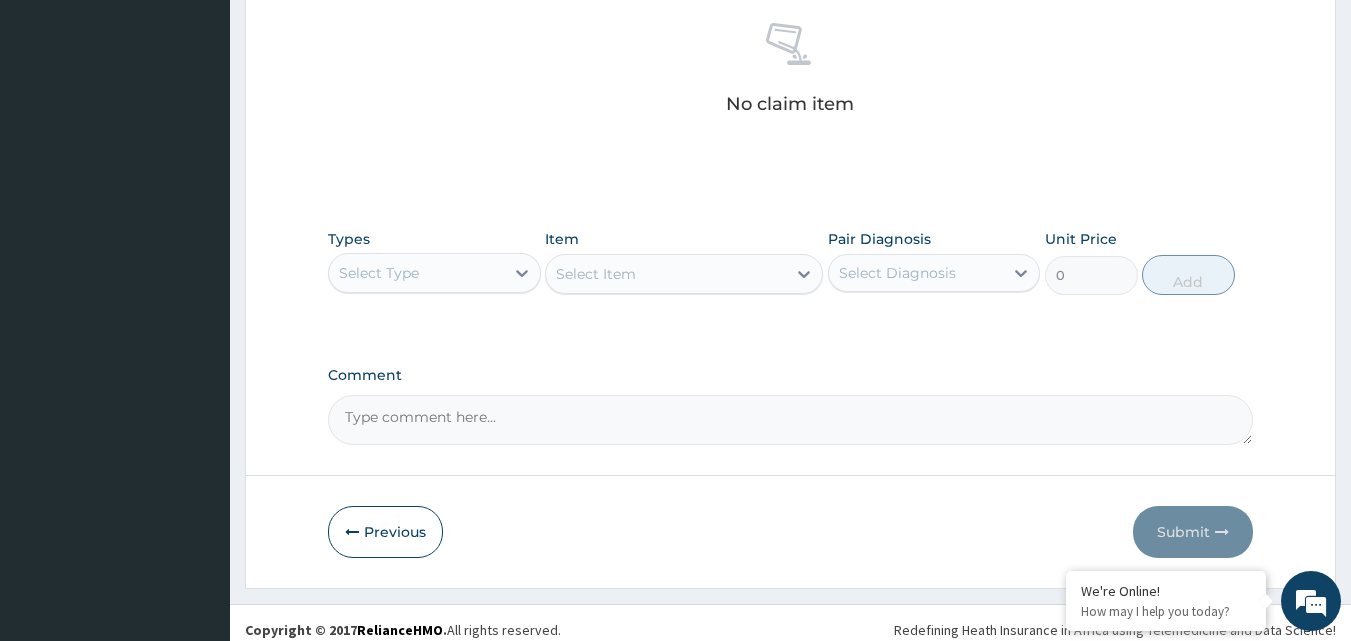 click on "Select Type" at bounding box center (416, 273) 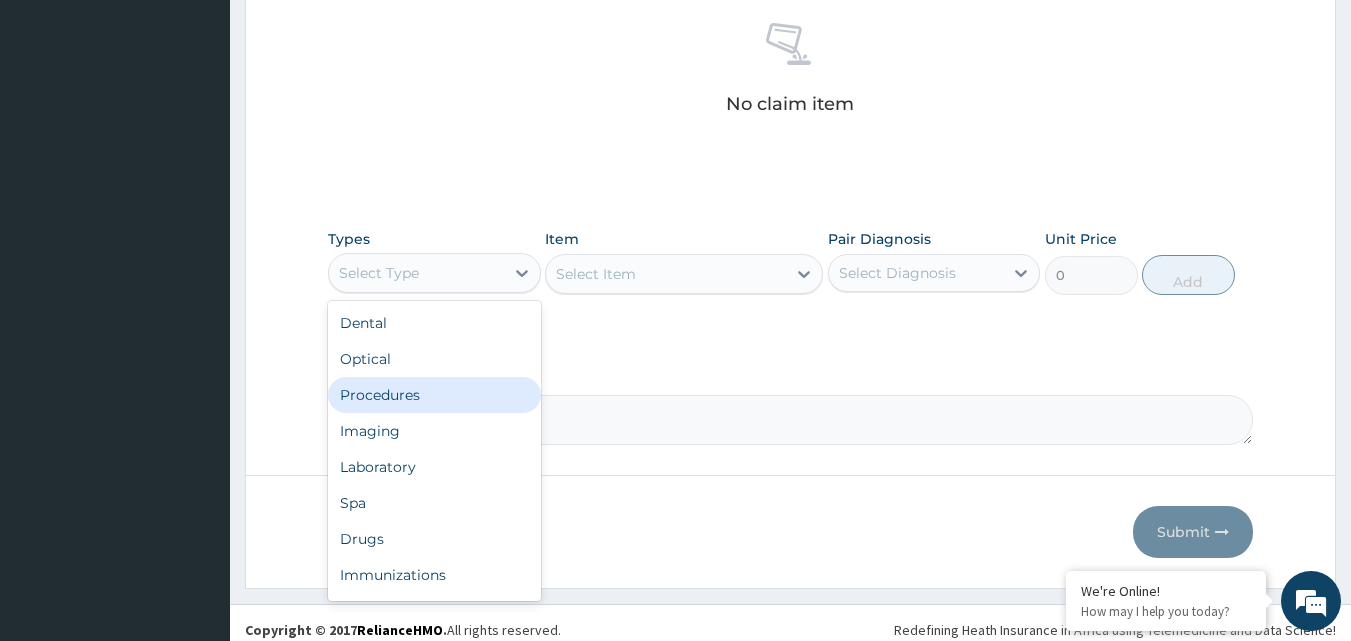 click on "Procedures" at bounding box center (434, 395) 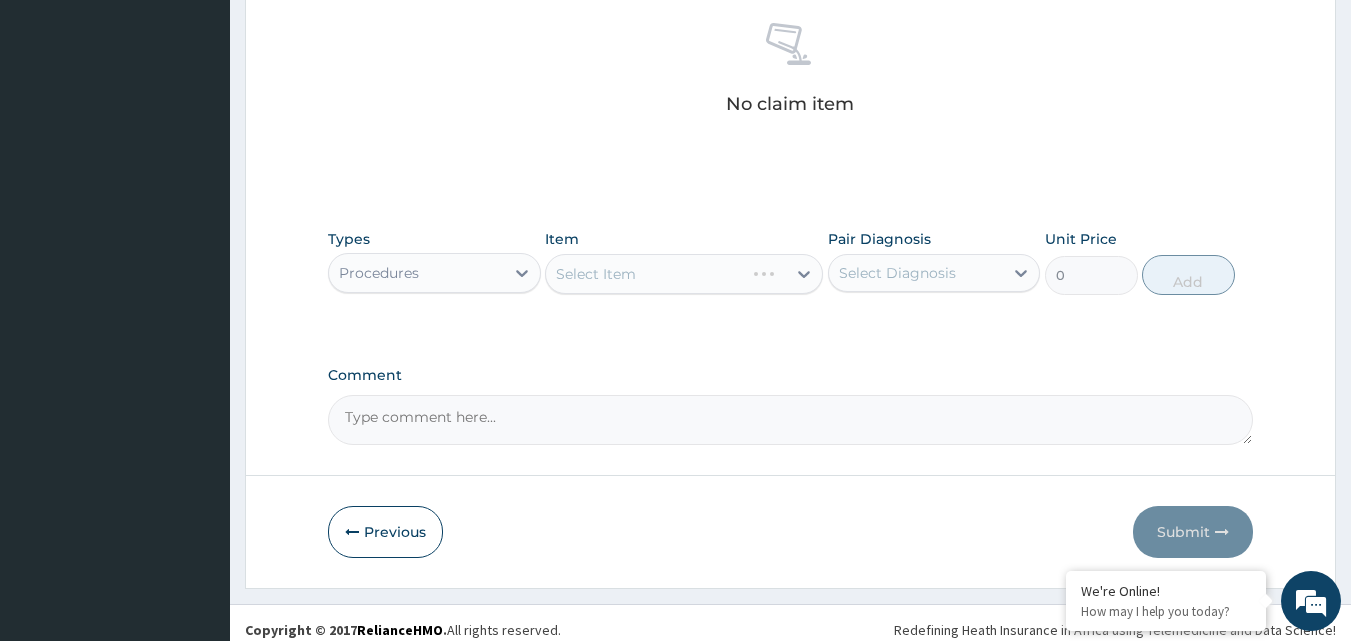 click on "Select Item" at bounding box center [684, 274] 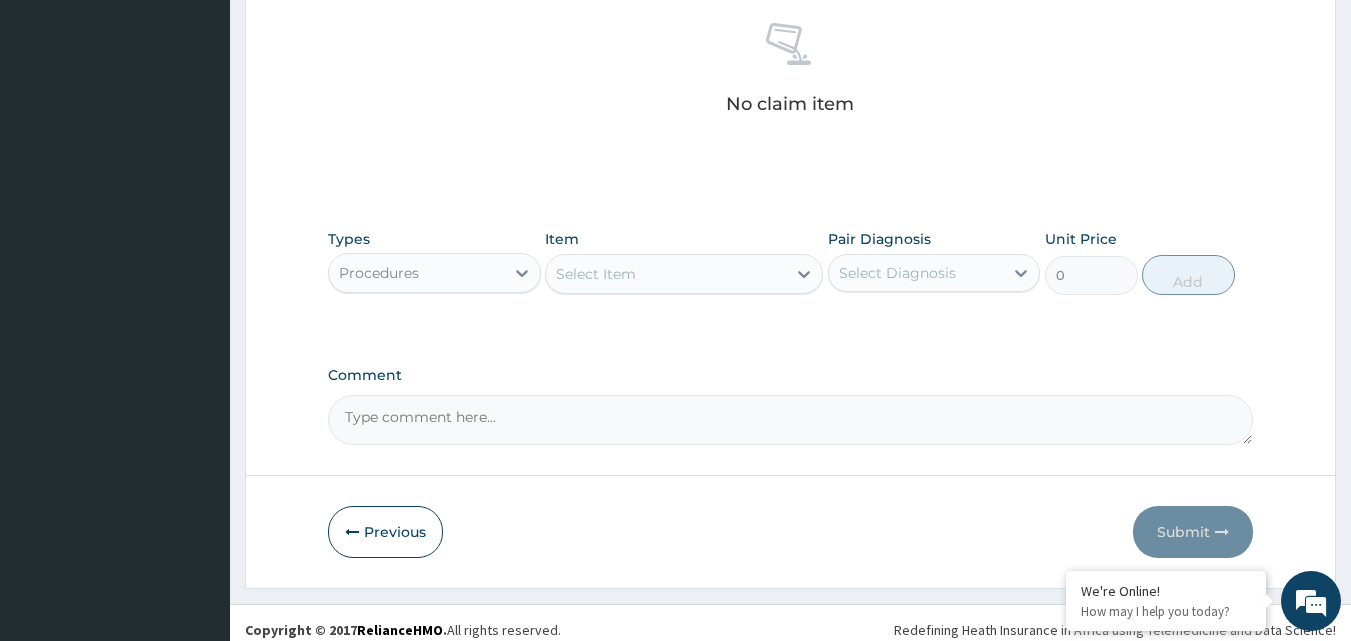 click on "Select Item" at bounding box center (666, 274) 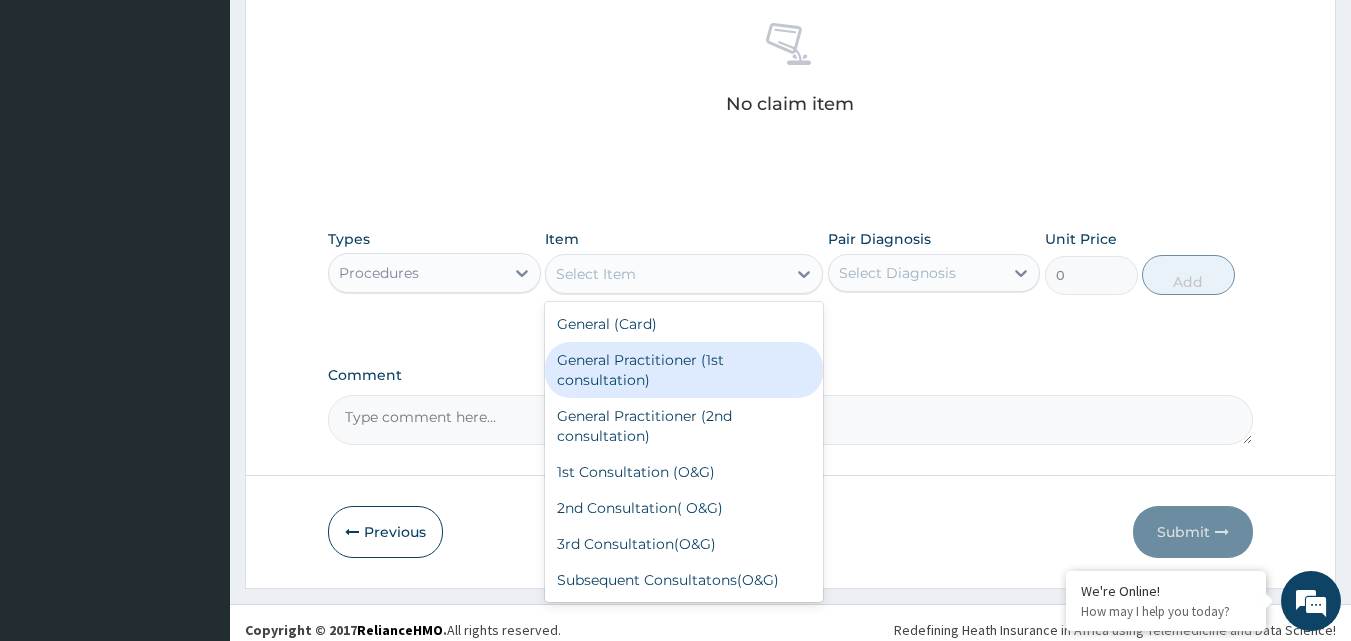click on "General Practitioner (1st consultation)" at bounding box center (684, 370) 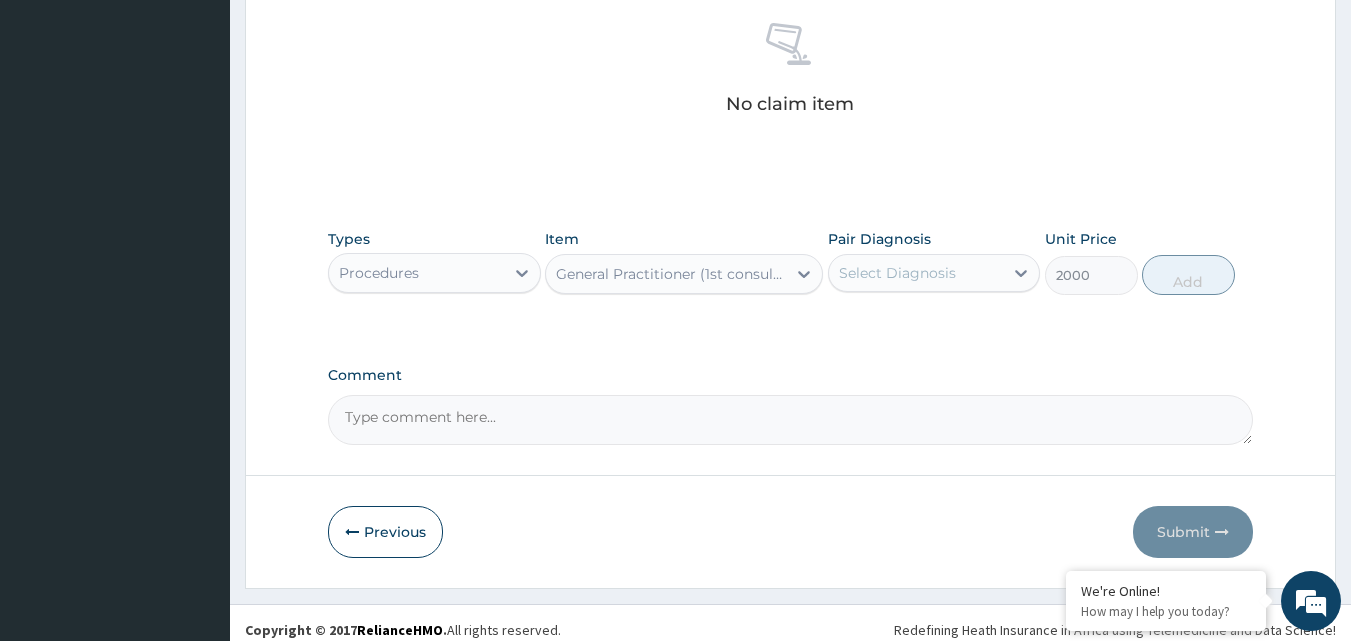 click on "Select Diagnosis" at bounding box center (897, 273) 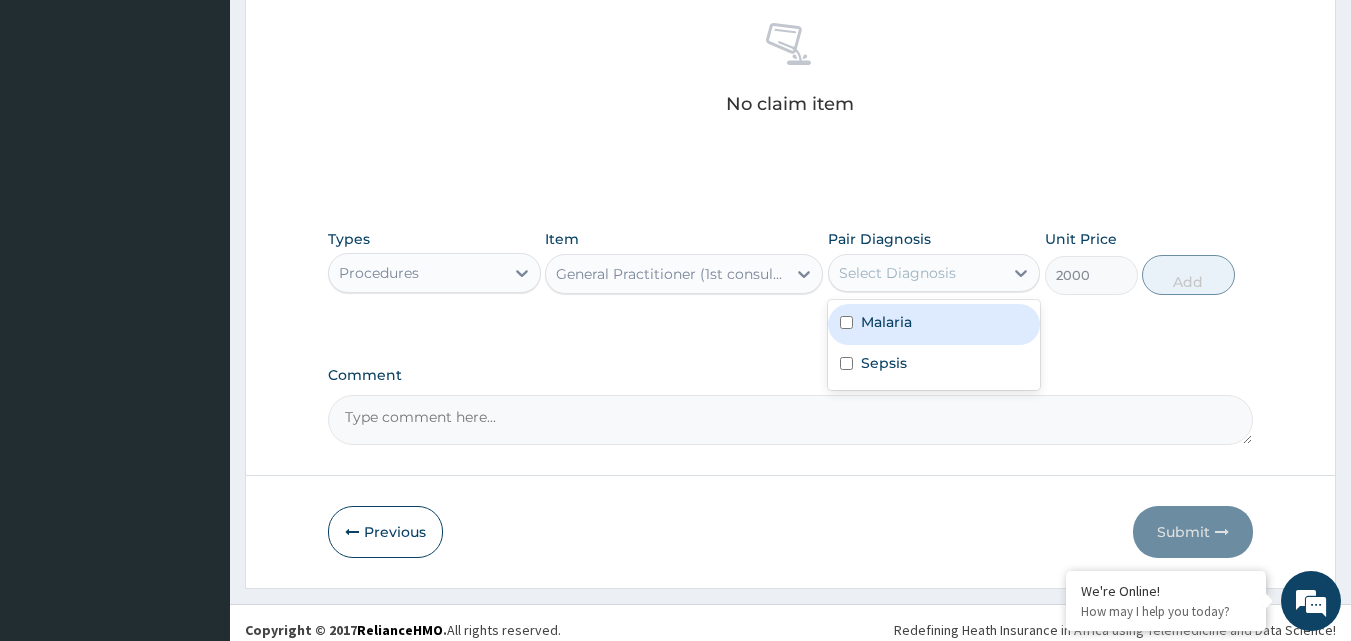click at bounding box center (846, 322) 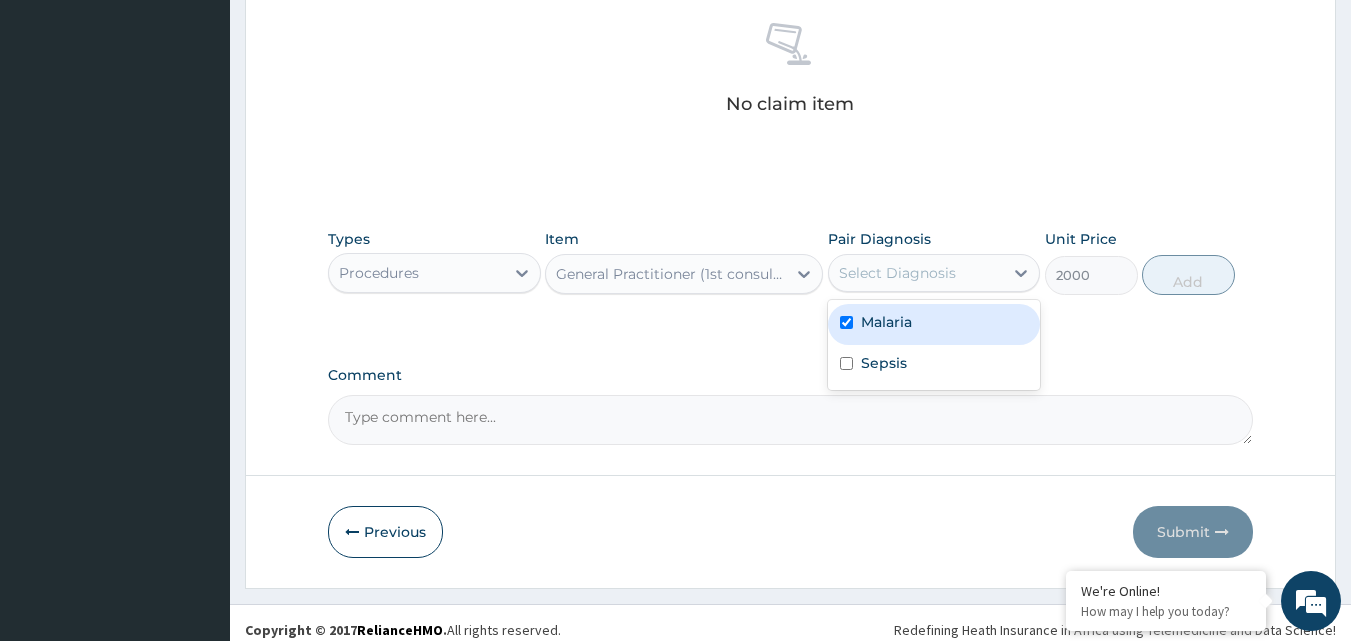 checkbox on "true" 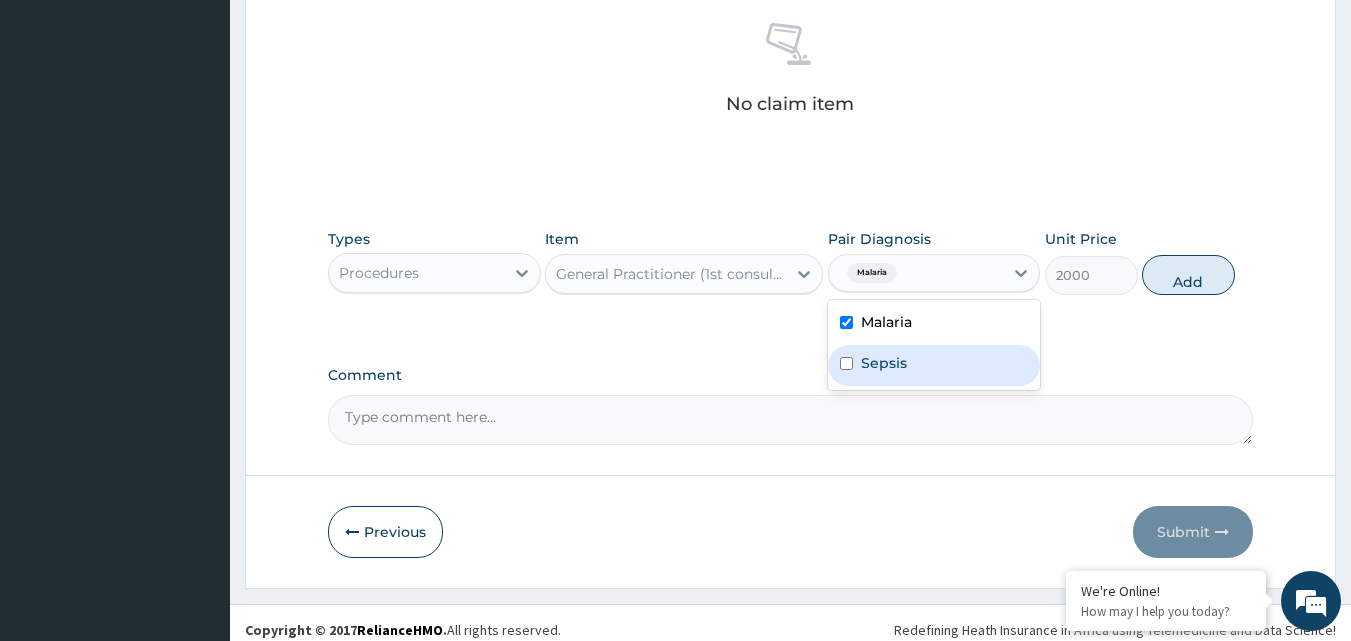 click at bounding box center (846, 363) 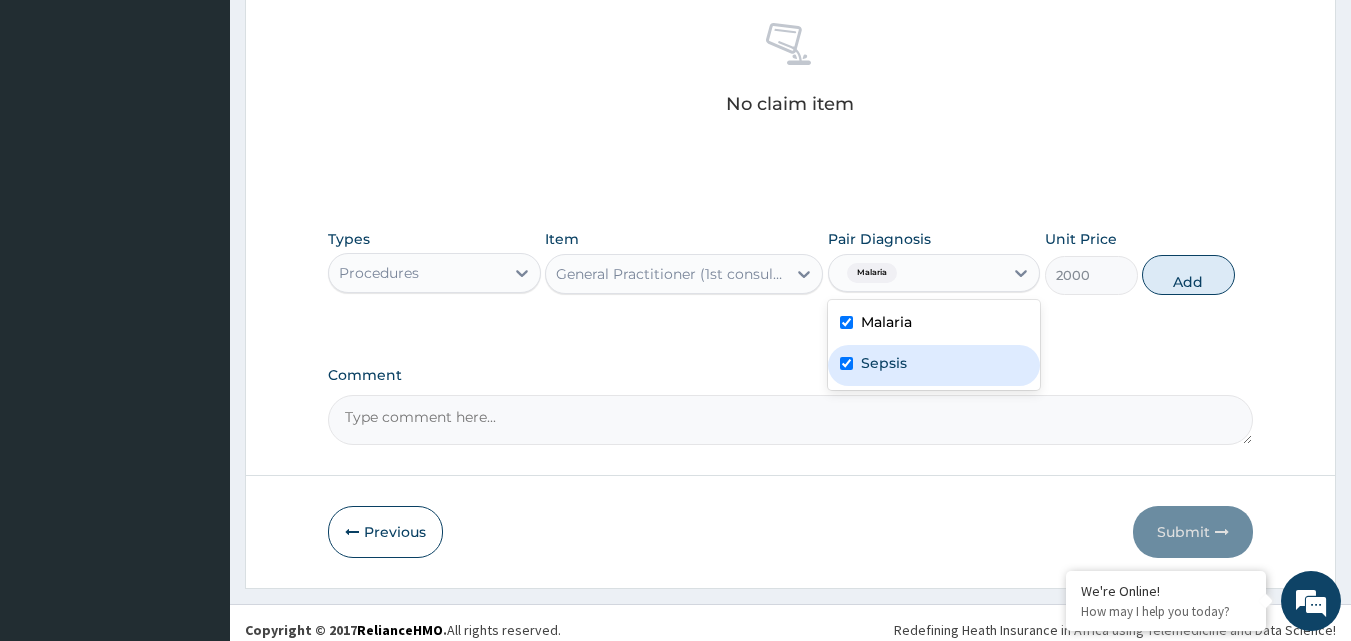 checkbox on "true" 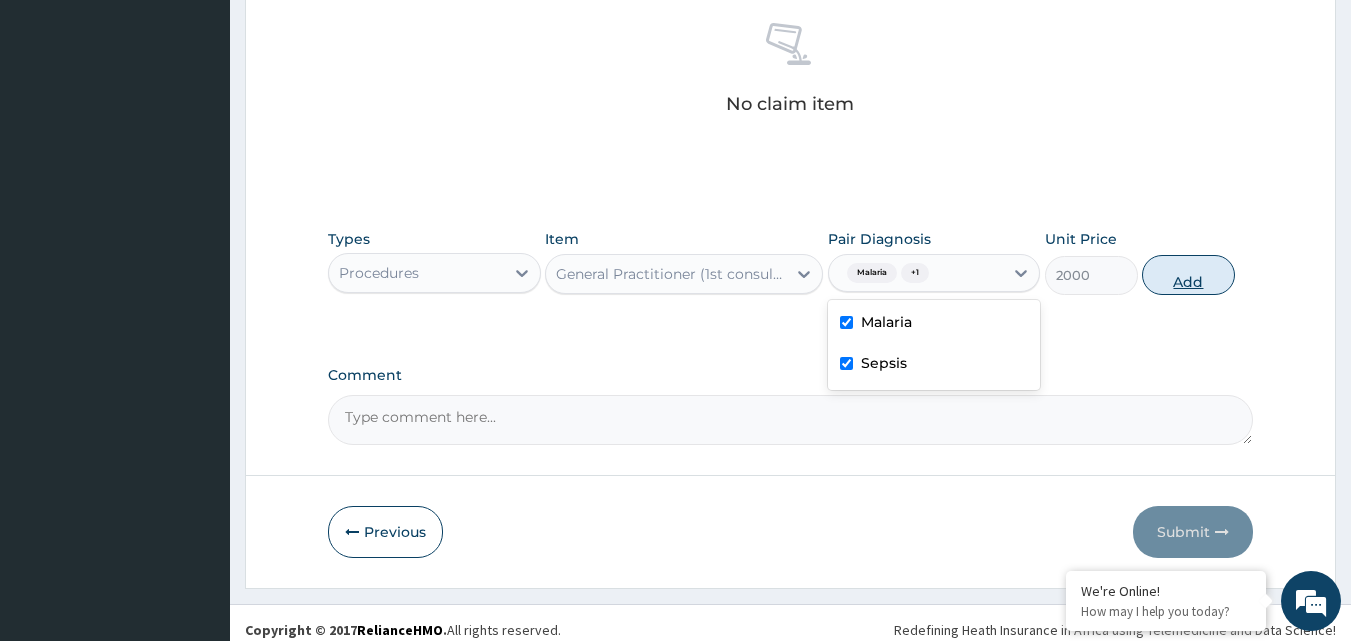 click on "Add" at bounding box center (1188, 275) 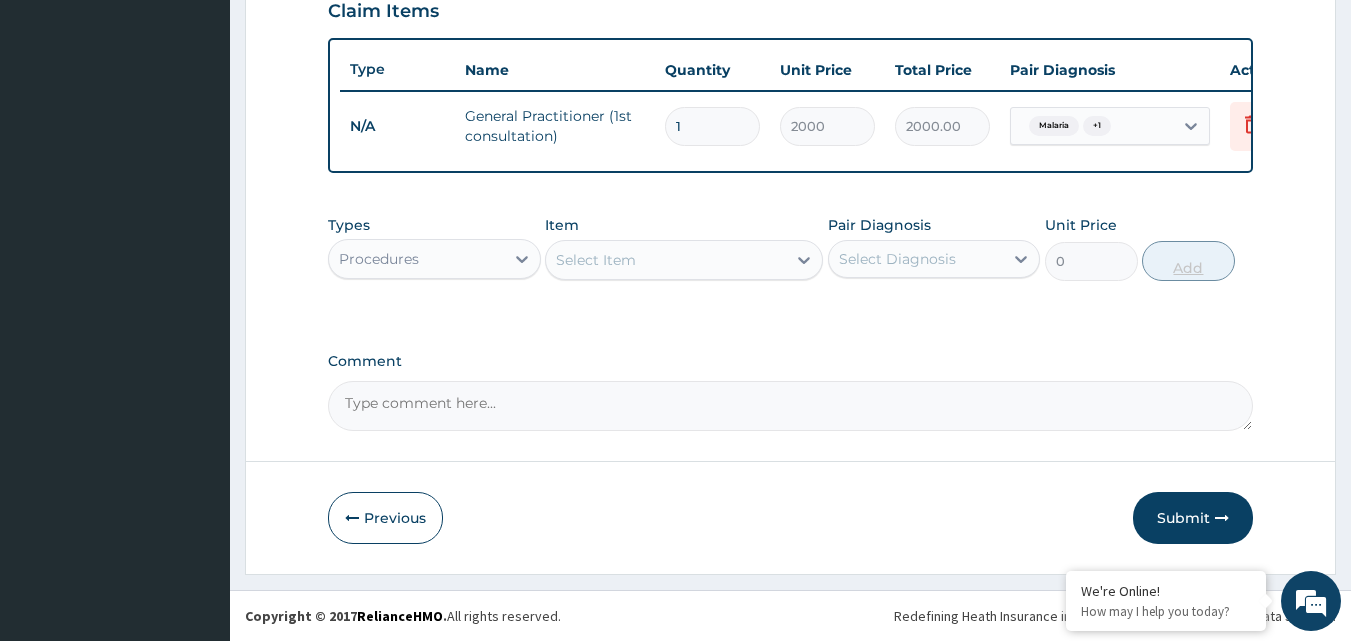 scroll, scrollTop: 721, scrollLeft: 0, axis: vertical 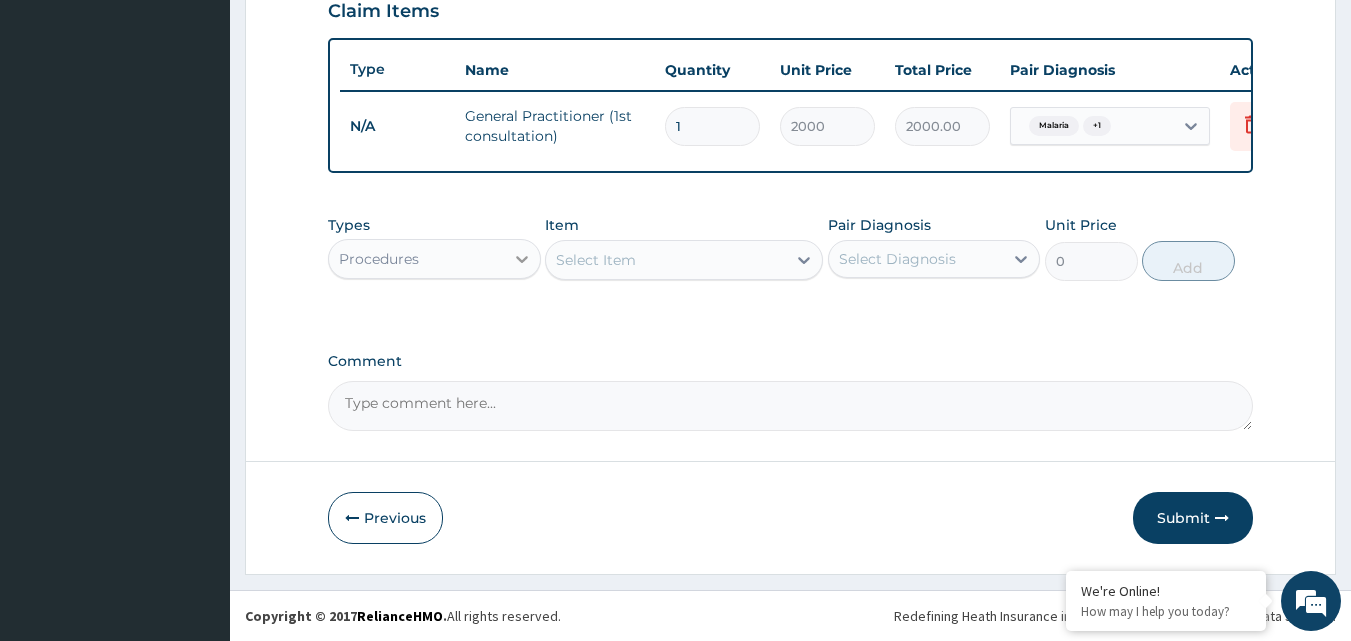click at bounding box center (522, 259) 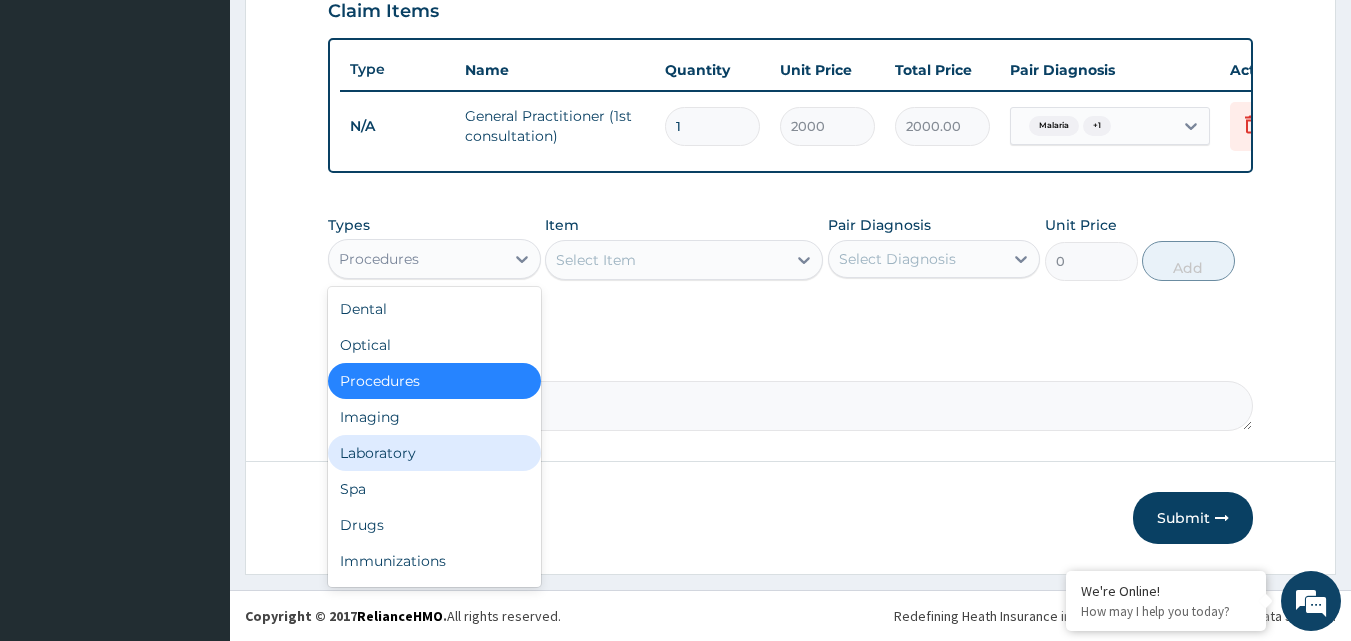 click on "Laboratory" at bounding box center [434, 453] 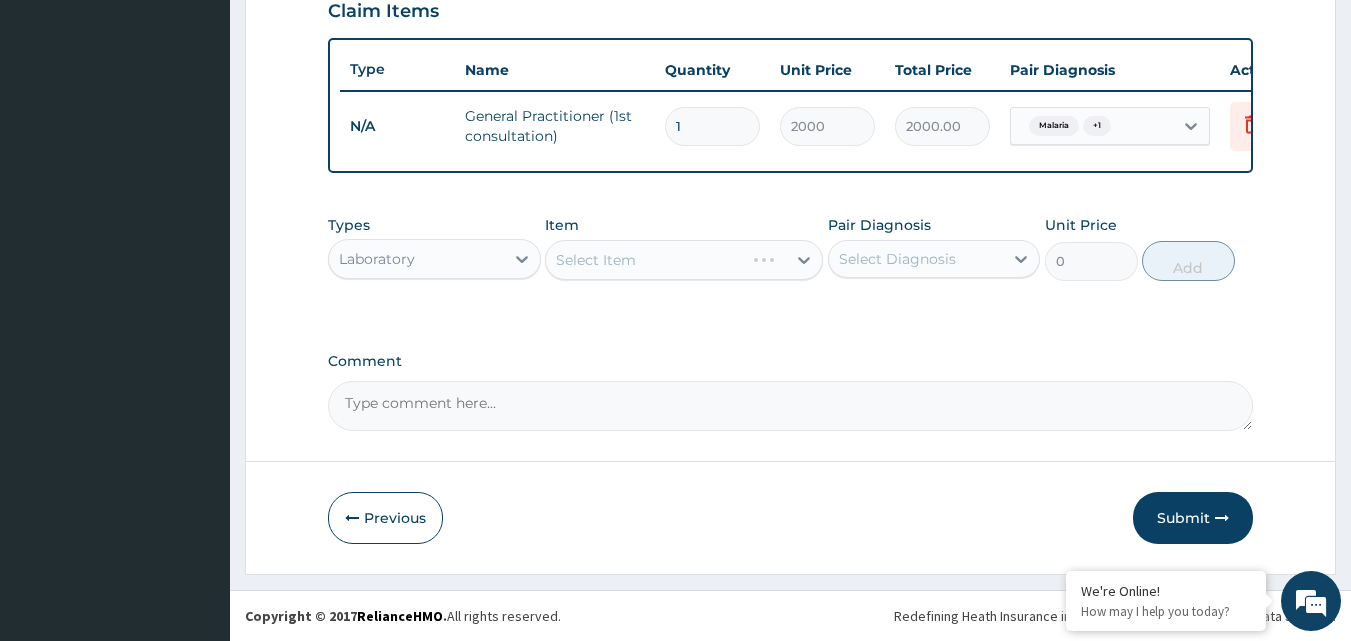 click on "Select Item" at bounding box center (684, 260) 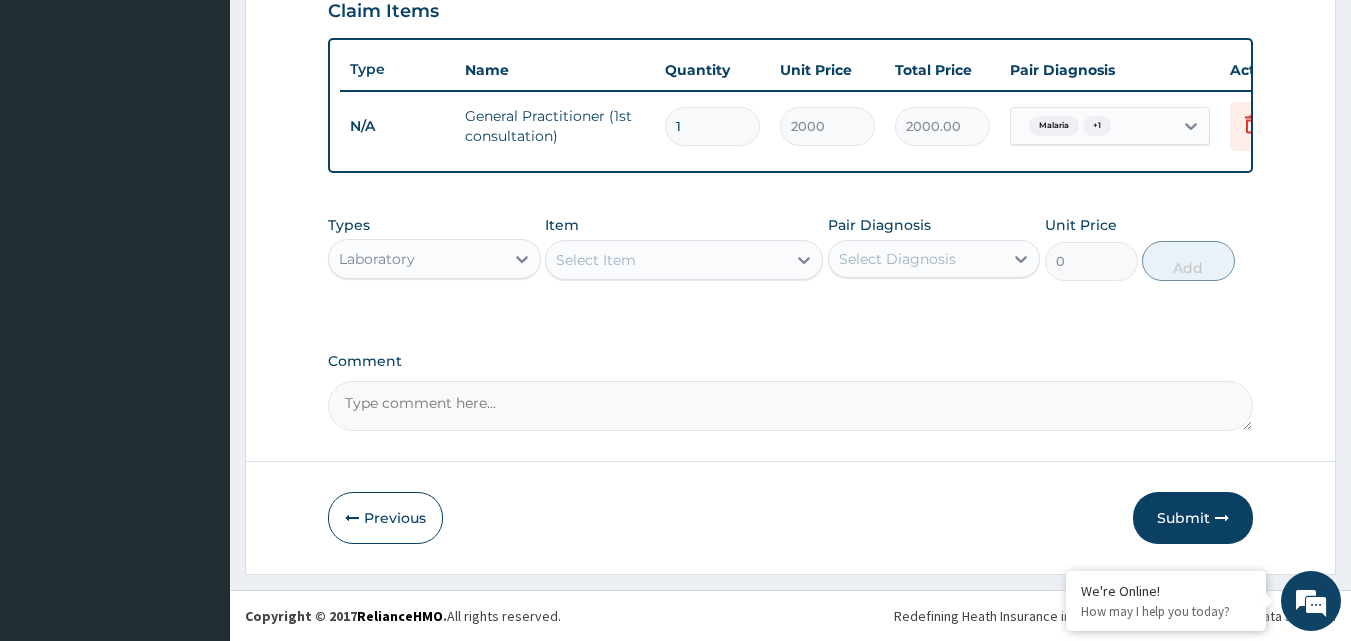 click on "Select Item" at bounding box center [666, 260] 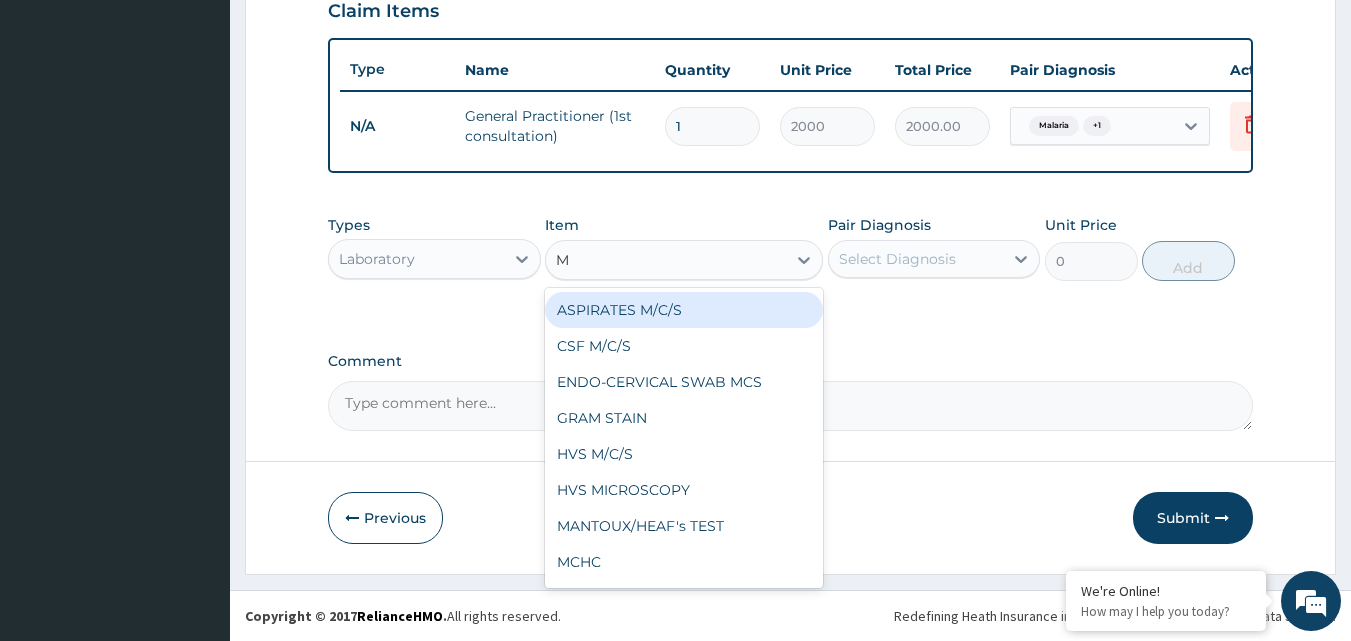 type on "MP" 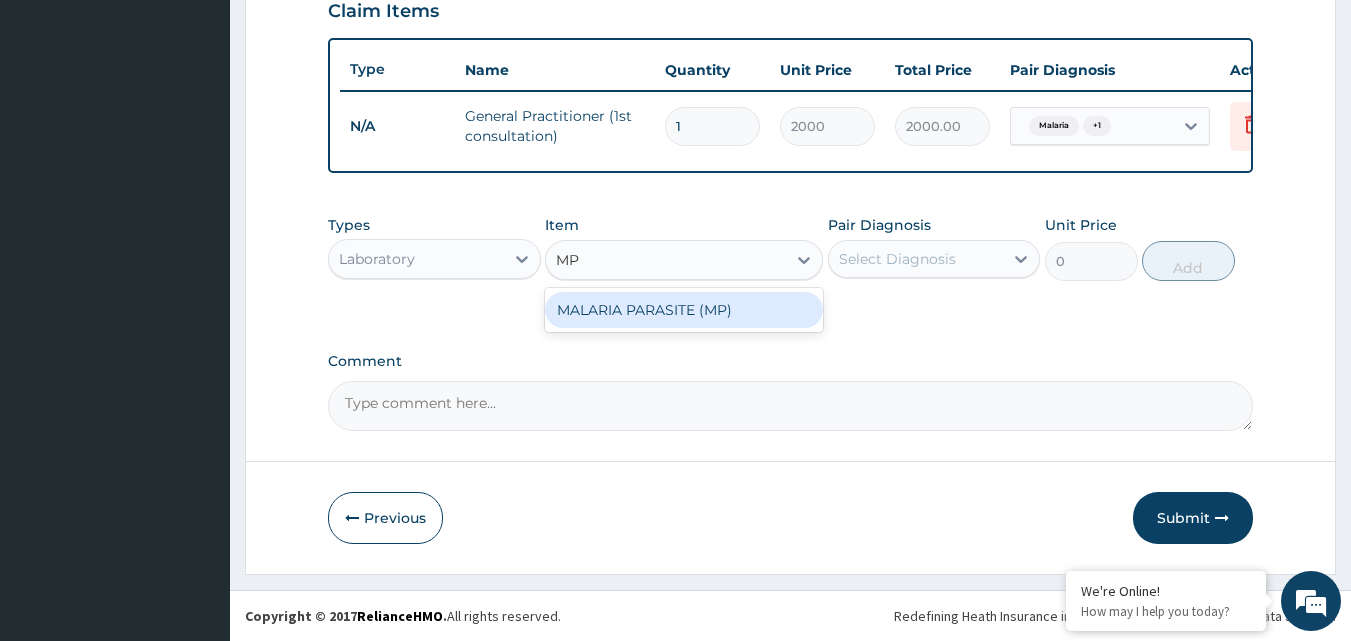 click on "MALARIA PARASITE (MP)" at bounding box center [684, 310] 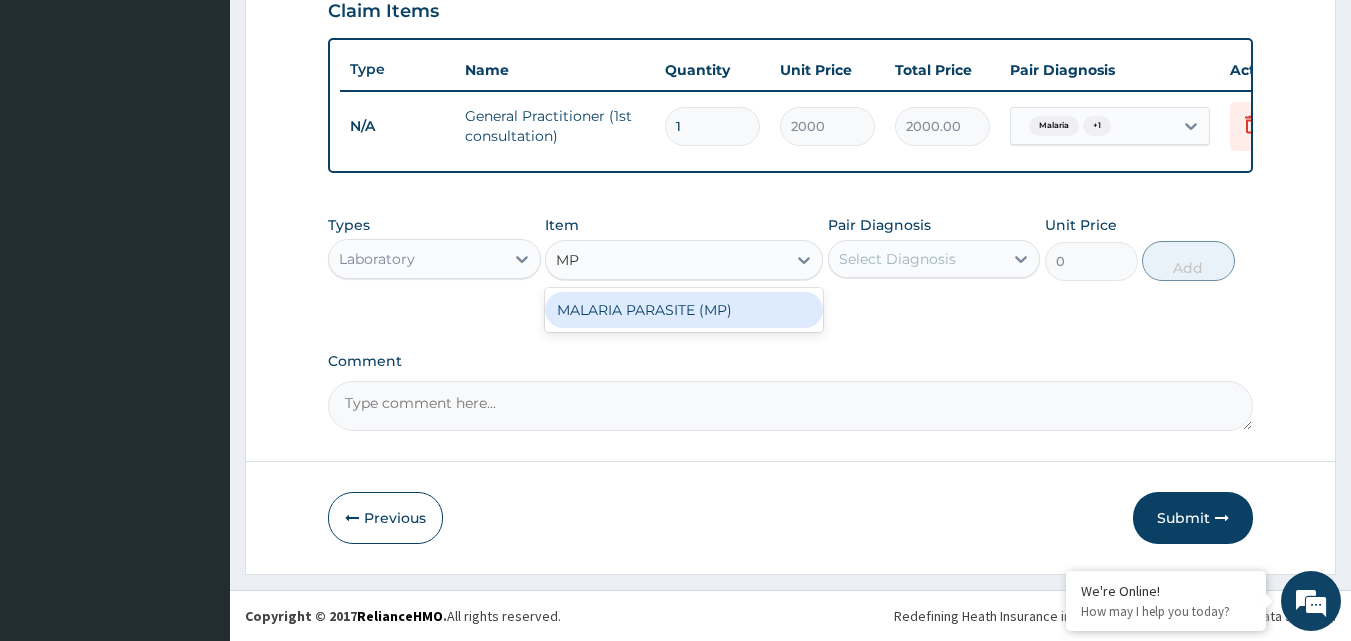 type 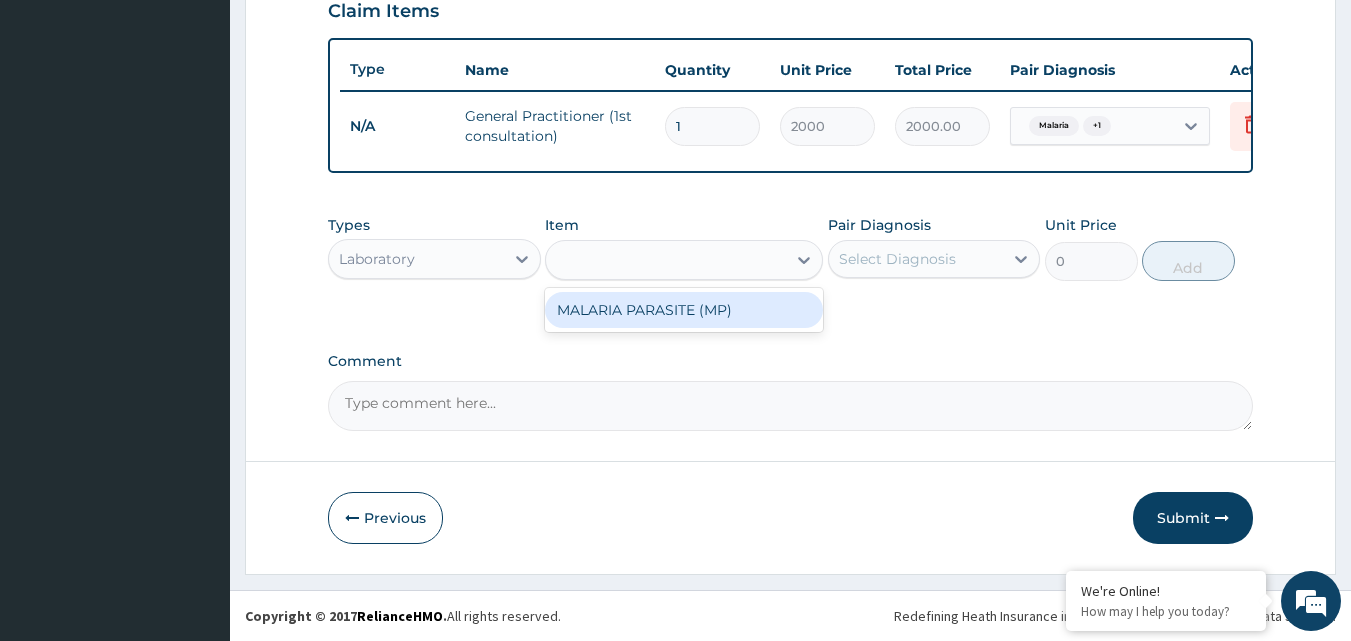 type on "1000" 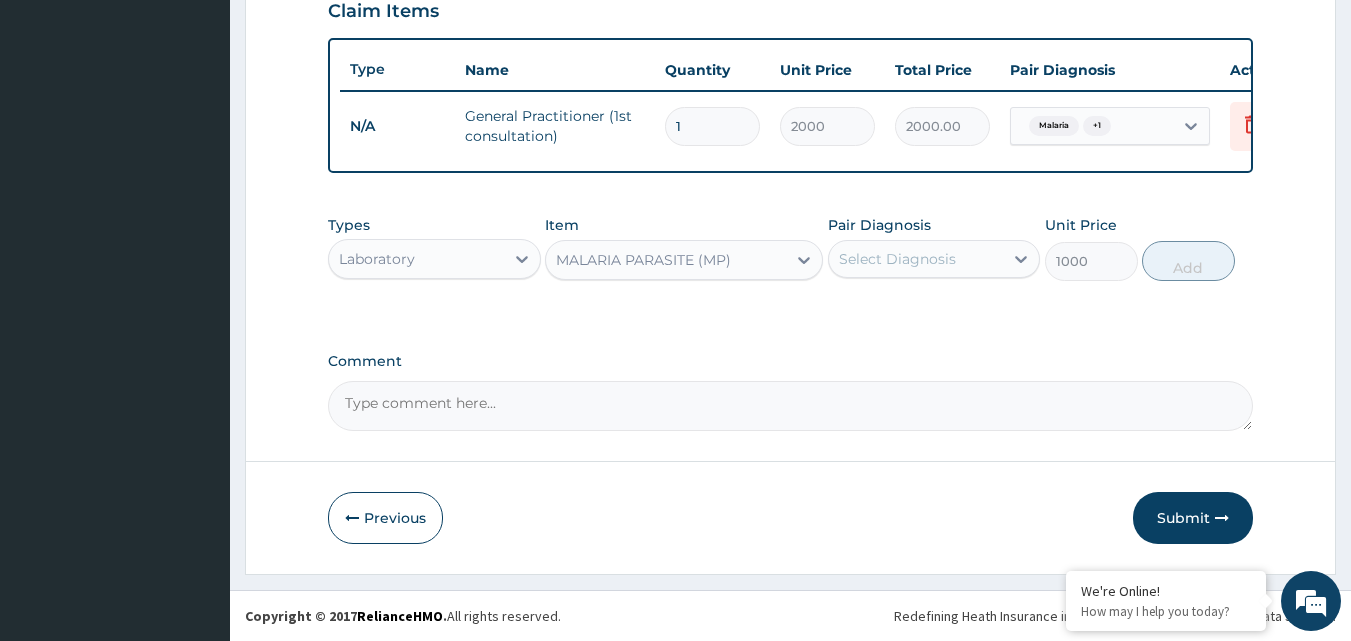 click on "Select Diagnosis" at bounding box center [897, 259] 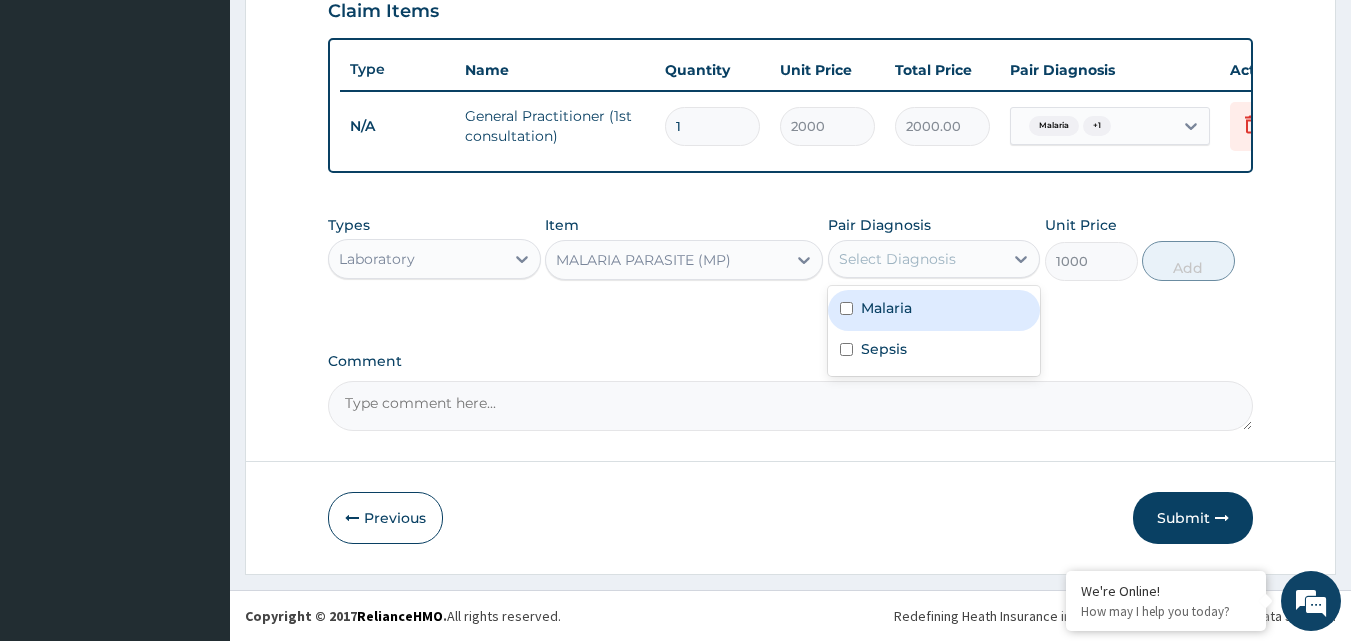 click at bounding box center (846, 308) 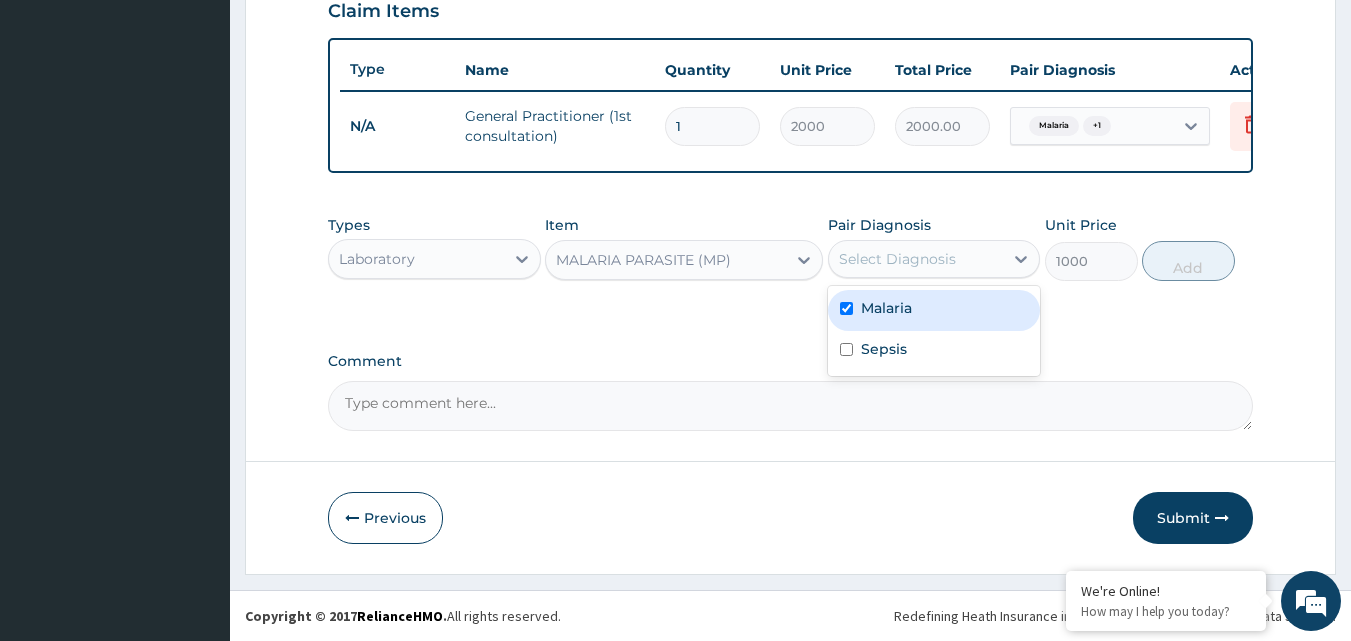 checkbox on "true" 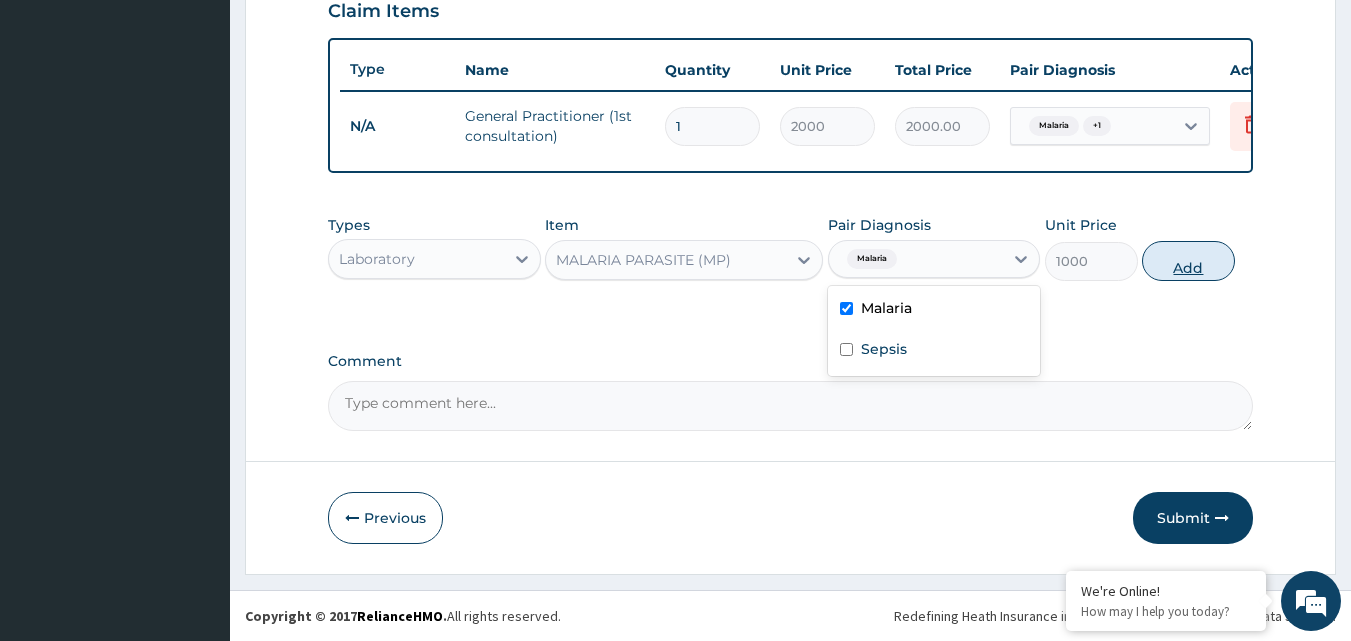 click on "Add" at bounding box center [1188, 261] 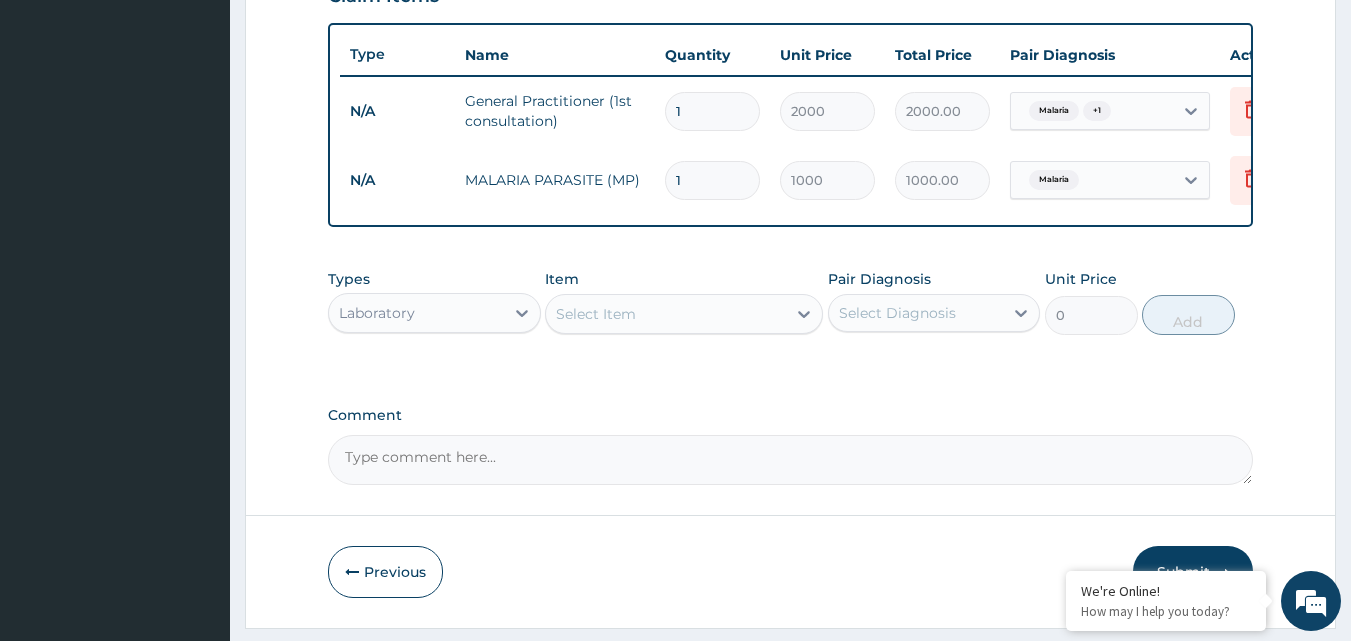 click on "Select Item" at bounding box center (666, 314) 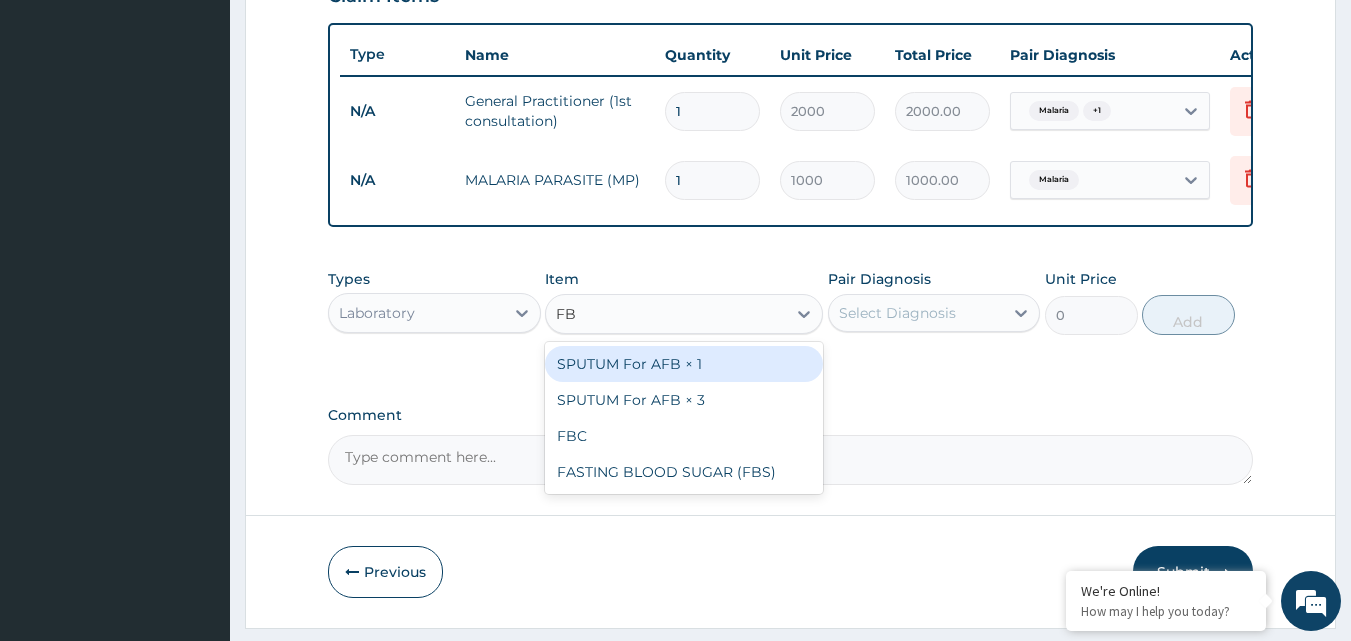type on "FBC" 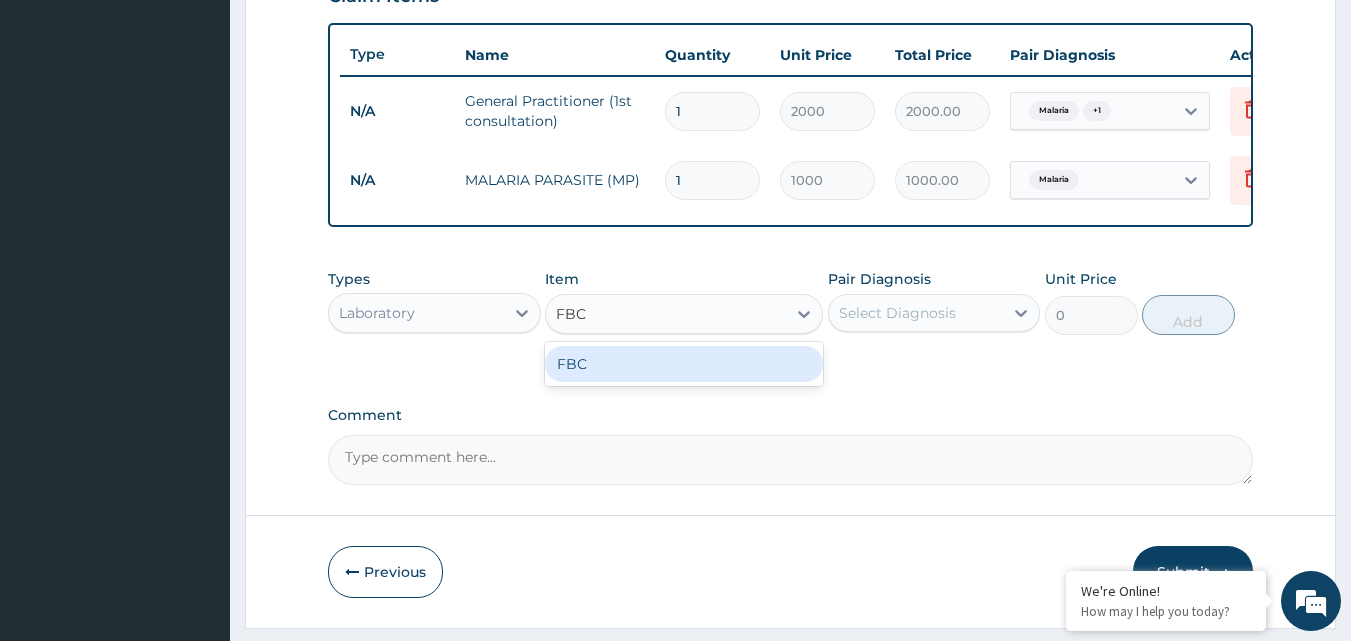 click on "FBC" at bounding box center (684, 364) 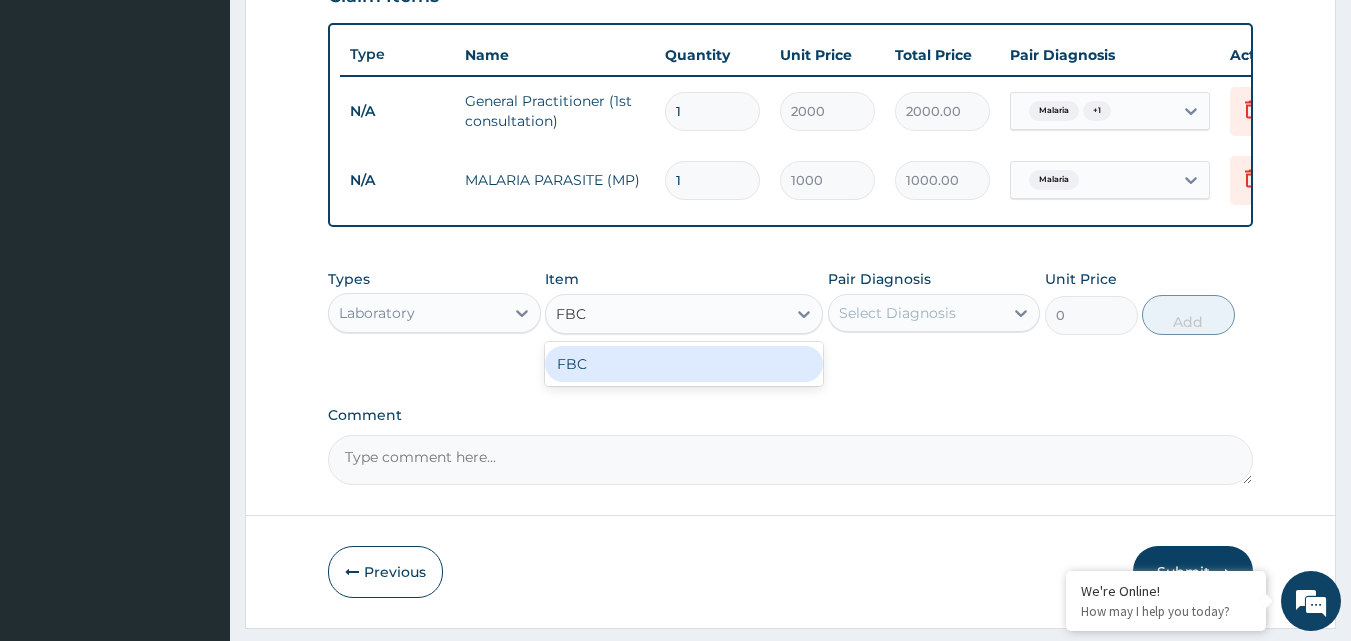 type 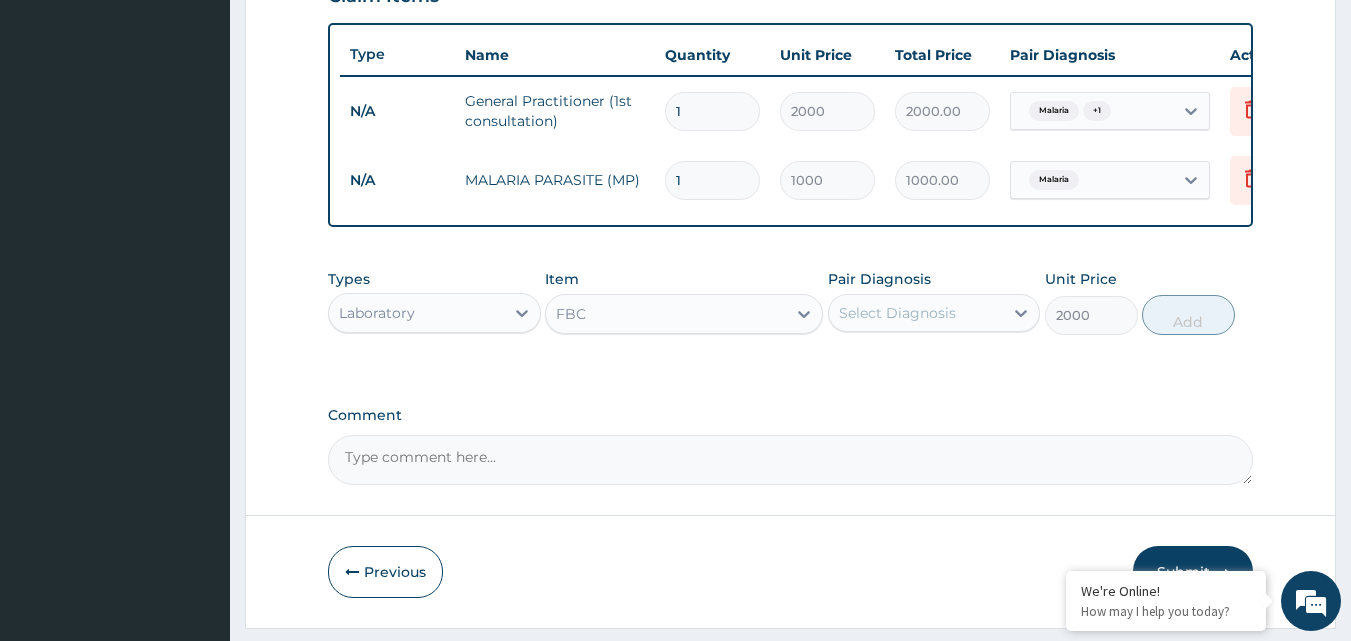 click on "Select Diagnosis" at bounding box center (897, 313) 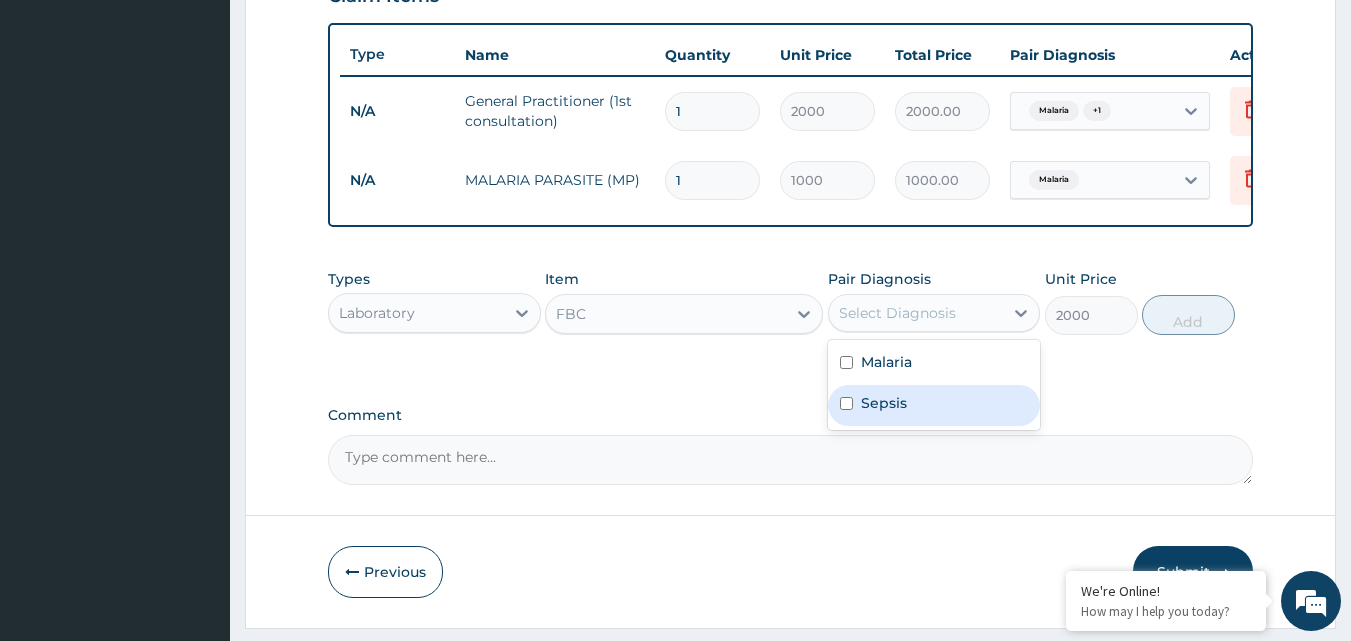 click on "Sepsis" at bounding box center [934, 405] 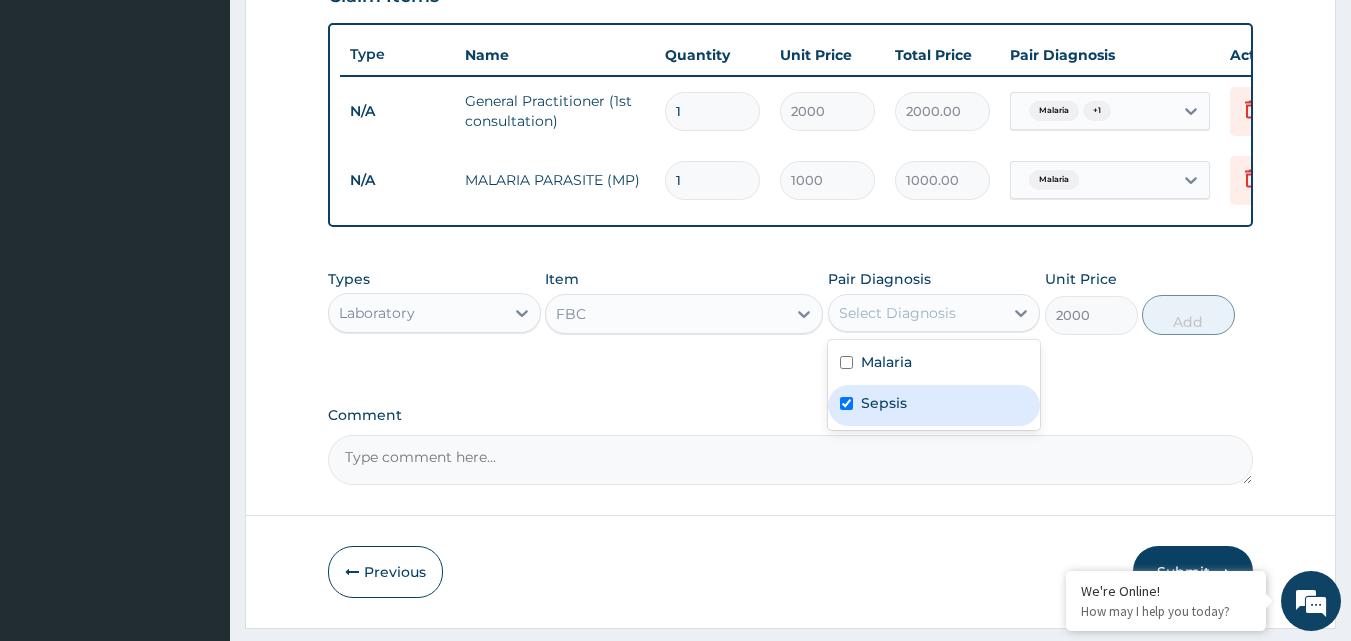 checkbox on "true" 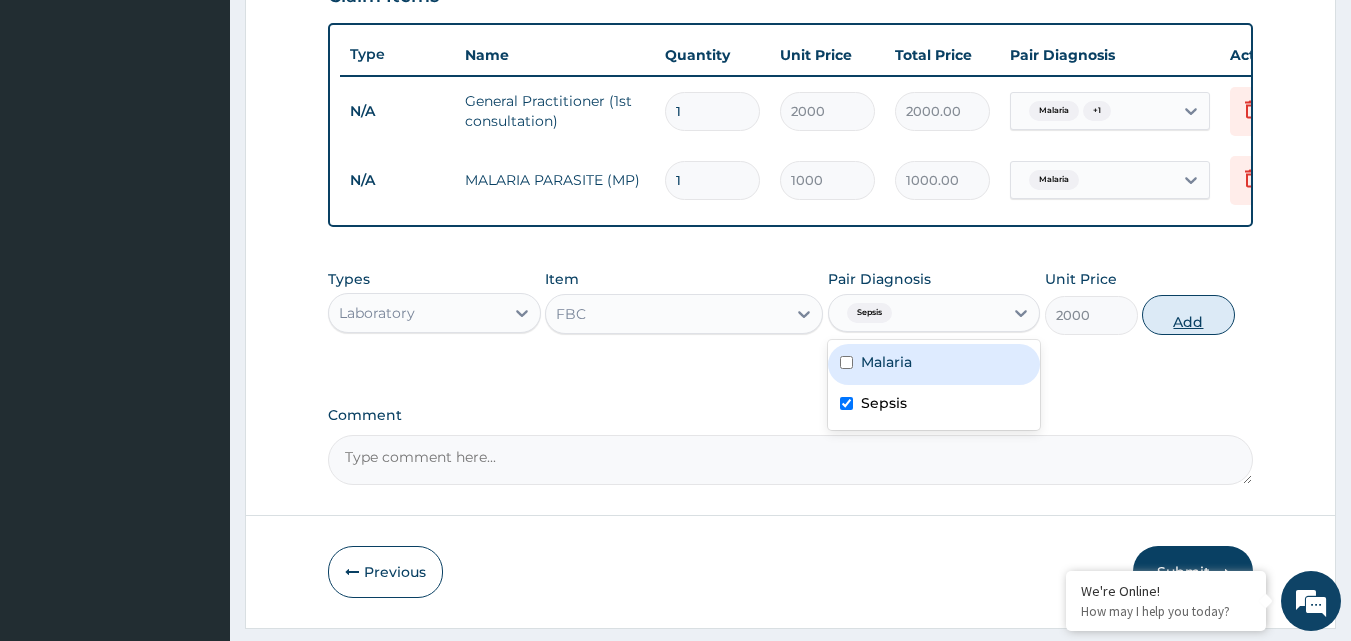 click on "Add" at bounding box center (1188, 315) 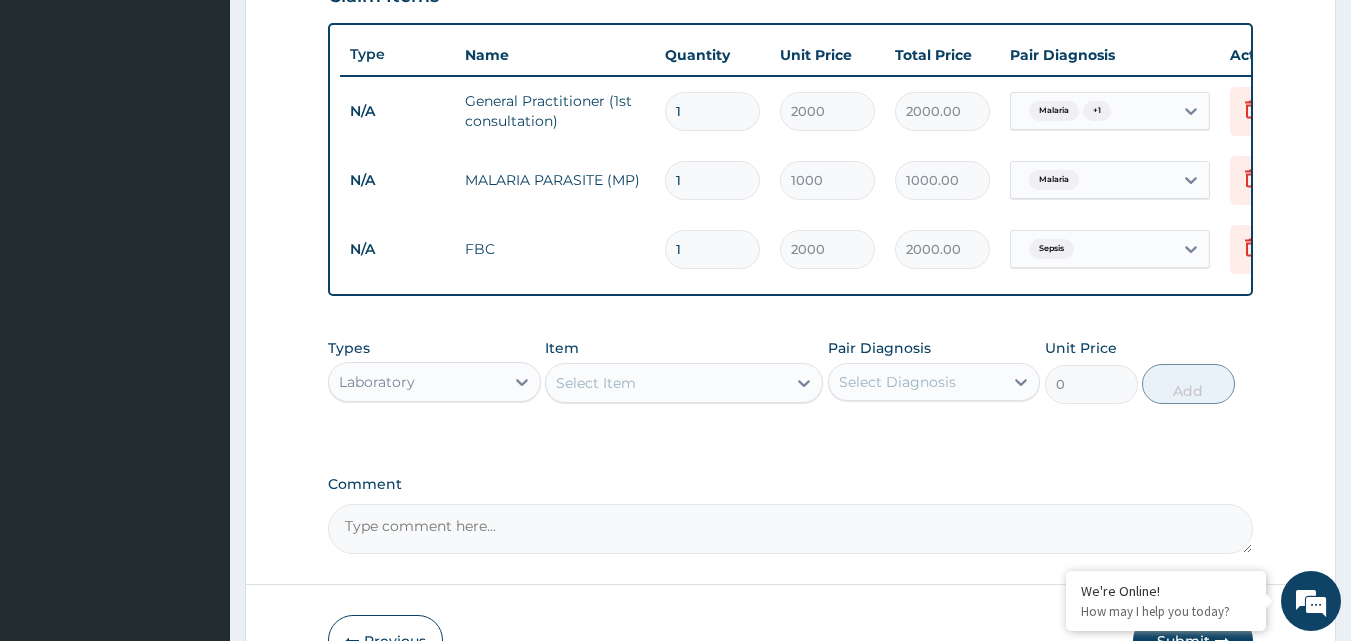 scroll, scrollTop: 859, scrollLeft: 0, axis: vertical 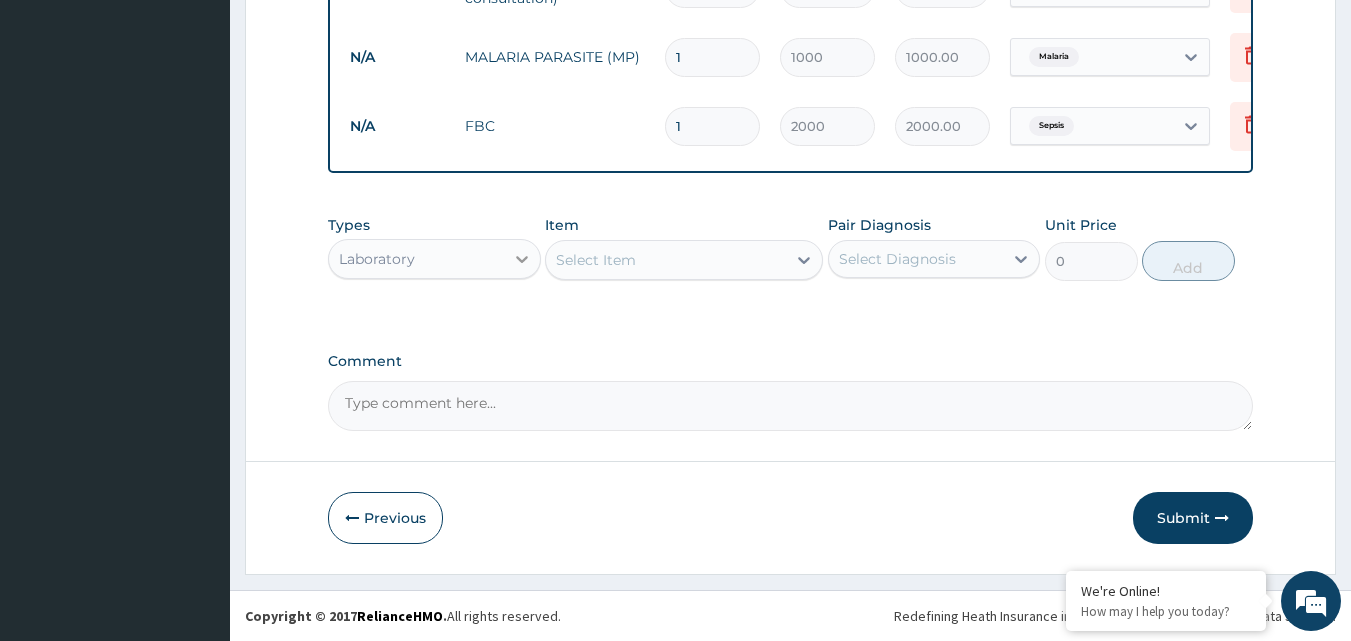click 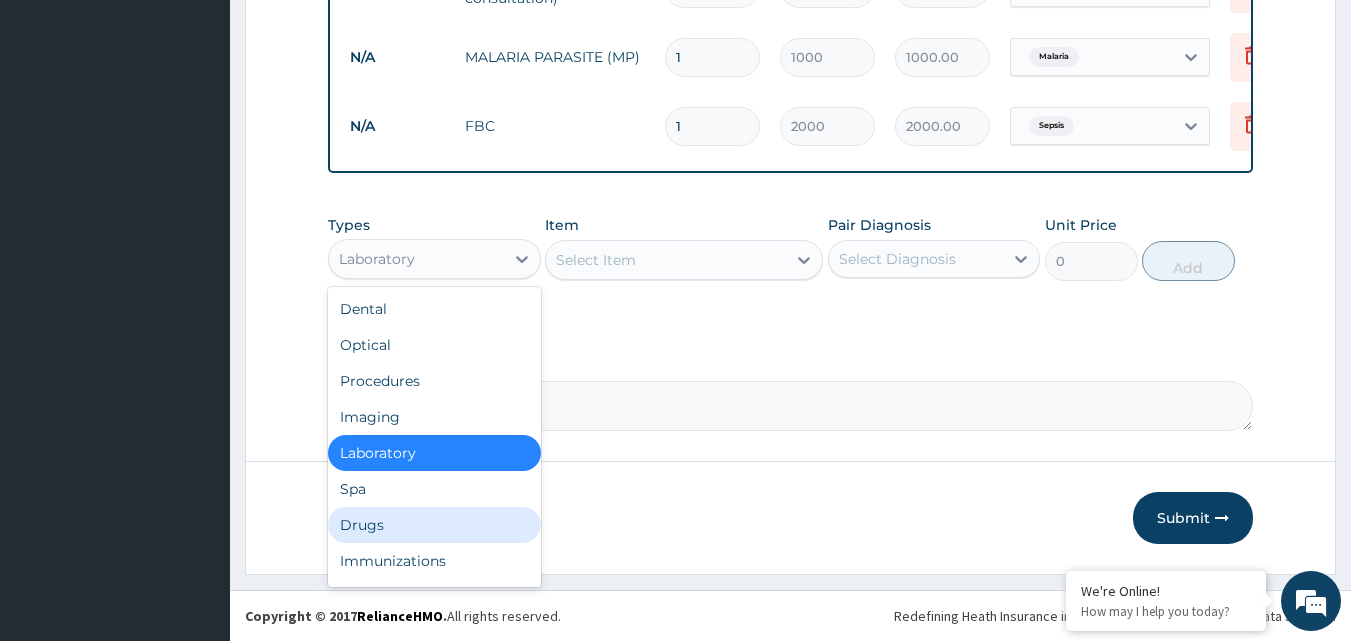 click on "Drugs" at bounding box center (434, 525) 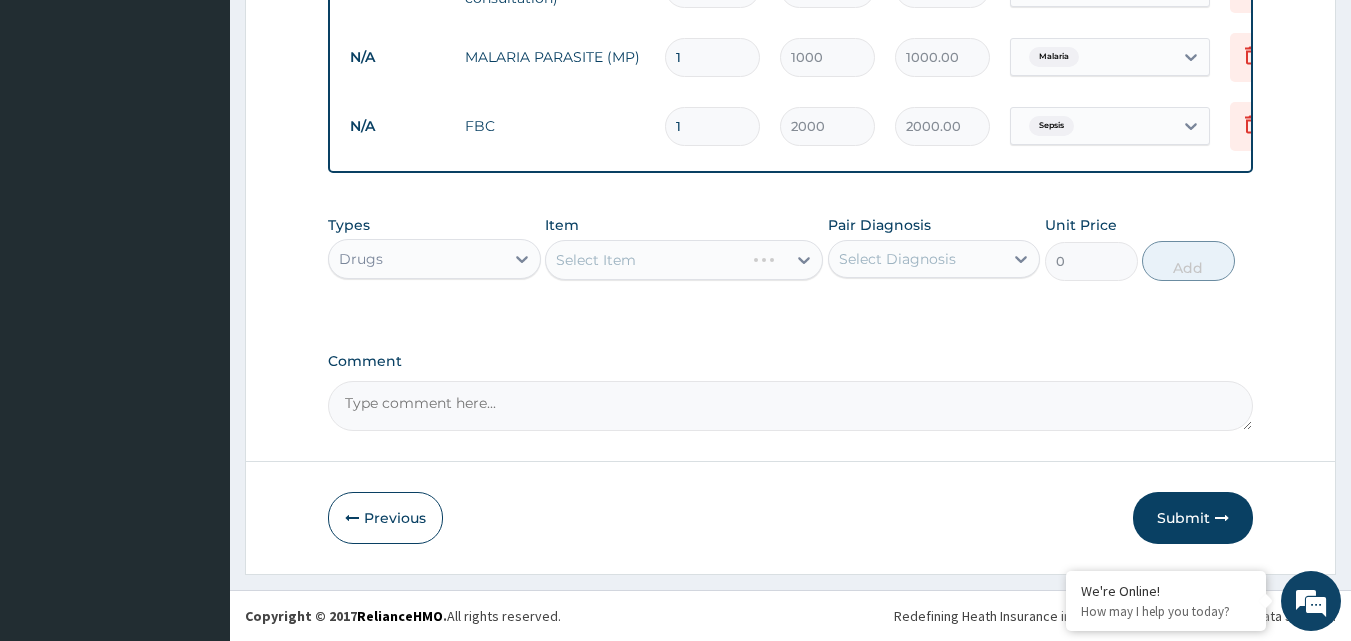 click on "Select Item" at bounding box center (684, 260) 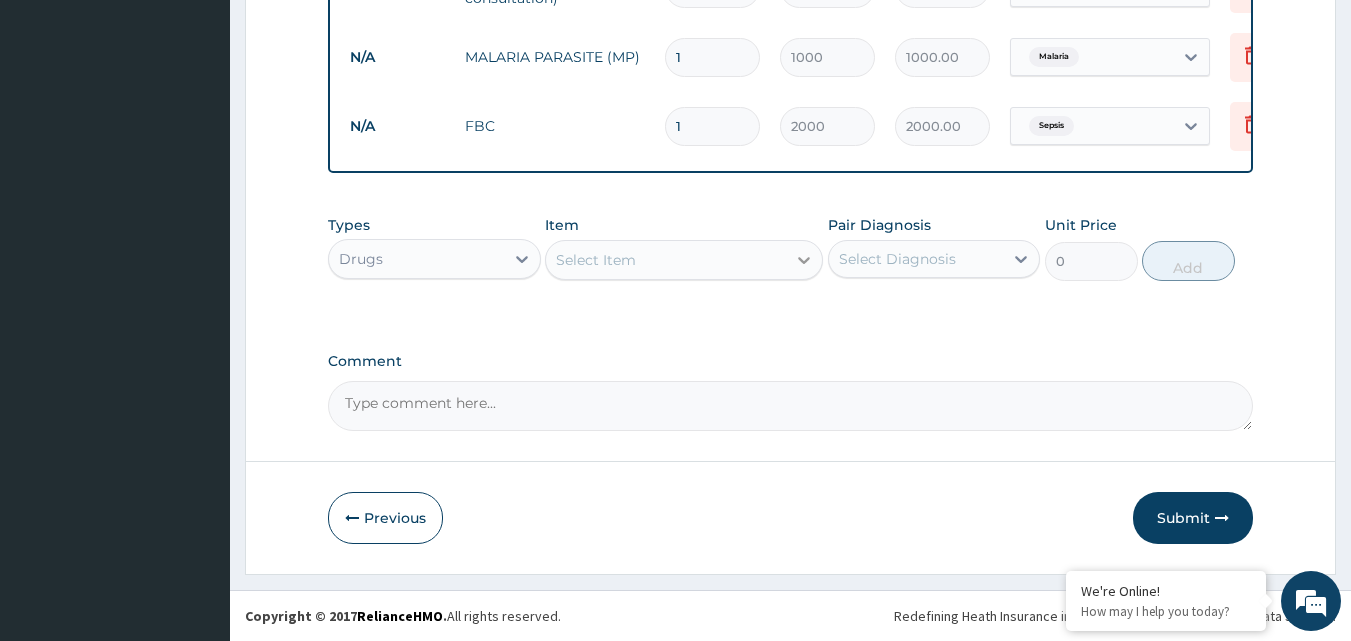 click 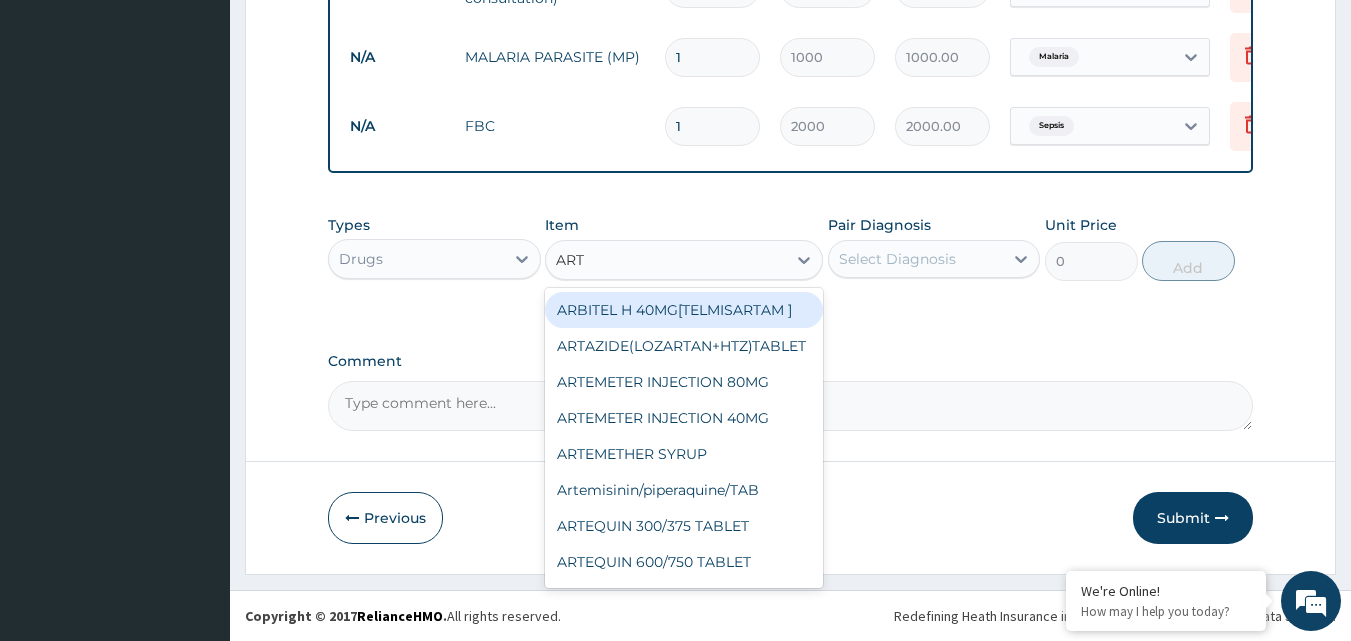 type on "ARTE" 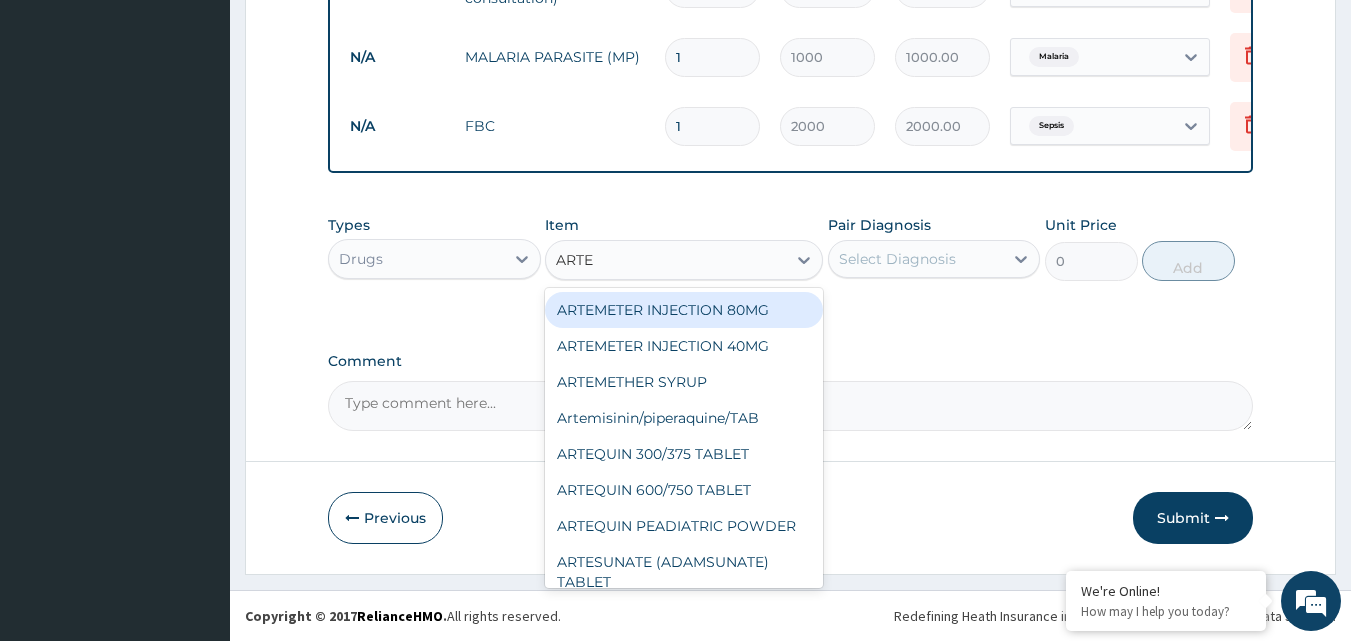 click on "ARTEMETER INJECTION  80MG" at bounding box center [684, 310] 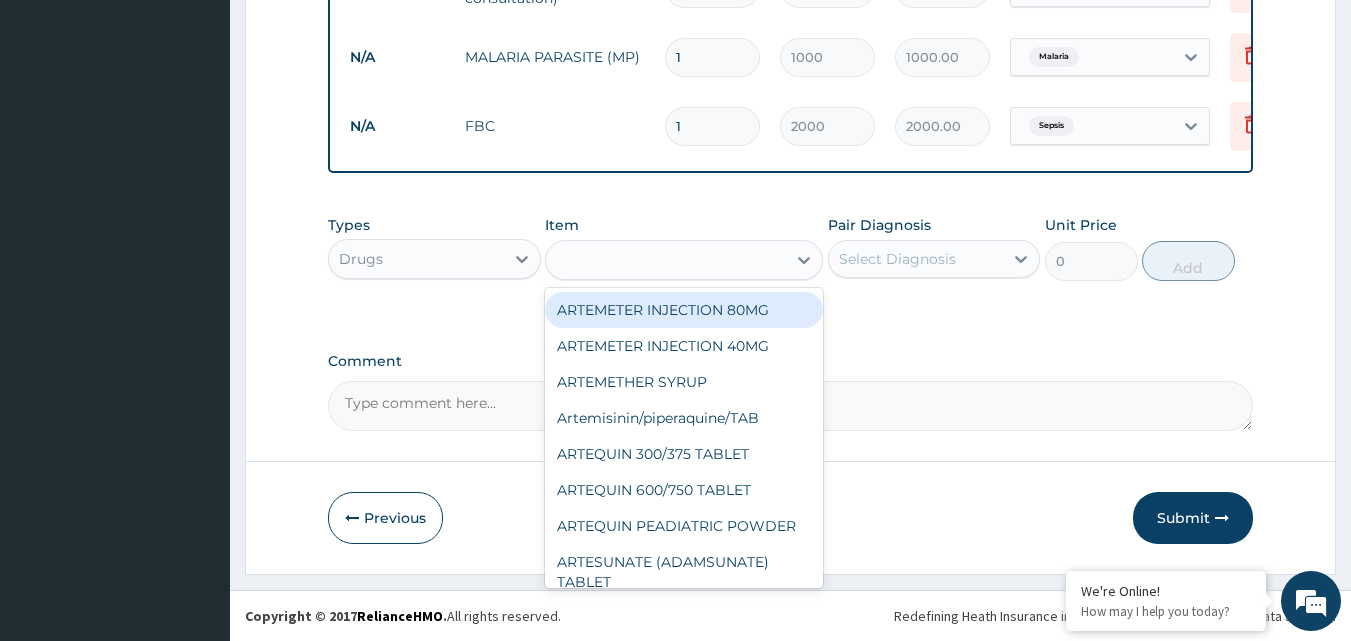 type on "950" 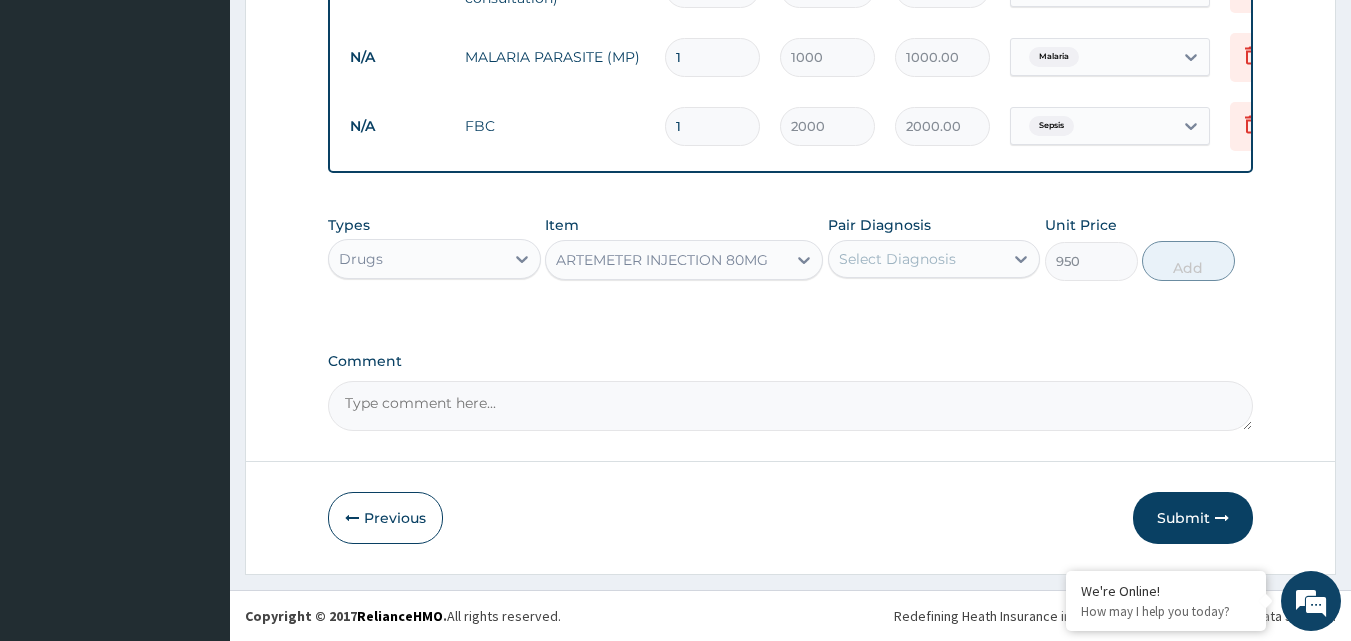 click on "Select Diagnosis" at bounding box center [916, 259] 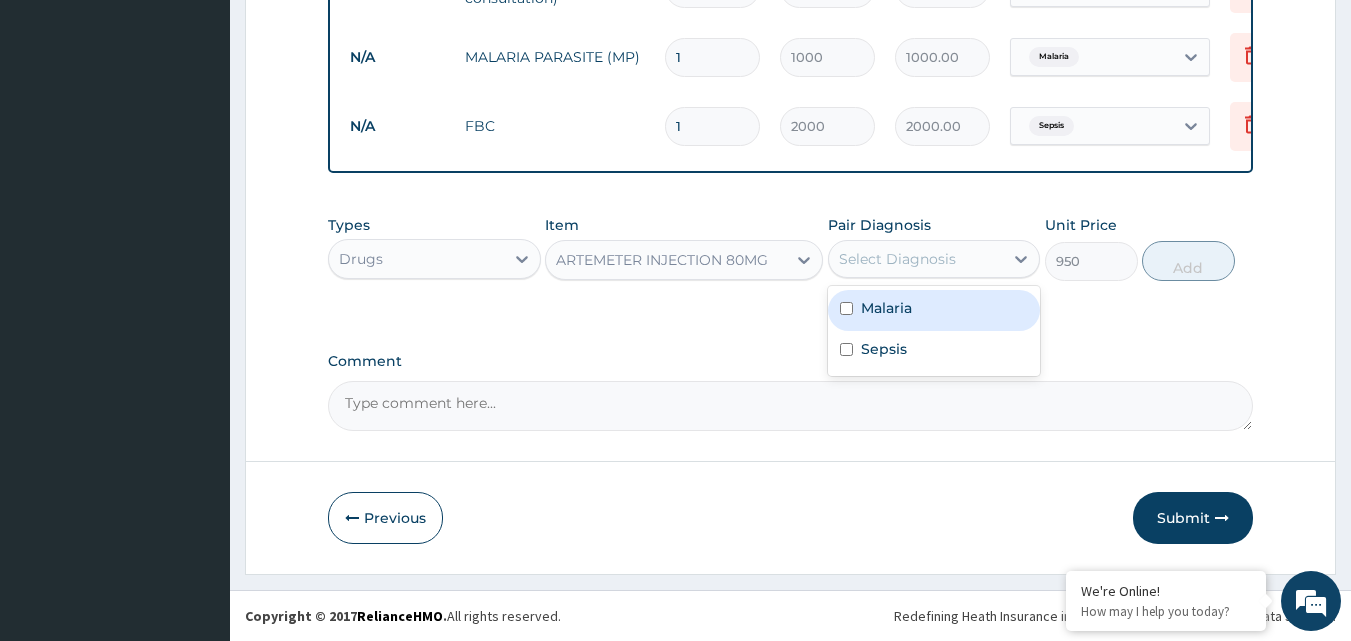 click at bounding box center [846, 308] 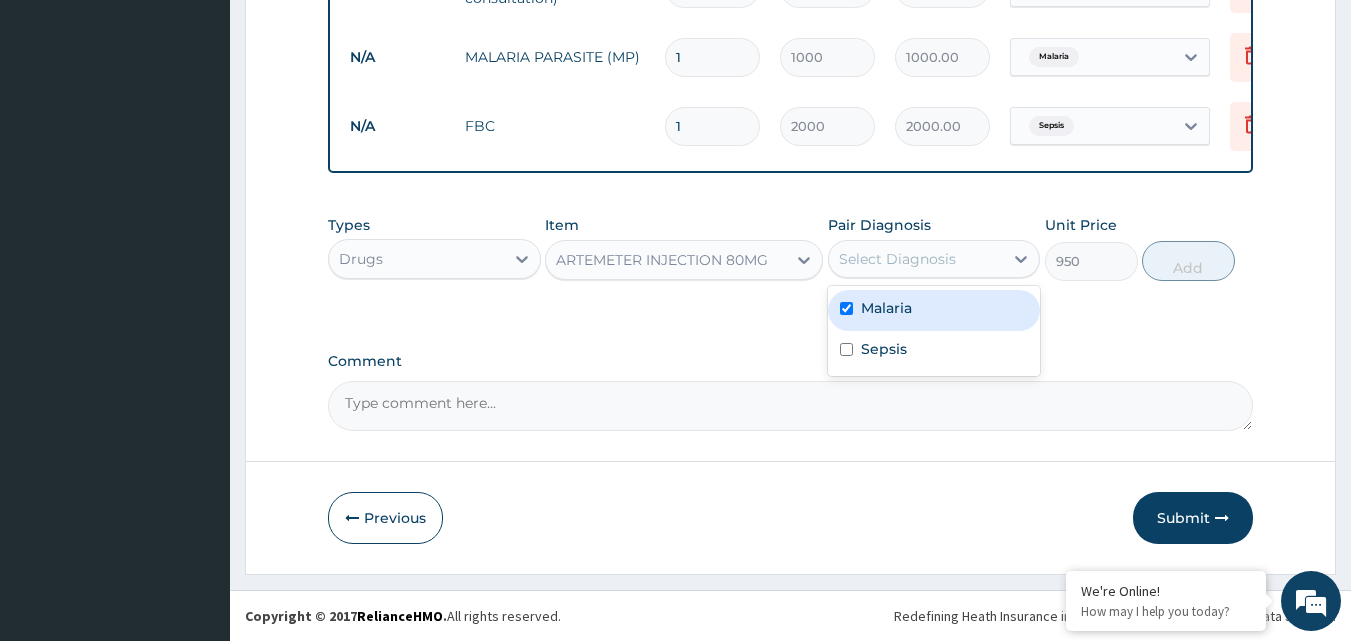 checkbox on "true" 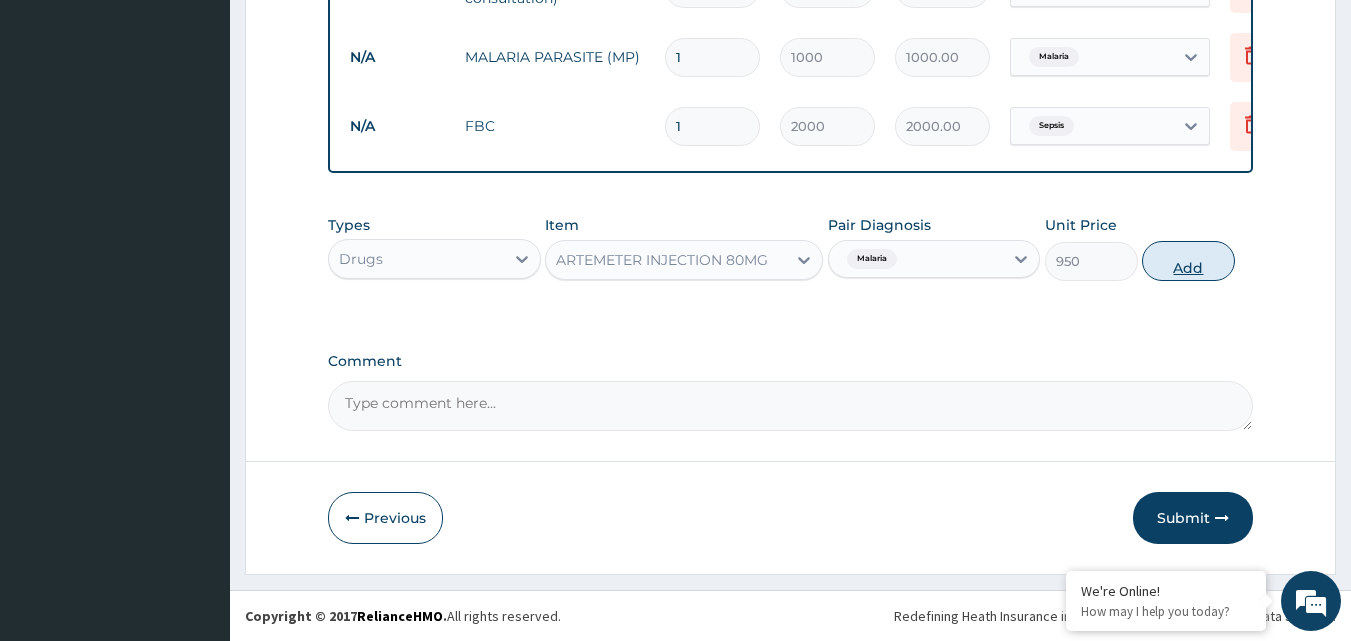 click on "Add" at bounding box center (1188, 261) 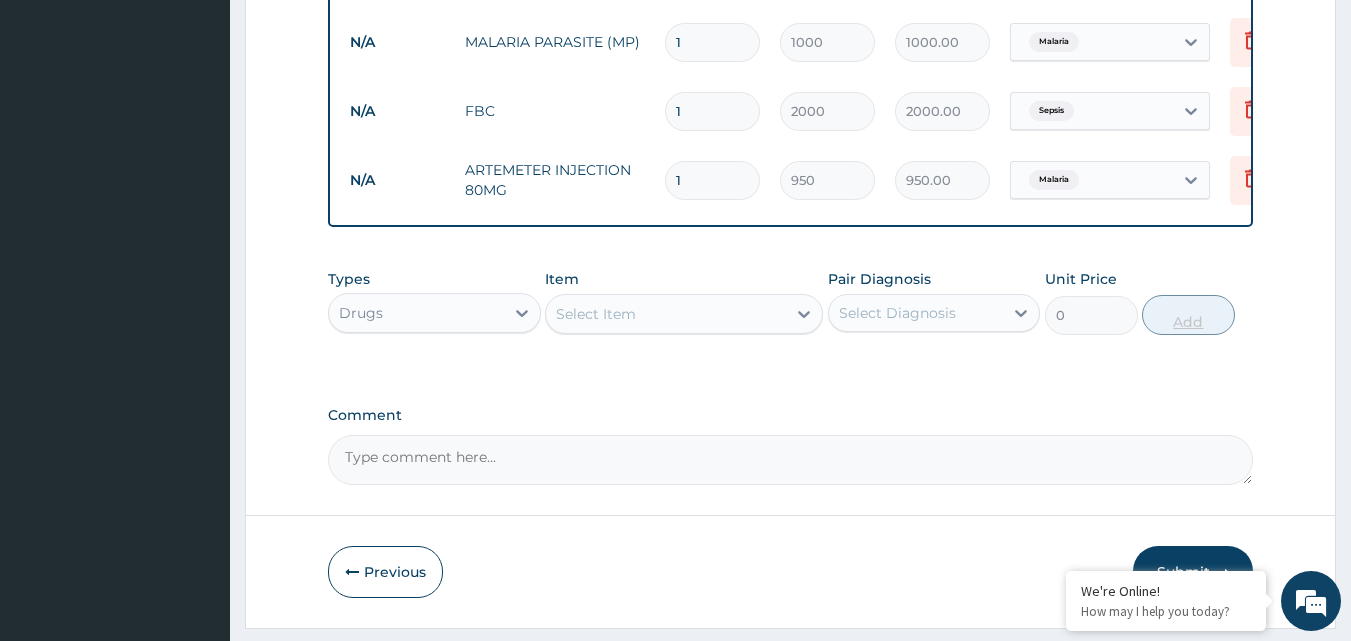 type 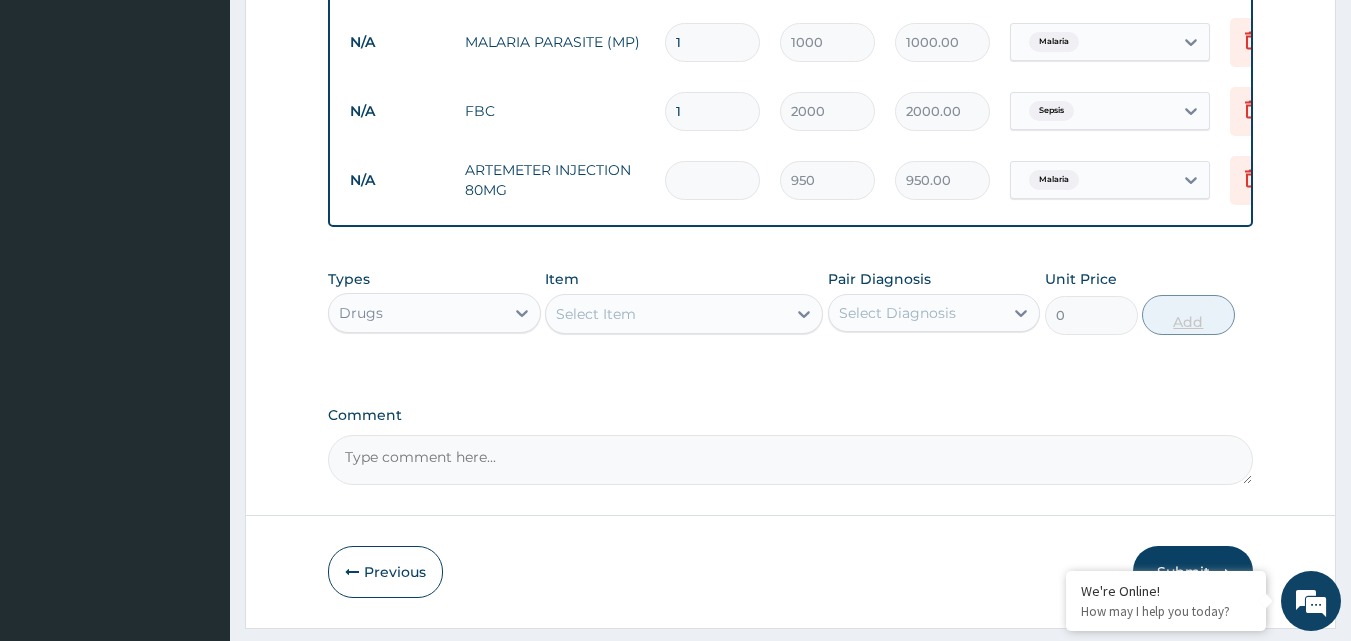 type on "0.00" 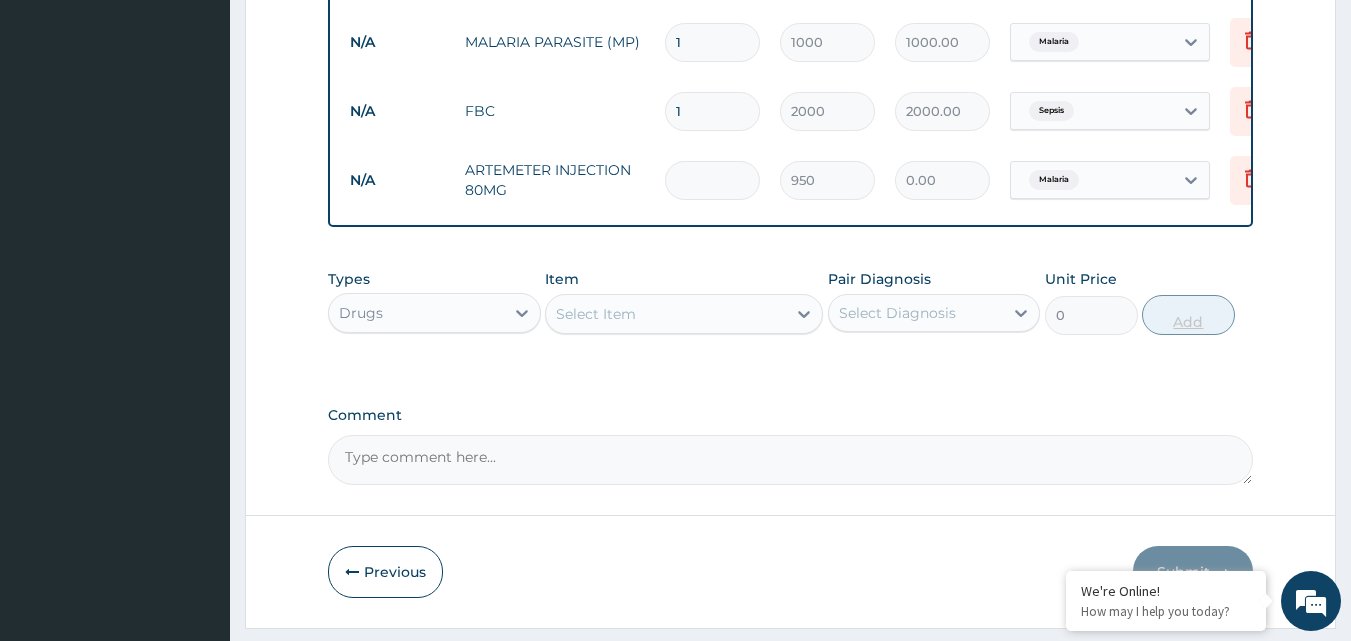 type on "6" 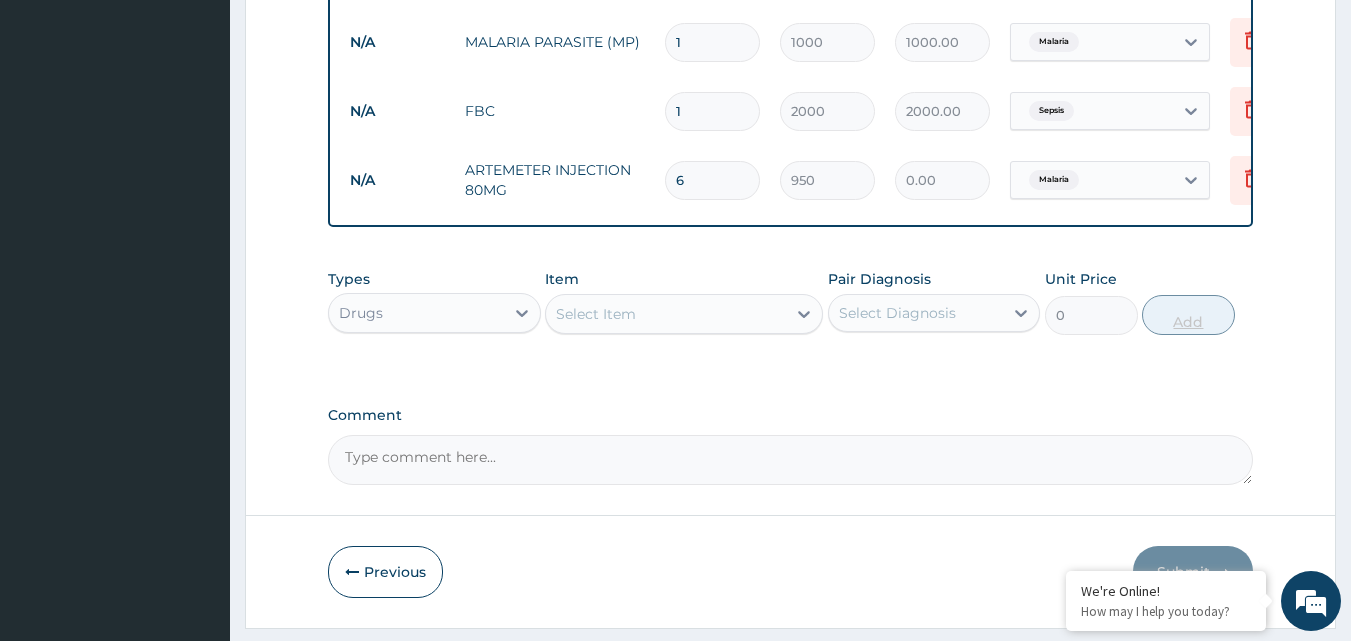 type on "5700.00" 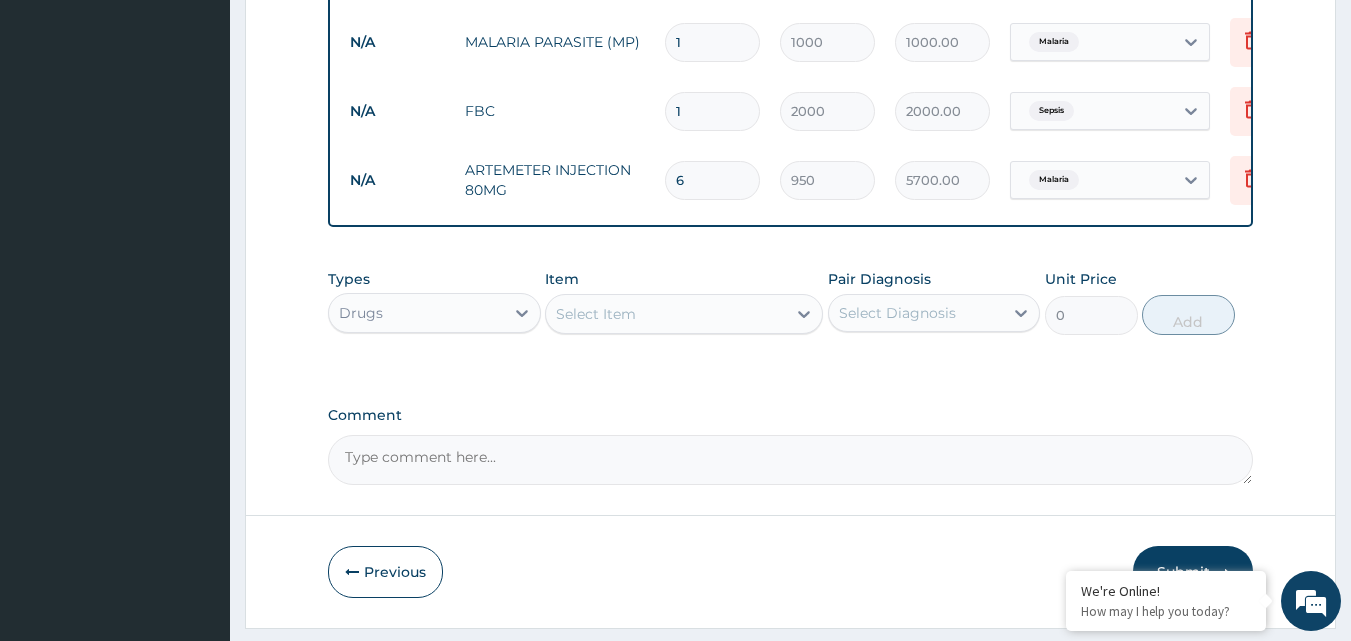 type on "6" 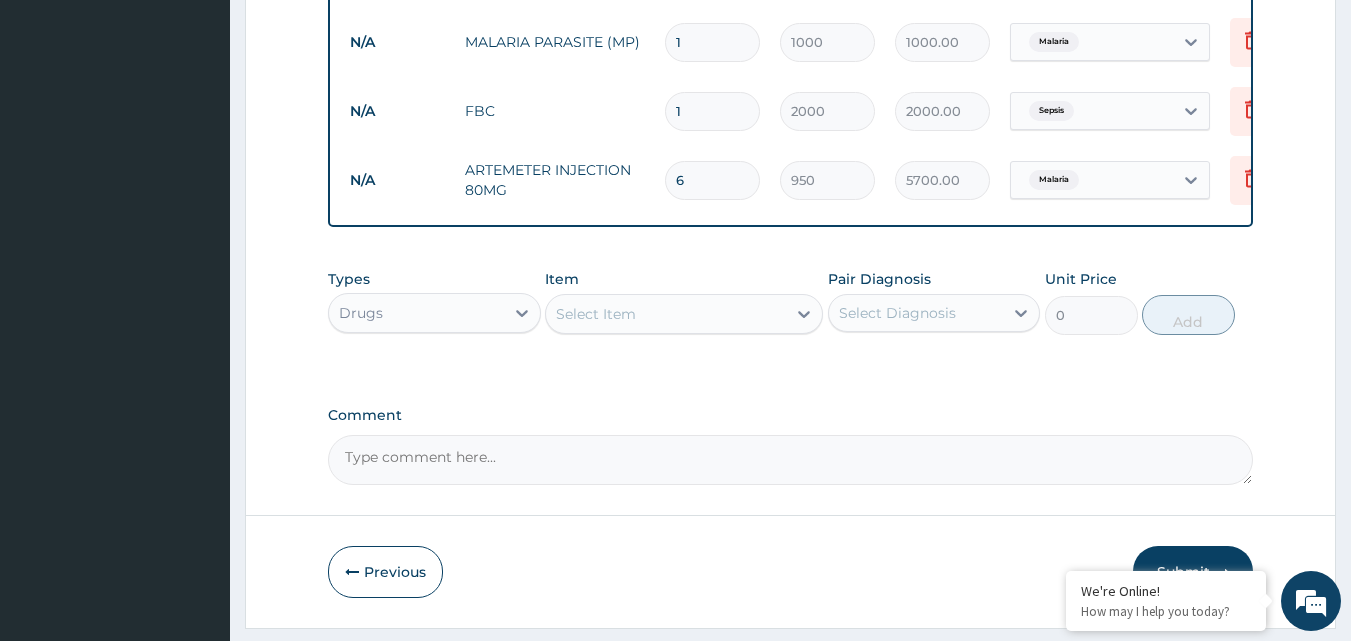 click on "Select Item" at bounding box center (666, 314) 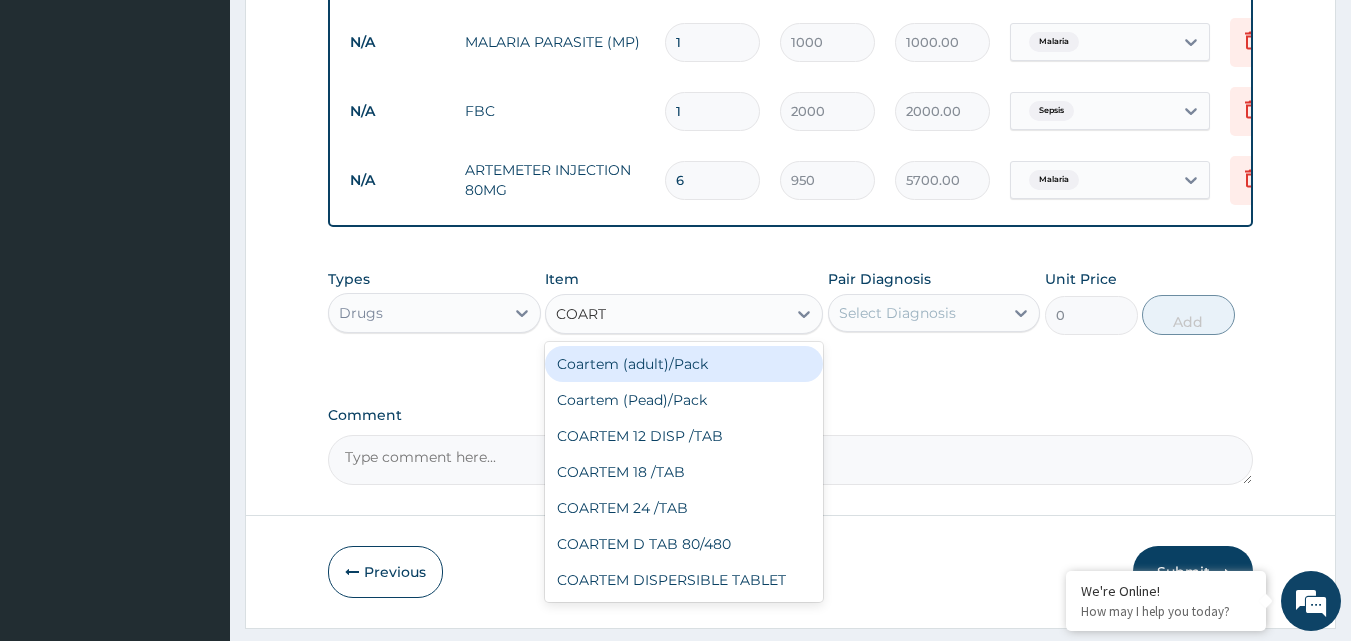 type on "COARTE" 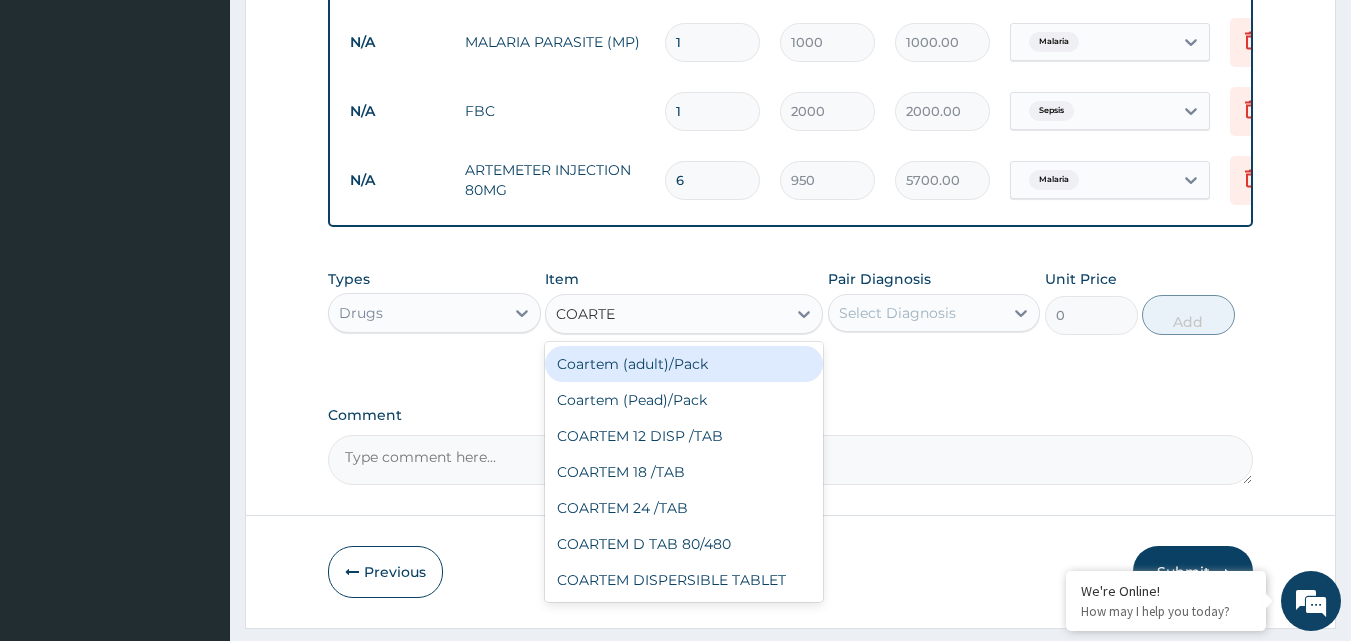 click on "Coartem (adult)/Pack" at bounding box center (684, 364) 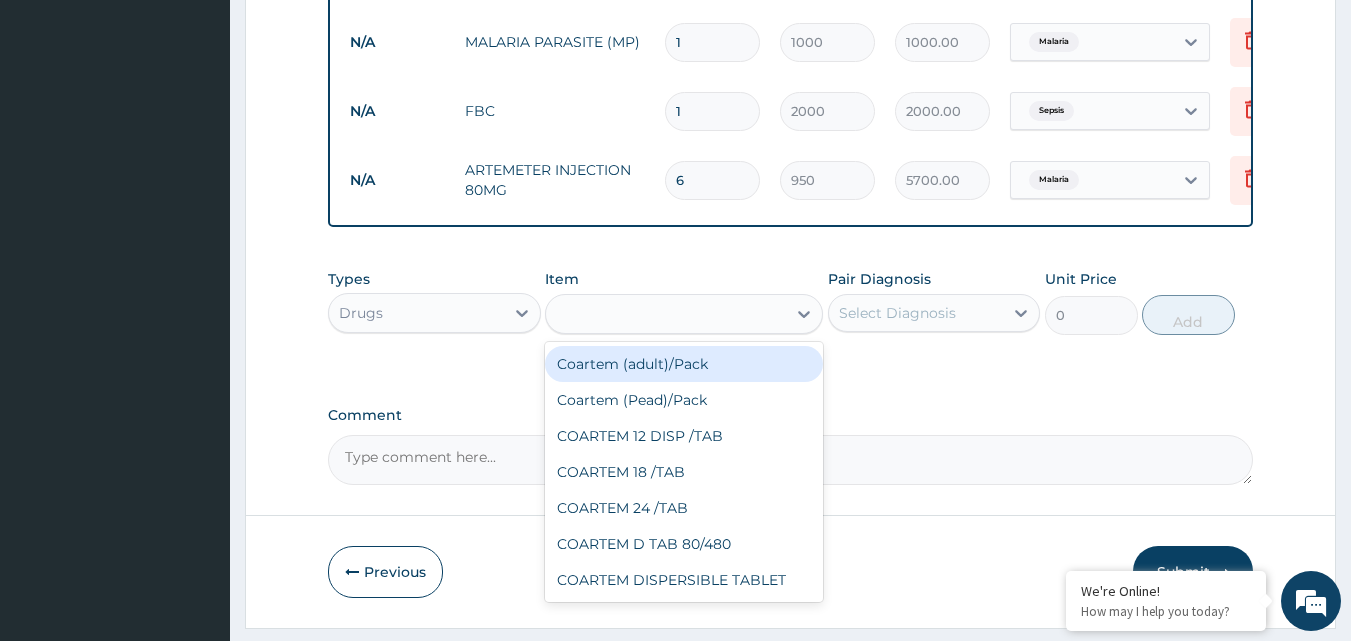 type on "1000" 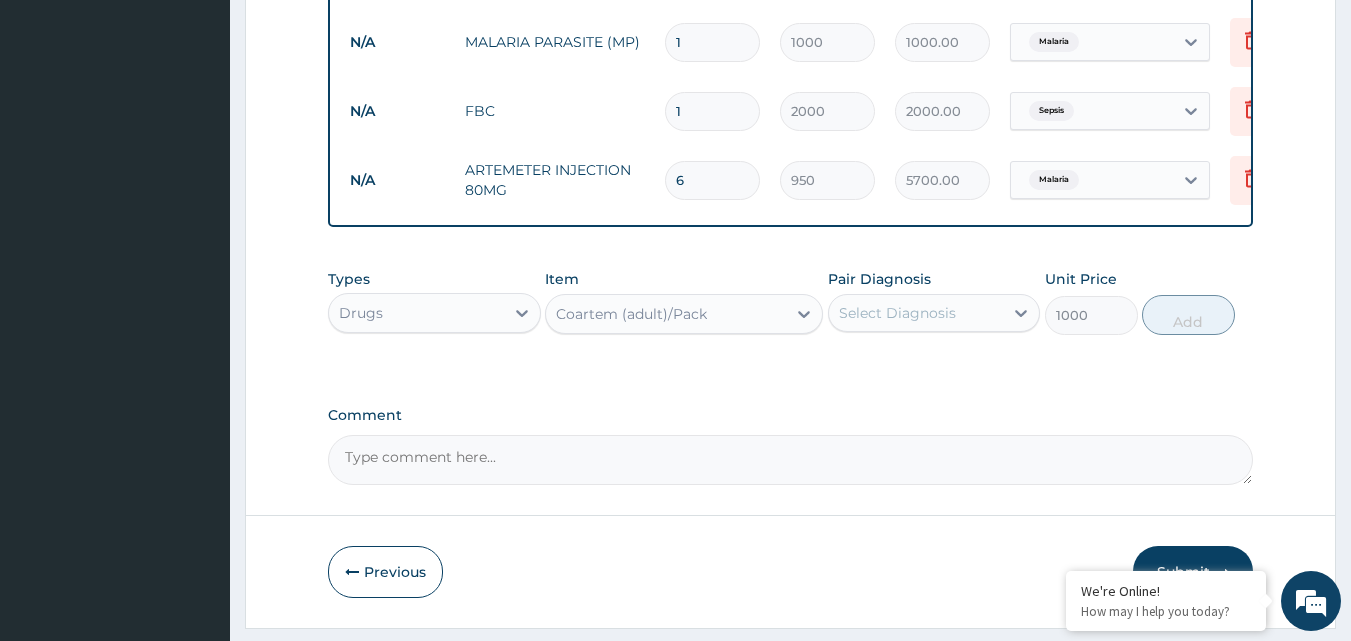 click on "Select Diagnosis" at bounding box center [897, 313] 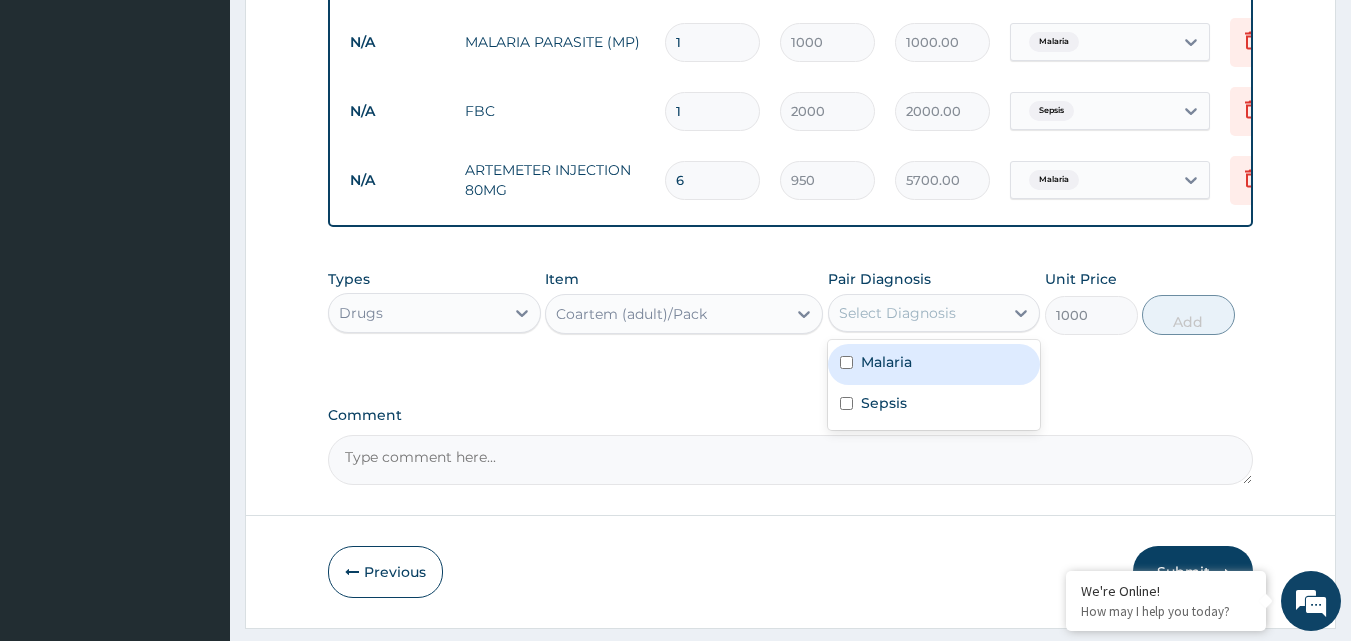 click at bounding box center [846, 362] 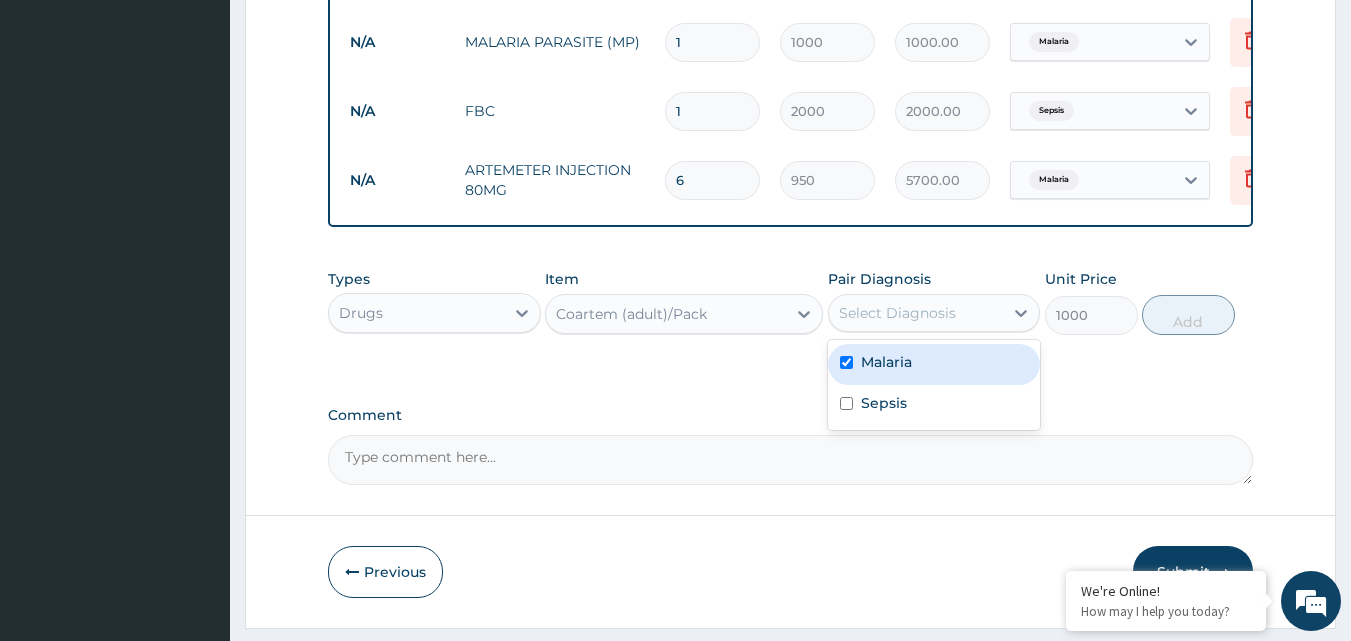 checkbox on "true" 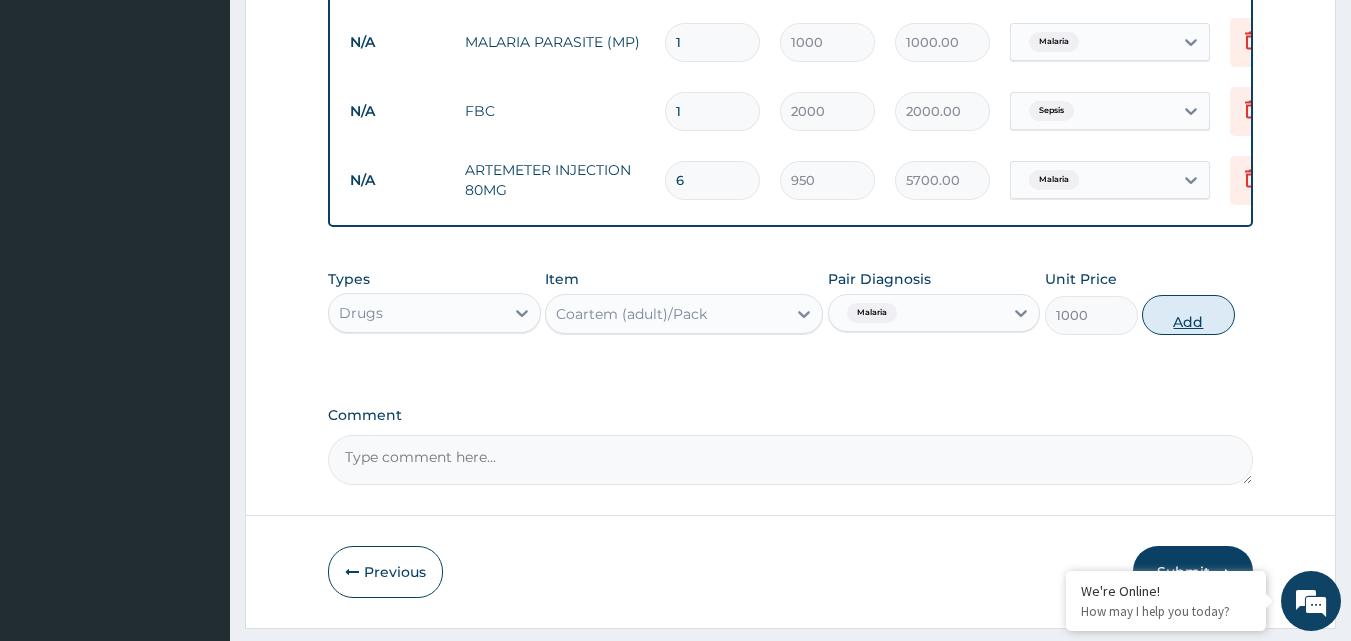 click on "Add" at bounding box center (1188, 315) 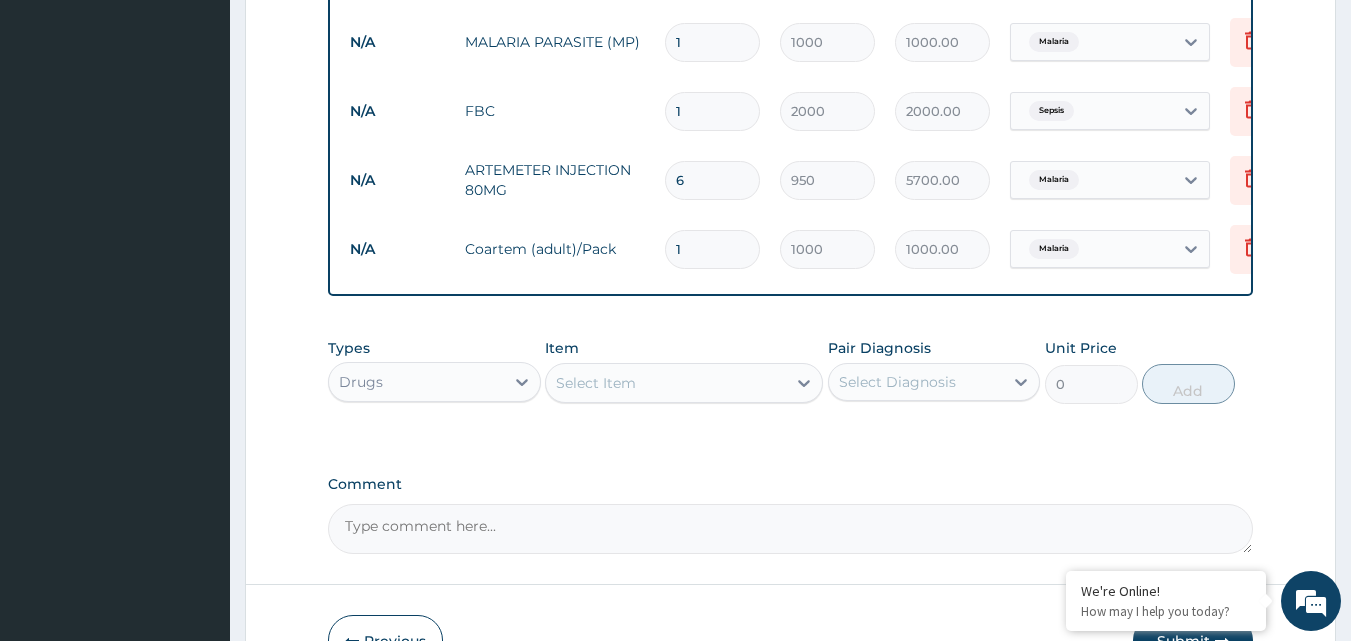 scroll, scrollTop: 997, scrollLeft: 0, axis: vertical 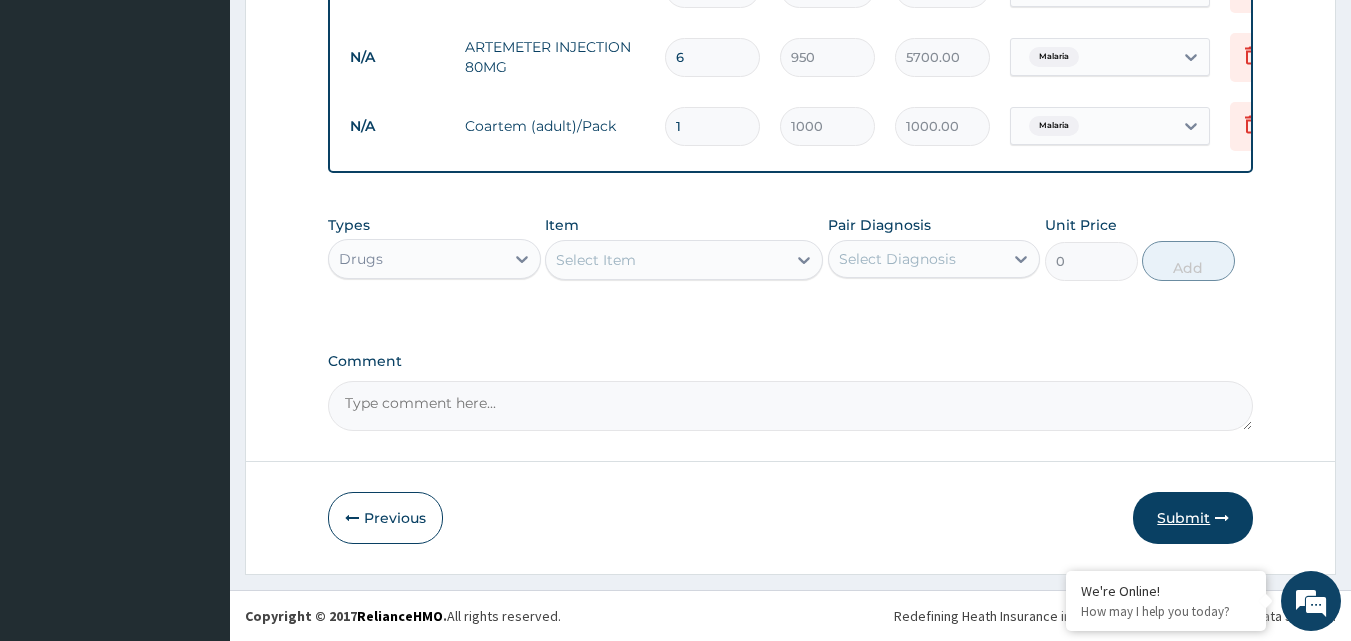 click on "Submit" at bounding box center (1193, 518) 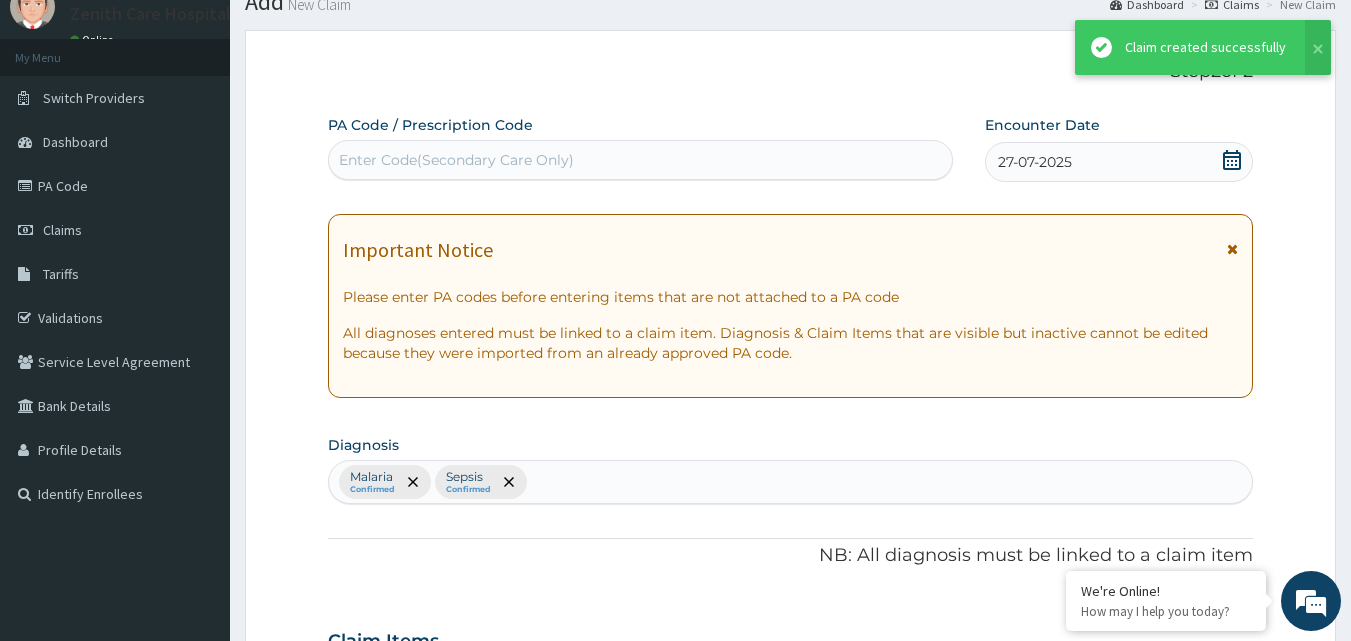 scroll, scrollTop: 997, scrollLeft: 0, axis: vertical 